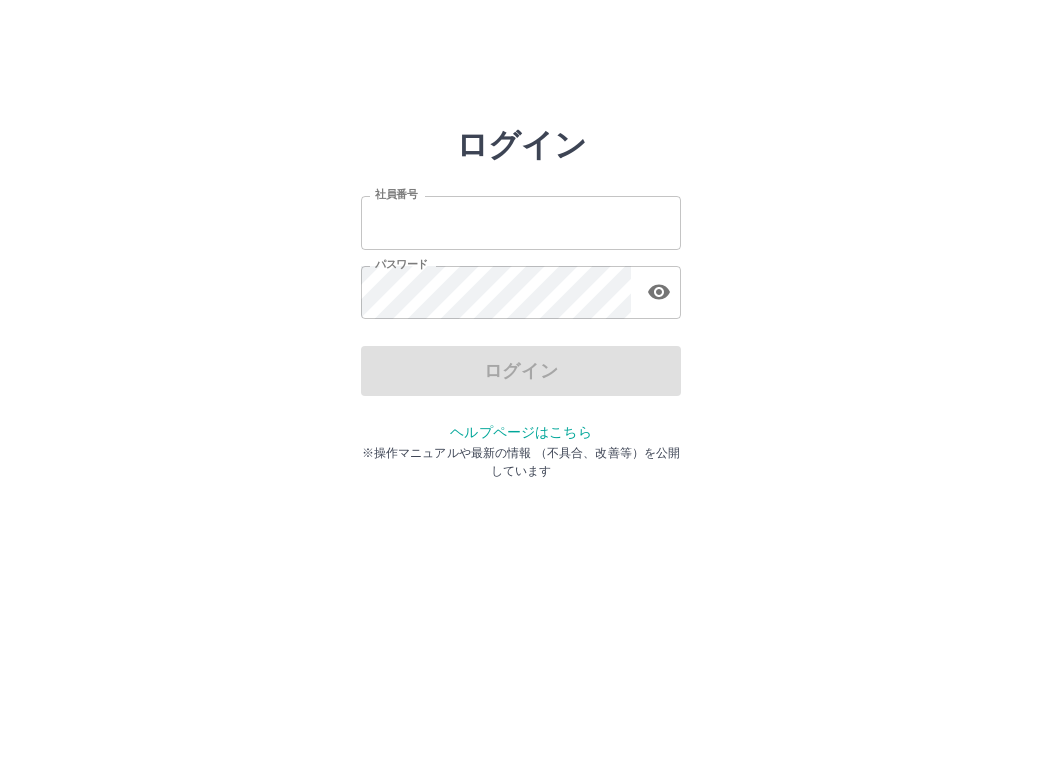 scroll, scrollTop: 0, scrollLeft: 0, axis: both 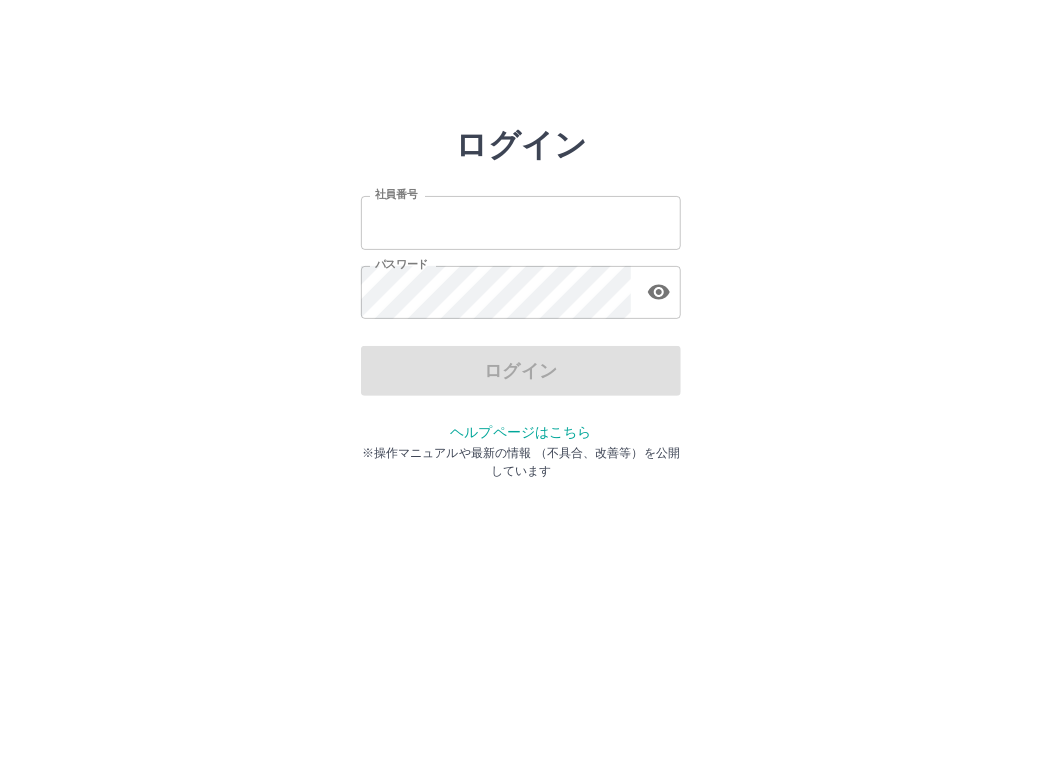 type on "*******" 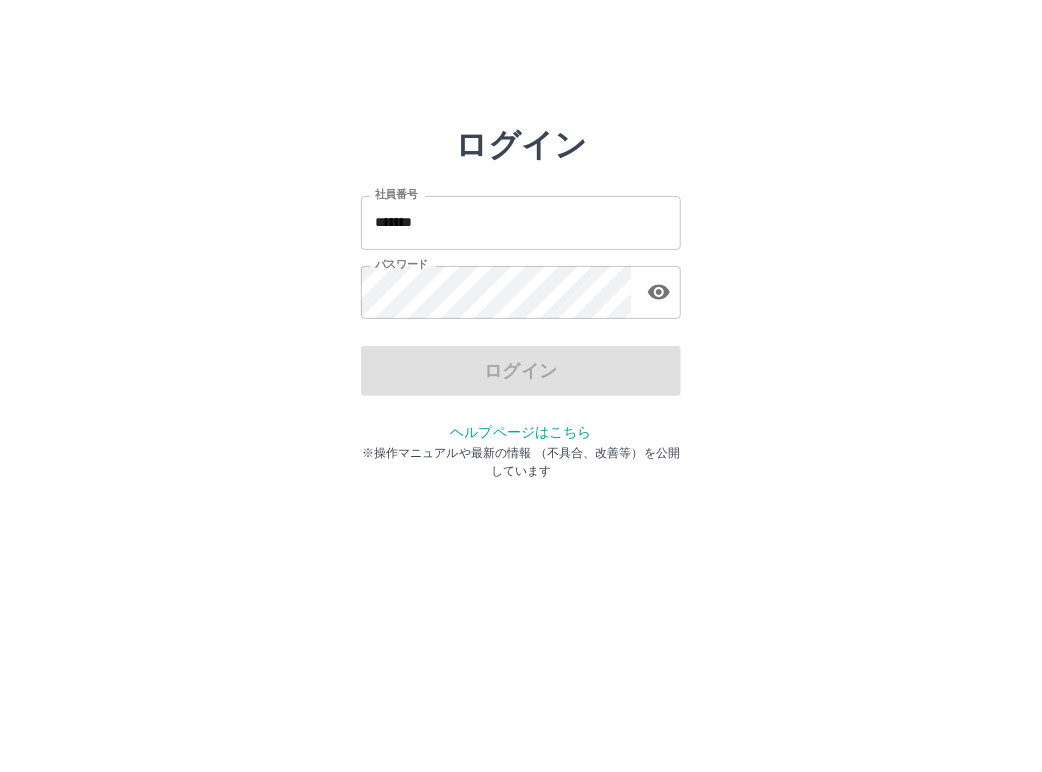 click on "*******" at bounding box center (521, 222) 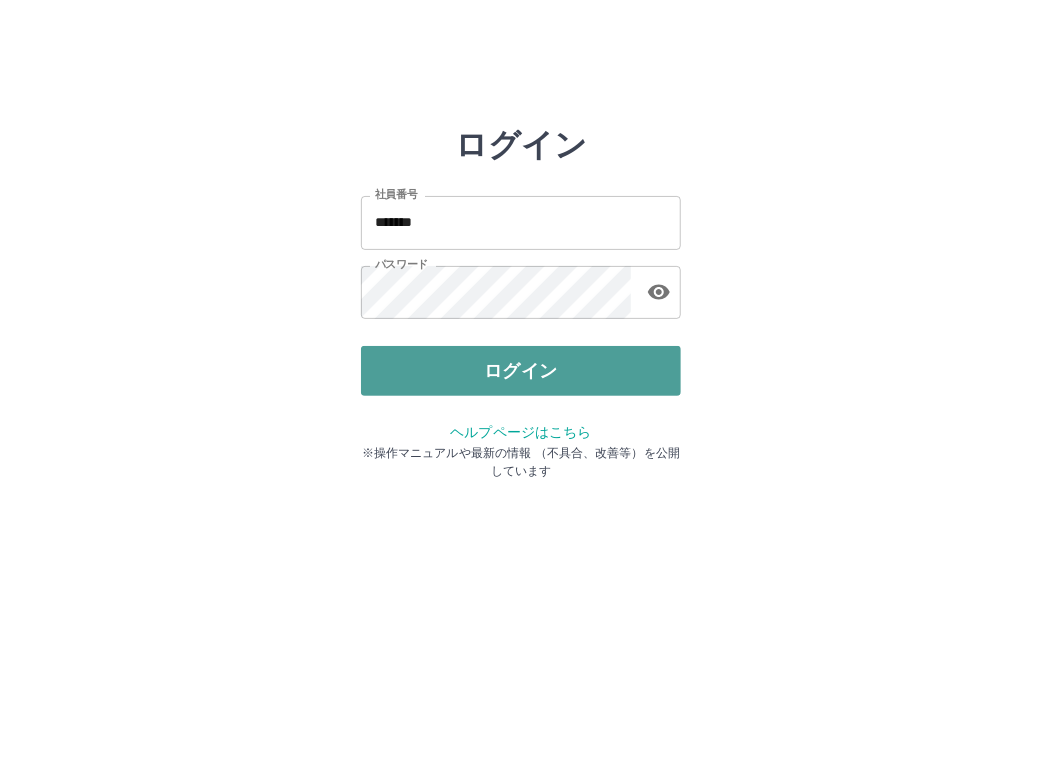 click on "ログイン" at bounding box center [521, 371] 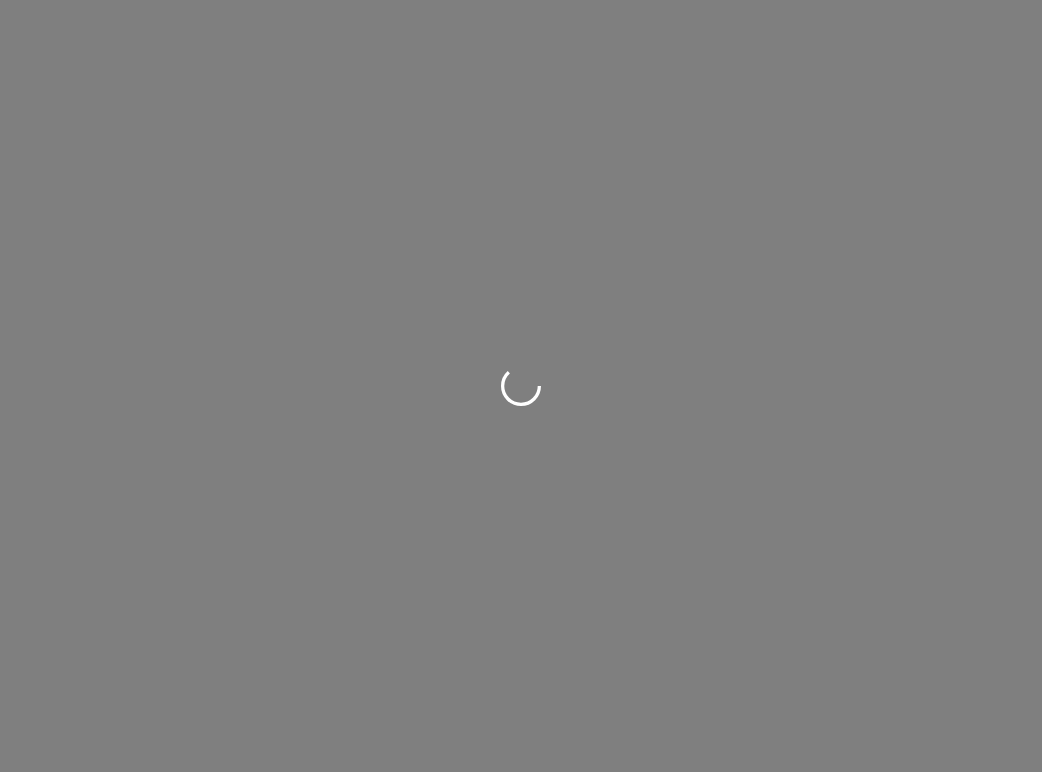 scroll, scrollTop: 0, scrollLeft: 0, axis: both 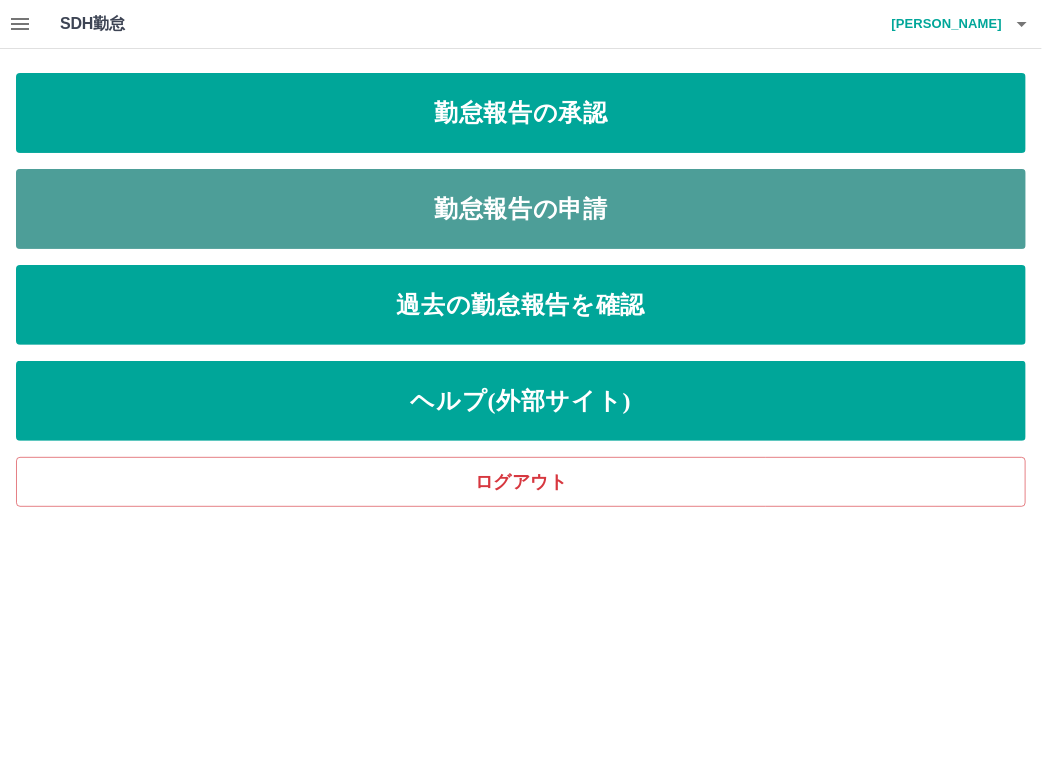 click on "勤怠報告の申請" at bounding box center [521, 209] 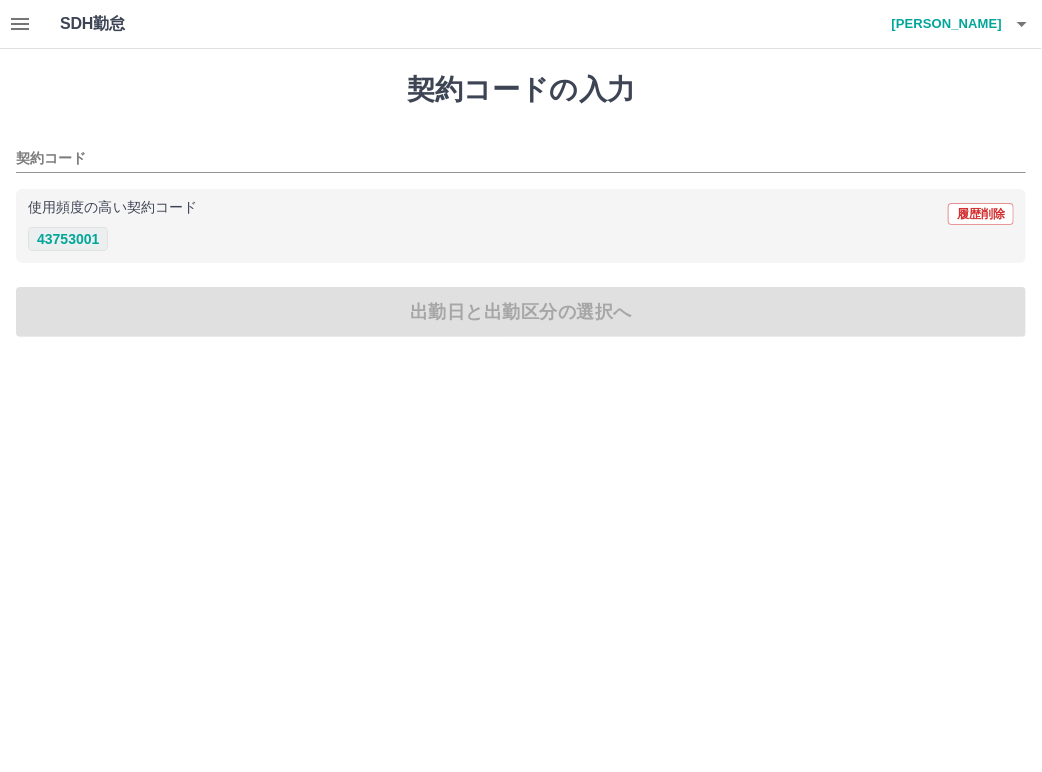 click on "43753001" at bounding box center (68, 239) 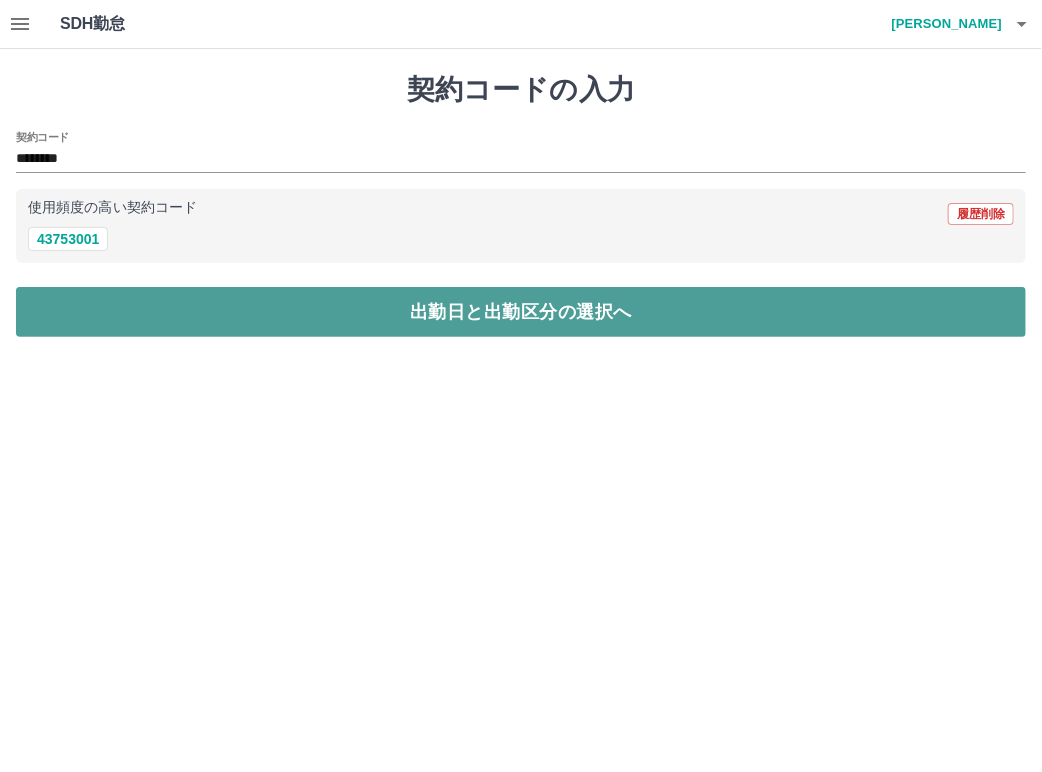 click on "出勤日と出勤区分の選択へ" at bounding box center (521, 312) 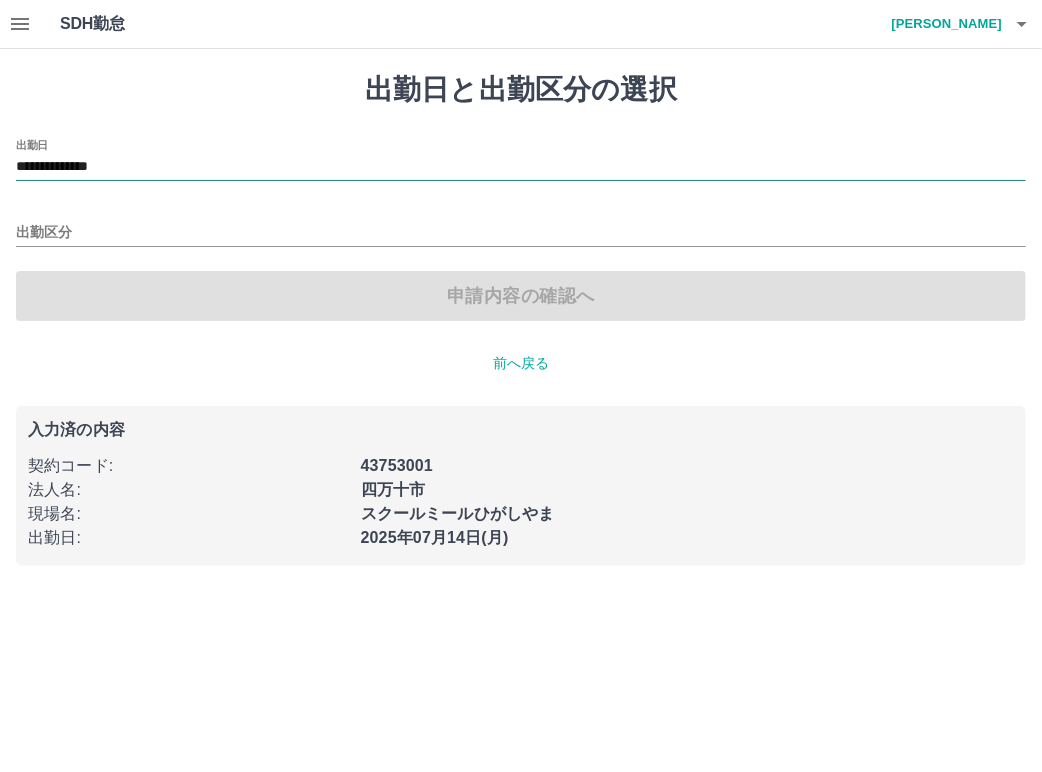 click on "**********" at bounding box center [521, 167] 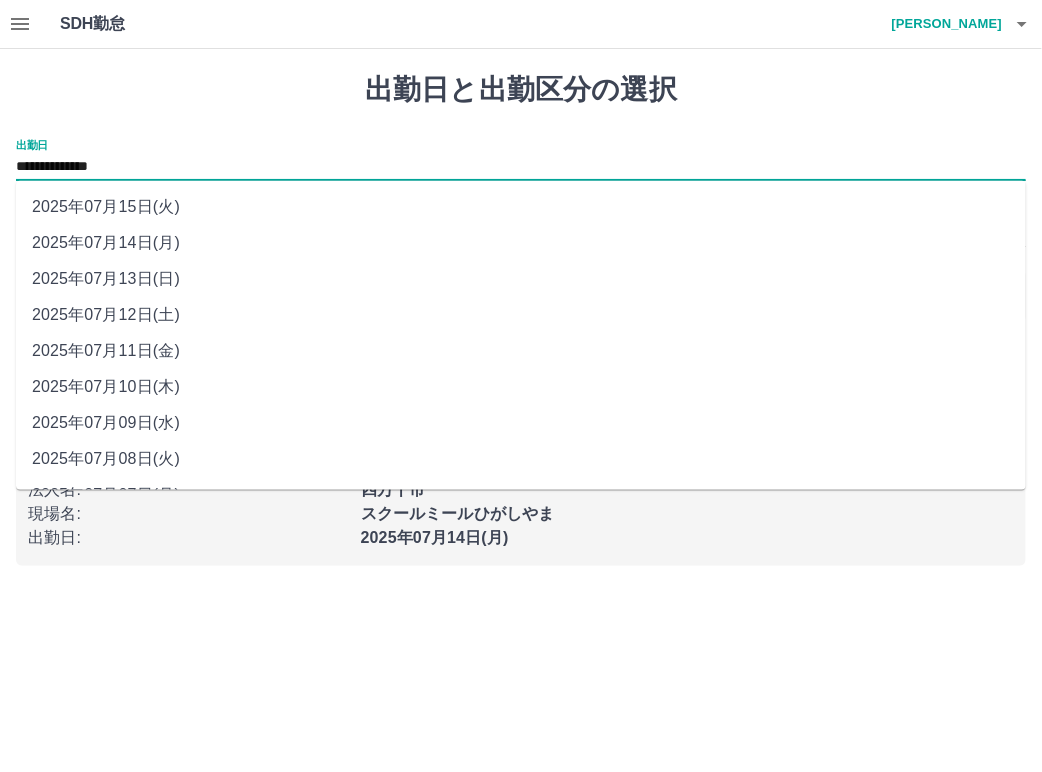 click on "2025年07月11日(金)" at bounding box center (521, 351) 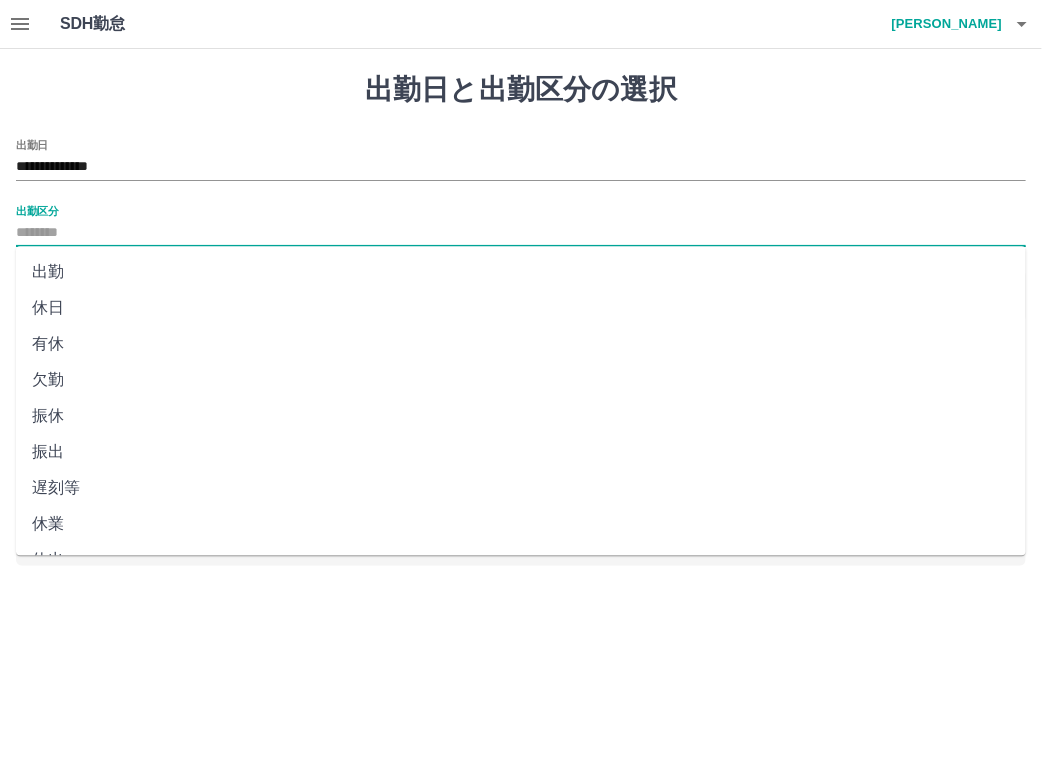 click on "出勤区分" at bounding box center [521, 233] 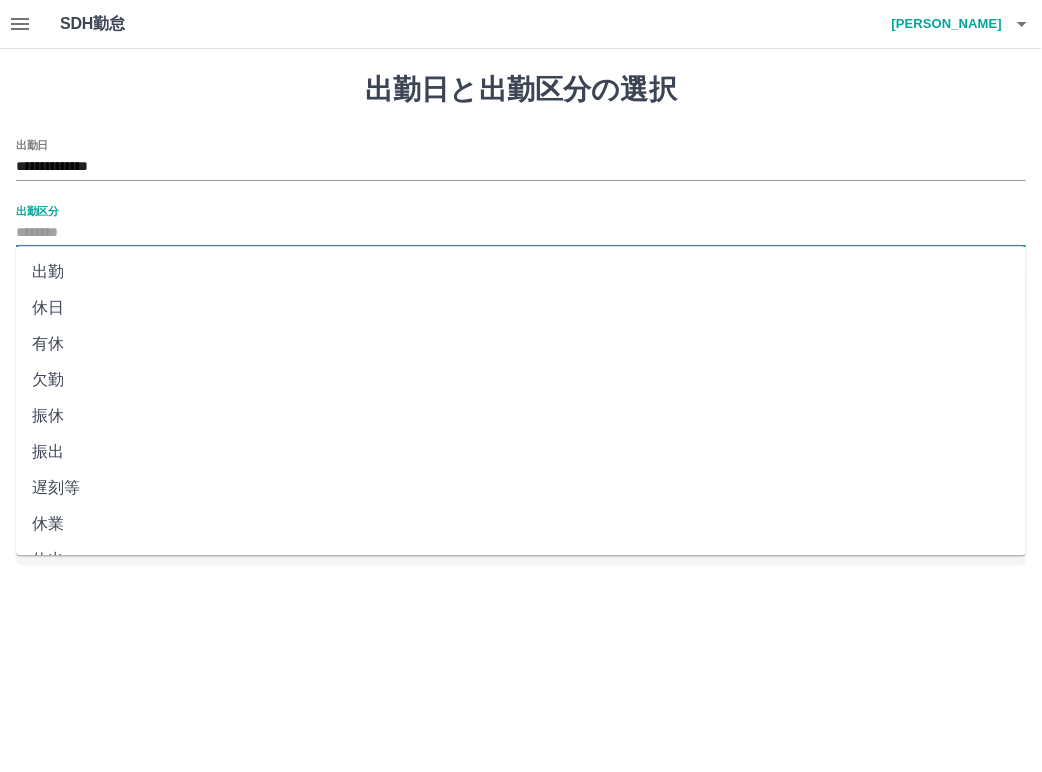 click on "出勤" at bounding box center [521, 272] 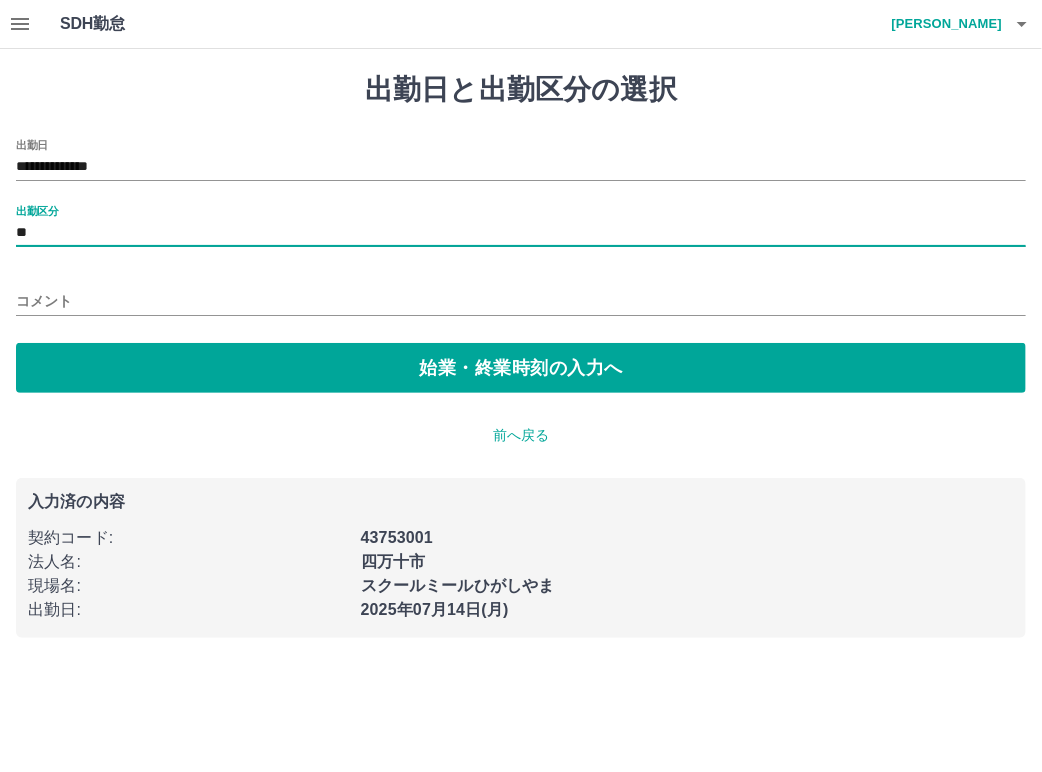 click on "コメント" at bounding box center [521, 301] 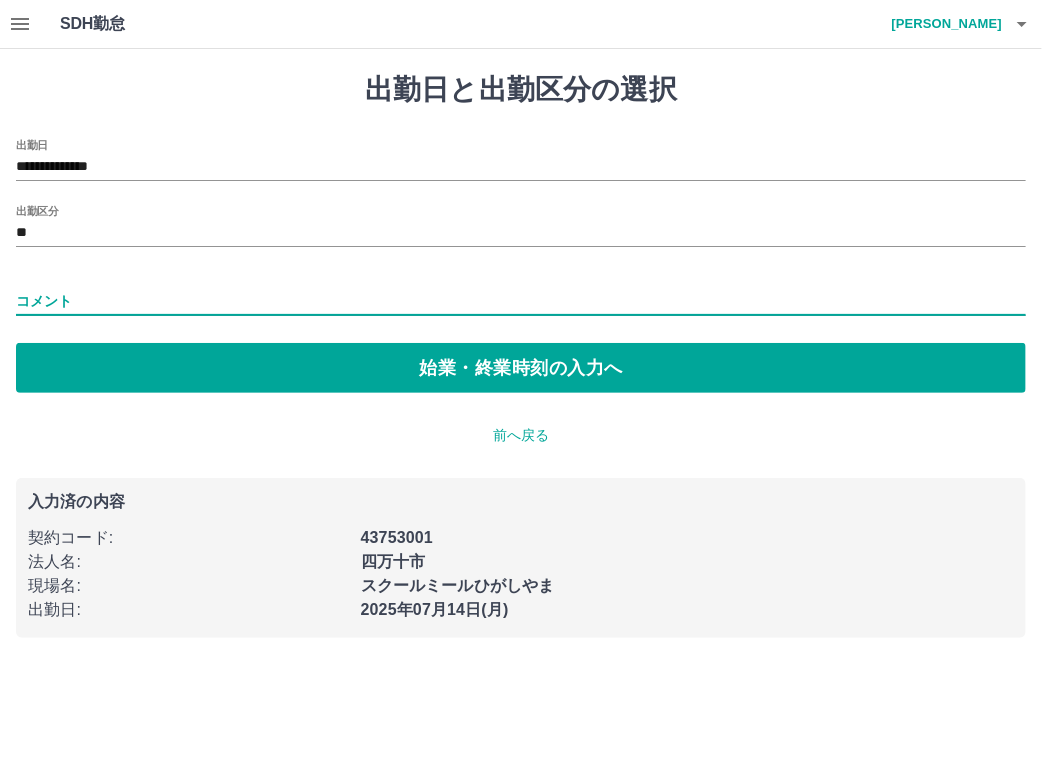 type on "*" 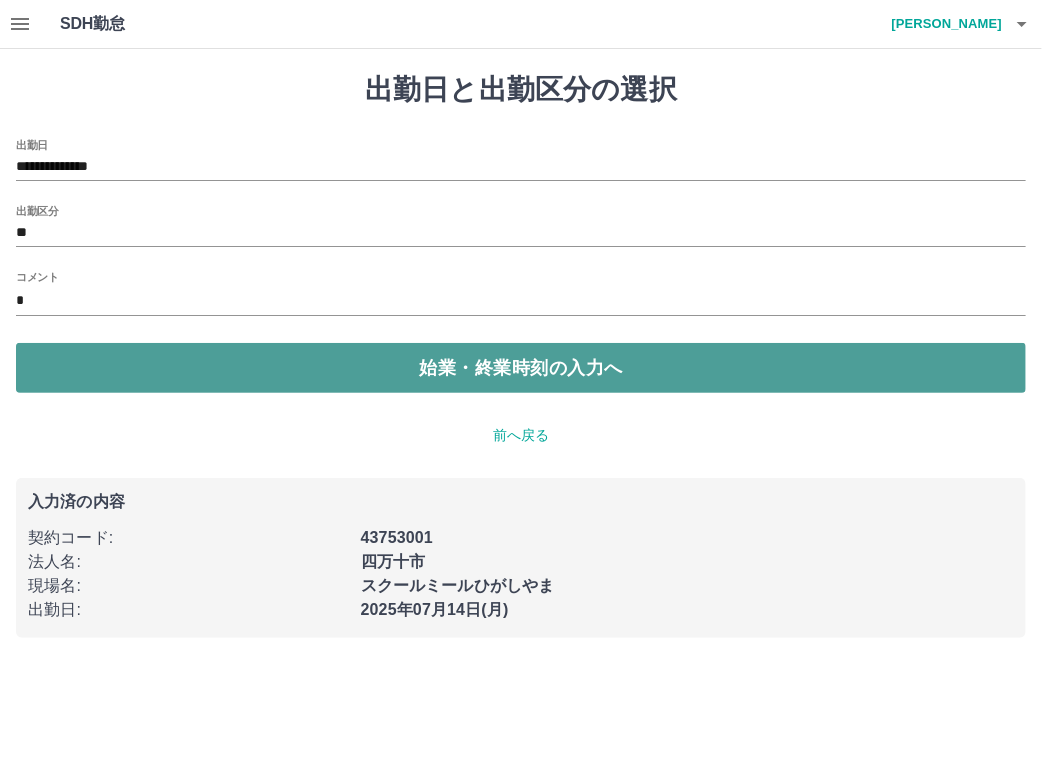 click on "始業・終業時刻の入力へ" at bounding box center (521, 368) 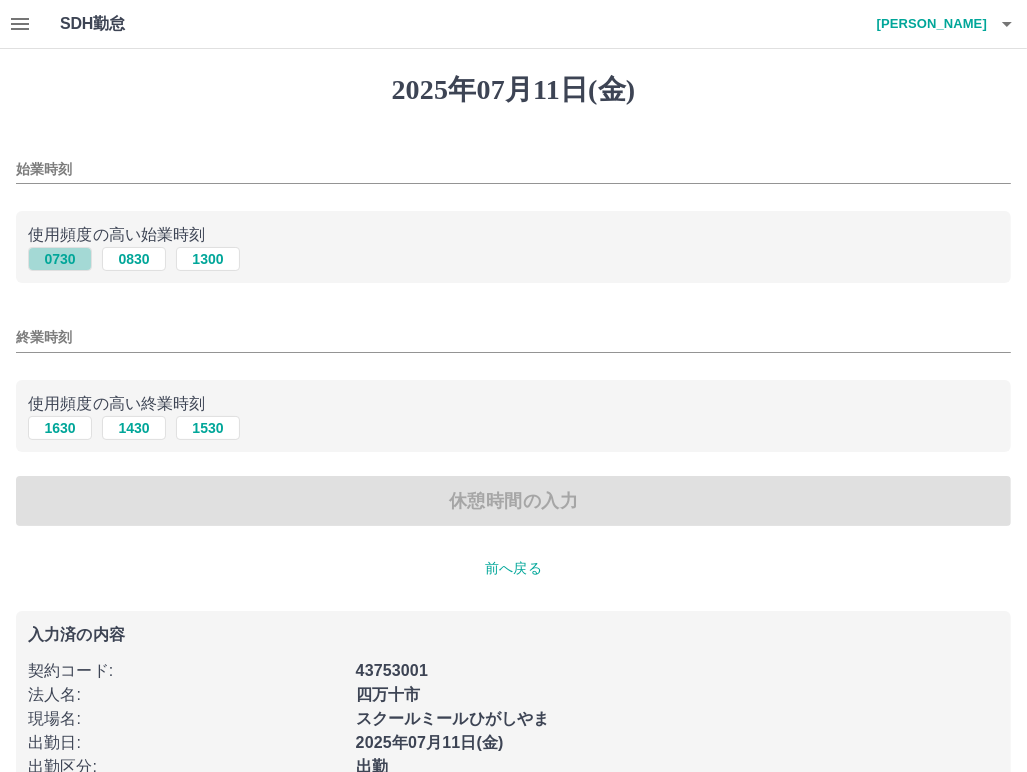 click on "0730" at bounding box center (60, 259) 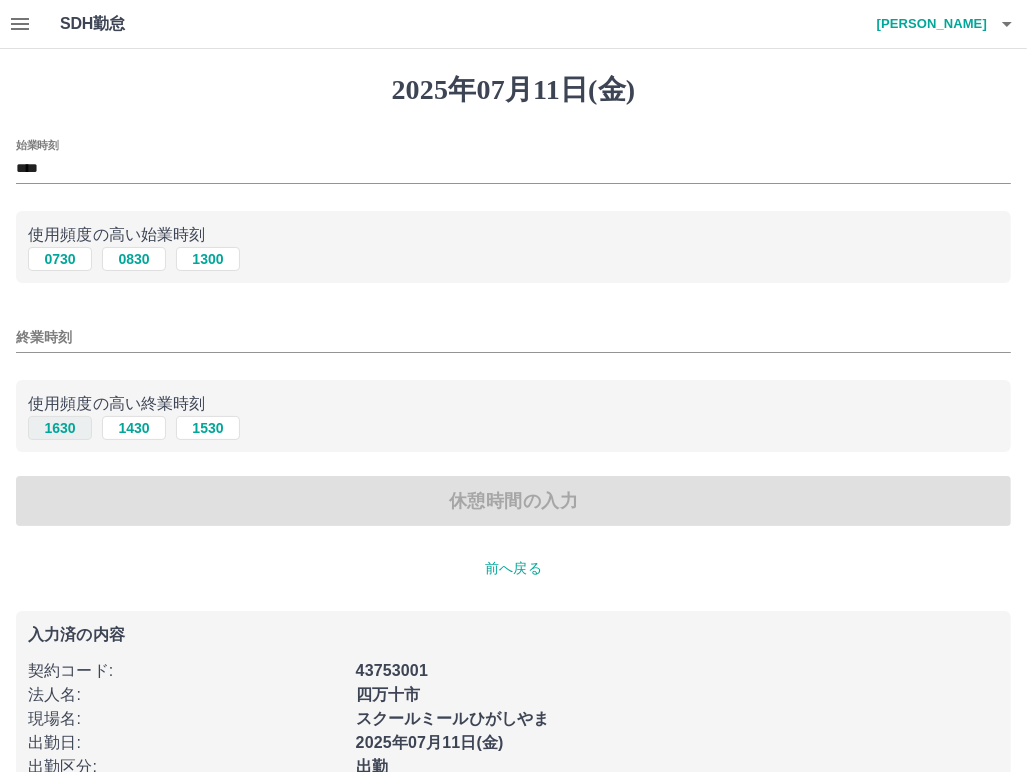 click on "1630" at bounding box center [60, 428] 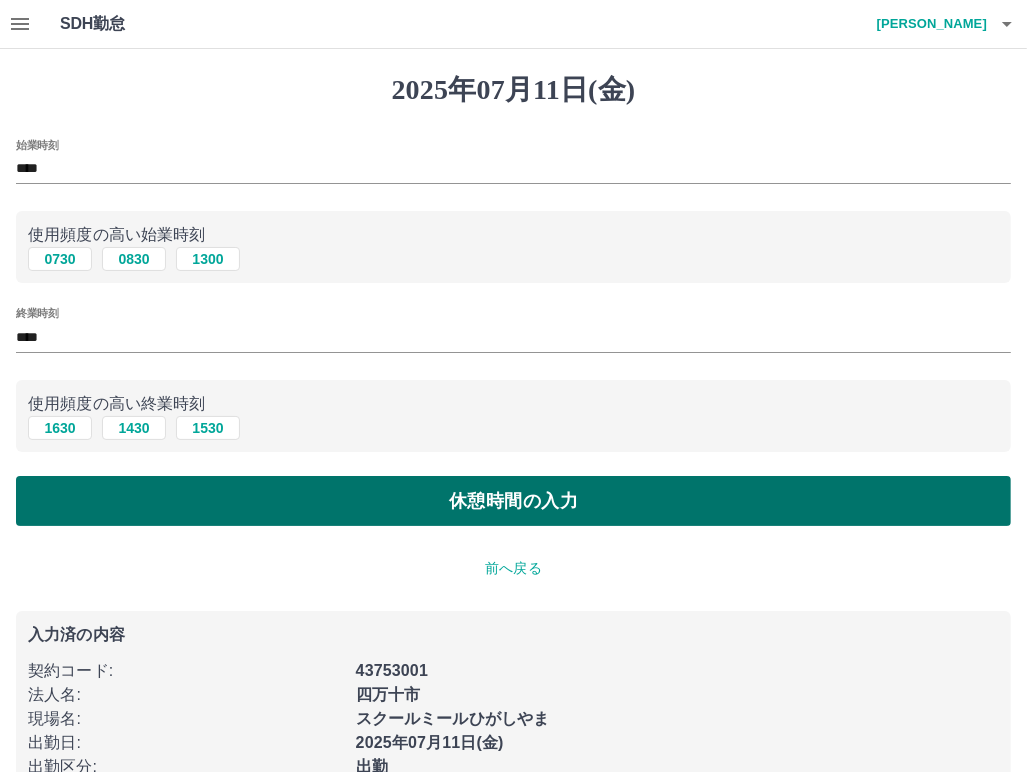 click on "休憩時間の入力" at bounding box center (513, 501) 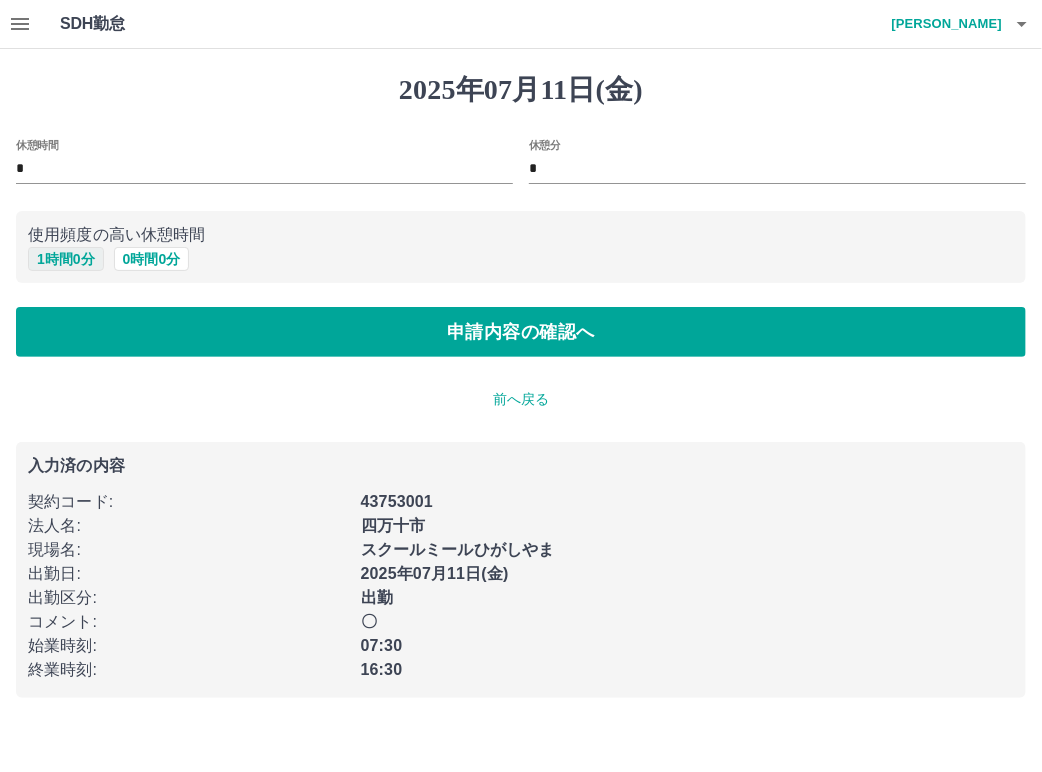 click on "1 時間 0 分" at bounding box center (66, 259) 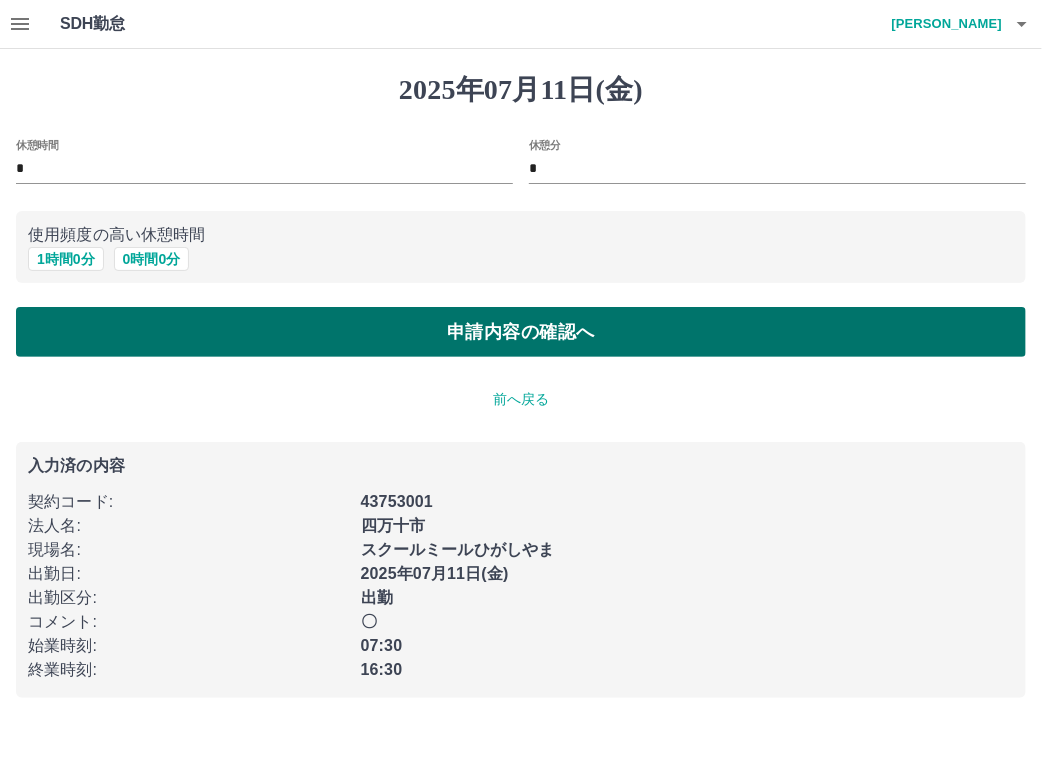 click on "申請内容の確認へ" at bounding box center [521, 332] 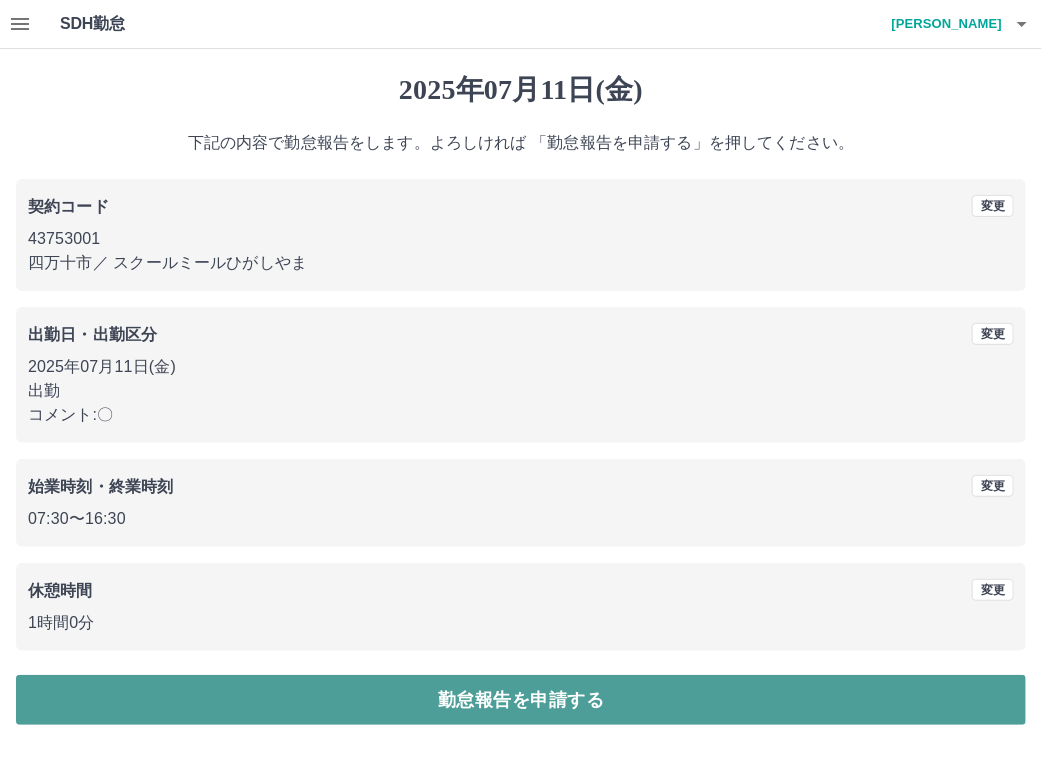 click on "勤怠報告を申請する" at bounding box center (521, 700) 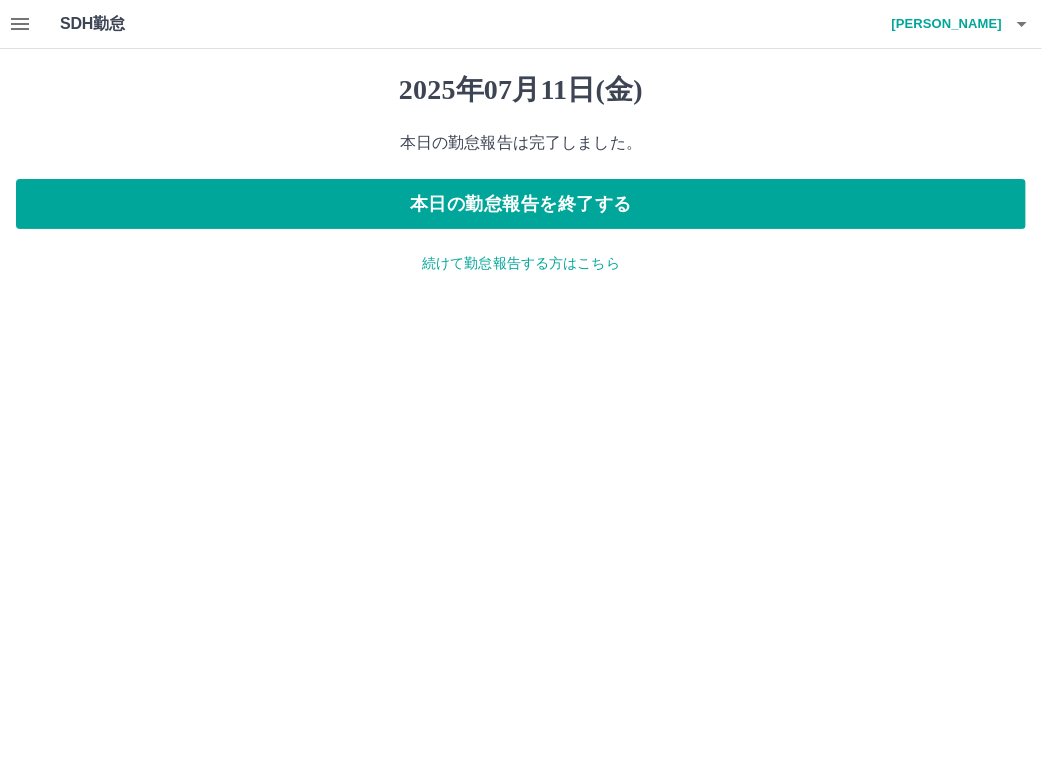 click on "続けて勤怠報告する方はこちら" at bounding box center [521, 263] 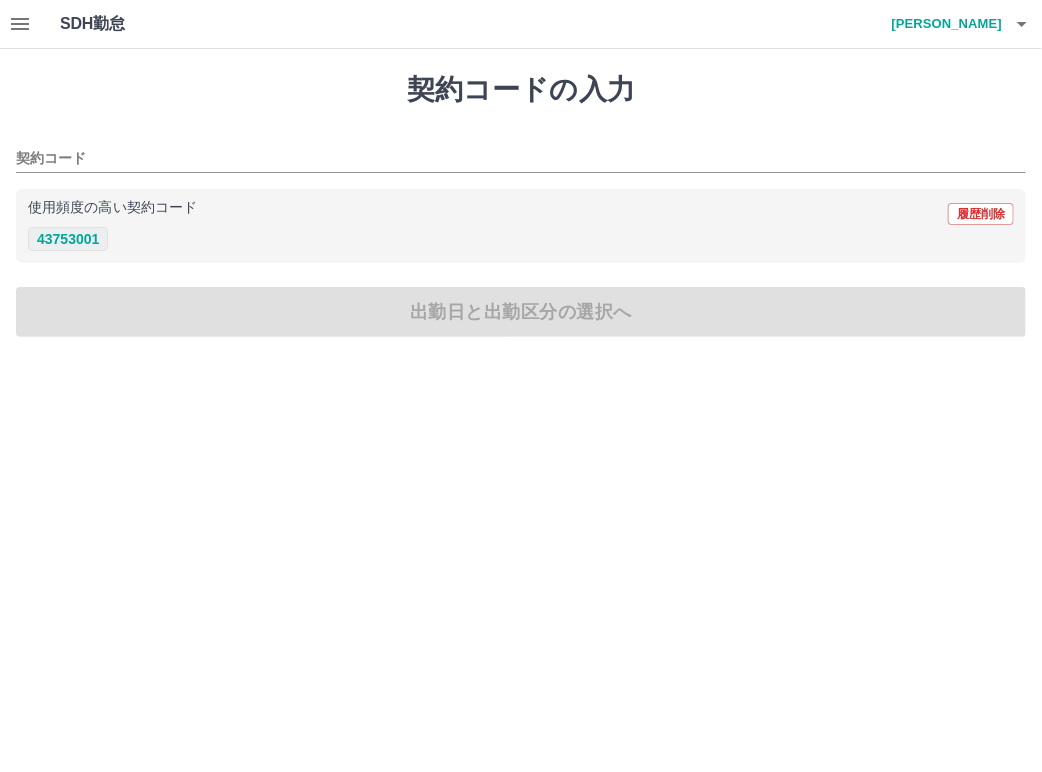 click on "43753001" at bounding box center (68, 239) 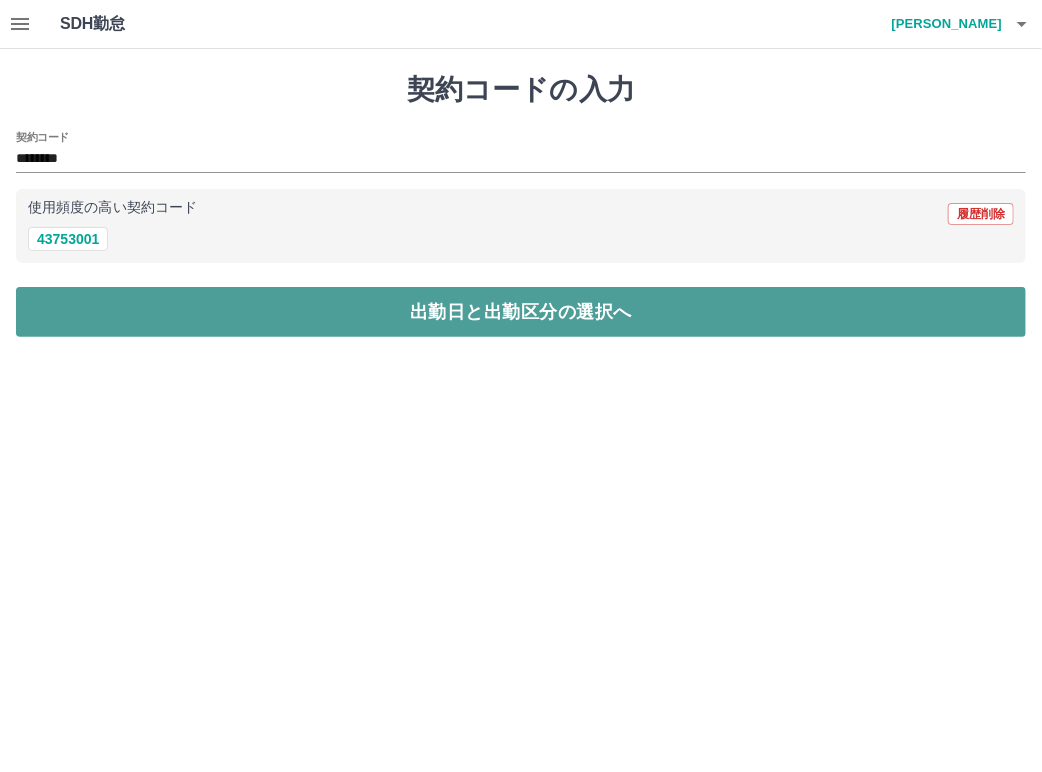 click on "出勤日と出勤区分の選択へ" at bounding box center (521, 312) 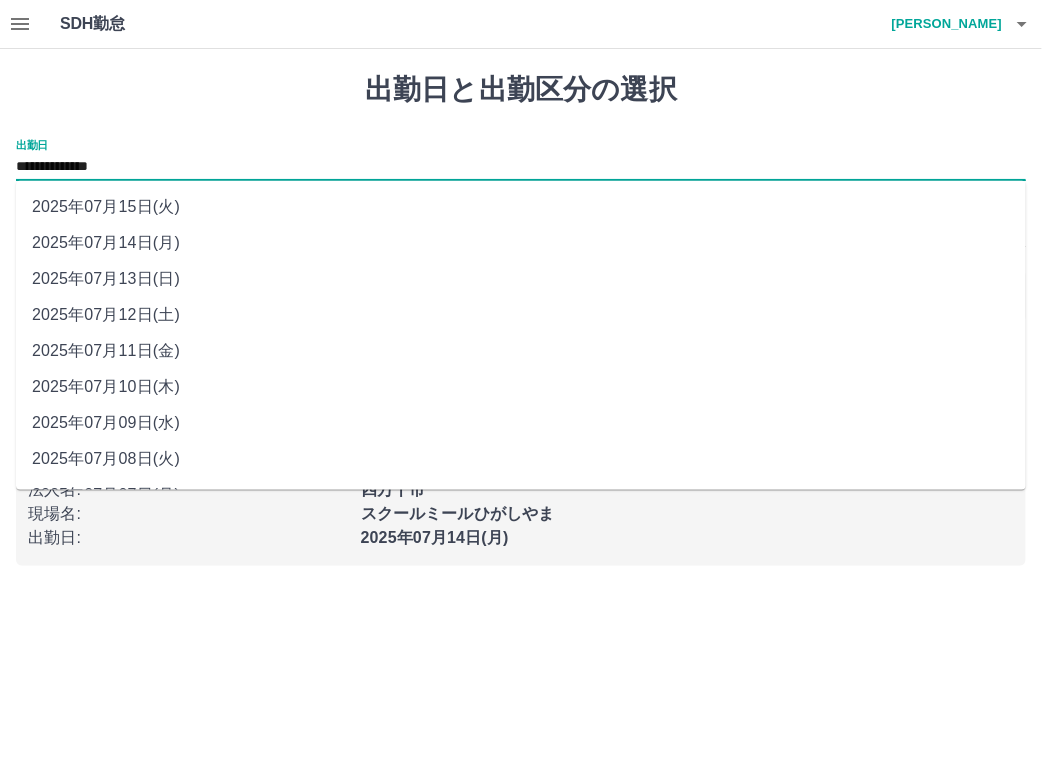 click on "**********" at bounding box center (521, 167) 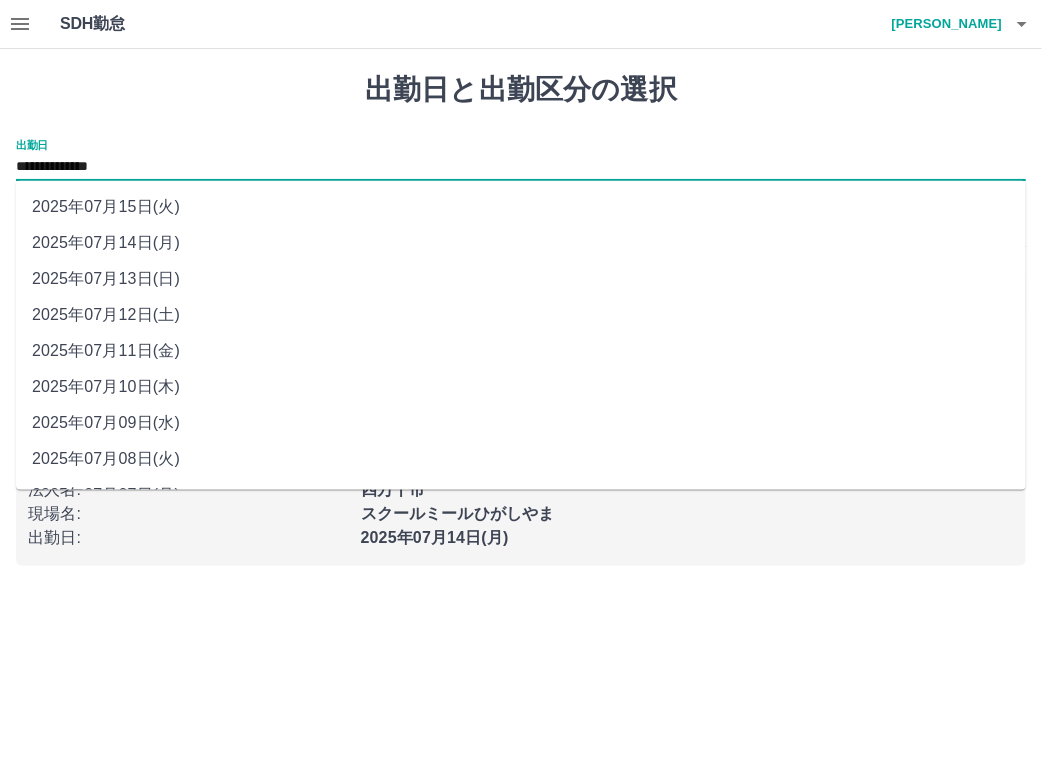 click on "2025年07月12日(土)" at bounding box center [521, 315] 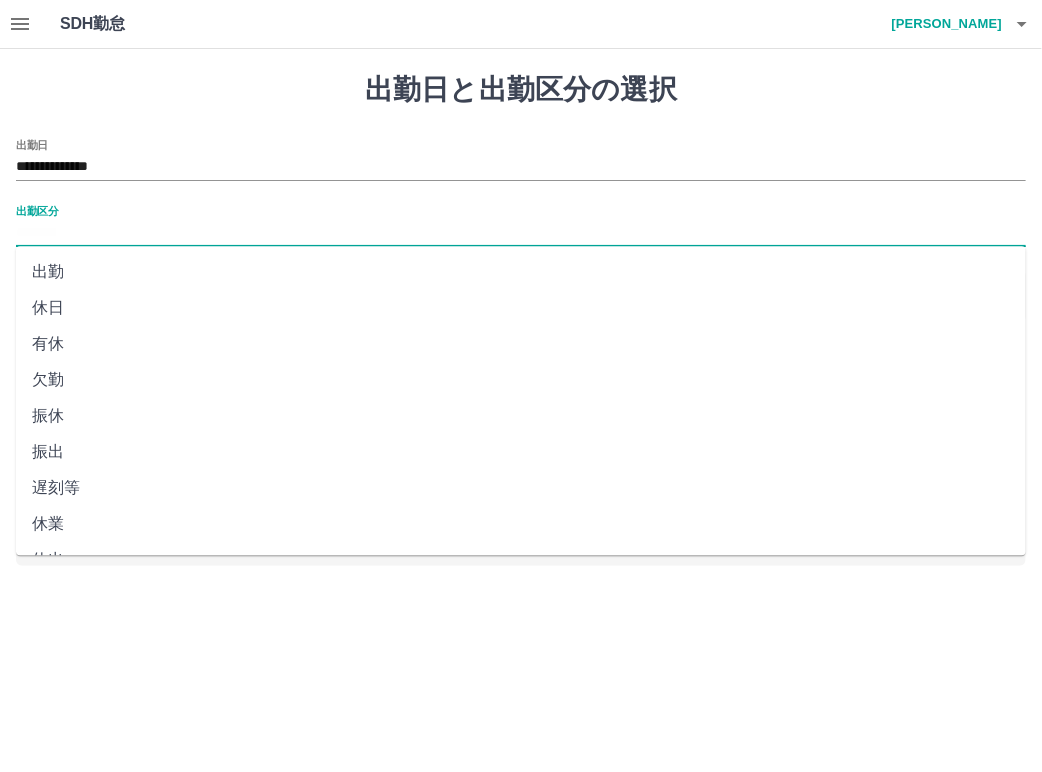 click on "出勤区分" at bounding box center (521, 233) 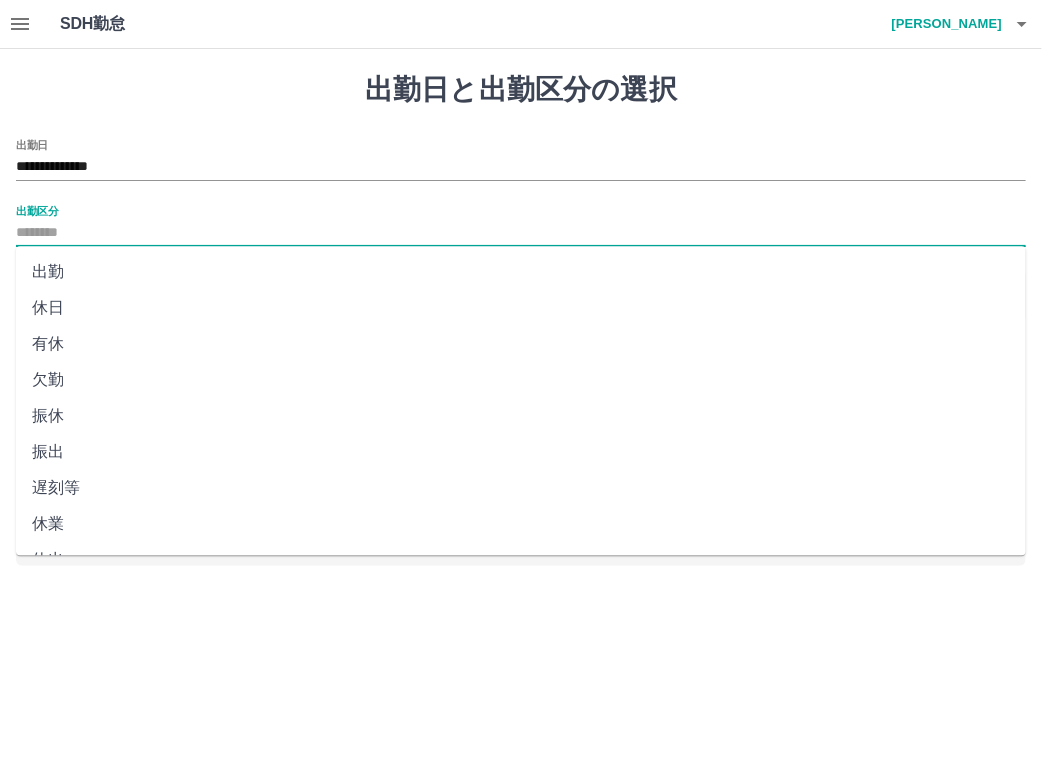 click on "休日" at bounding box center [521, 308] 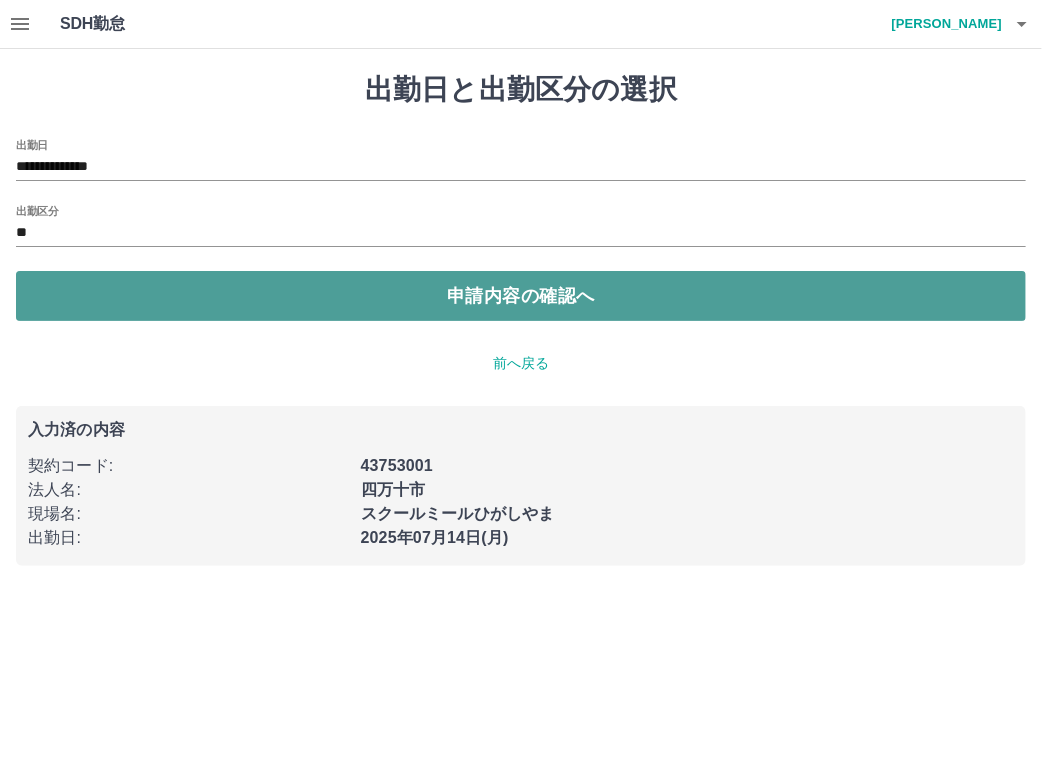 click on "申請内容の確認へ" at bounding box center (521, 296) 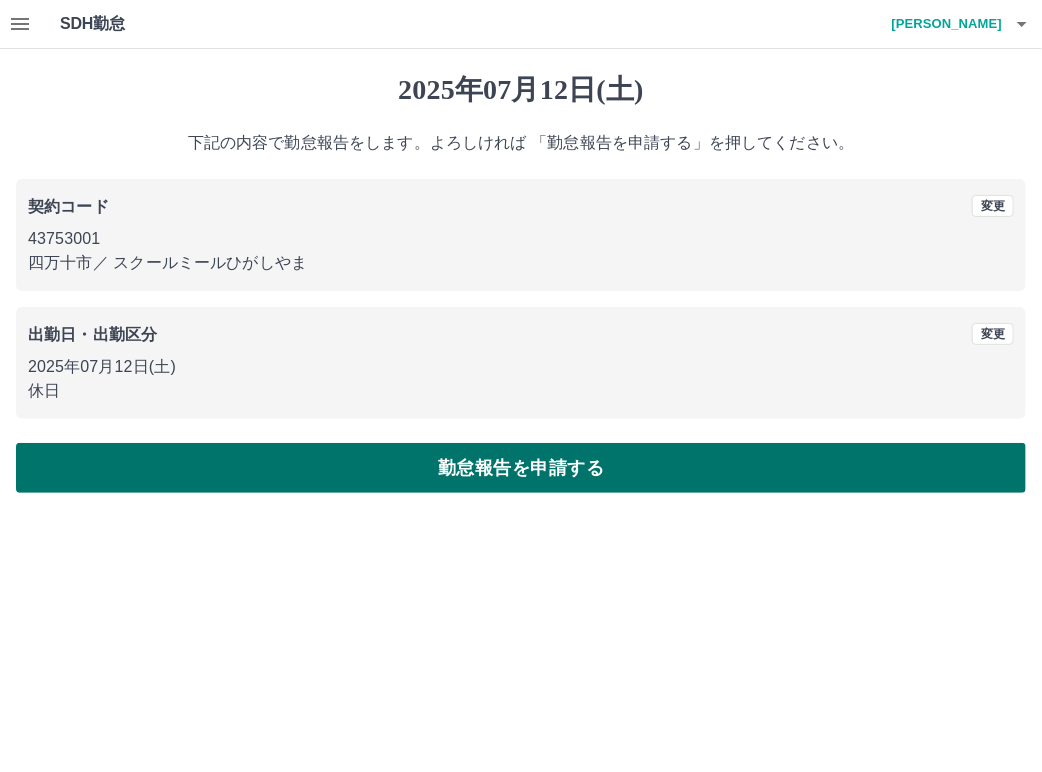 click on "勤怠報告を申請する" at bounding box center (521, 468) 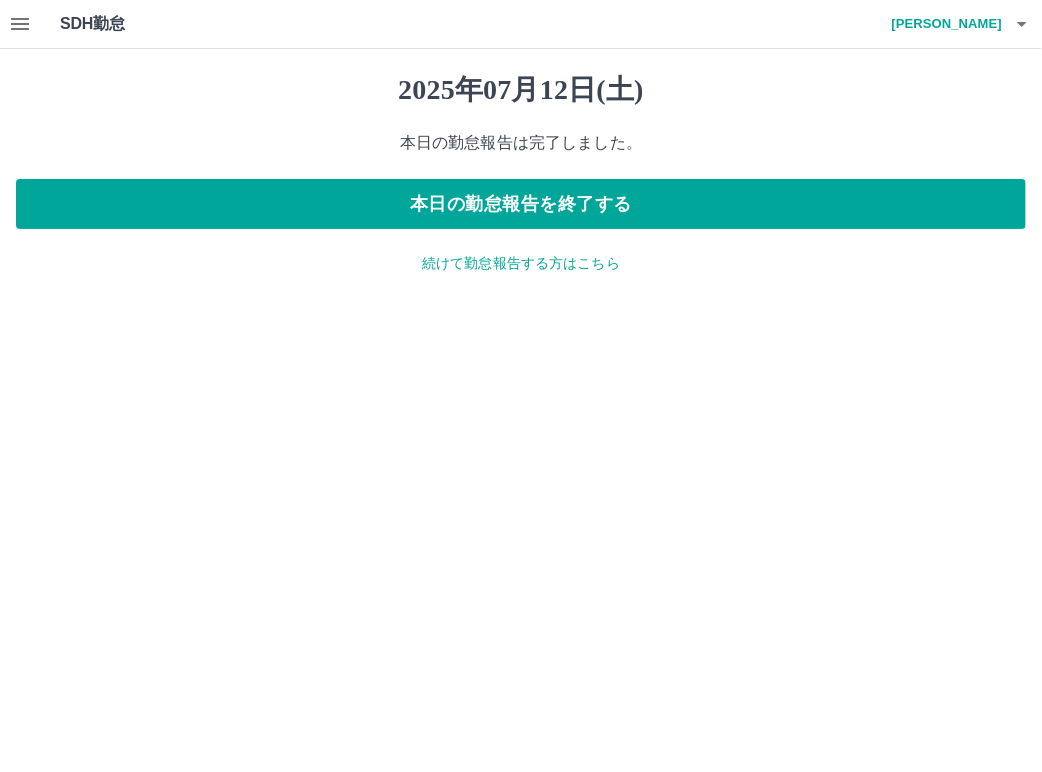 click on "続けて勤怠報告する方はこちら" at bounding box center (521, 263) 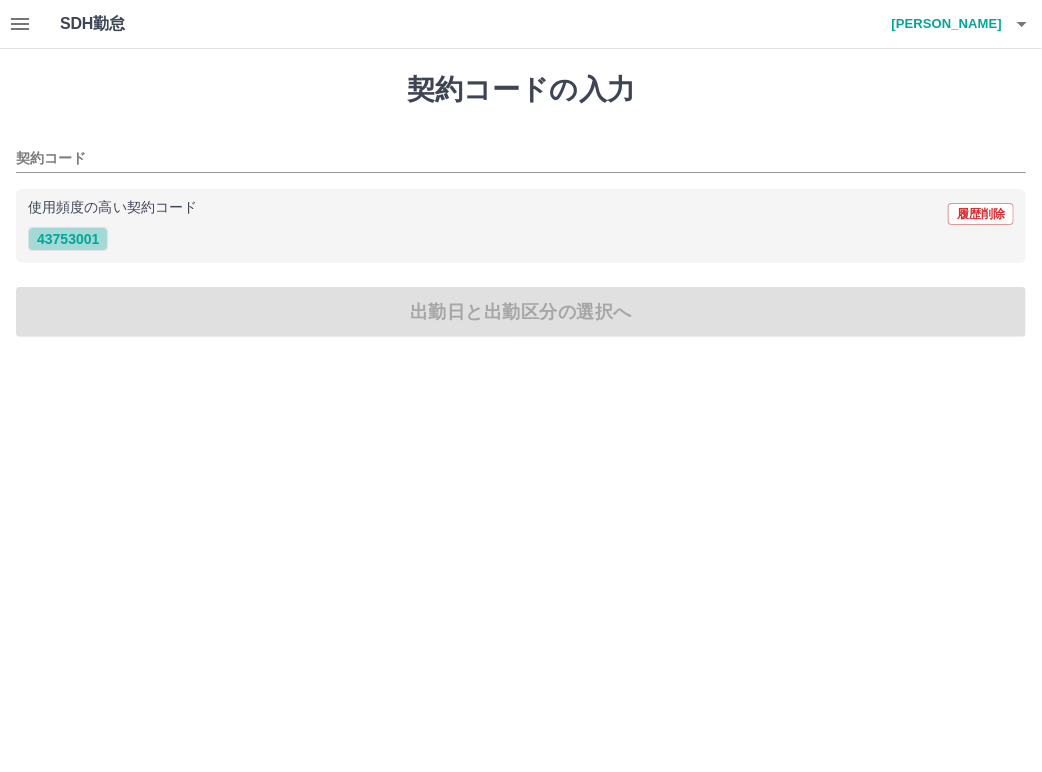 click on "43753001" at bounding box center [68, 239] 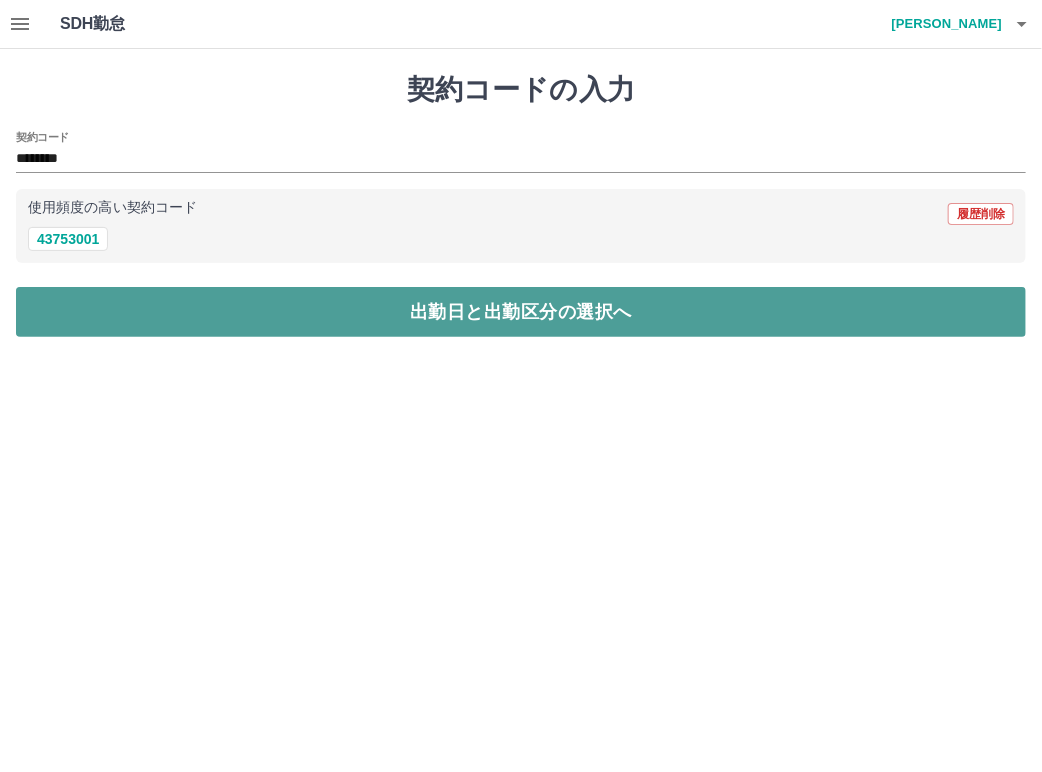 click on "出勤日と出勤区分の選択へ" at bounding box center [521, 312] 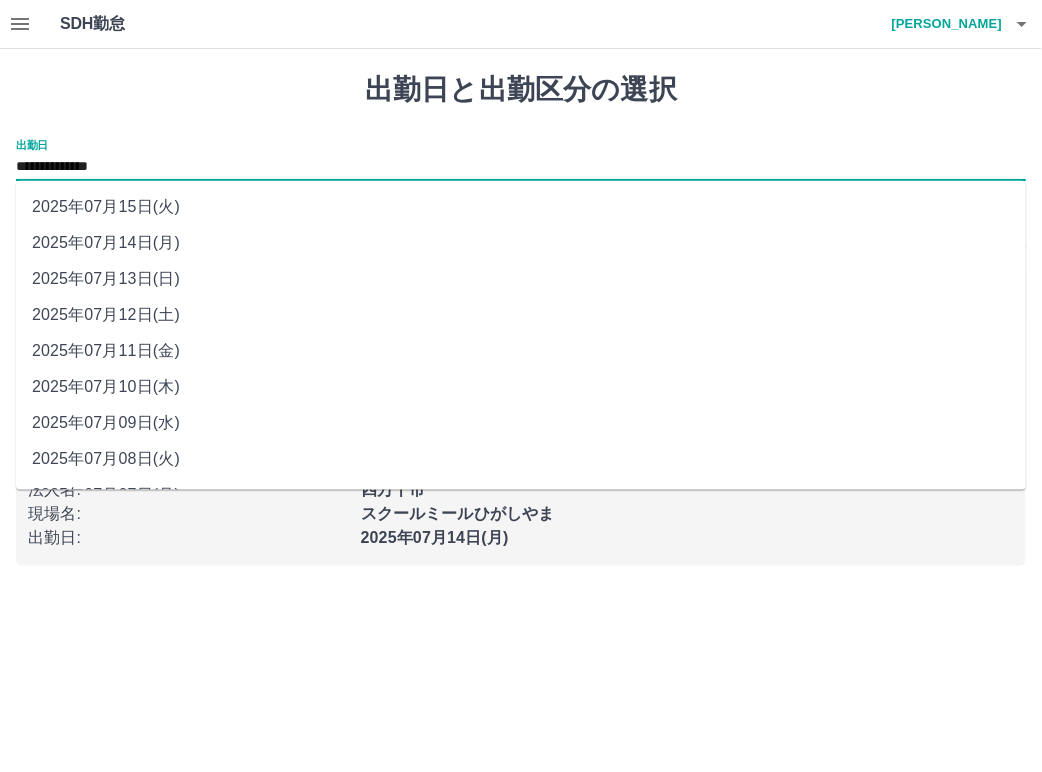 click on "**********" at bounding box center [521, 167] 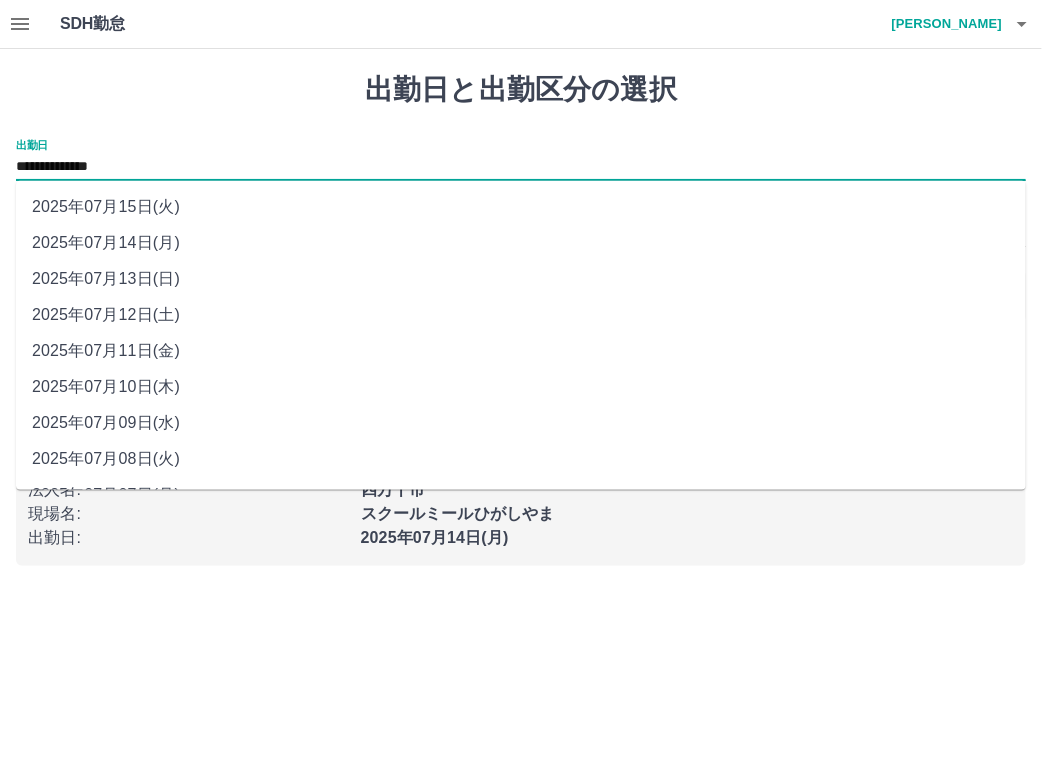 click on "2025年07月13日(日)" at bounding box center (521, 279) 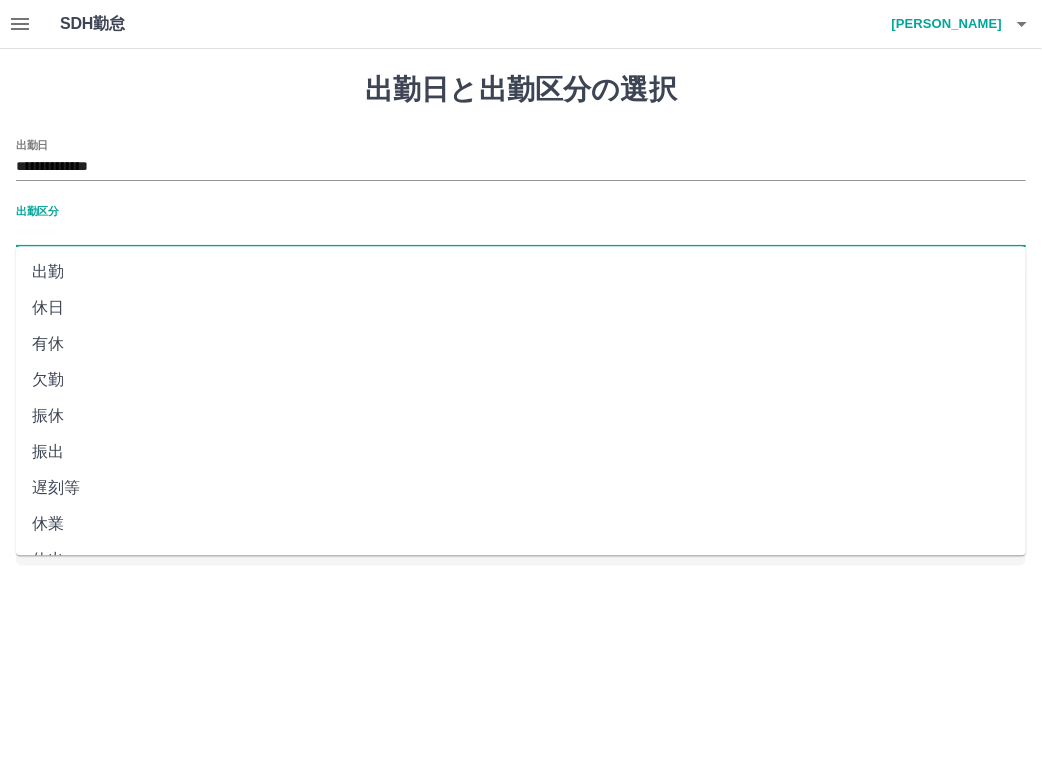 click on "出勤区分" at bounding box center (521, 233) 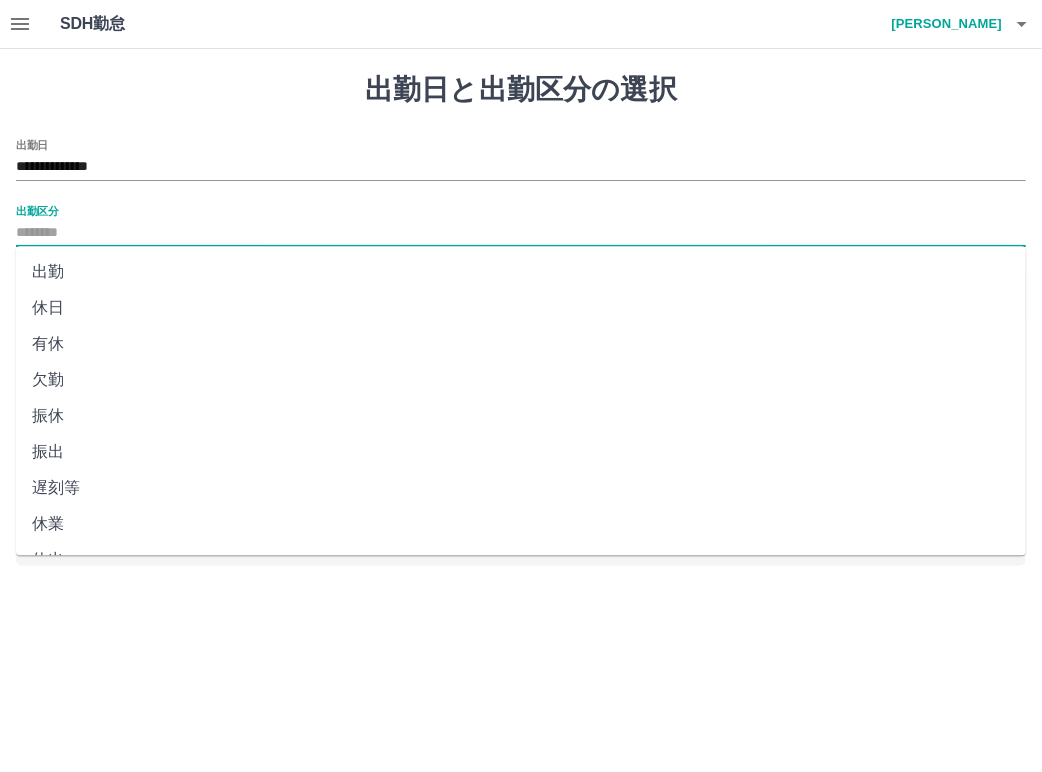 click on "休日" at bounding box center (521, 308) 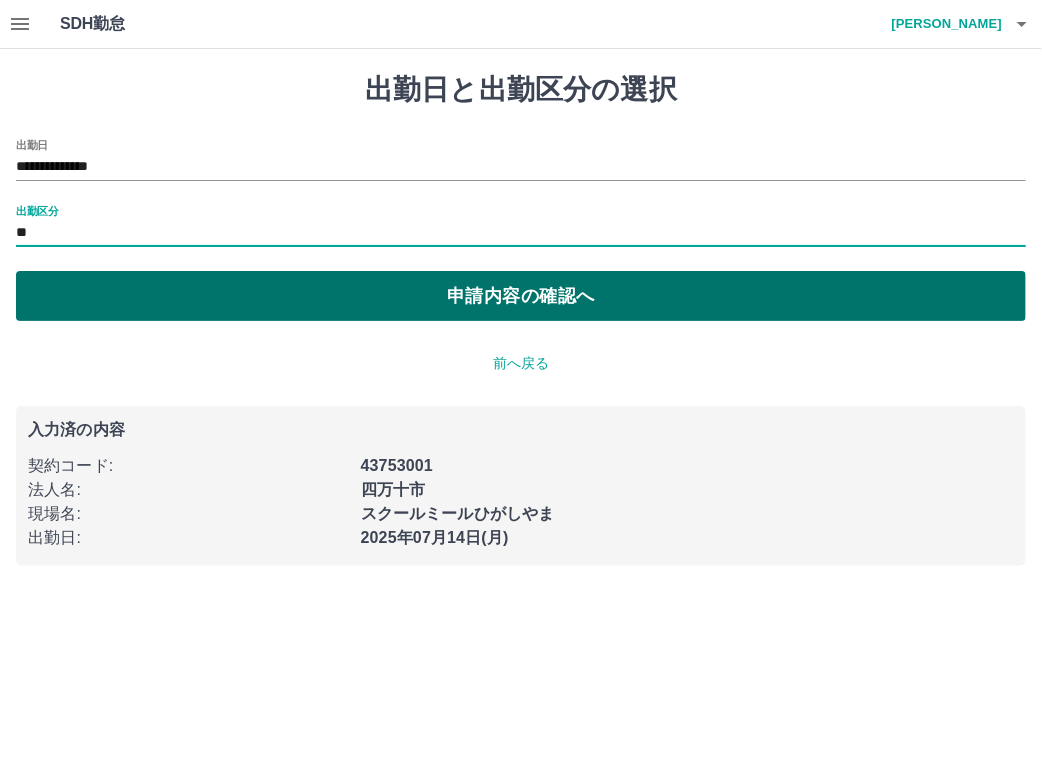 click on "申請内容の確認へ" at bounding box center (521, 296) 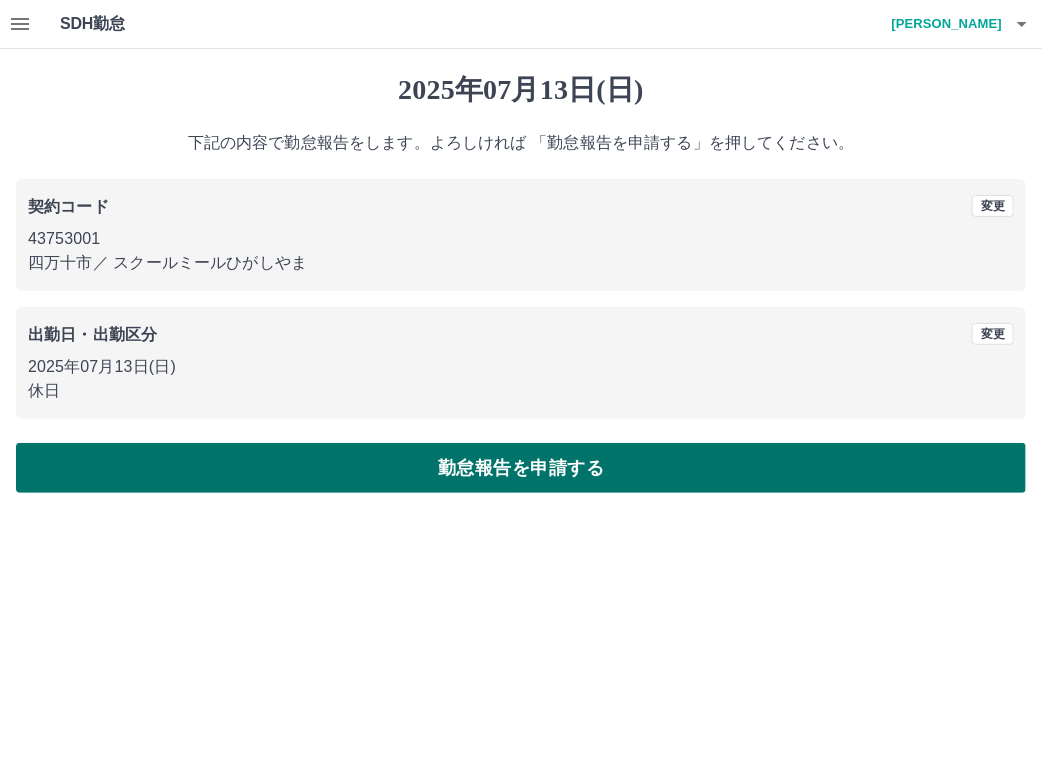 click on "勤怠報告を申請する" at bounding box center [521, 468] 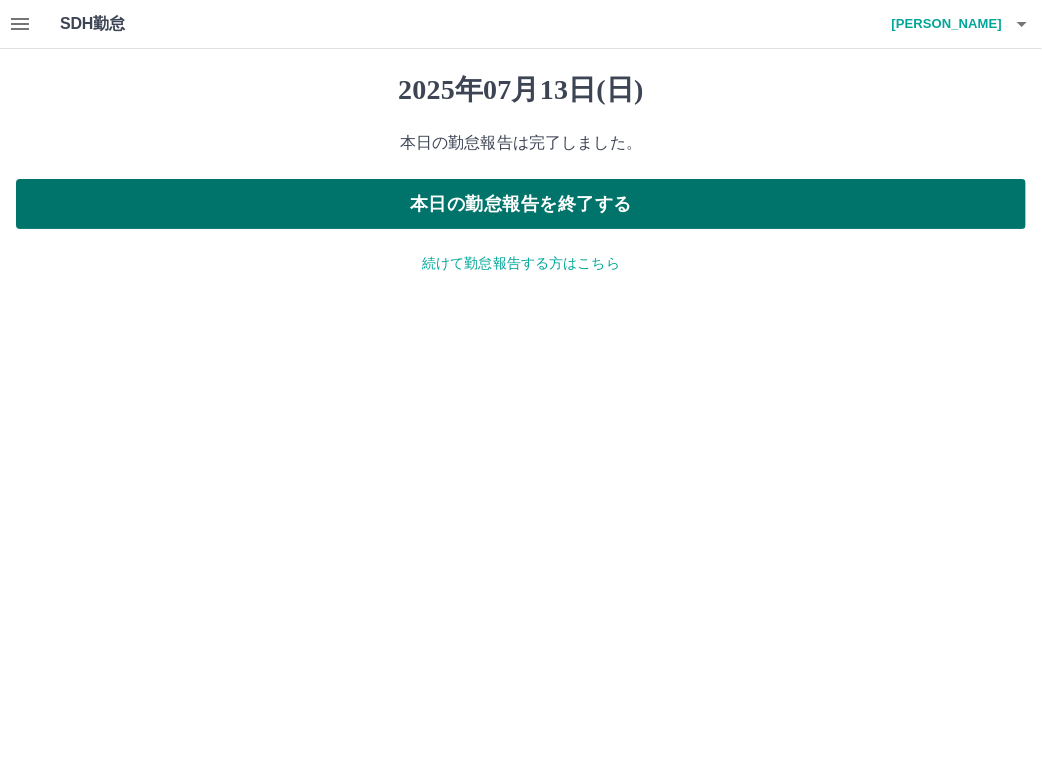 click on "本日の勤怠報告を終了する" at bounding box center [521, 204] 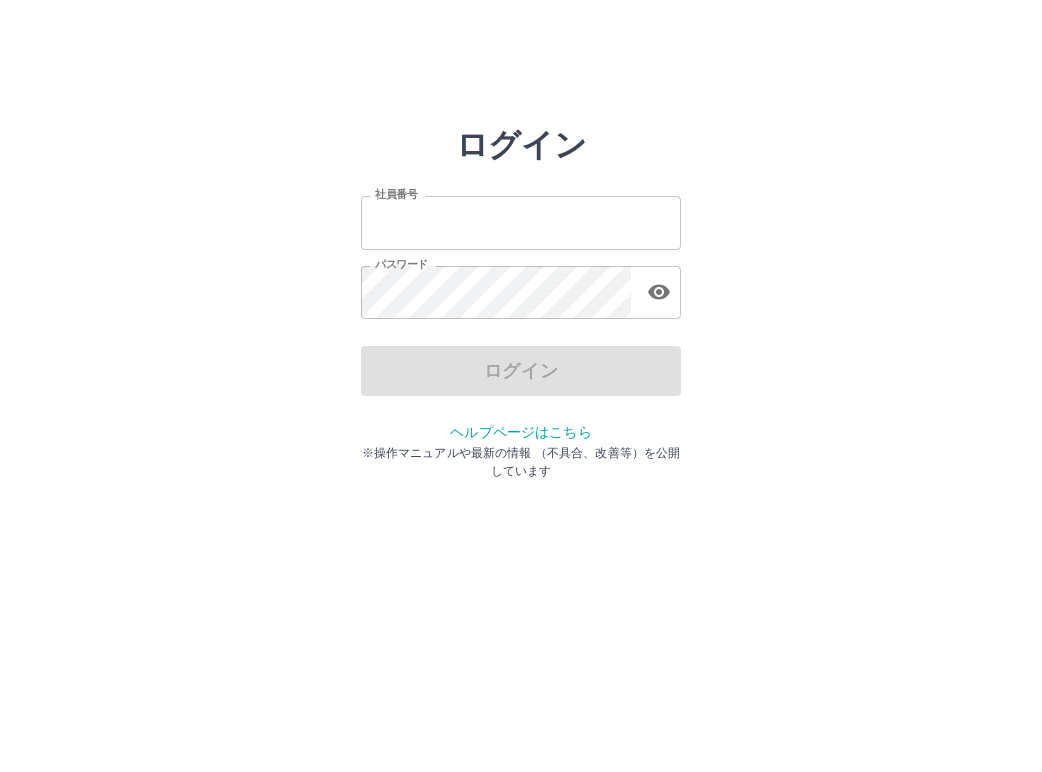 scroll, scrollTop: 0, scrollLeft: 0, axis: both 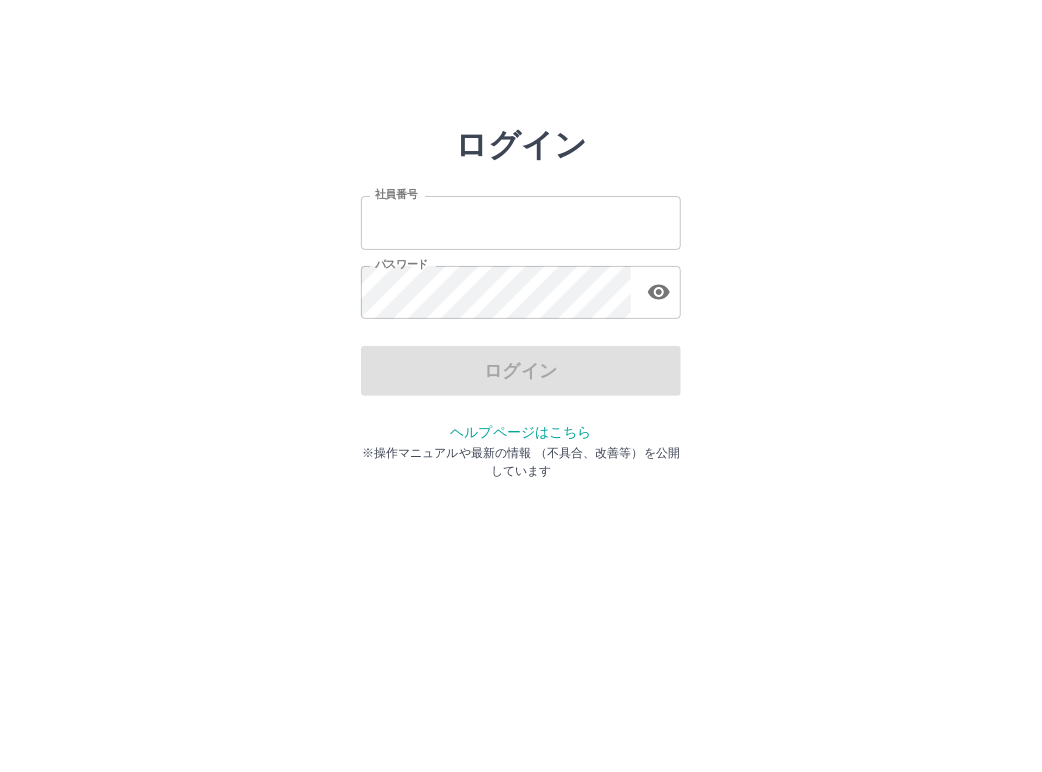 type on "*******" 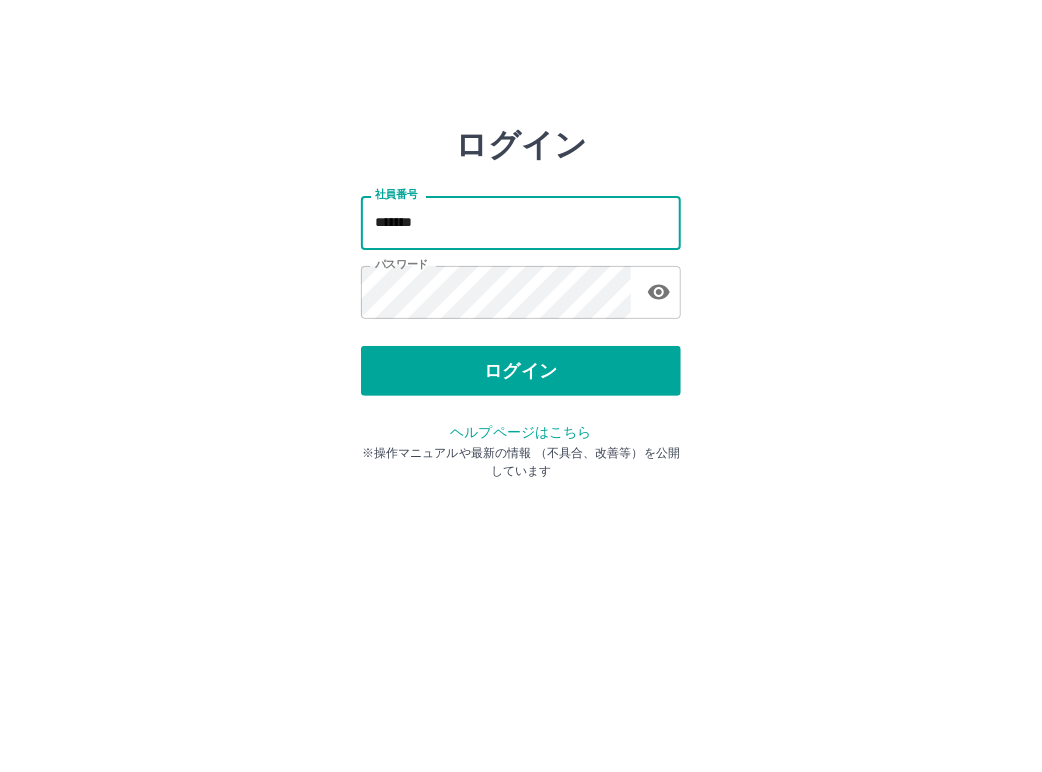 click on "*******" at bounding box center (521, 222) 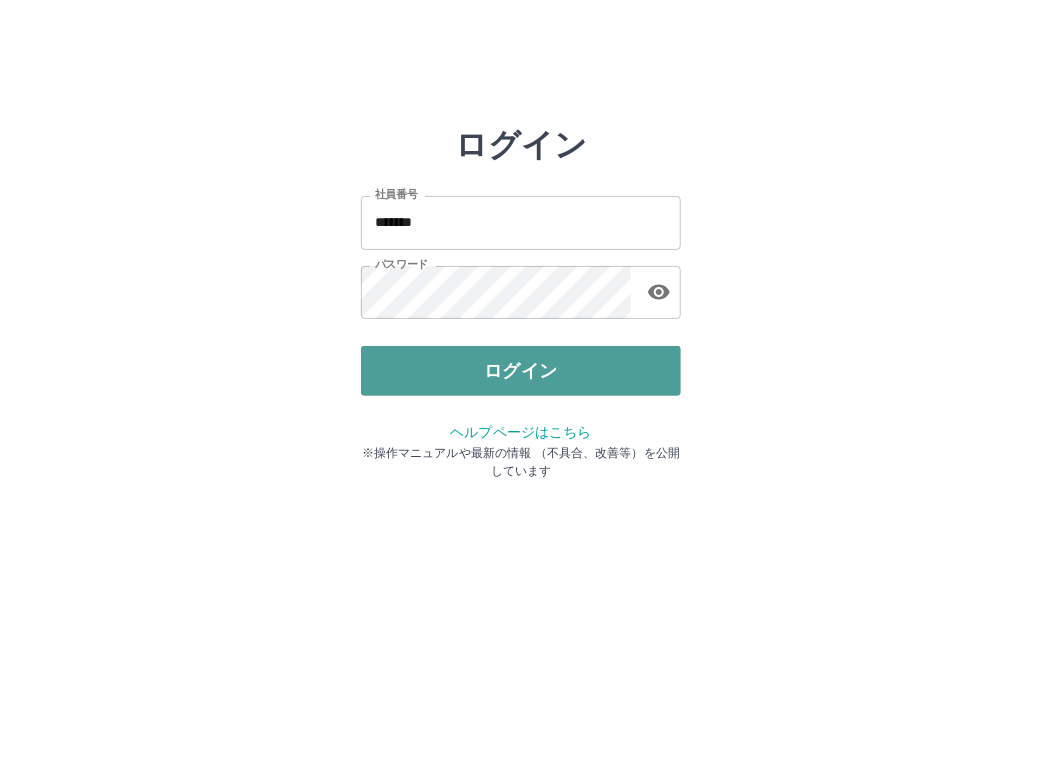 click on "ログイン" at bounding box center (521, 371) 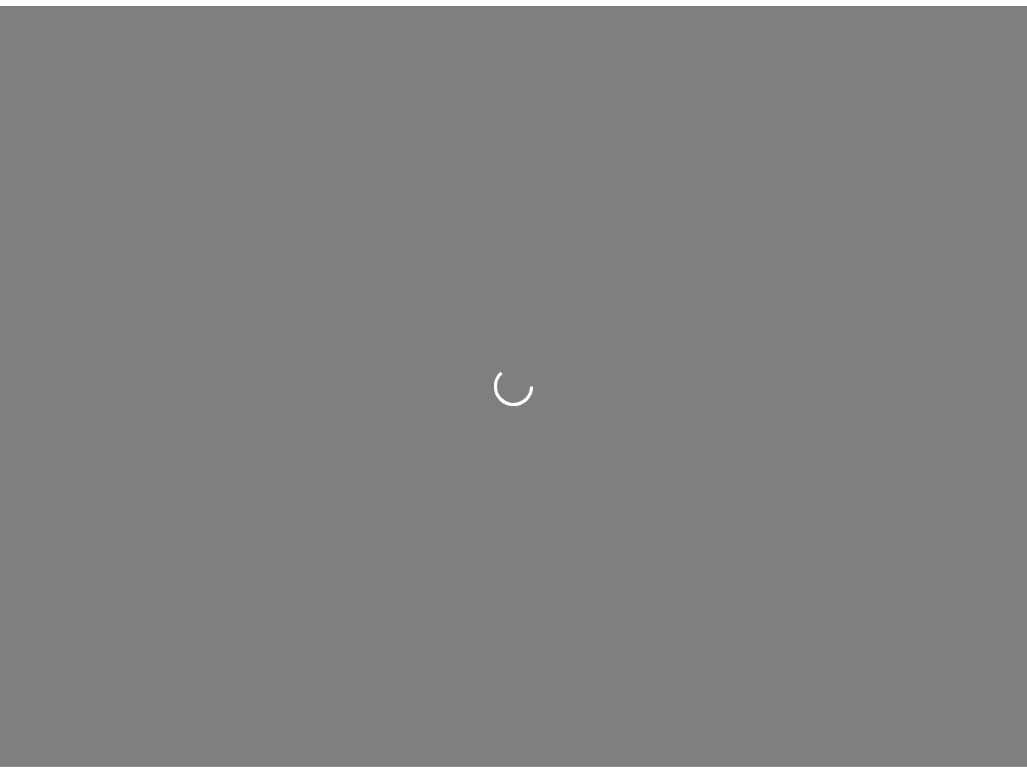 scroll, scrollTop: 0, scrollLeft: 0, axis: both 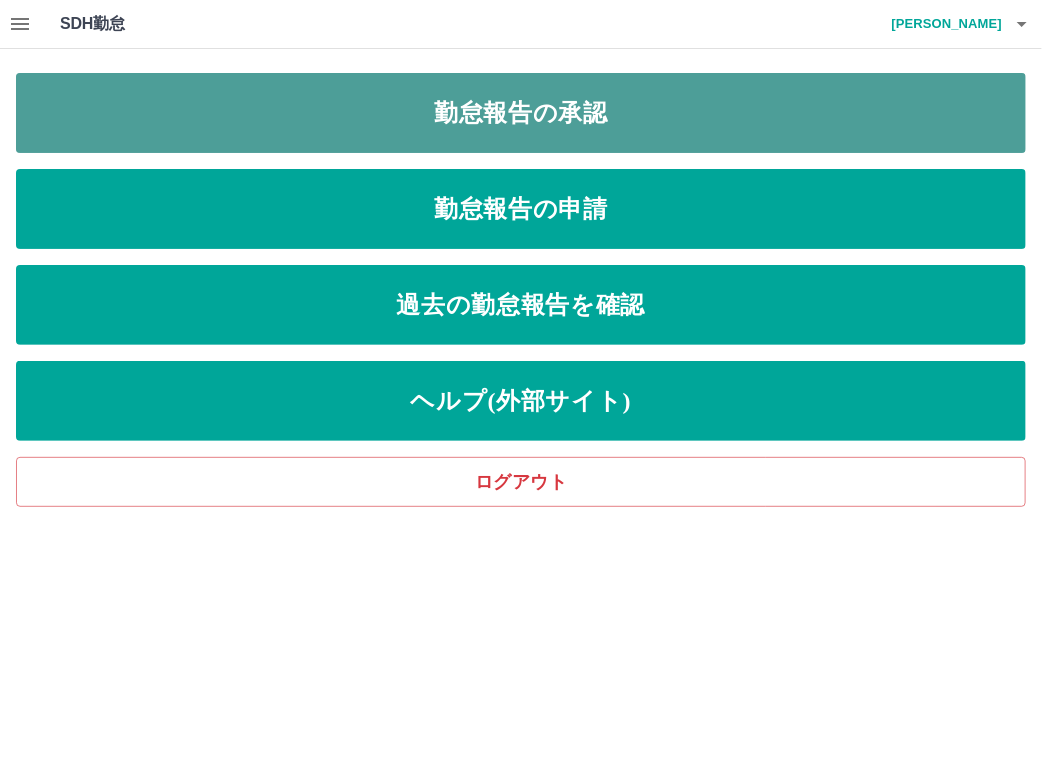 click on "勤怠報告の承認" at bounding box center [521, 113] 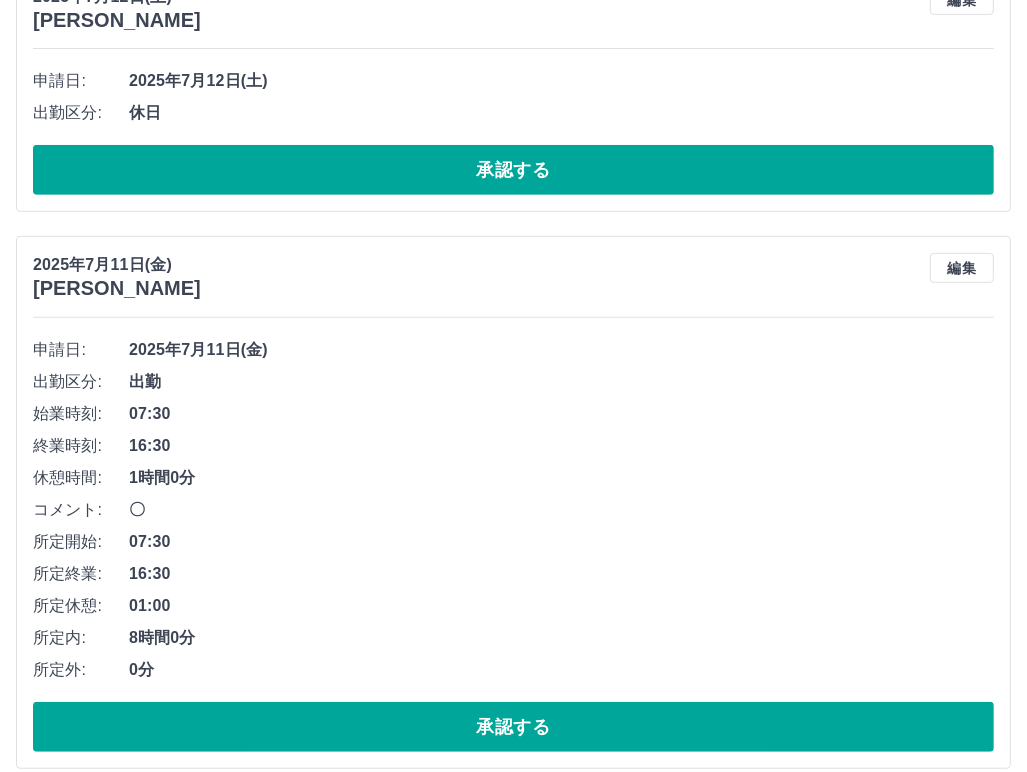 scroll, scrollTop: 556, scrollLeft: 0, axis: vertical 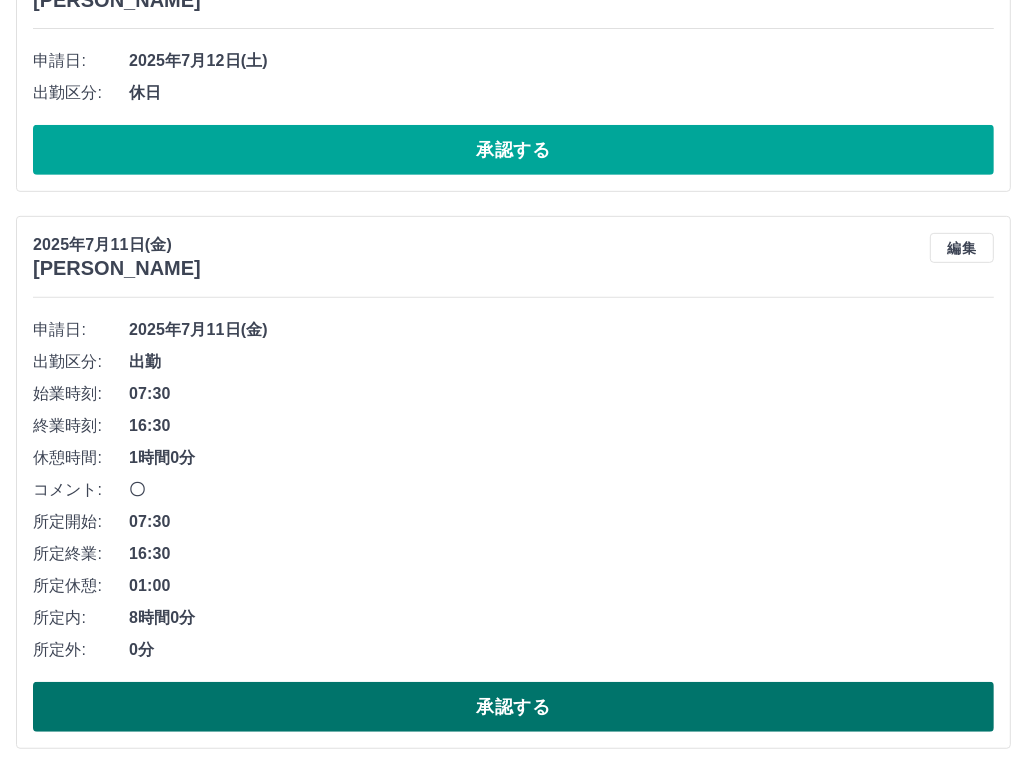 click on "承認する" at bounding box center (513, 707) 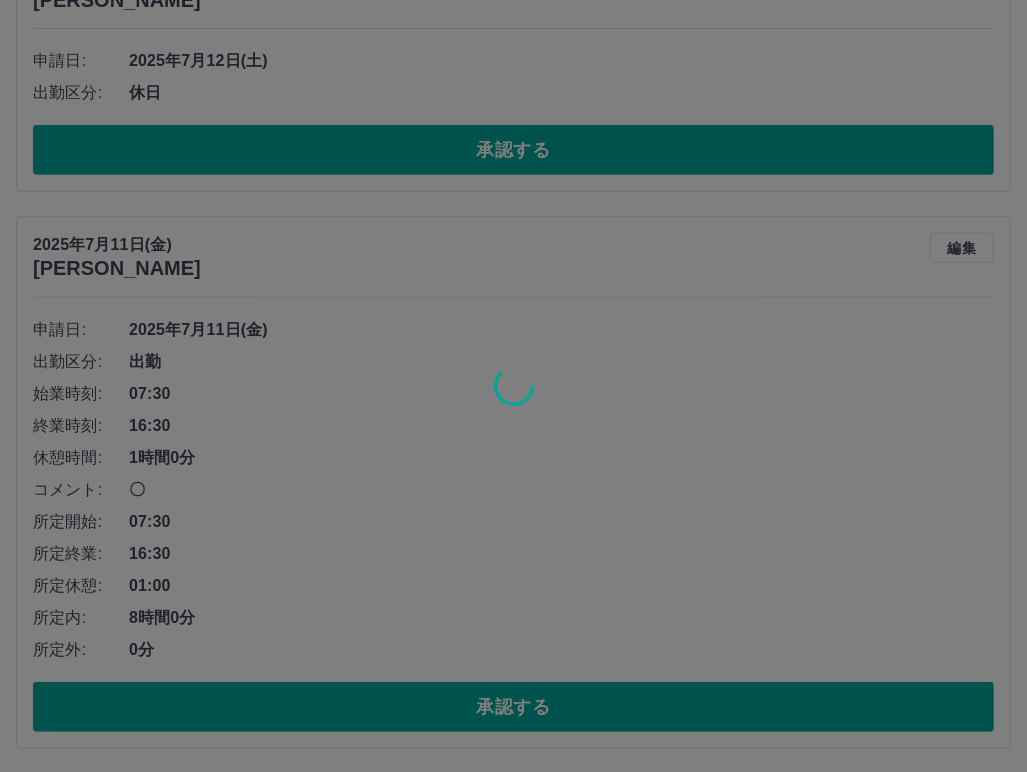 scroll, scrollTop: 0, scrollLeft: 0, axis: both 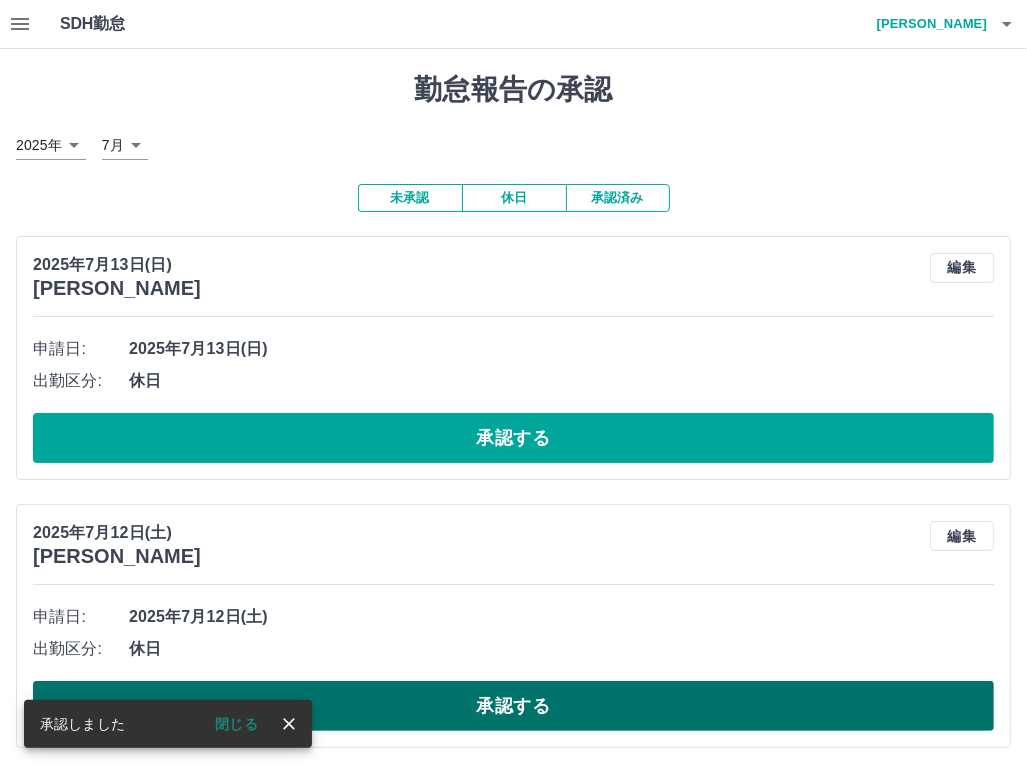 click on "承認する" at bounding box center [513, 706] 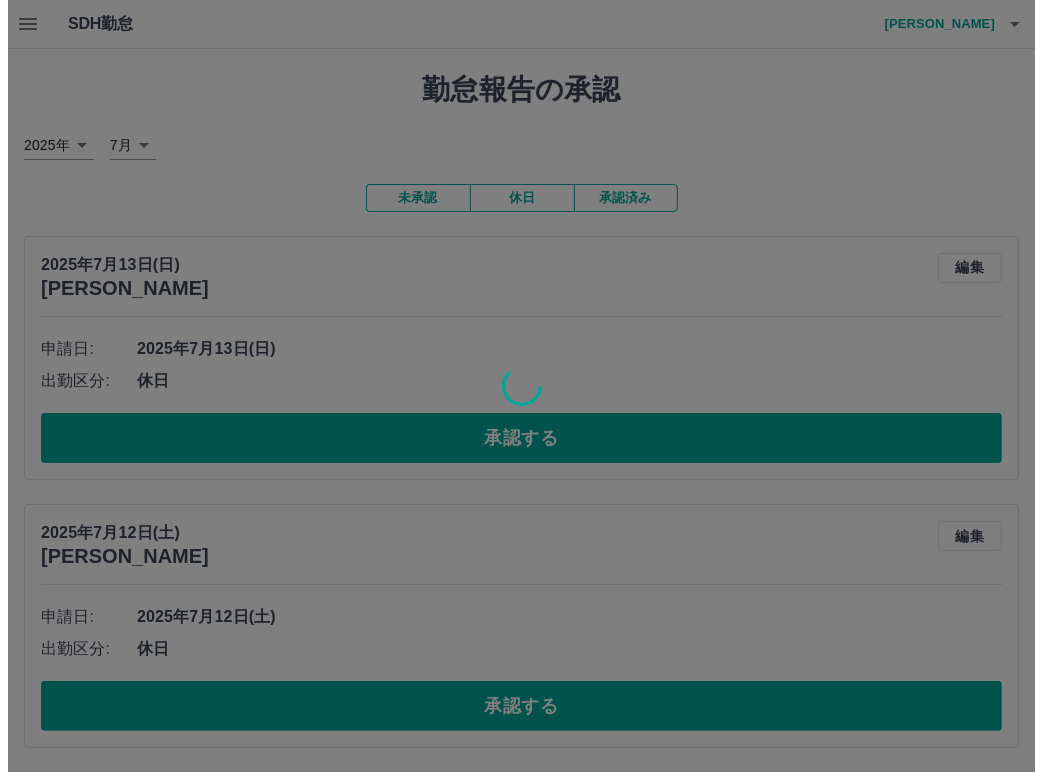 scroll, scrollTop: 0, scrollLeft: 0, axis: both 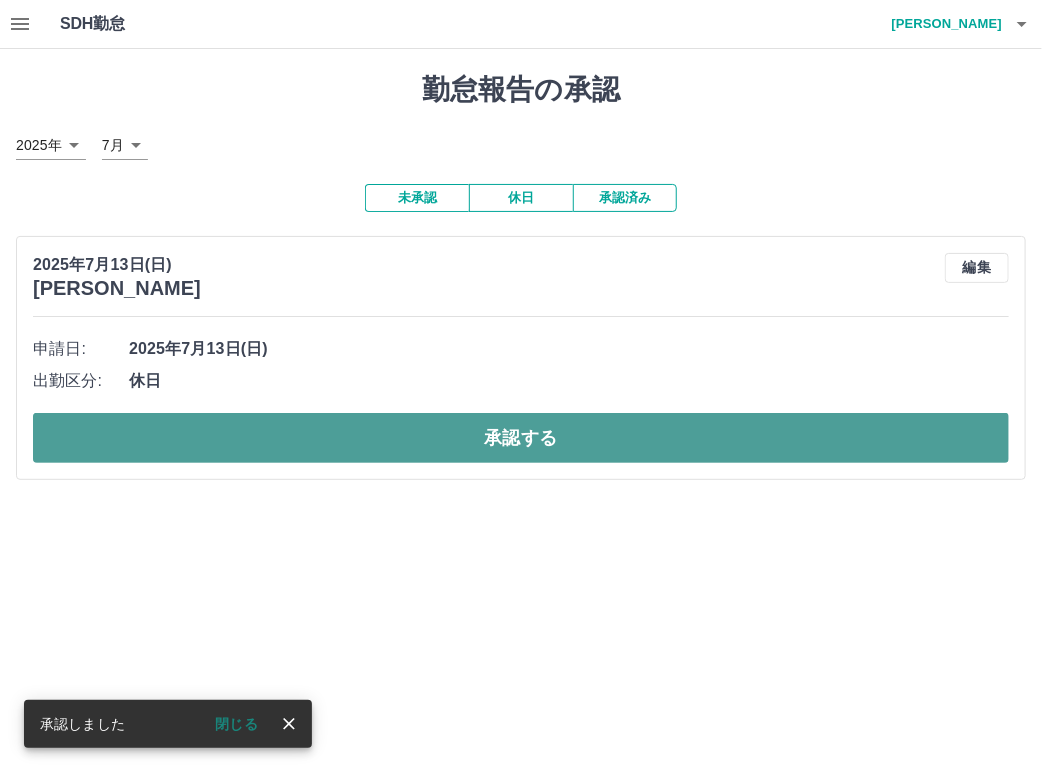 click on "承認する" at bounding box center [521, 438] 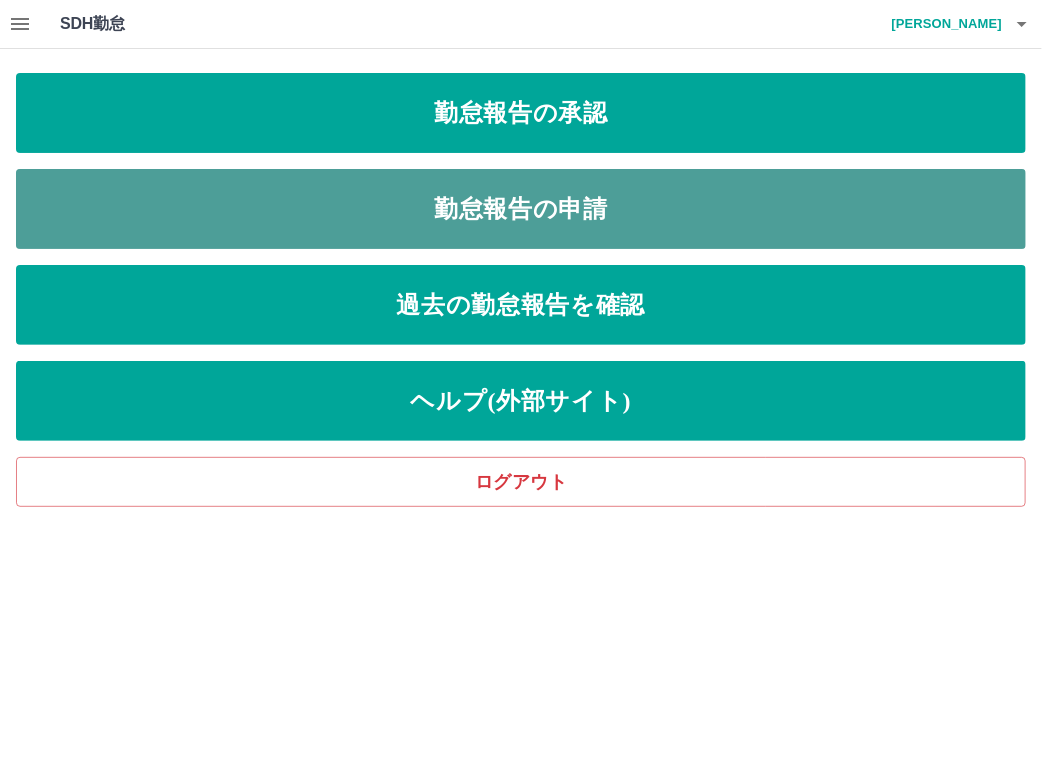 click on "勤怠報告の申請" at bounding box center (521, 209) 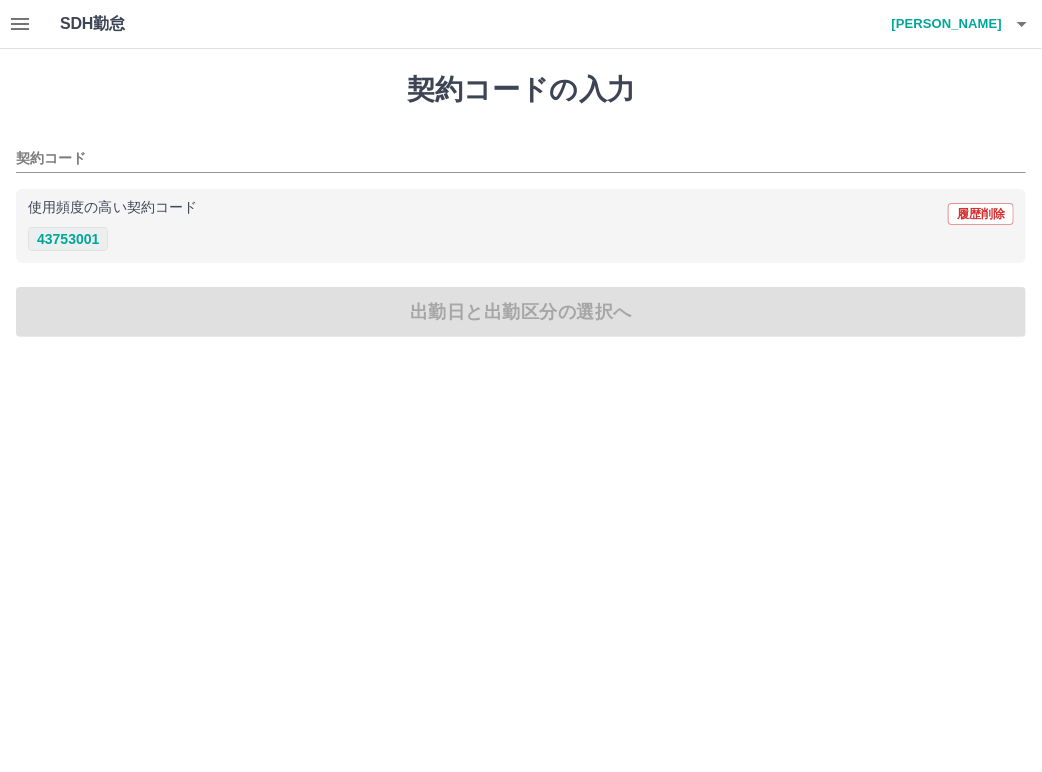 click on "43753001" at bounding box center (68, 239) 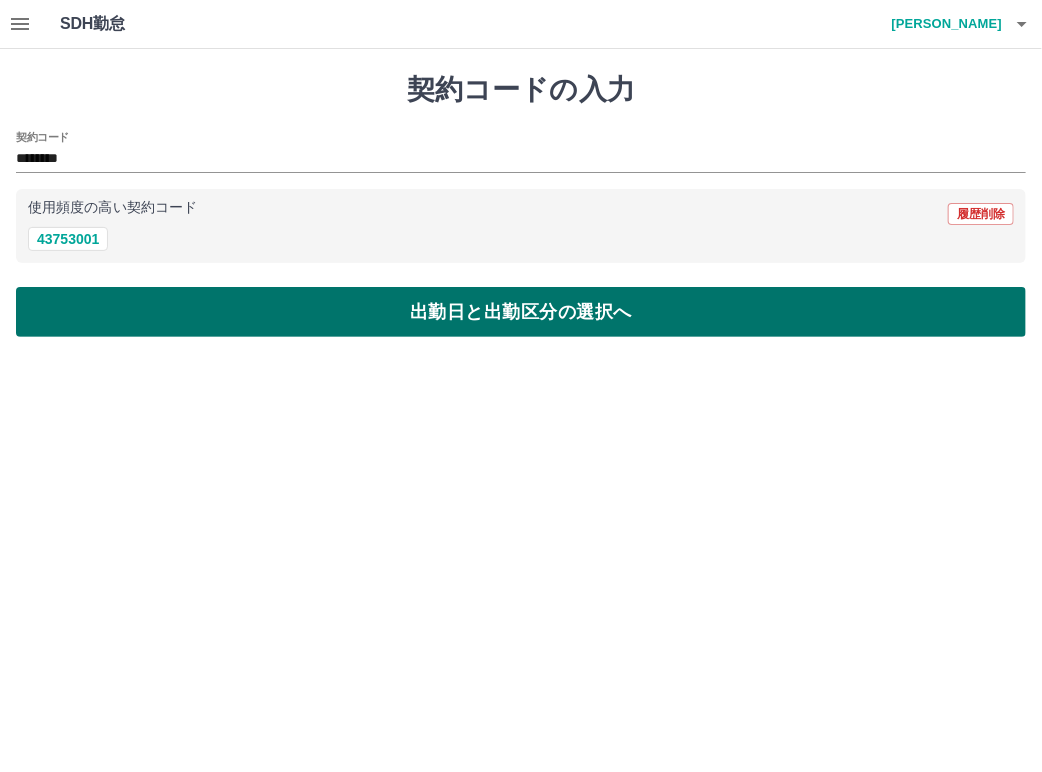 click on "出勤日と出勤区分の選択へ" at bounding box center [521, 312] 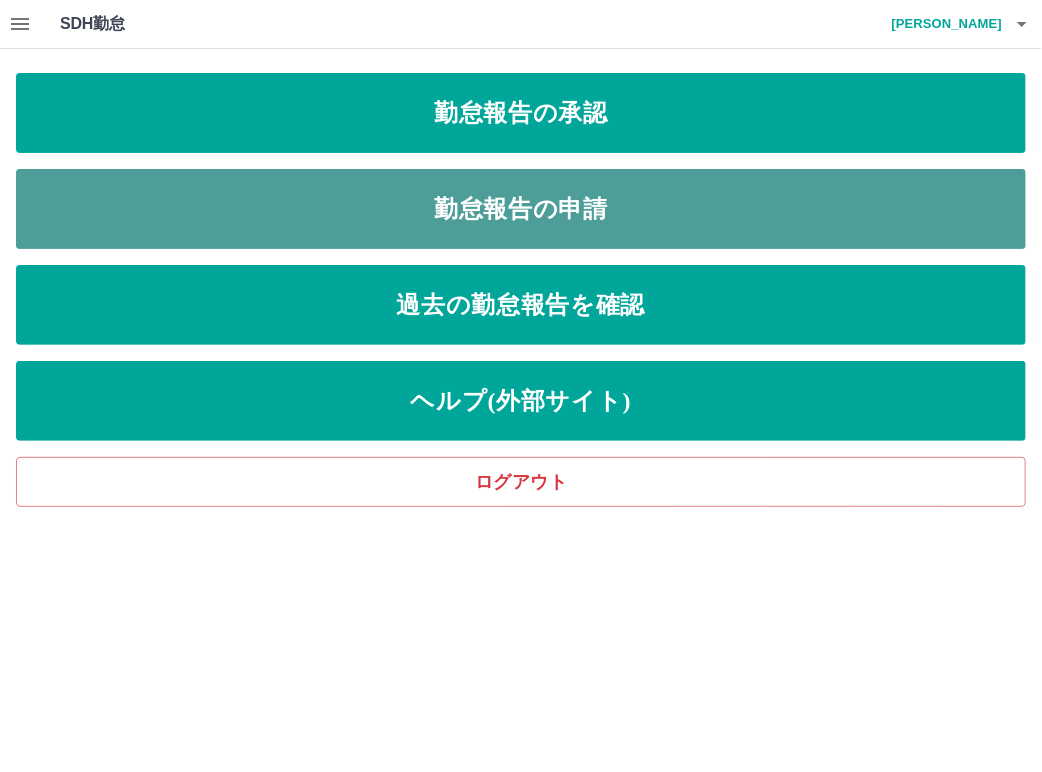 click on "勤怠報告の申請" at bounding box center (521, 209) 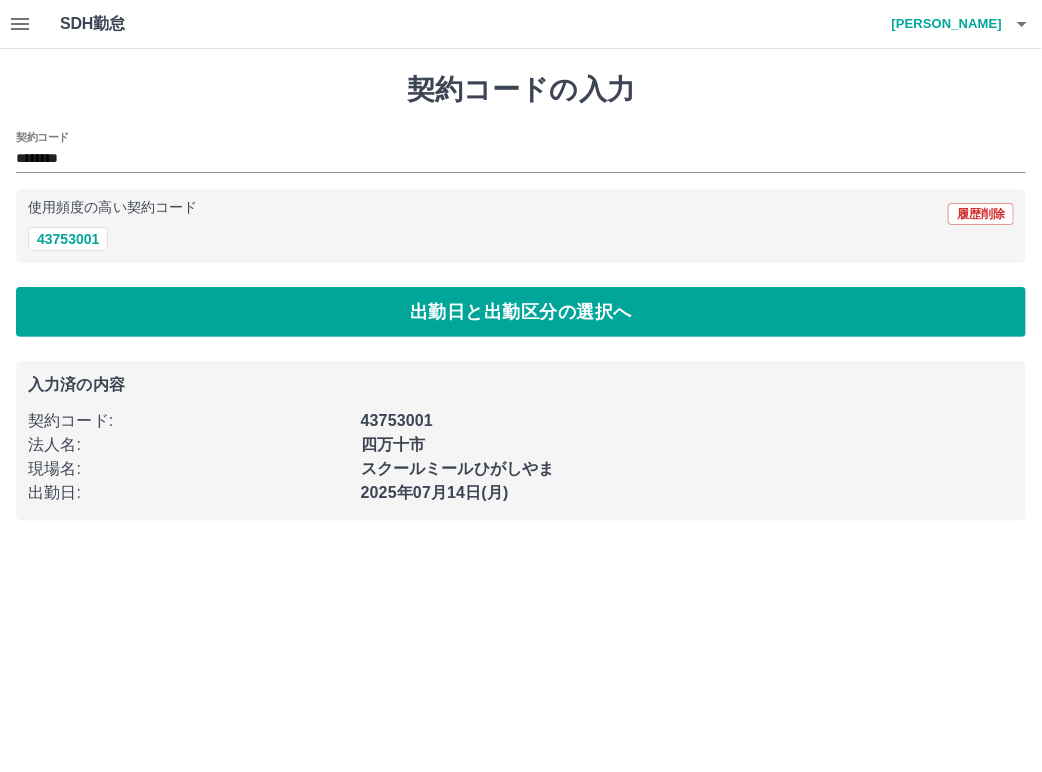 click on "使用頻度の高い契約コード 履歴削除 43753001" at bounding box center [521, 226] 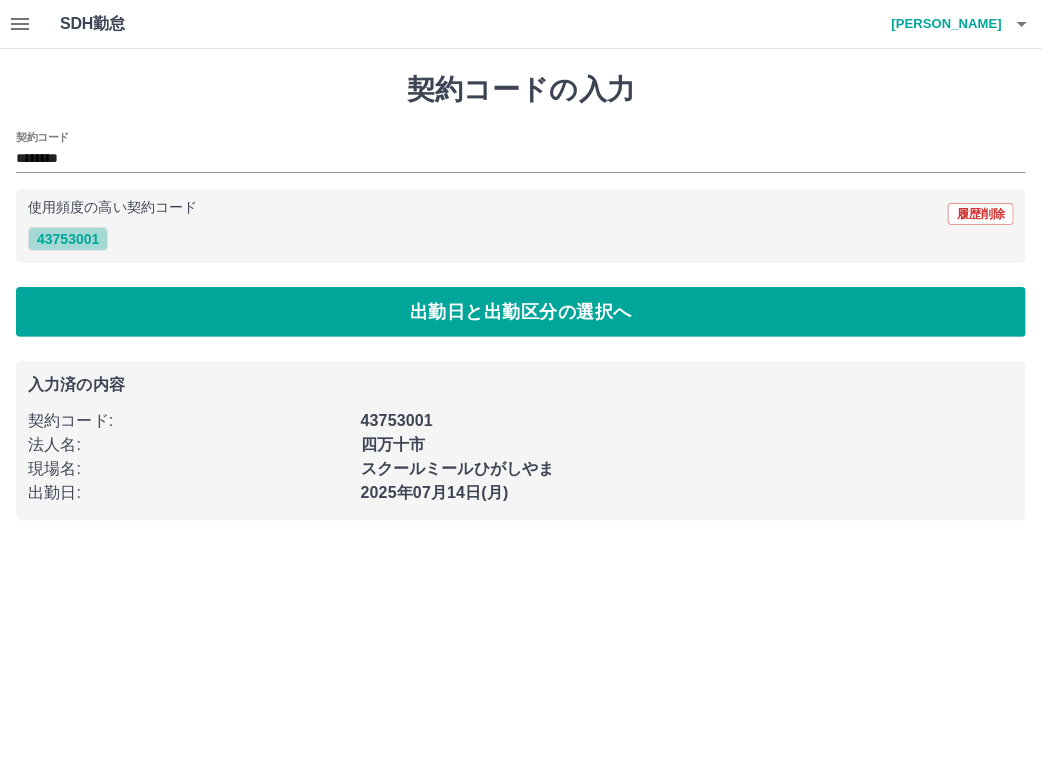 click on "43753001" at bounding box center [68, 239] 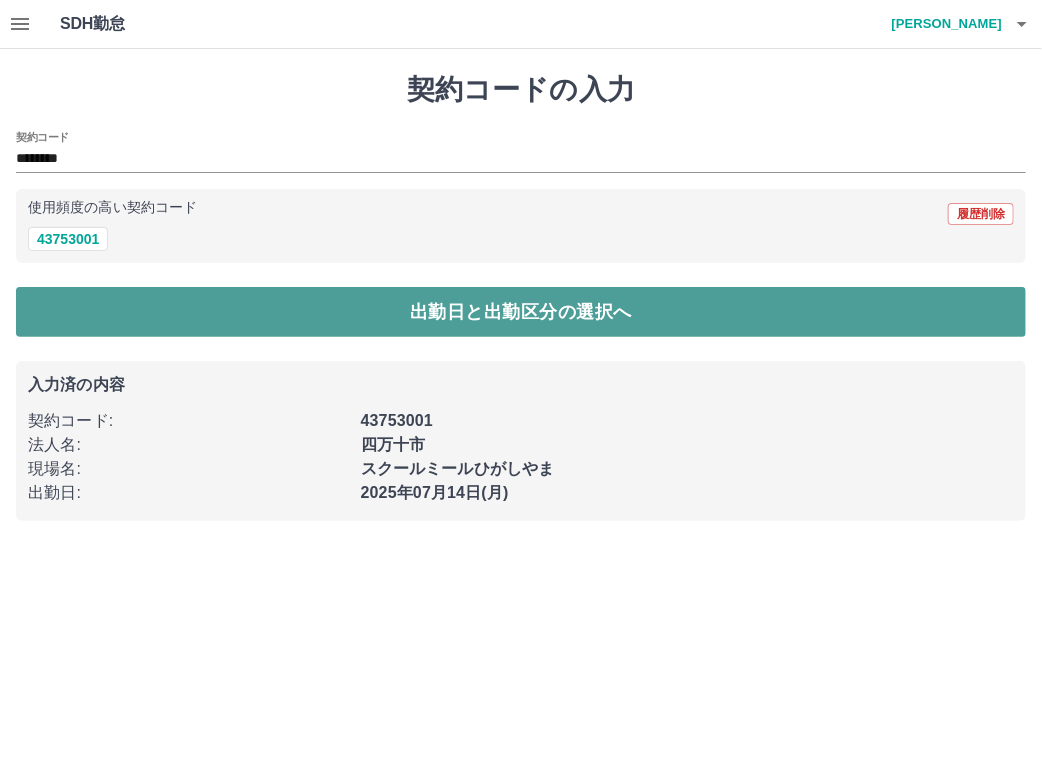click on "出勤日と出勤区分の選択へ" at bounding box center (521, 312) 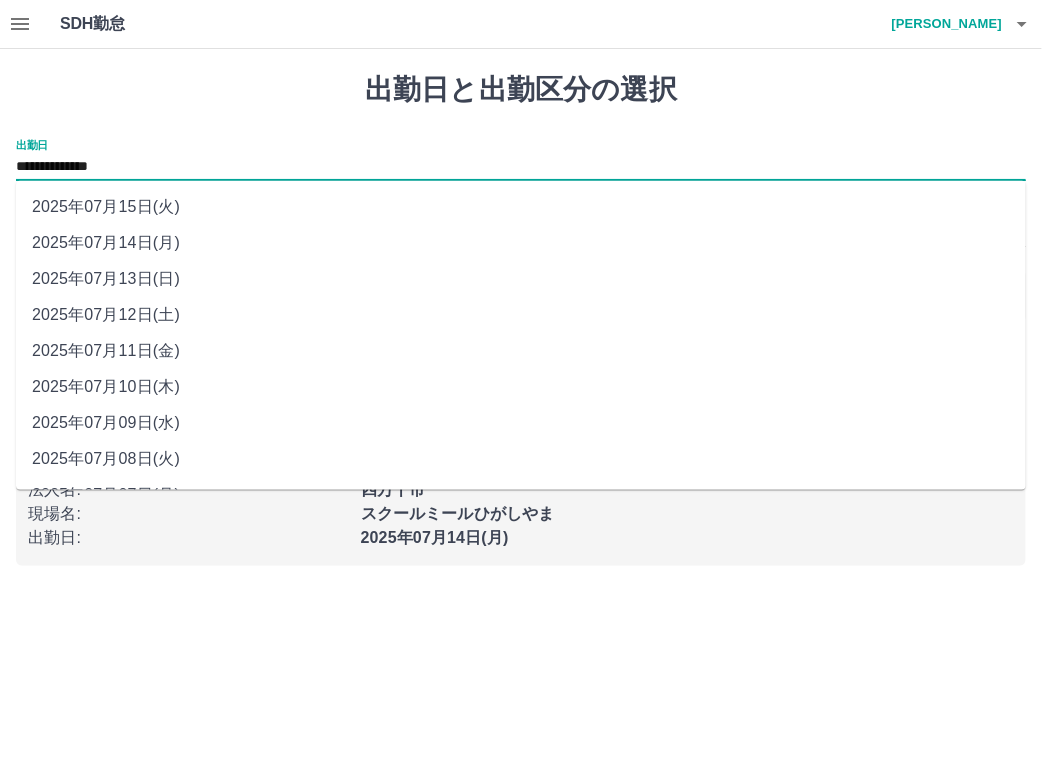 click on "**********" at bounding box center (521, 167) 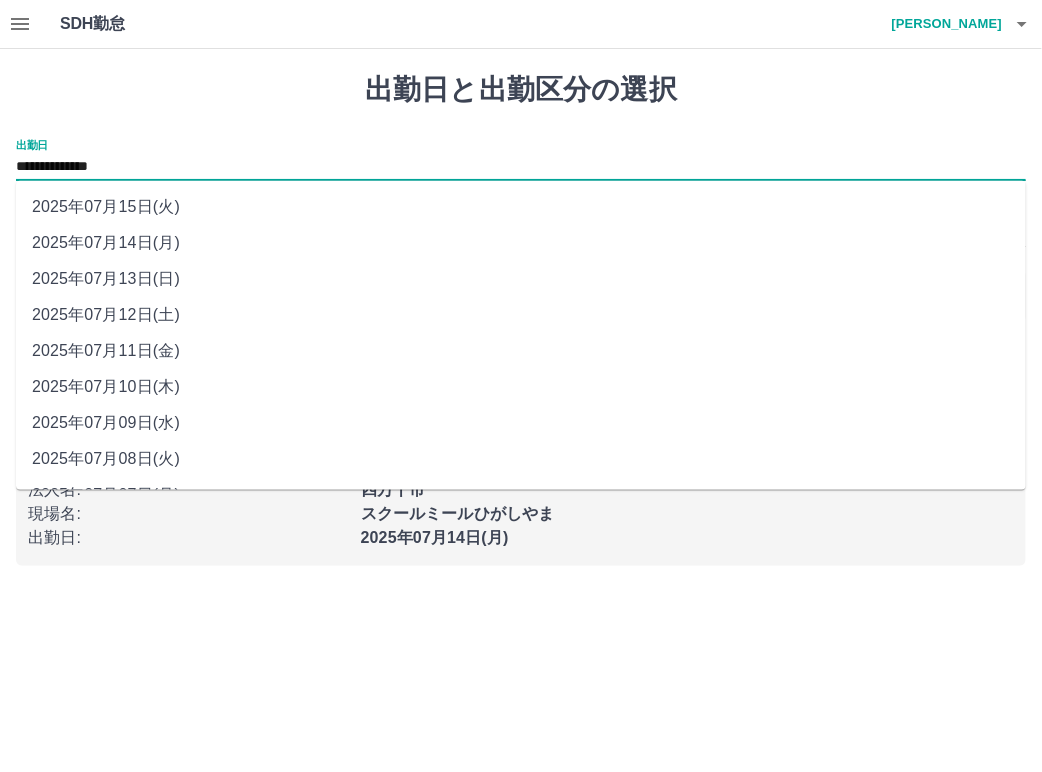 click on "2025年07月11日(金)" at bounding box center (521, 351) 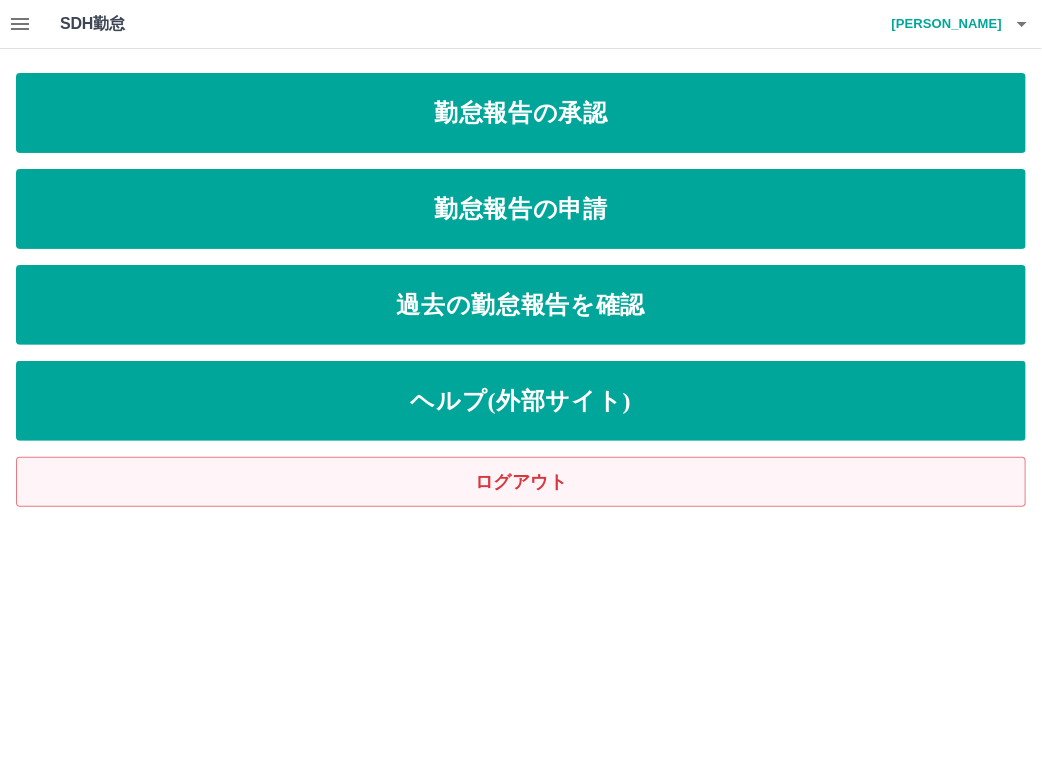click on "ログアウト" at bounding box center (521, 482) 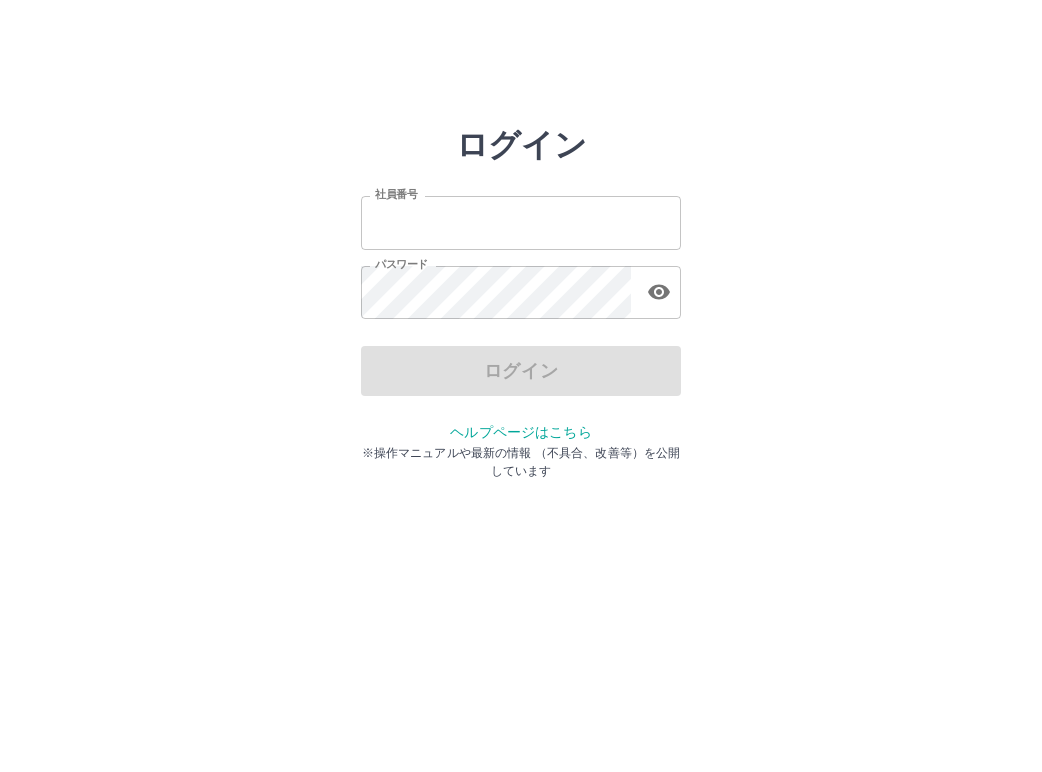 scroll, scrollTop: 0, scrollLeft: 0, axis: both 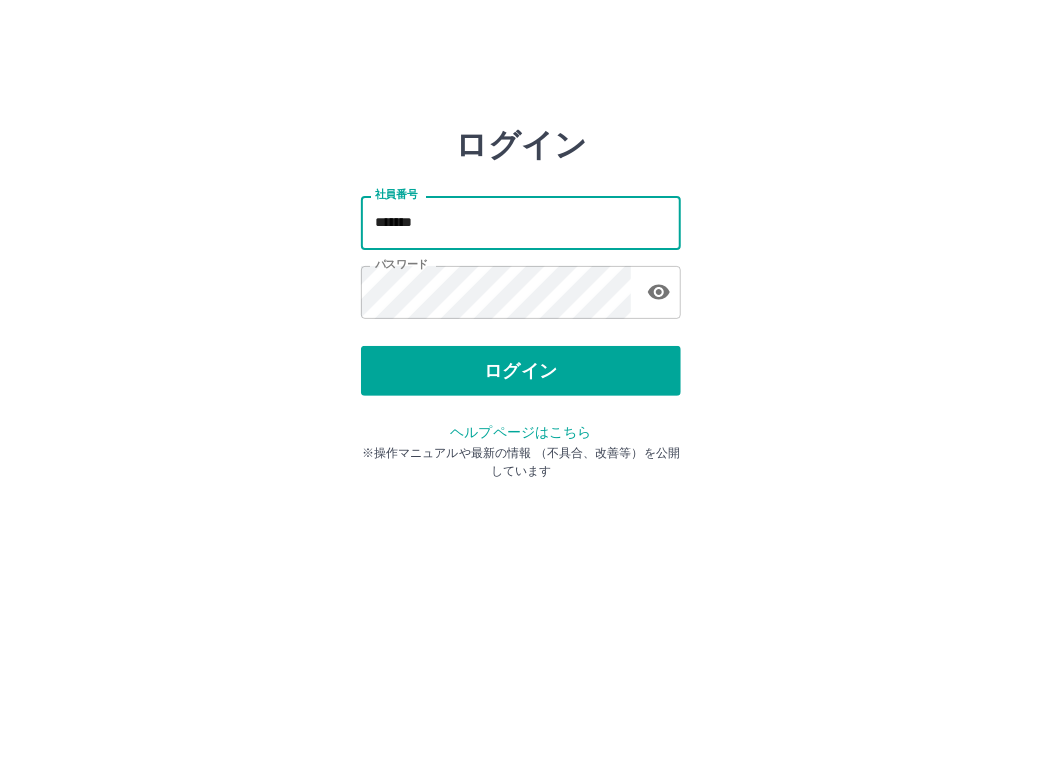click on "*******" at bounding box center (521, 222) 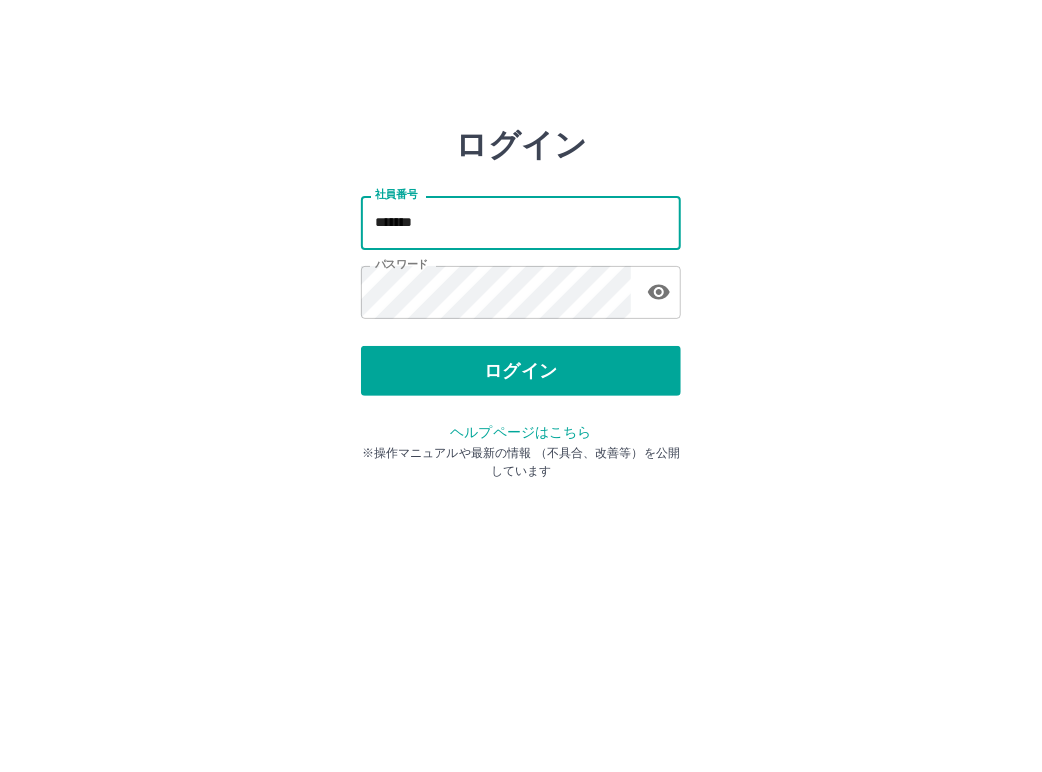 type on "*******" 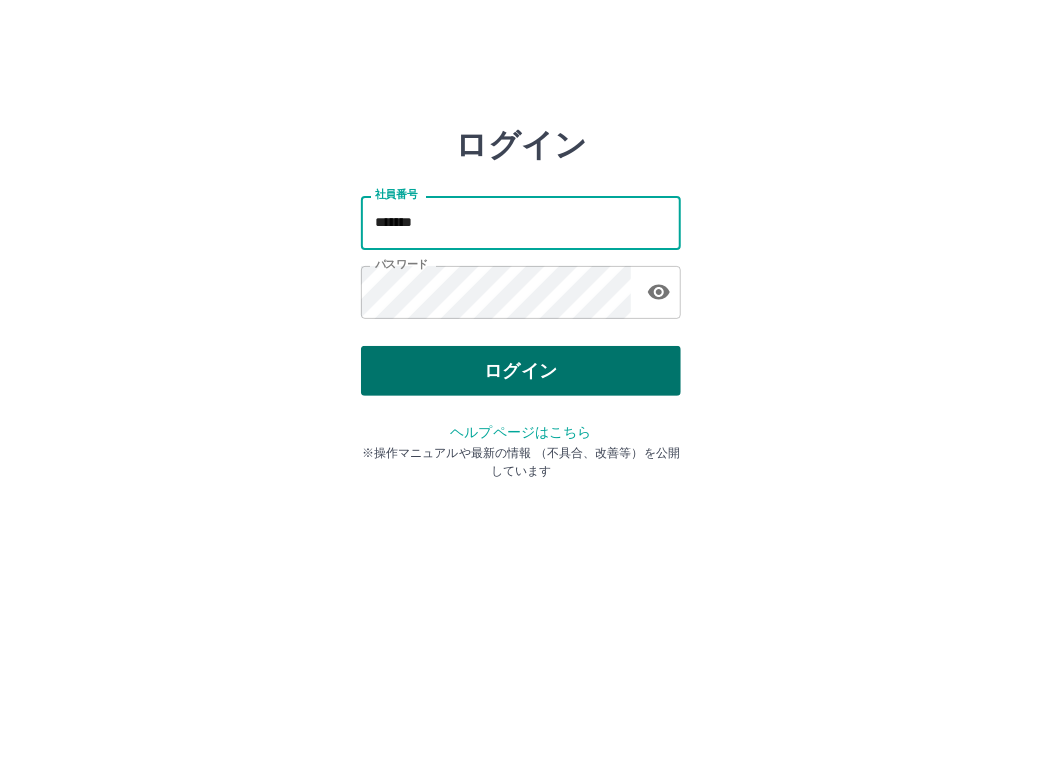 click on "ログイン" at bounding box center [521, 371] 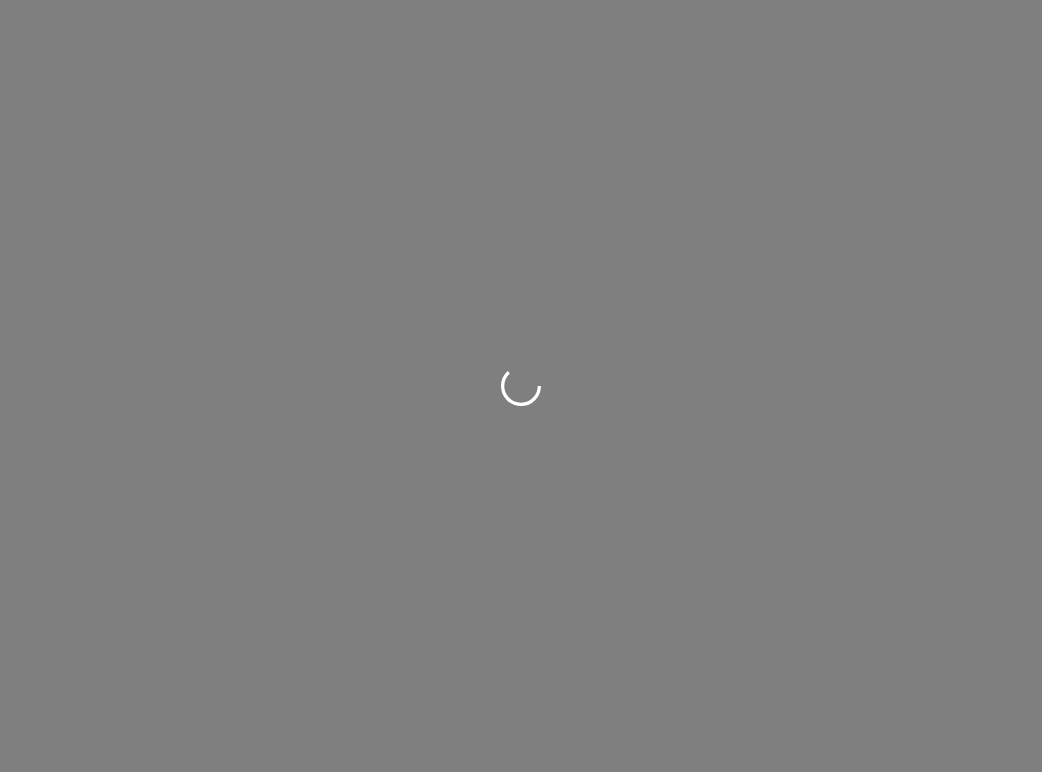 scroll, scrollTop: 0, scrollLeft: 0, axis: both 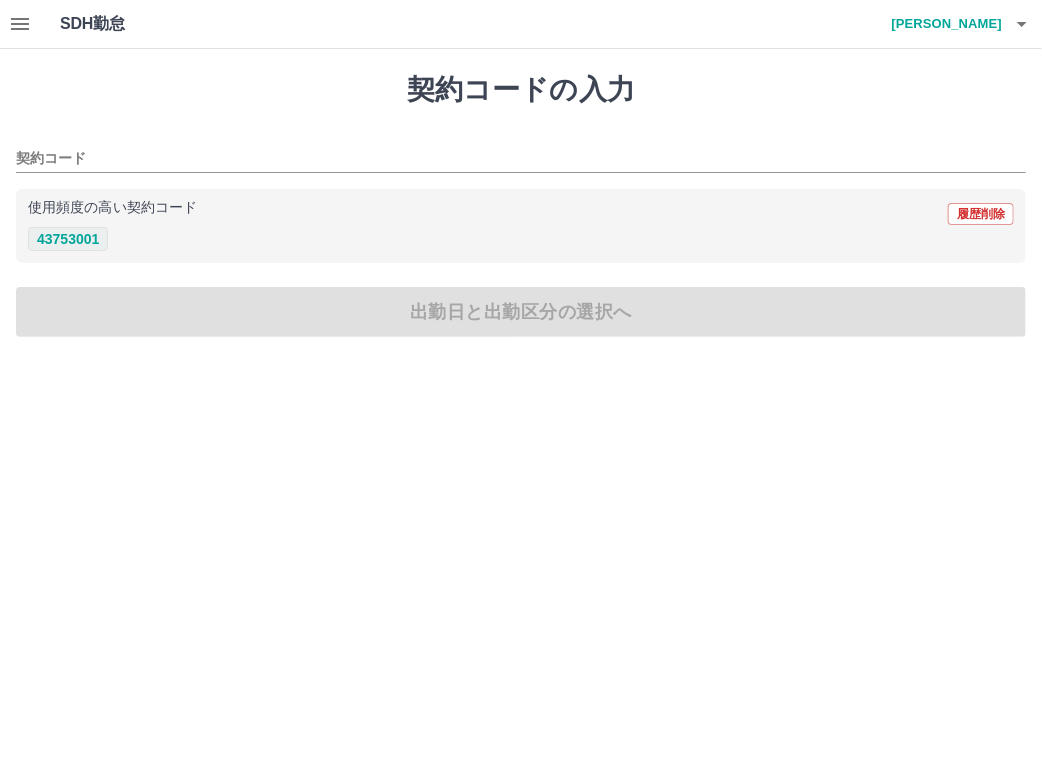 click on "43753001" at bounding box center (68, 239) 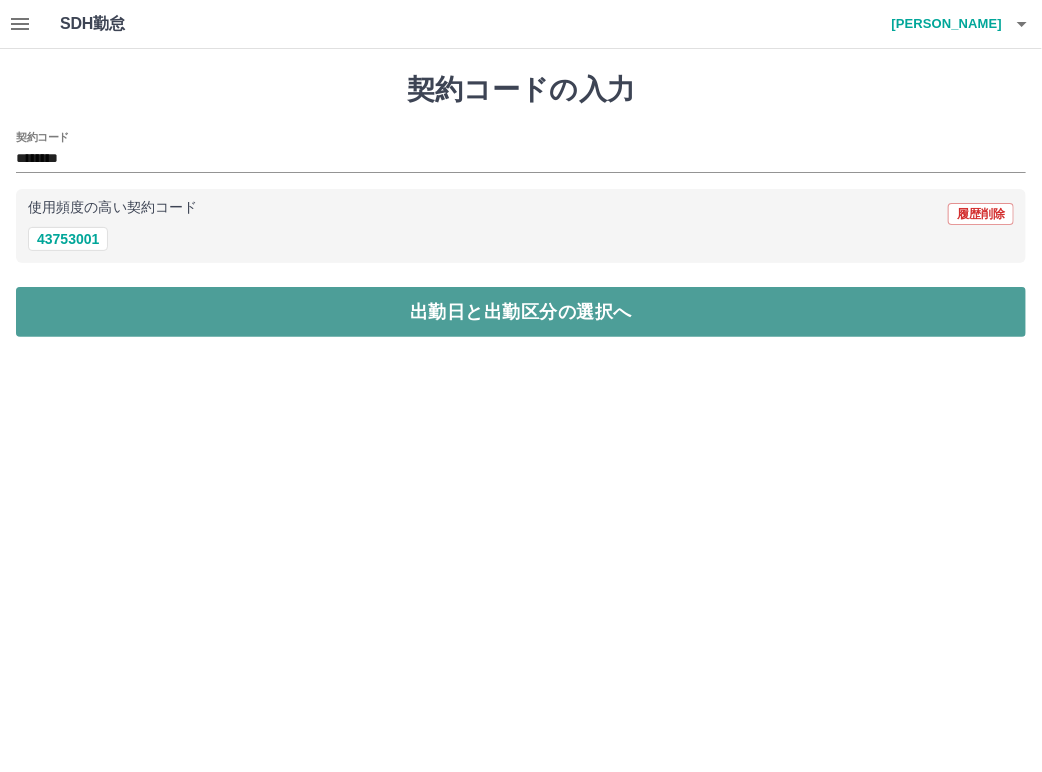 click on "出勤日と出勤区分の選択へ" at bounding box center [521, 312] 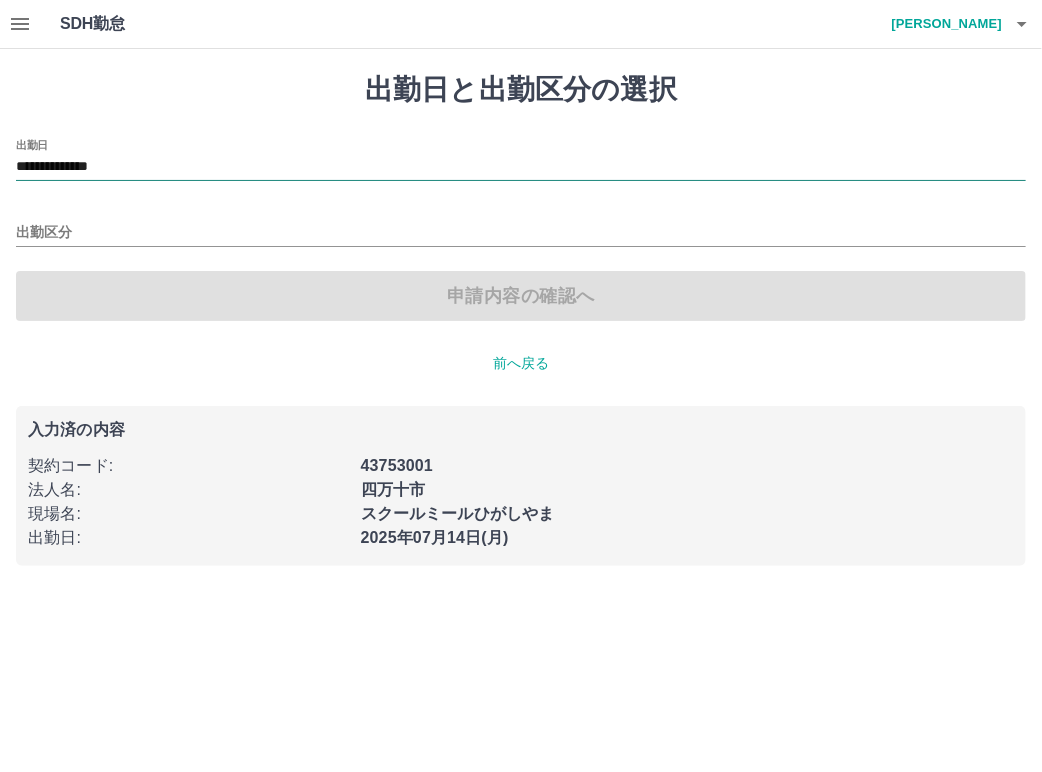 click on "**********" at bounding box center (521, 167) 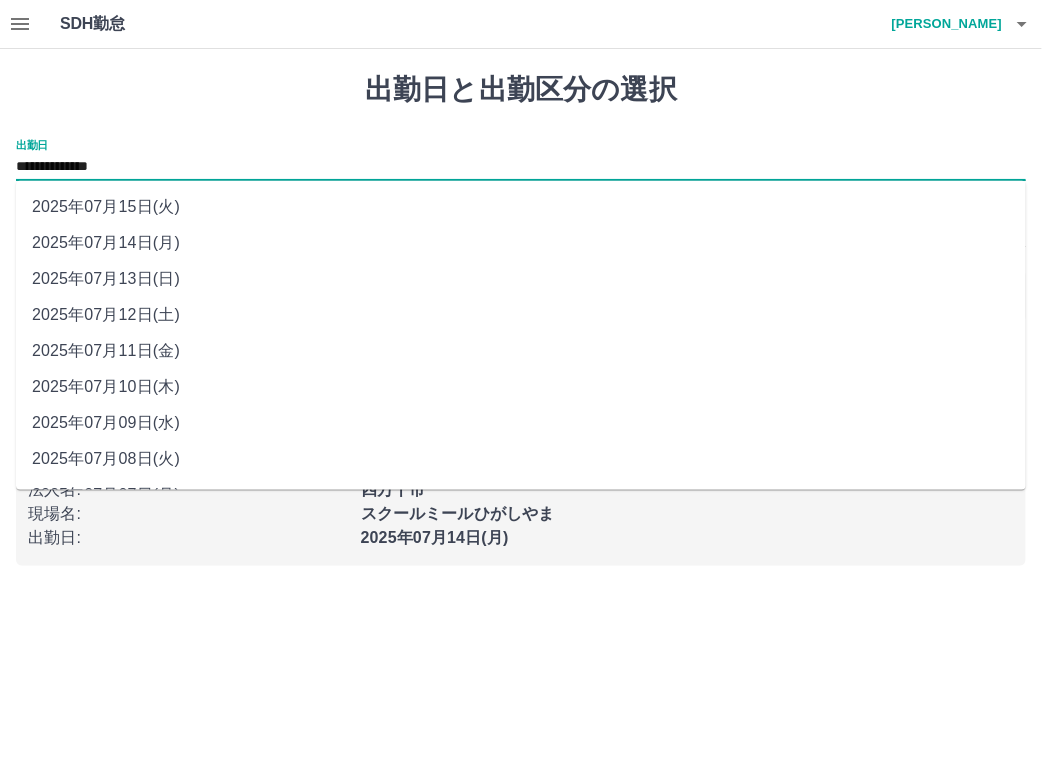 click on "2025年07月11日(金)" at bounding box center (521, 351) 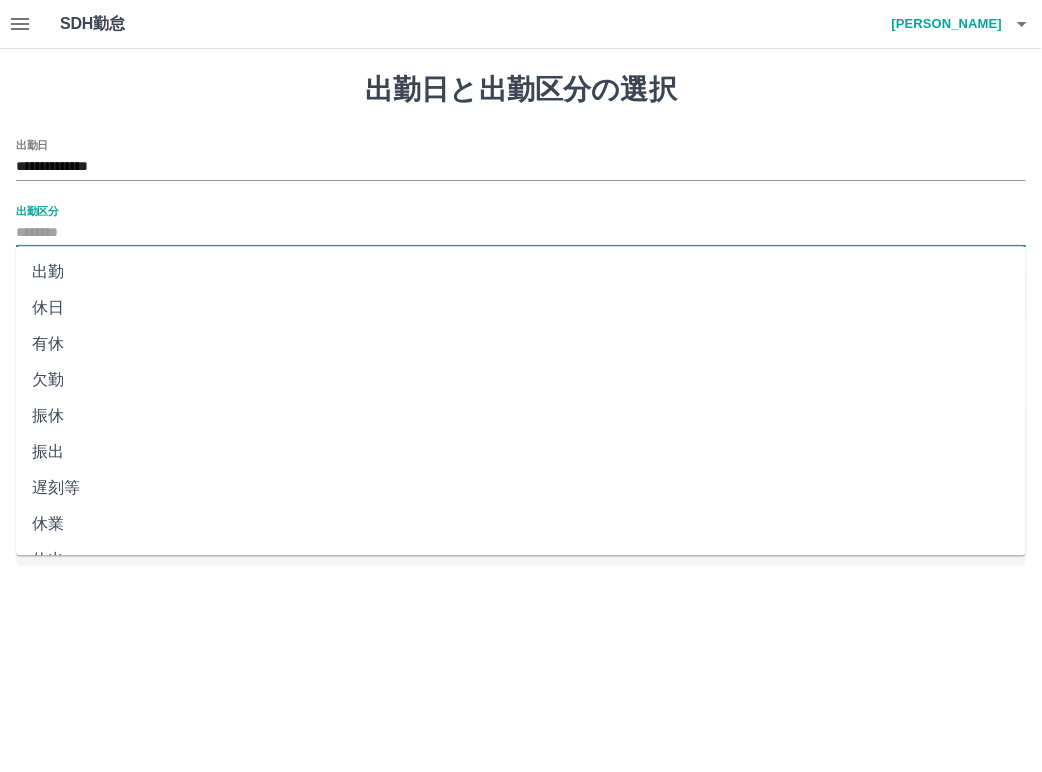 click on "出勤区分" at bounding box center (521, 233) 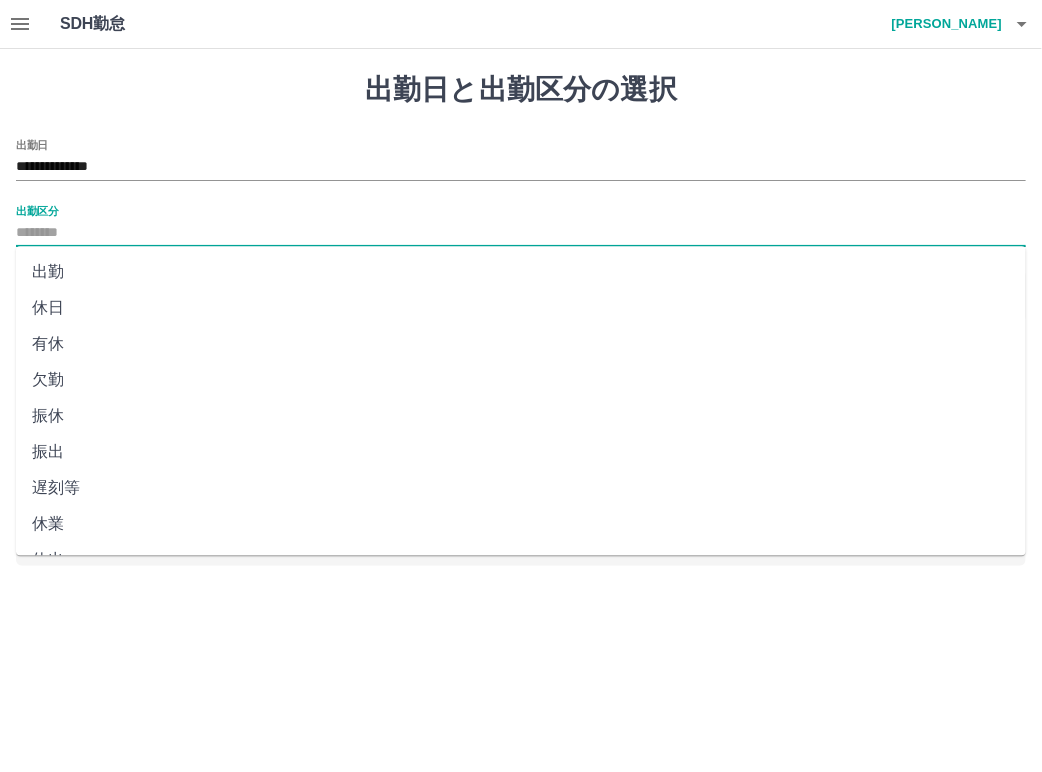 click on "出勤" at bounding box center [521, 272] 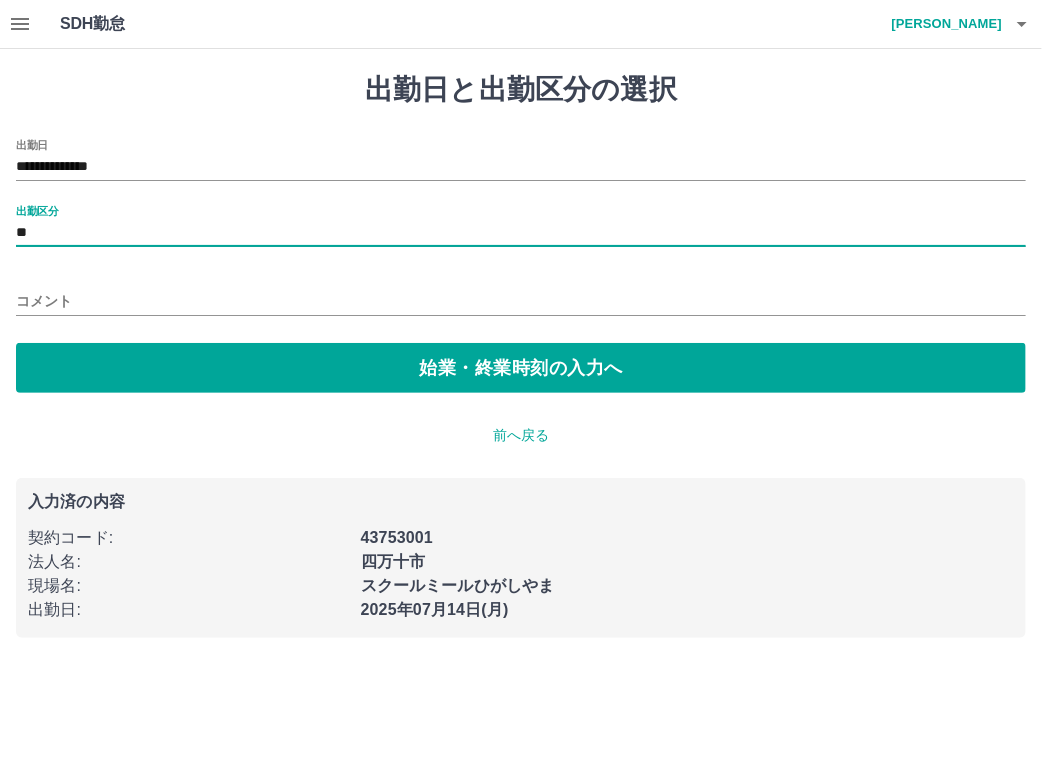 click on "コメント" at bounding box center (521, 301) 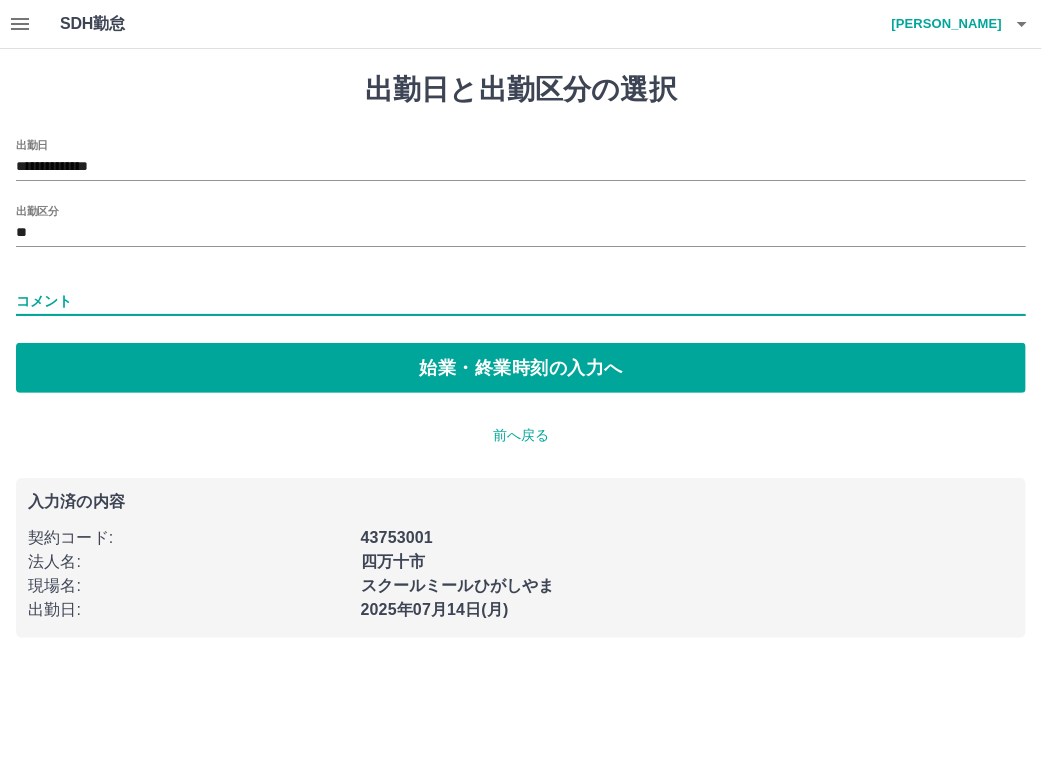 type on "*" 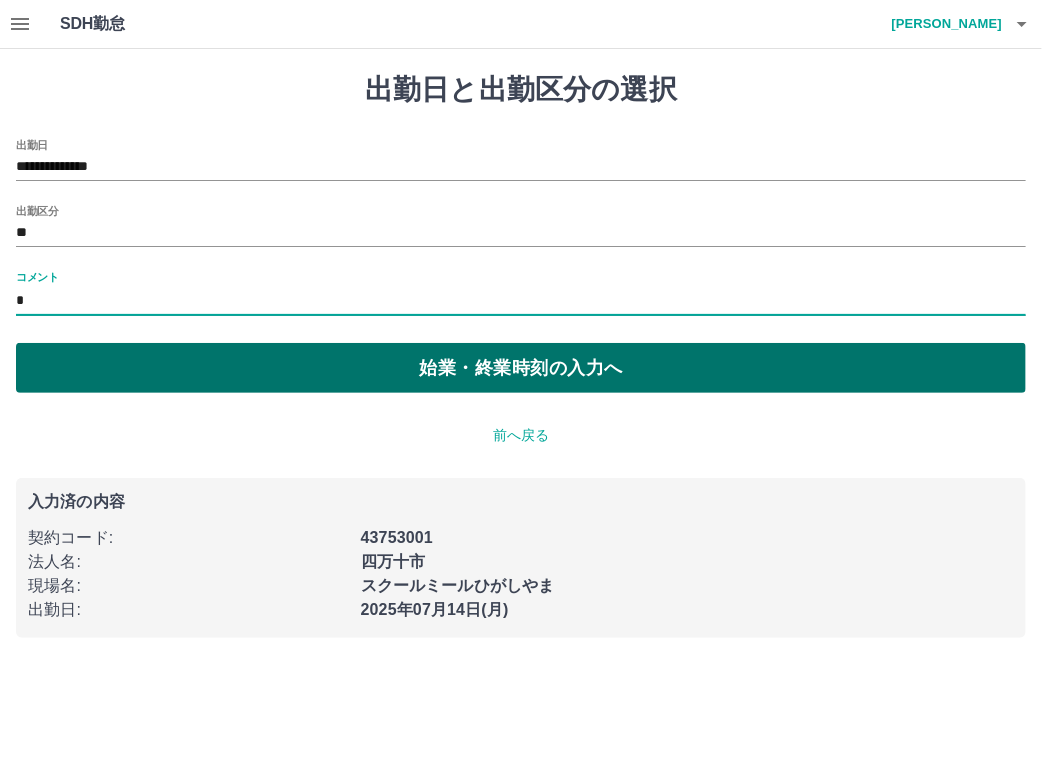 click on "始業・終業時刻の入力へ" at bounding box center (521, 368) 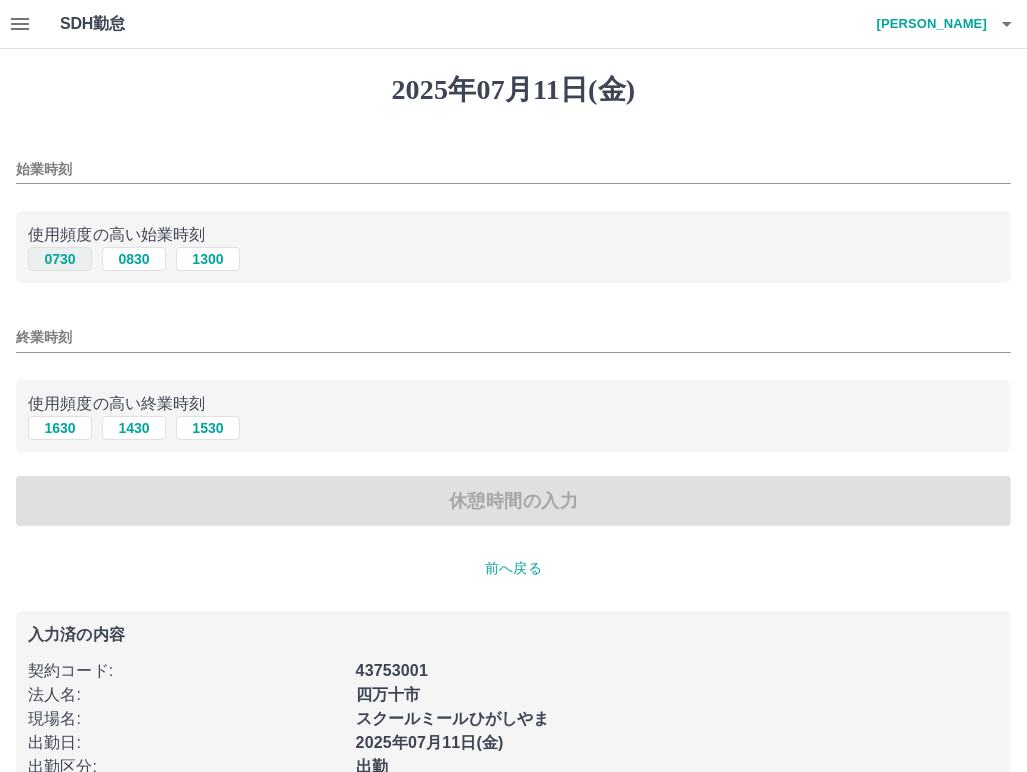 click on "0730" at bounding box center [60, 259] 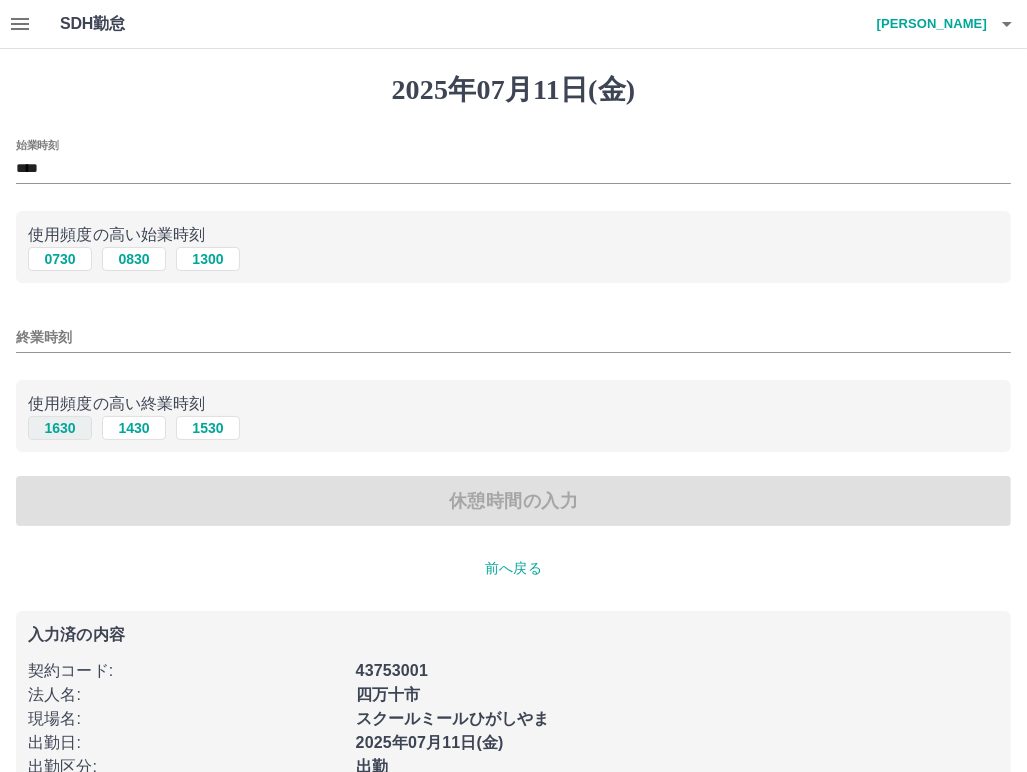 click on "1630" at bounding box center (60, 428) 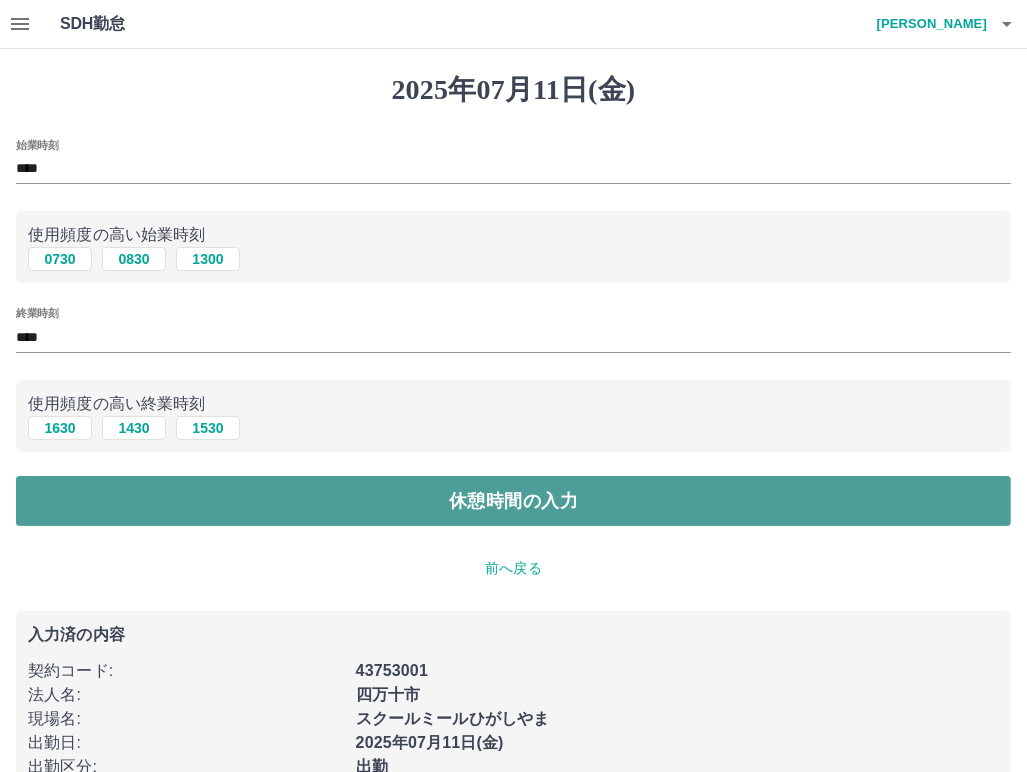 click on "休憩時間の入力" at bounding box center [513, 501] 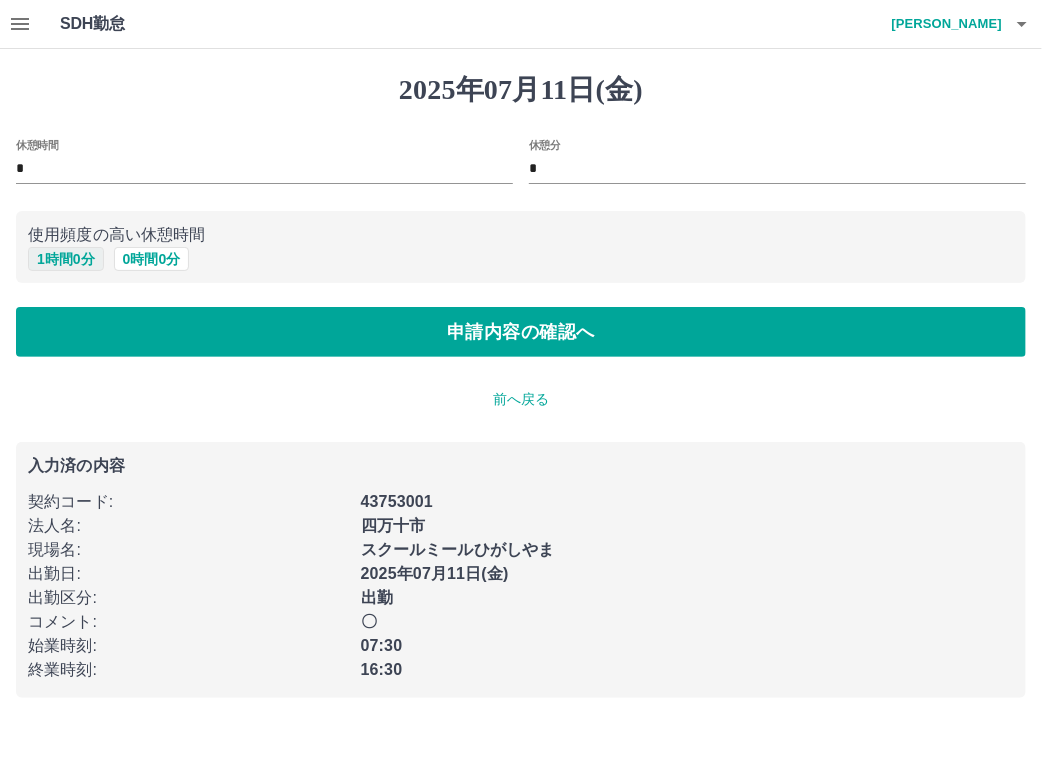 click on "1 時間 0 分" at bounding box center (66, 259) 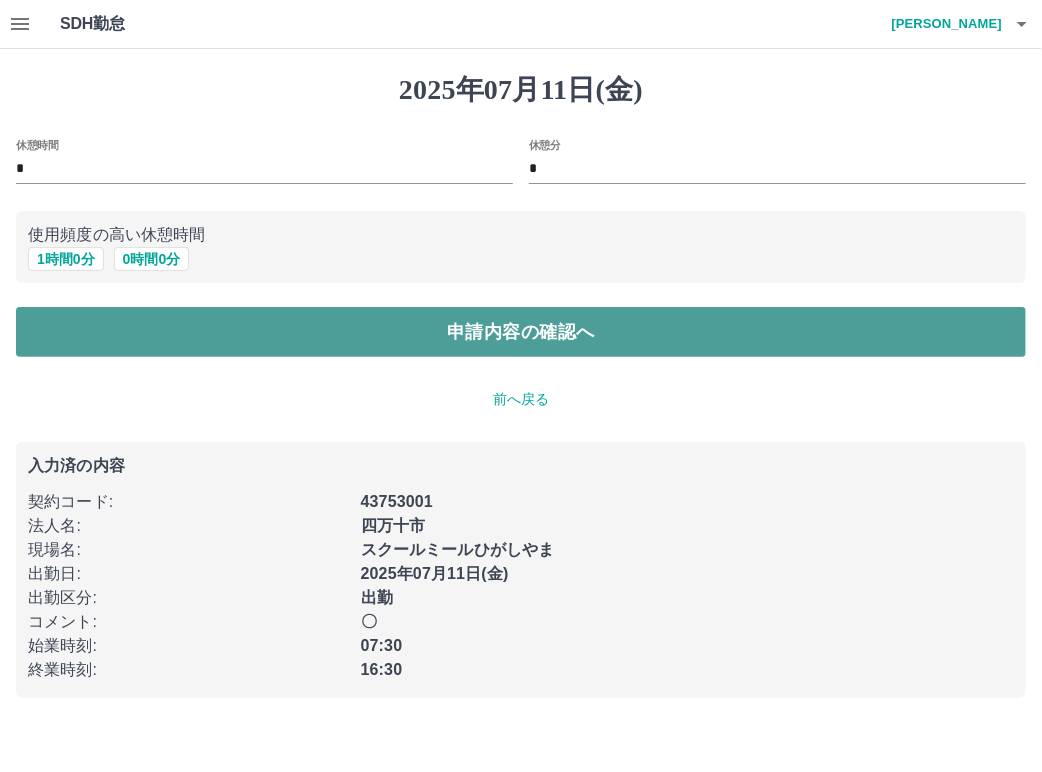click on "申請内容の確認へ" at bounding box center [521, 332] 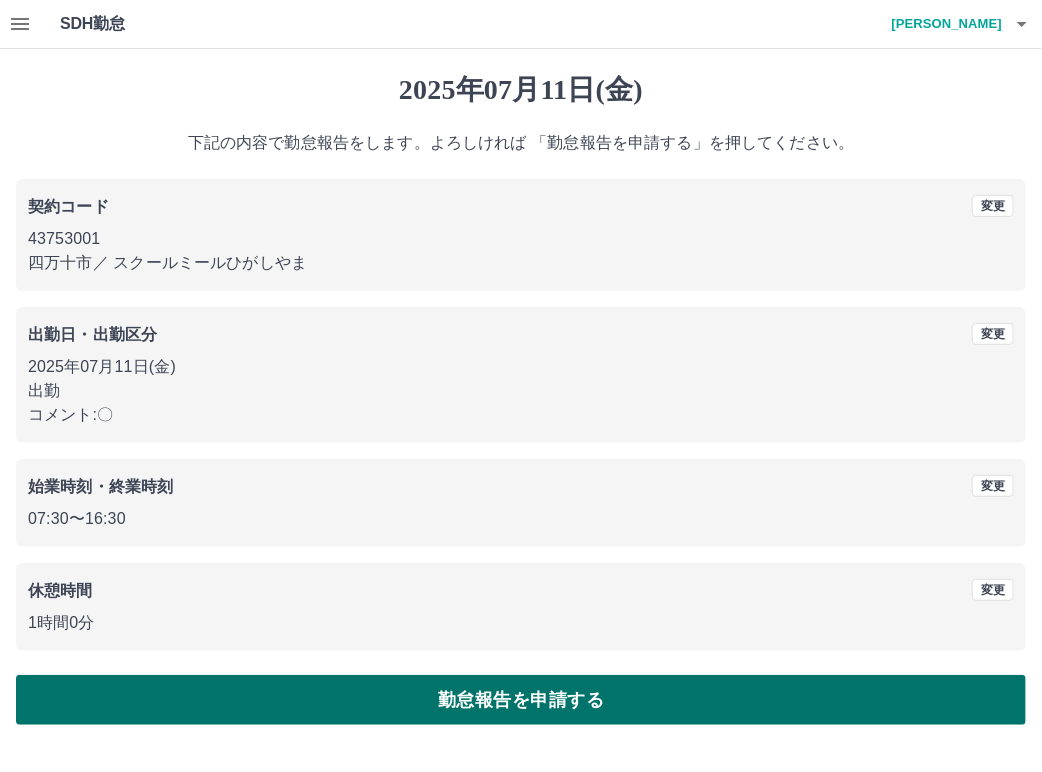 click on "勤怠報告を申請する" at bounding box center [521, 700] 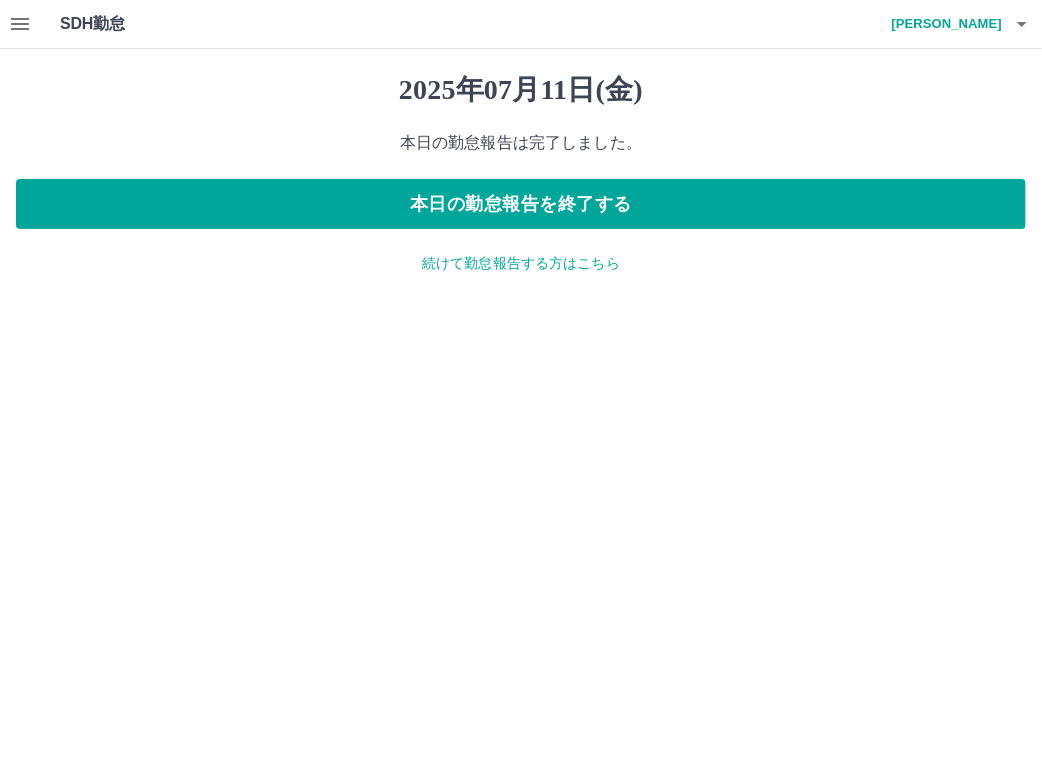 click on "続けて勤怠報告する方はこちら" at bounding box center [521, 263] 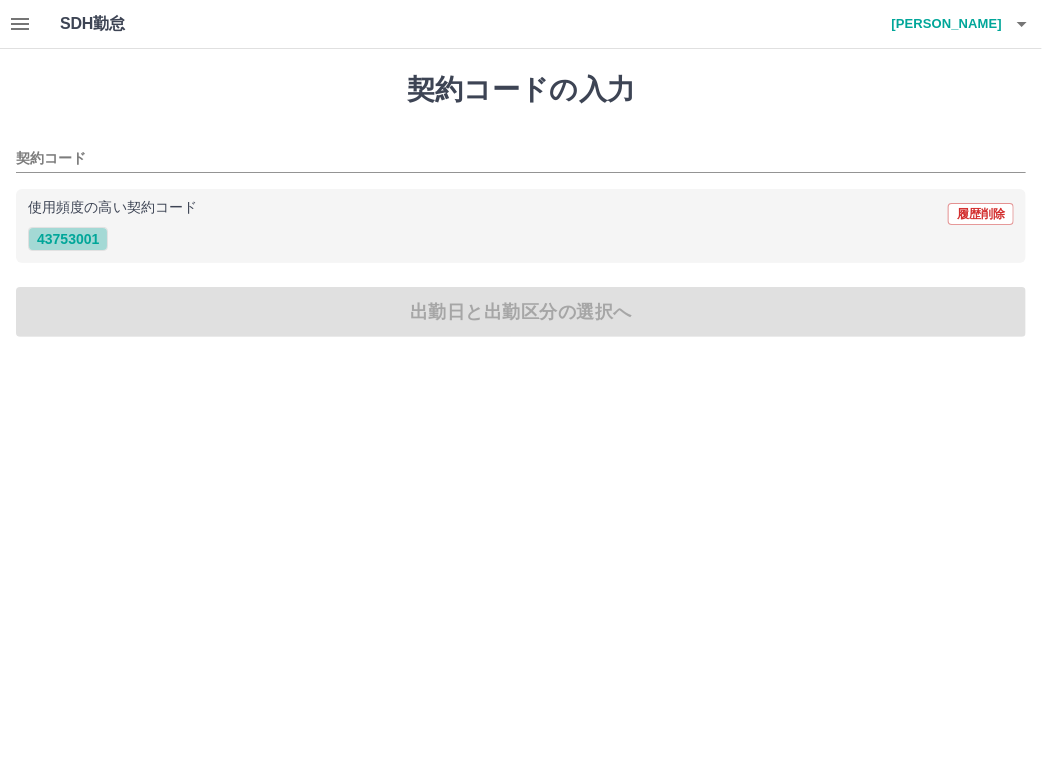 drag, startPoint x: 84, startPoint y: 235, endPoint x: 124, endPoint y: 255, distance: 44.72136 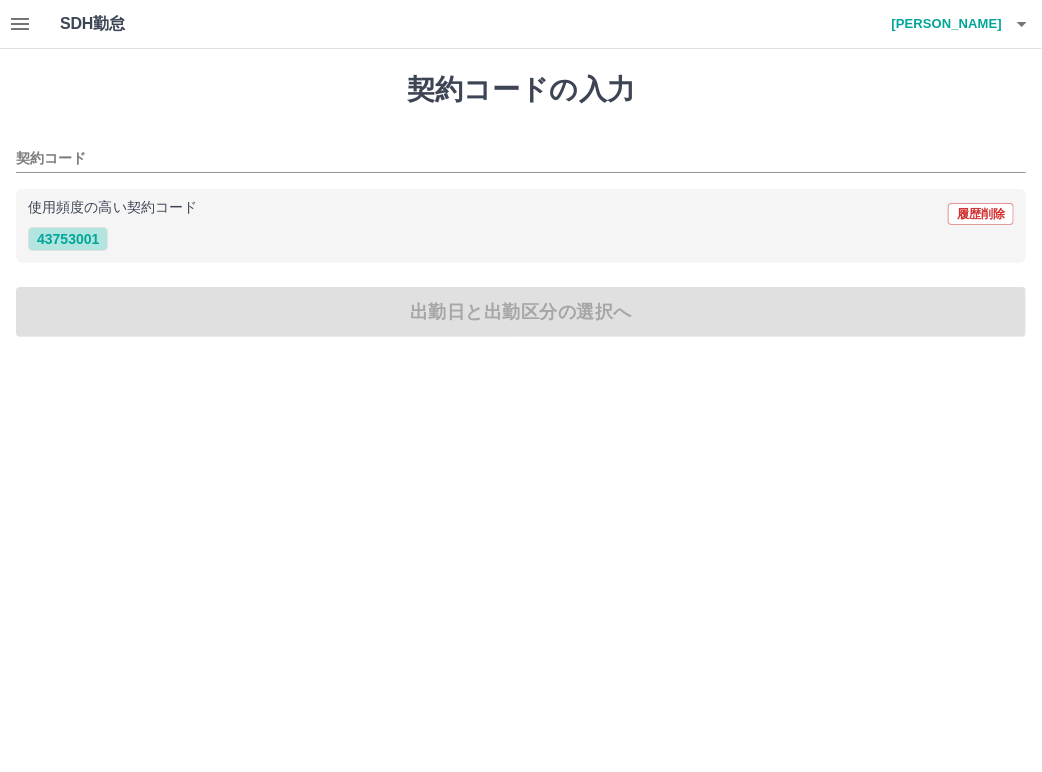 click on "43753001" at bounding box center (68, 239) 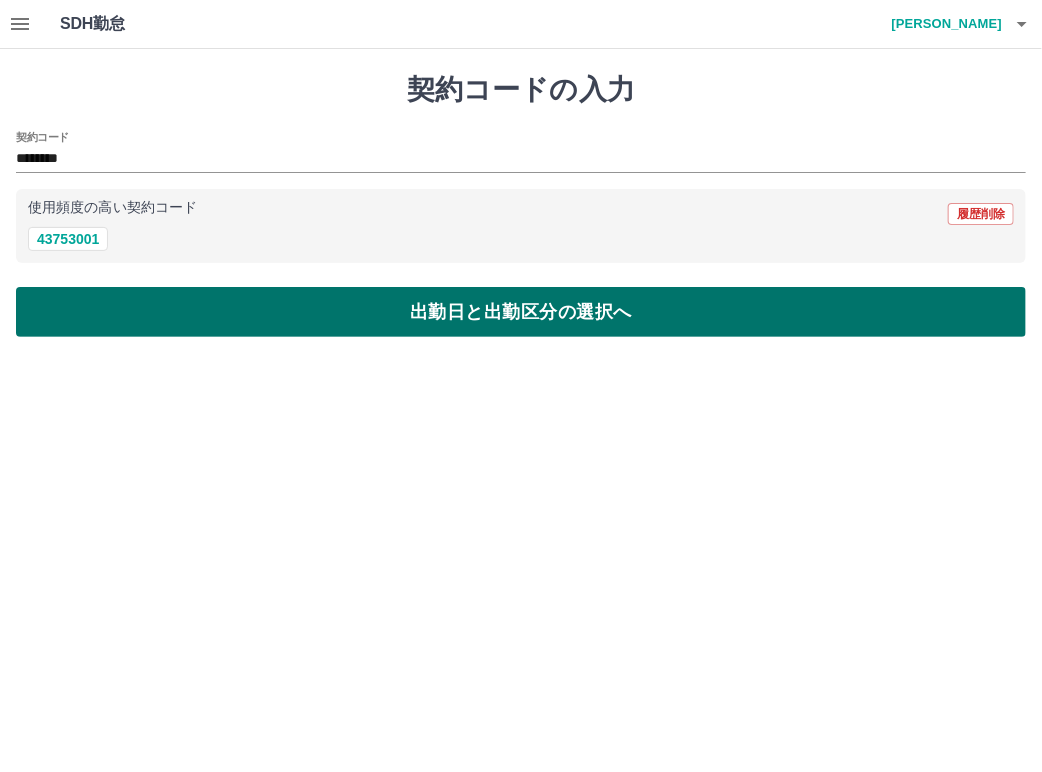 click on "出勤日と出勤区分の選択へ" at bounding box center [521, 312] 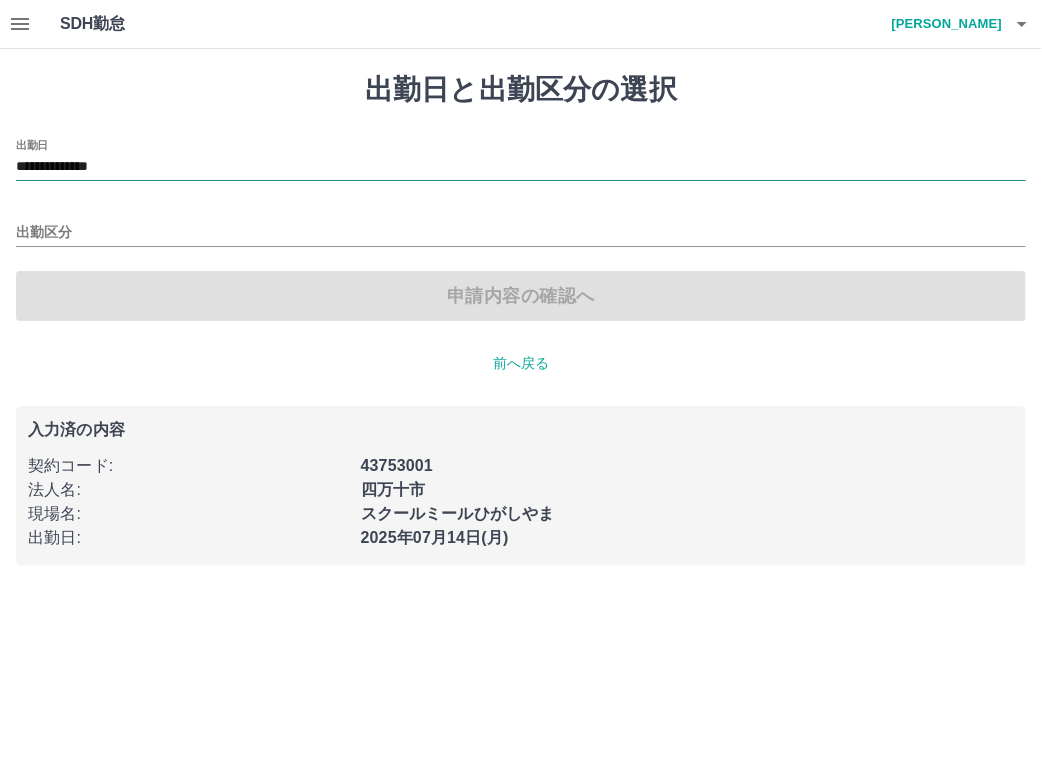 click on "**********" at bounding box center (521, 167) 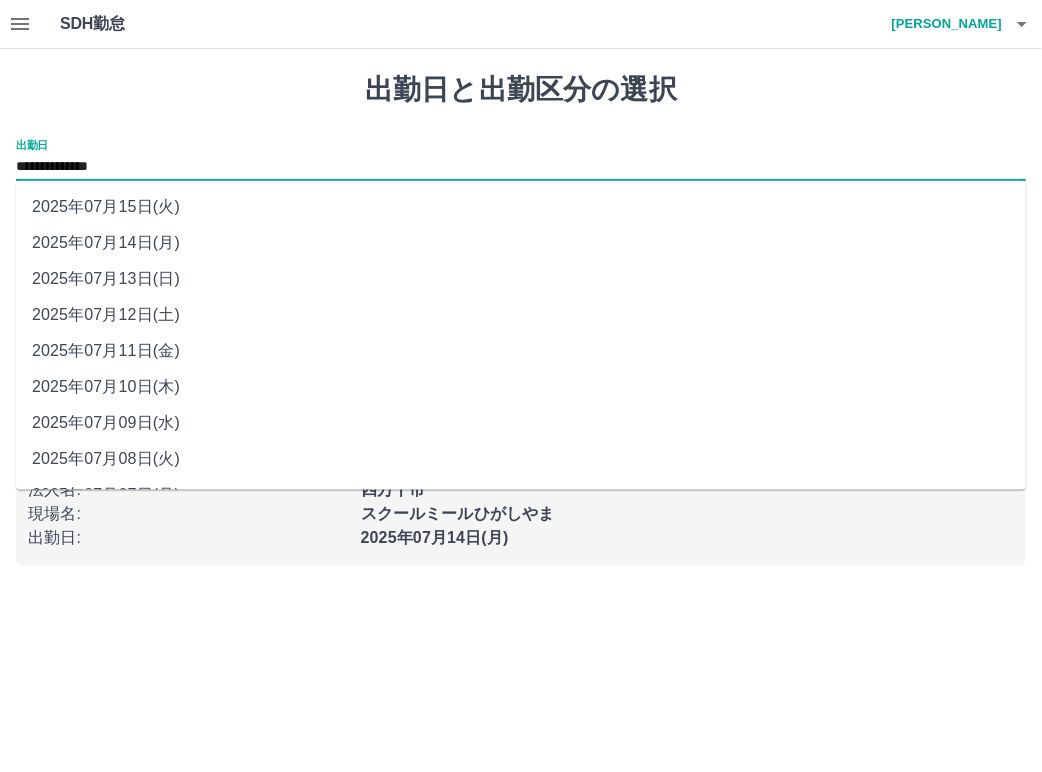 click on "2025年07月12日(土)" at bounding box center [521, 315] 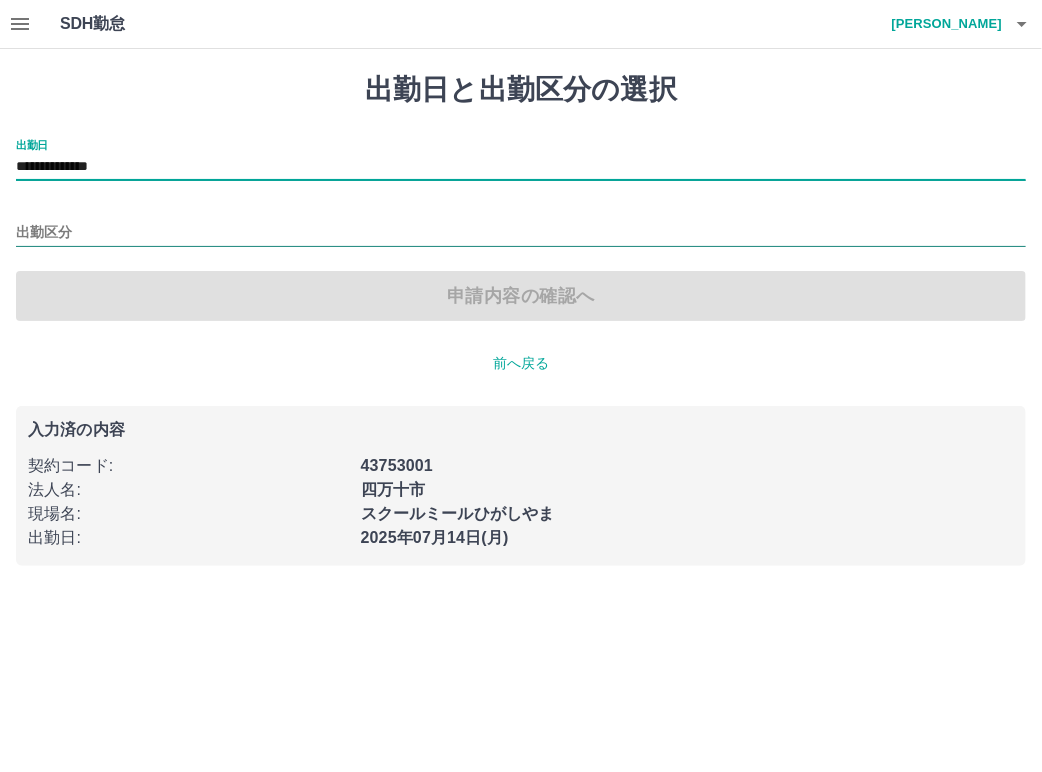 click on "出勤区分" at bounding box center (521, 233) 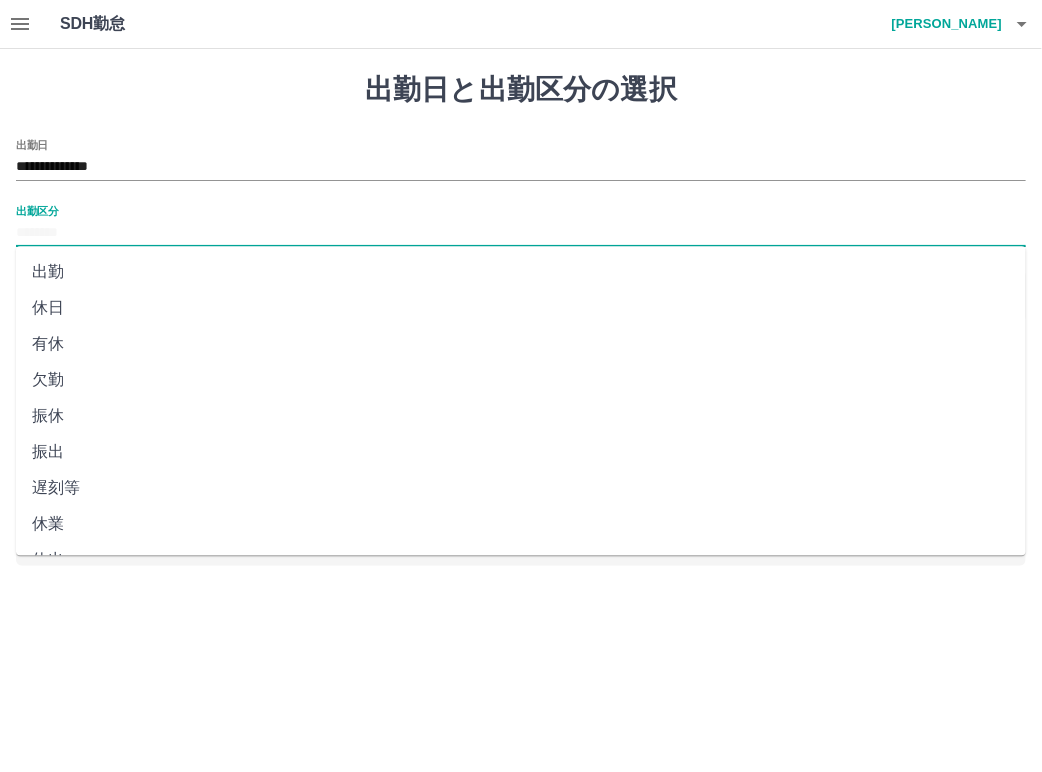 click on "休日" at bounding box center [521, 308] 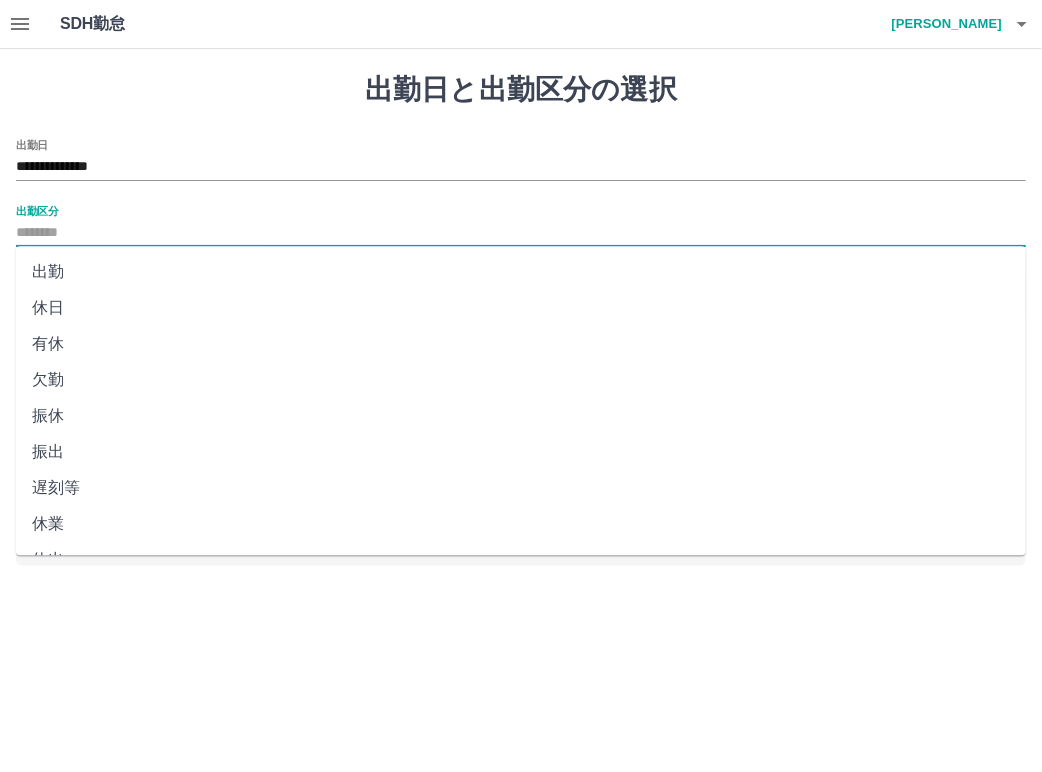 type on "**" 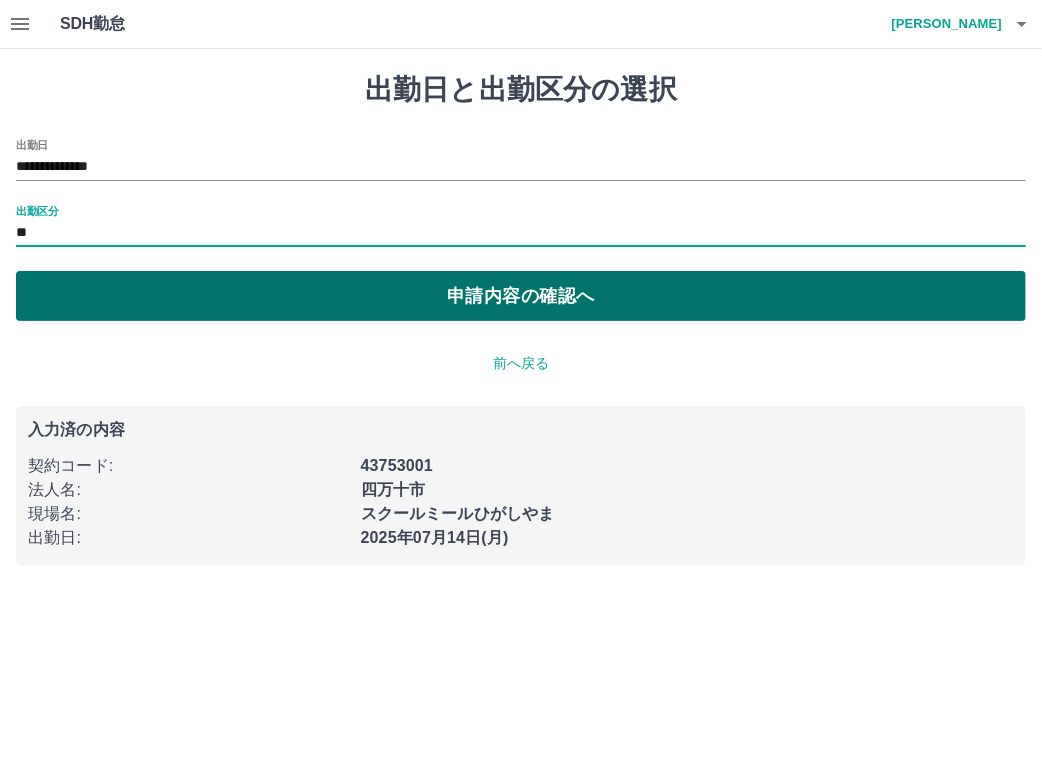 click on "申請内容の確認へ" at bounding box center [521, 296] 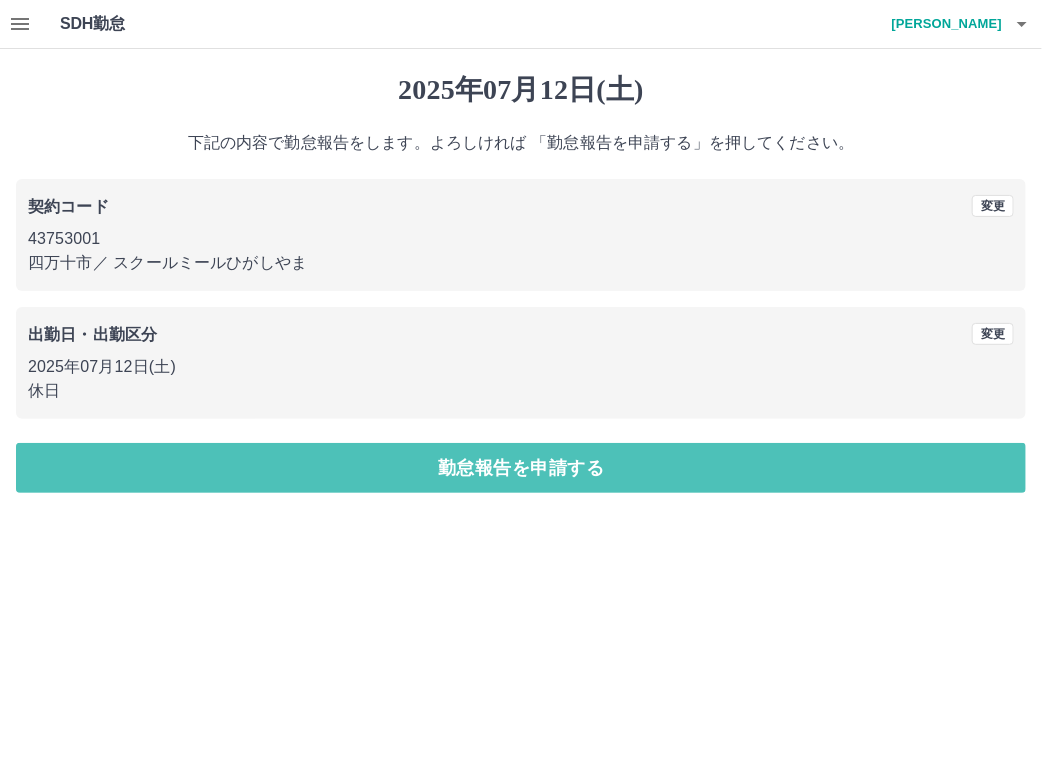 click on "勤怠報告を申請する" at bounding box center [521, 468] 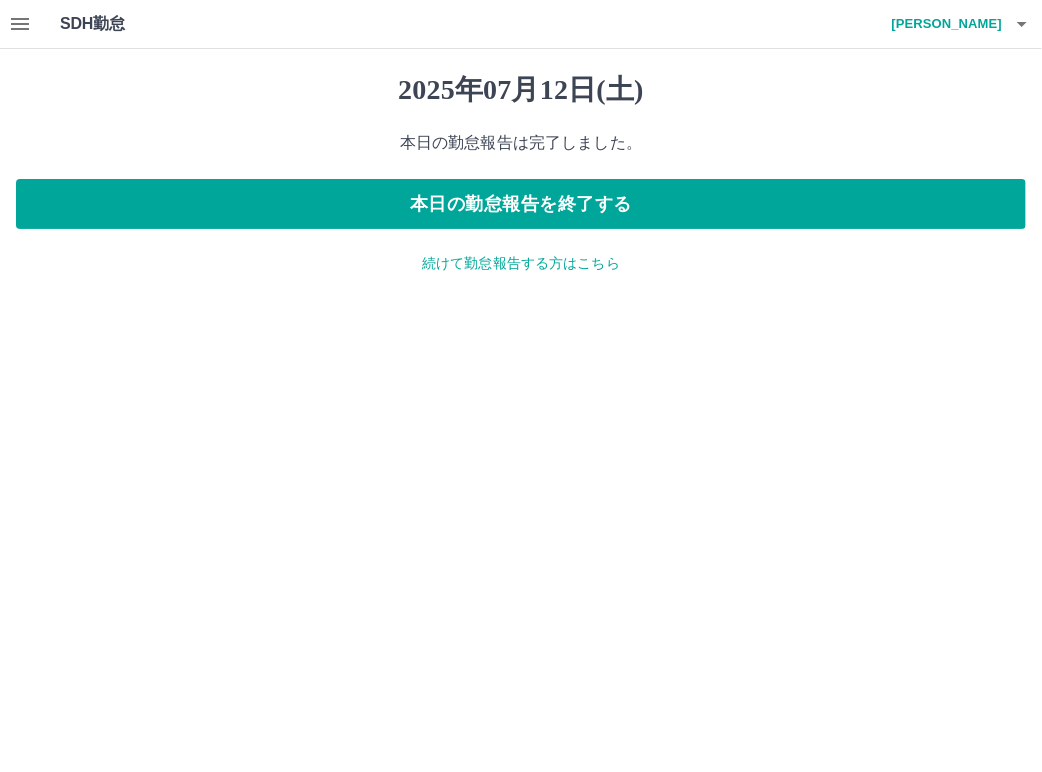 click on "続けて勤怠報告する方はこちら" at bounding box center (521, 263) 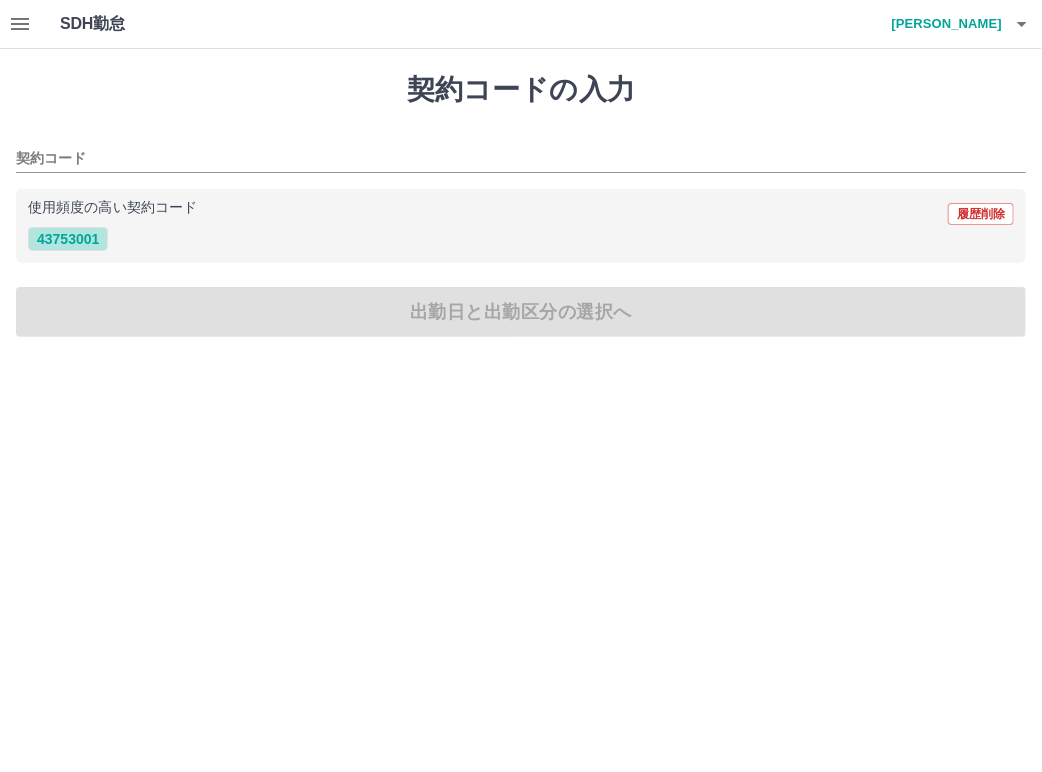 drag, startPoint x: 83, startPoint y: 236, endPoint x: 111, endPoint y: 242, distance: 28.635643 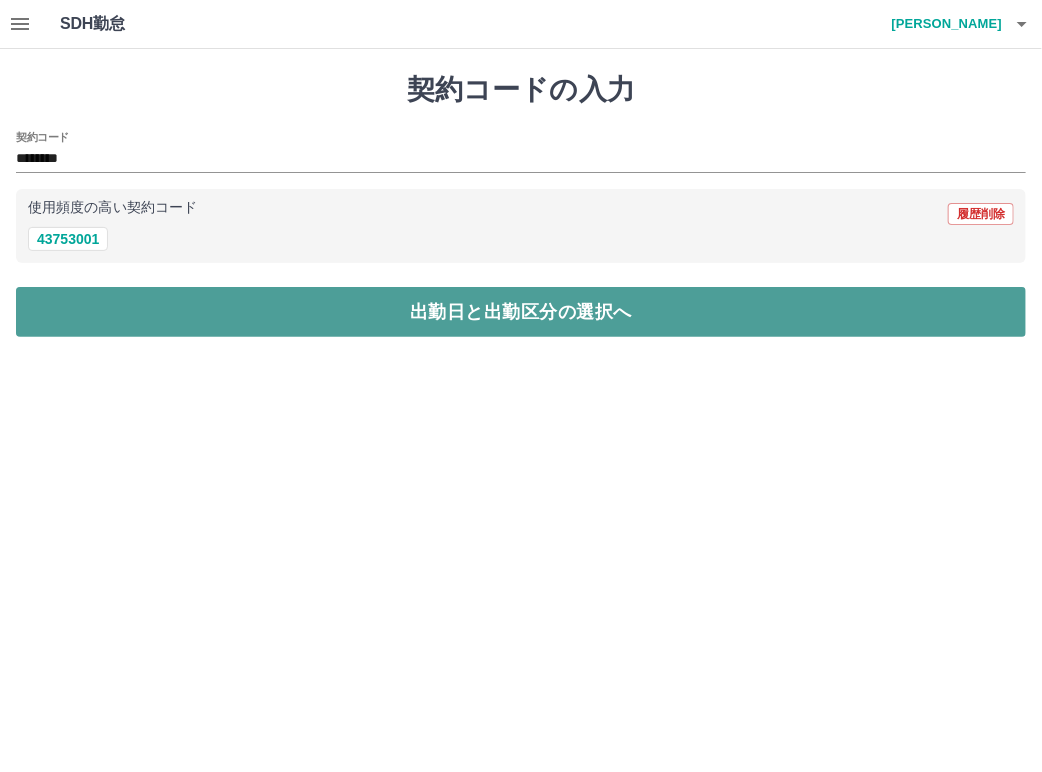 click on "出勤日と出勤区分の選択へ" at bounding box center [521, 312] 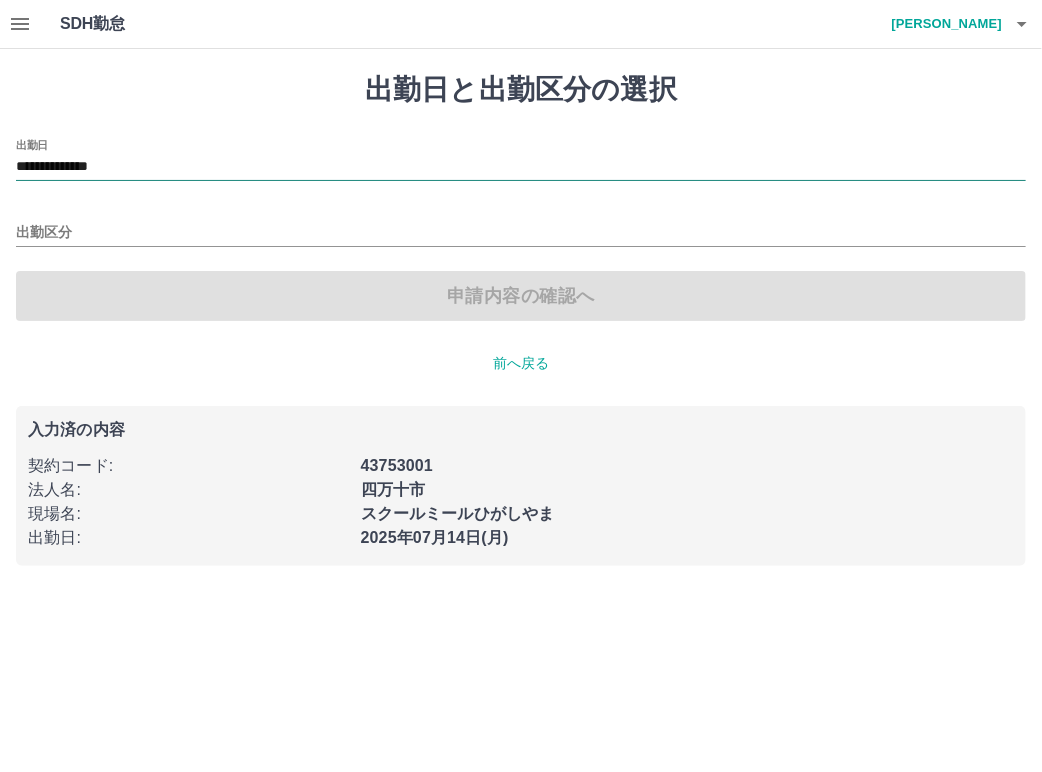 click on "**********" at bounding box center [521, 167] 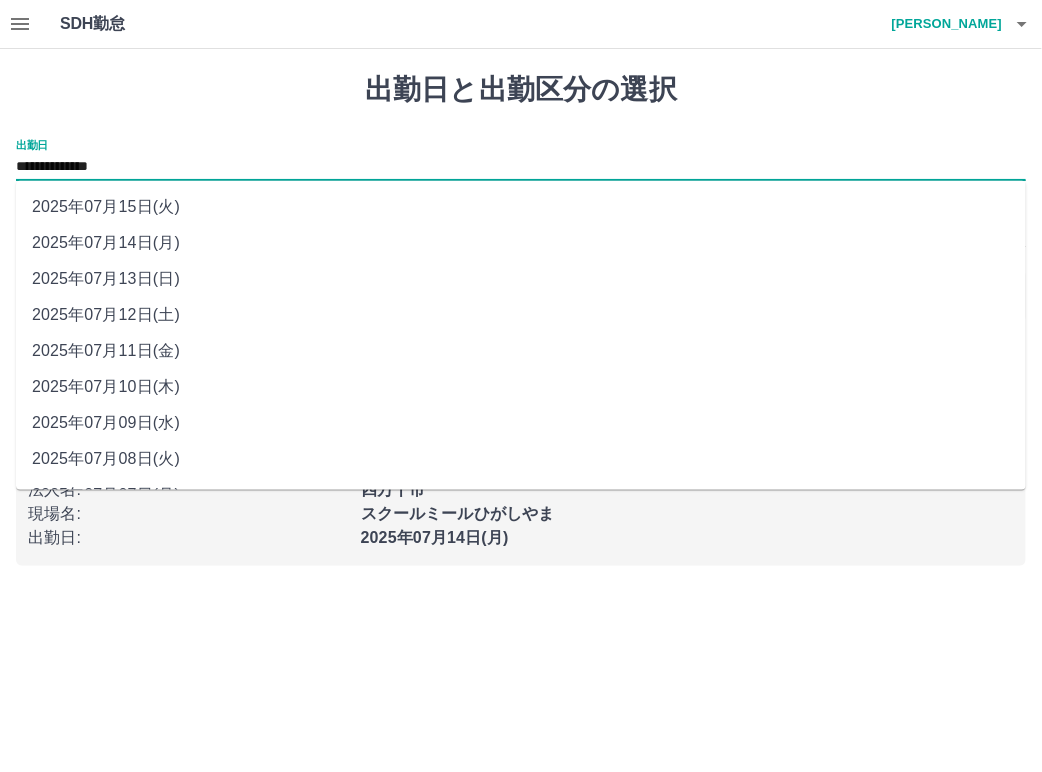 click on "2025年07月13日(日)" at bounding box center (521, 279) 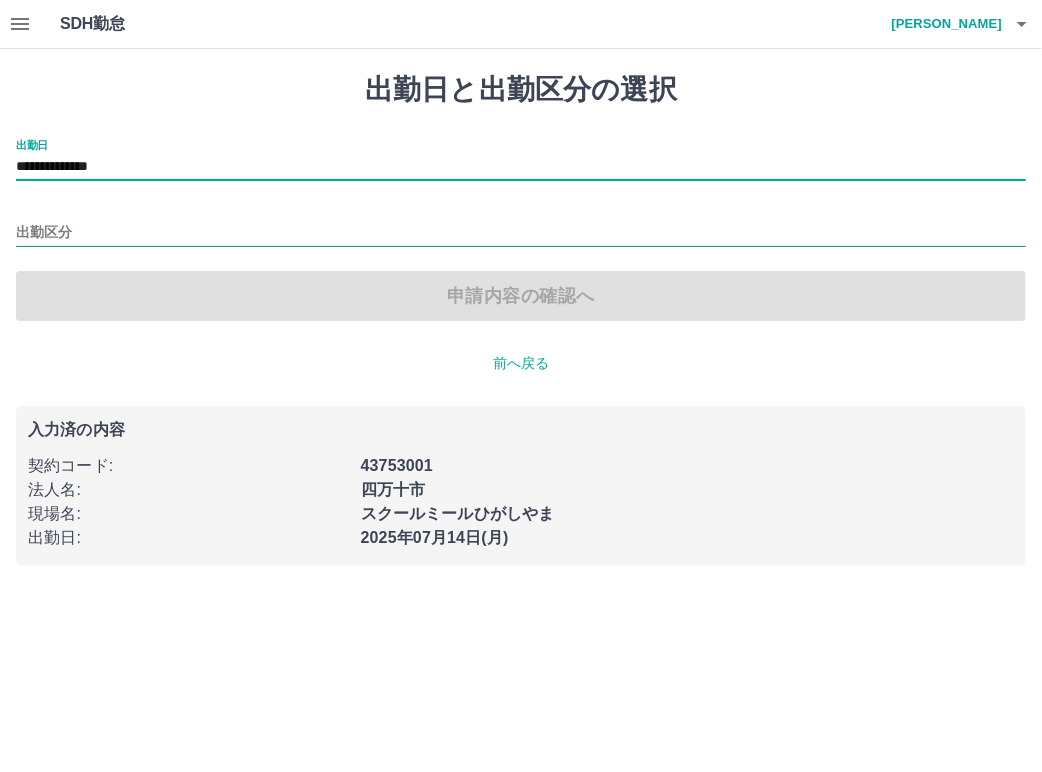 click on "出勤区分" at bounding box center (521, 233) 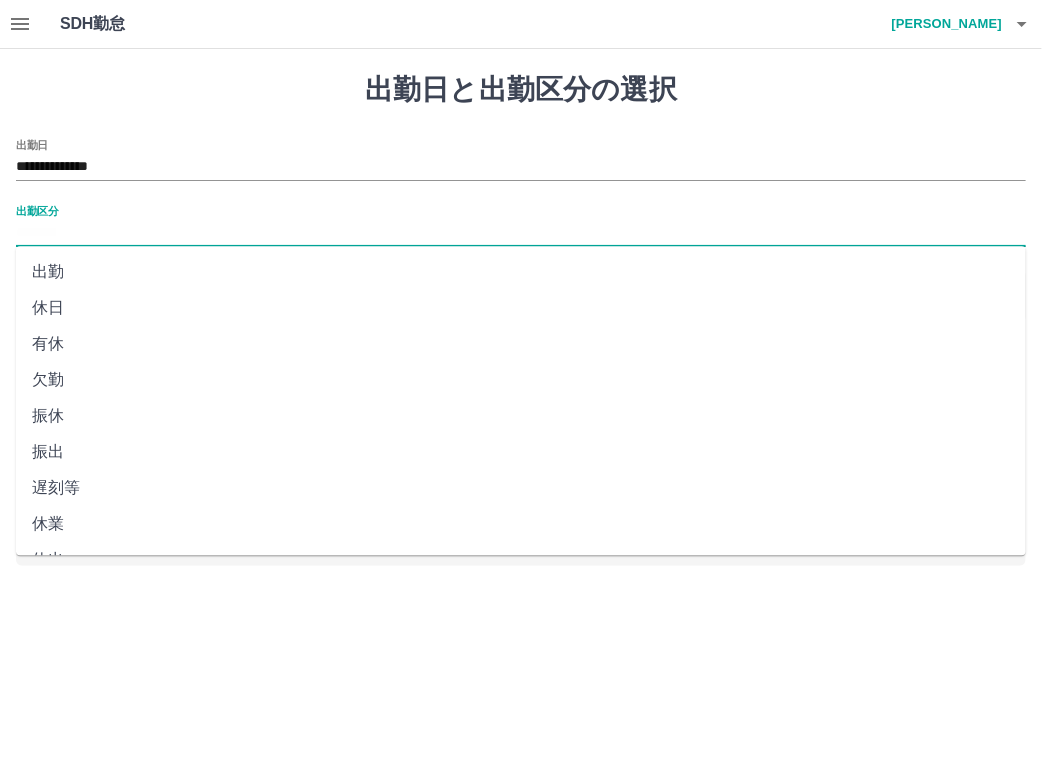 click on "休日" at bounding box center [521, 308] 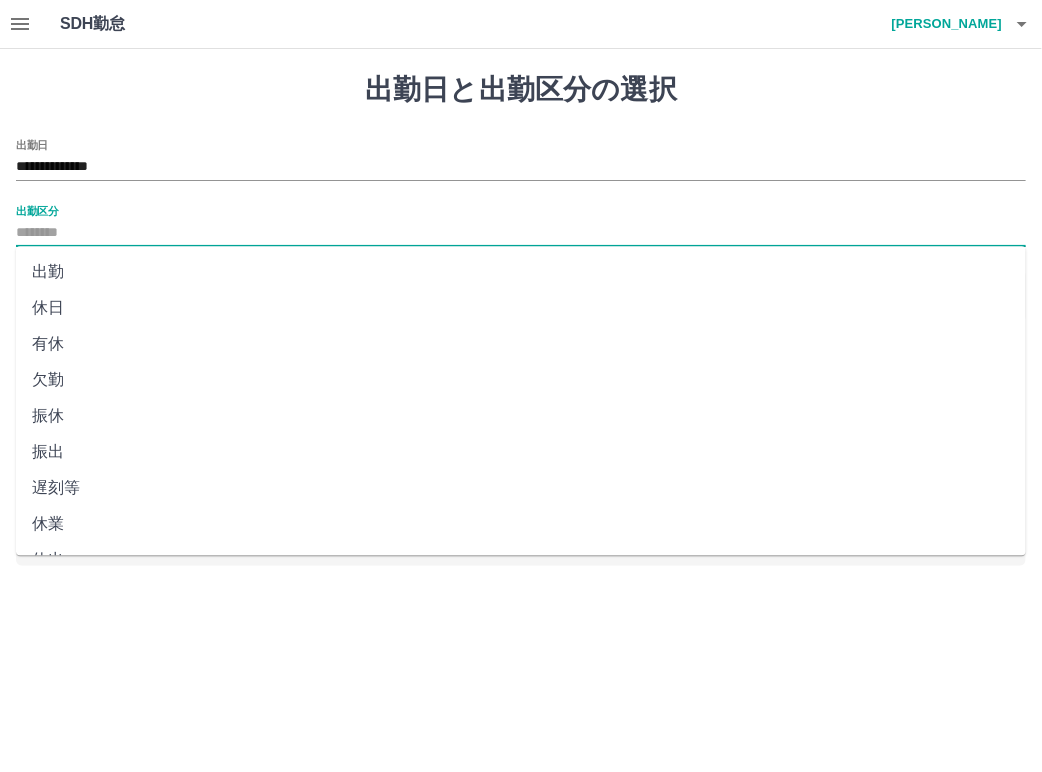 type on "**" 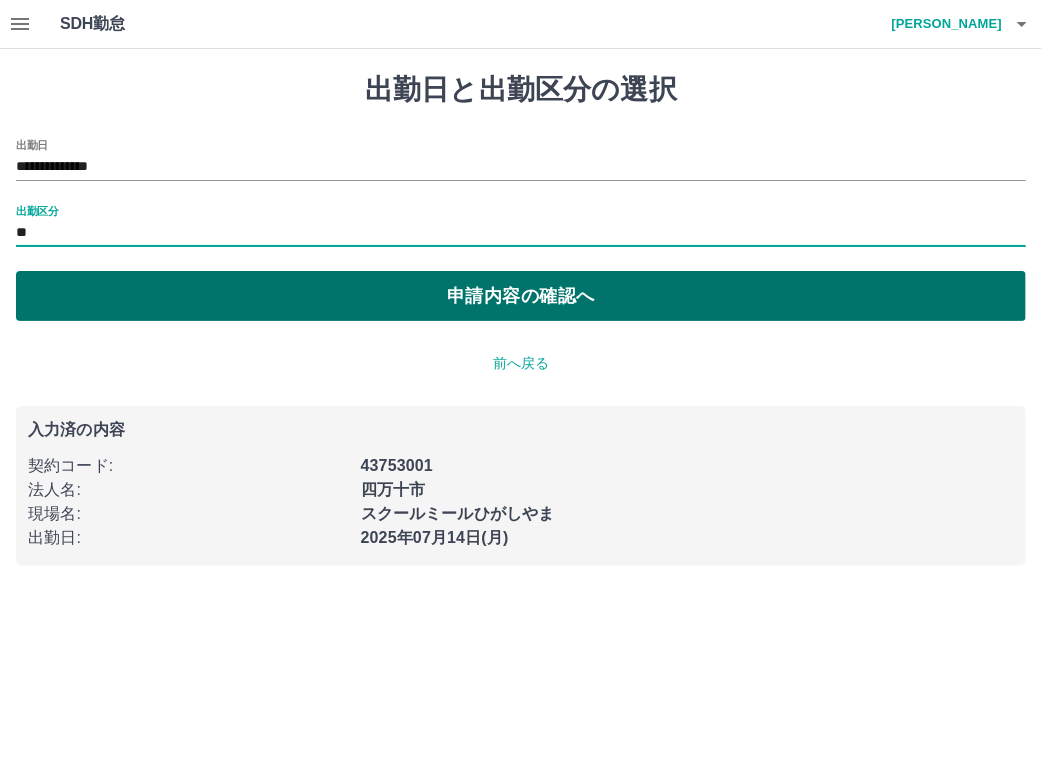 click on "申請内容の確認へ" at bounding box center [521, 296] 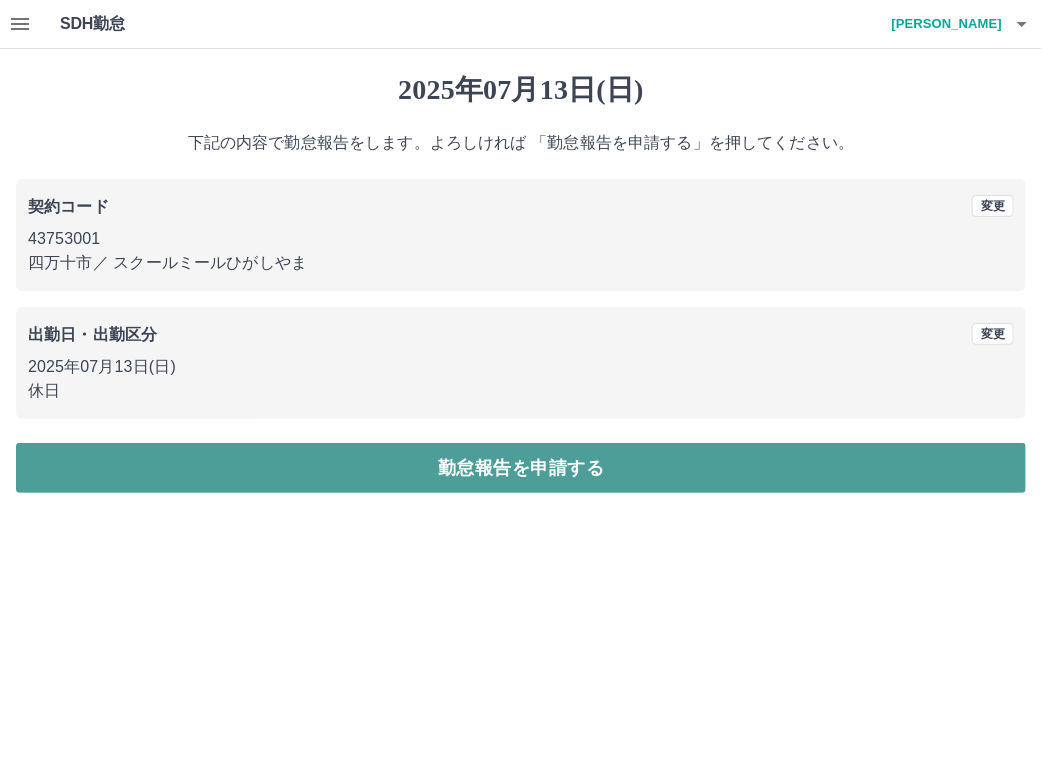 click on "勤怠報告を申請する" at bounding box center (521, 468) 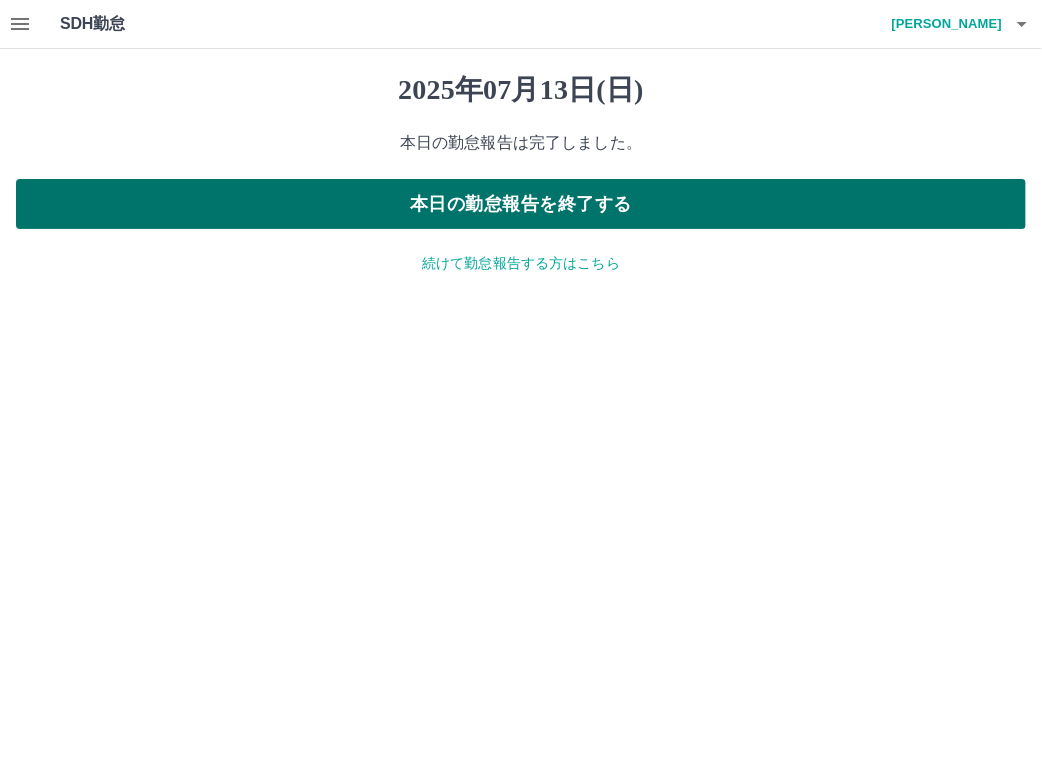 click on "本日の勤怠報告を終了する" at bounding box center (521, 204) 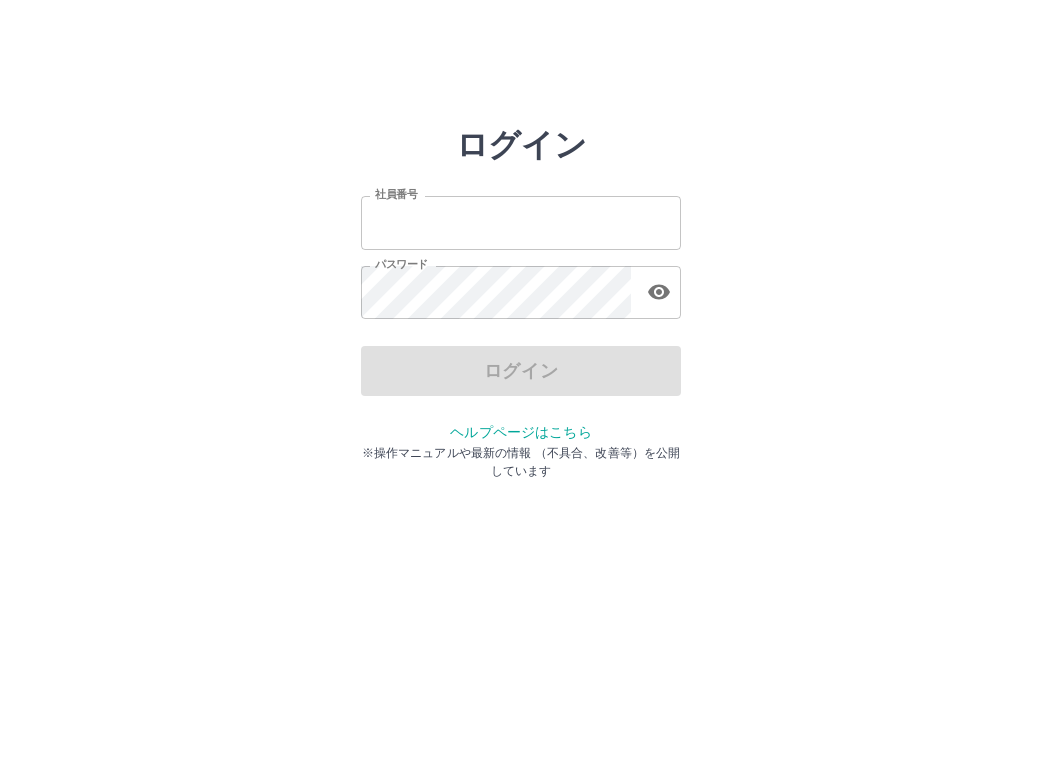 scroll, scrollTop: 0, scrollLeft: 0, axis: both 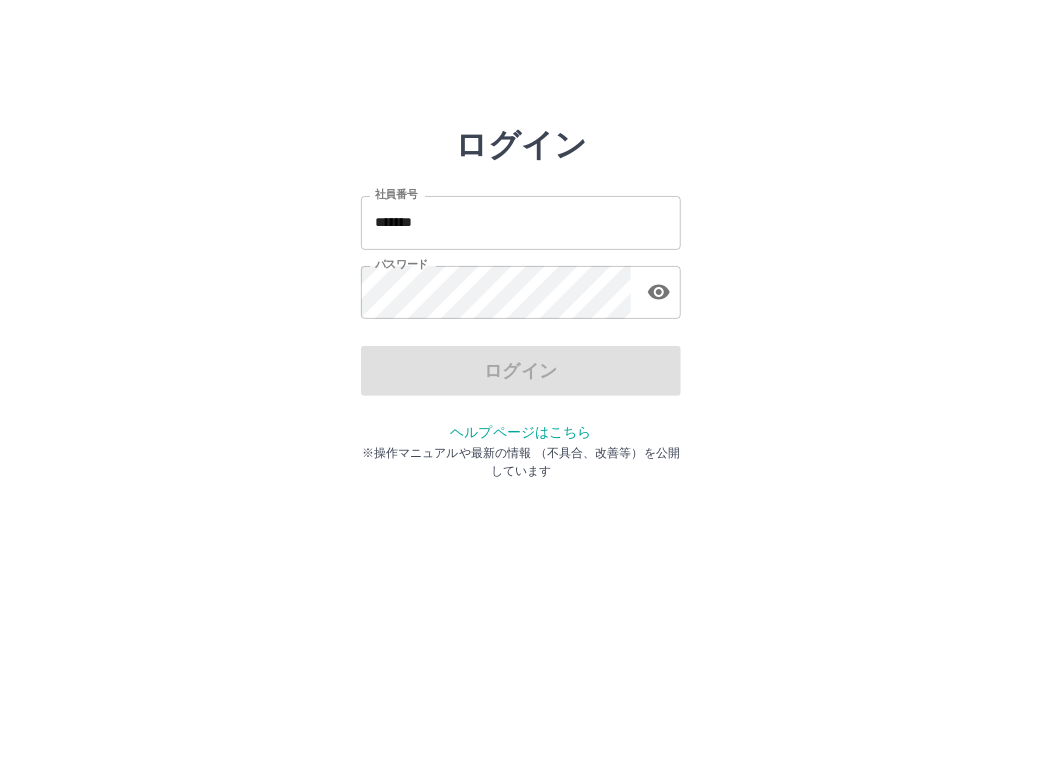 click on "*******" at bounding box center (521, 222) 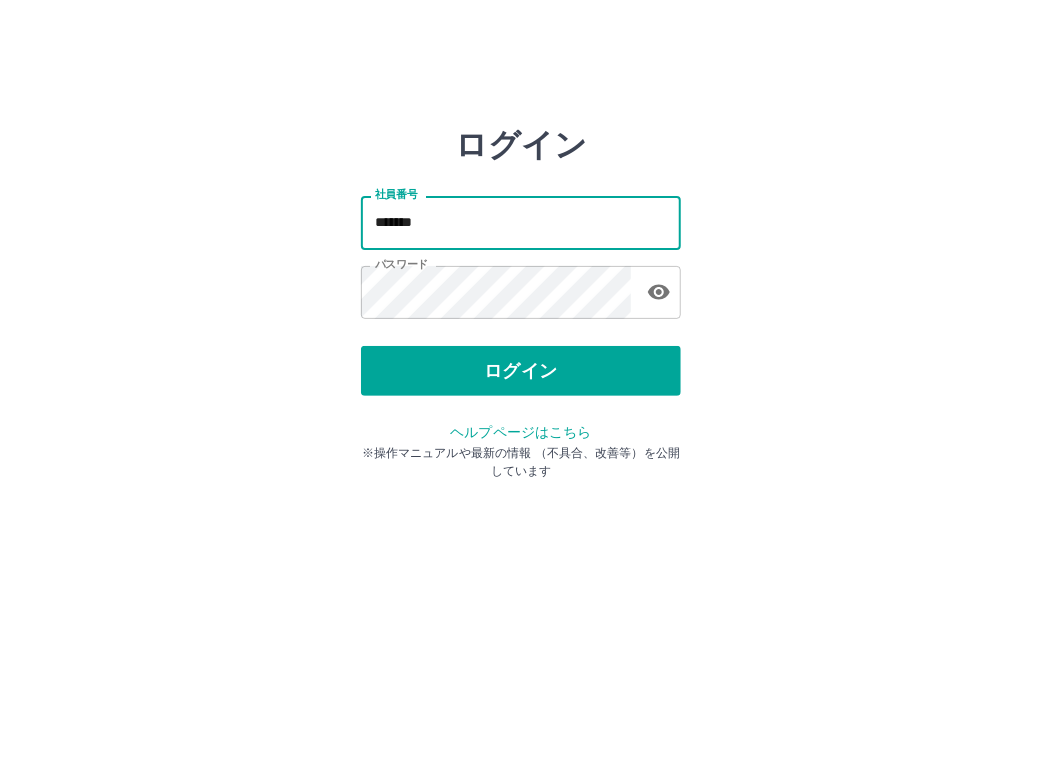 click on "*******" at bounding box center [521, 222] 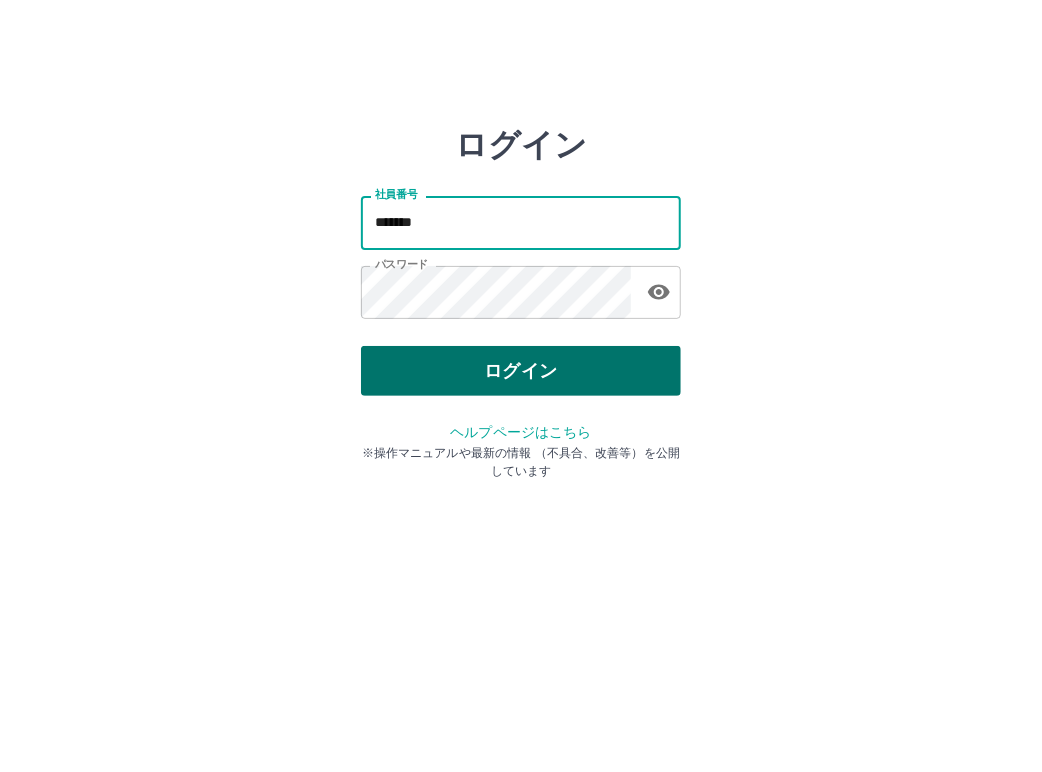 click on "ログイン" at bounding box center (521, 371) 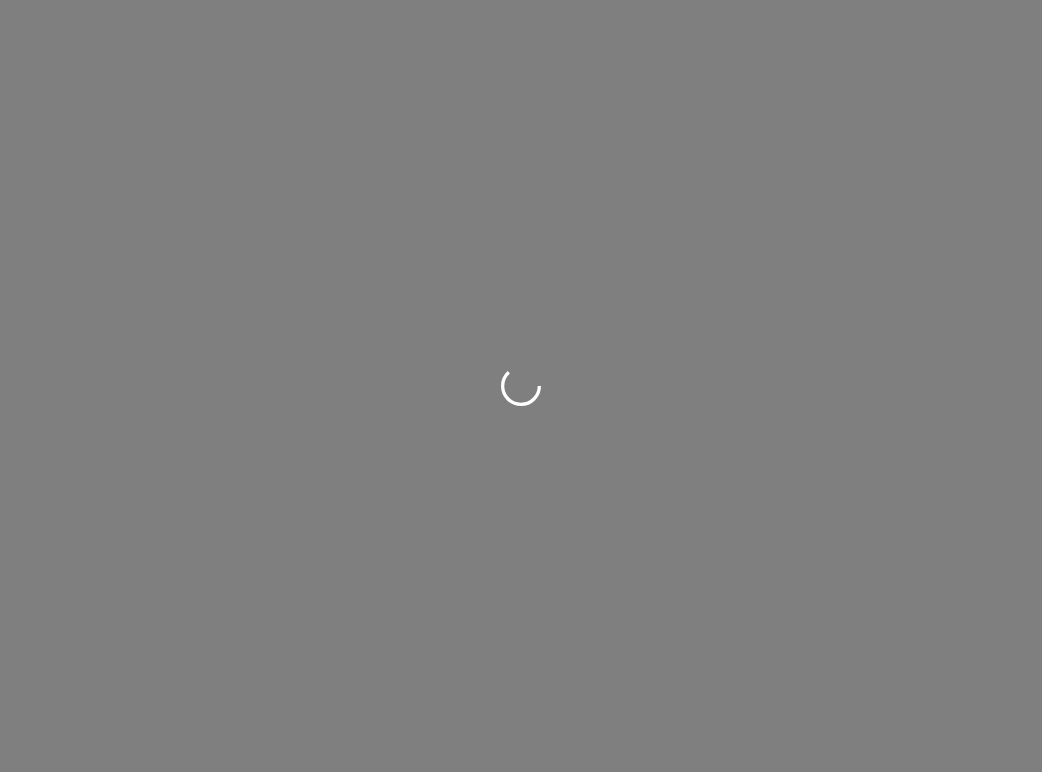 scroll, scrollTop: 0, scrollLeft: 0, axis: both 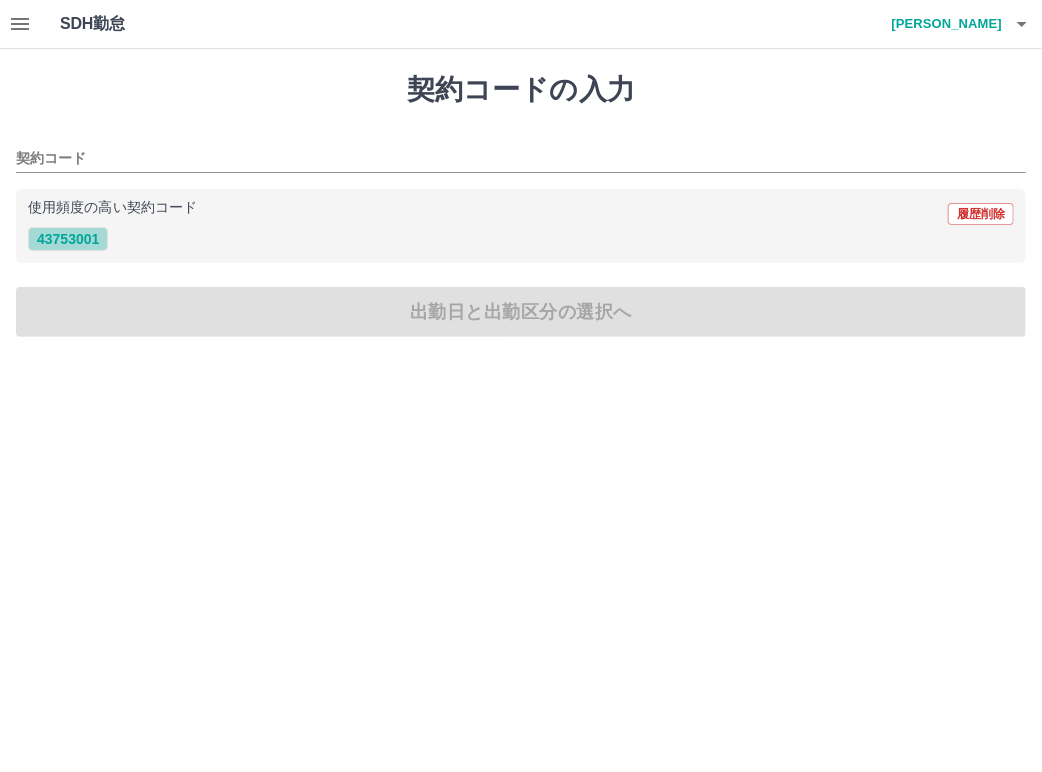 click on "43753001" at bounding box center [68, 239] 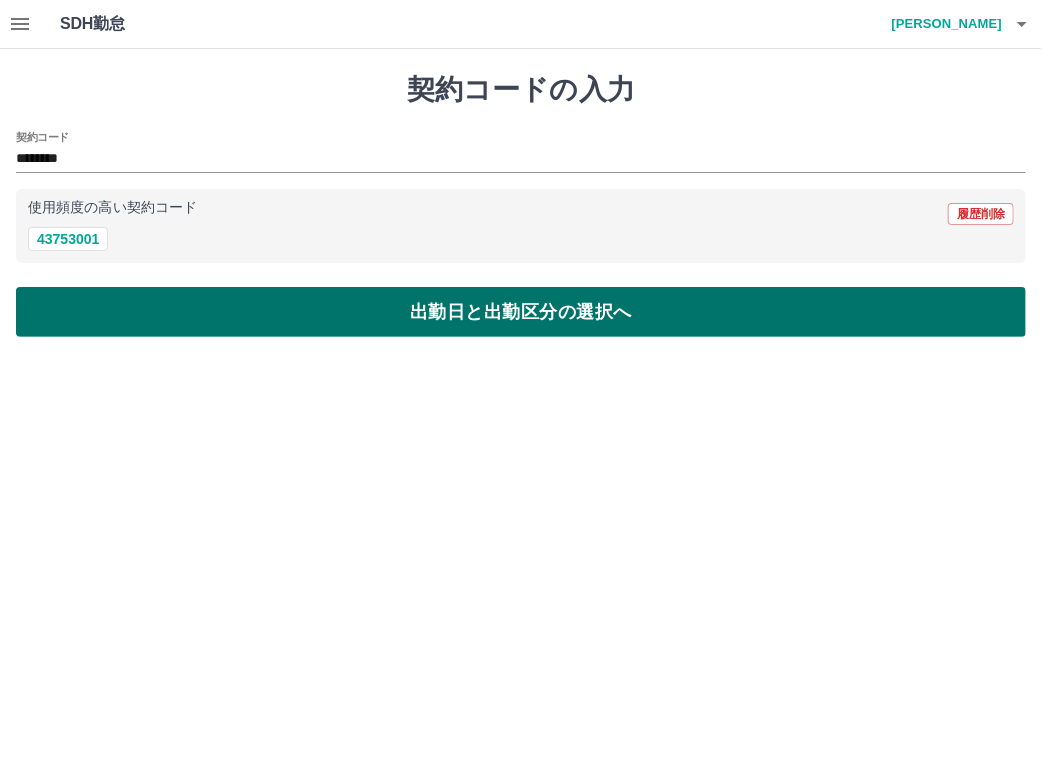 click on "出勤日と出勤区分の選択へ" at bounding box center (521, 312) 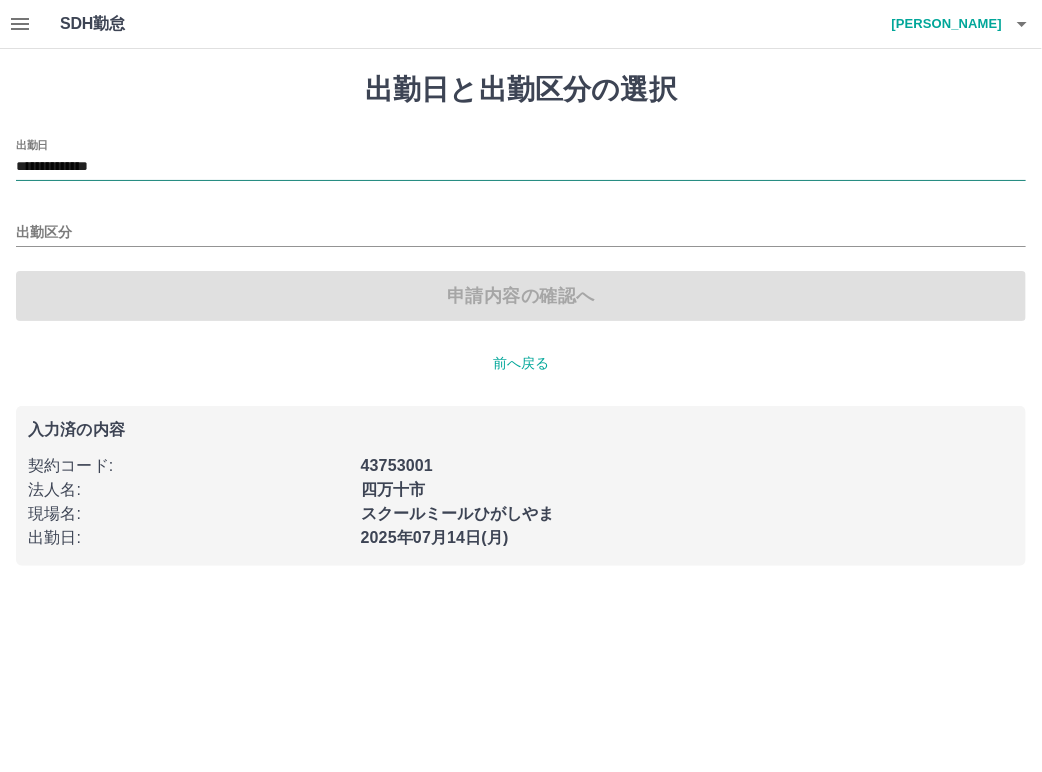 click on "**********" at bounding box center (521, 167) 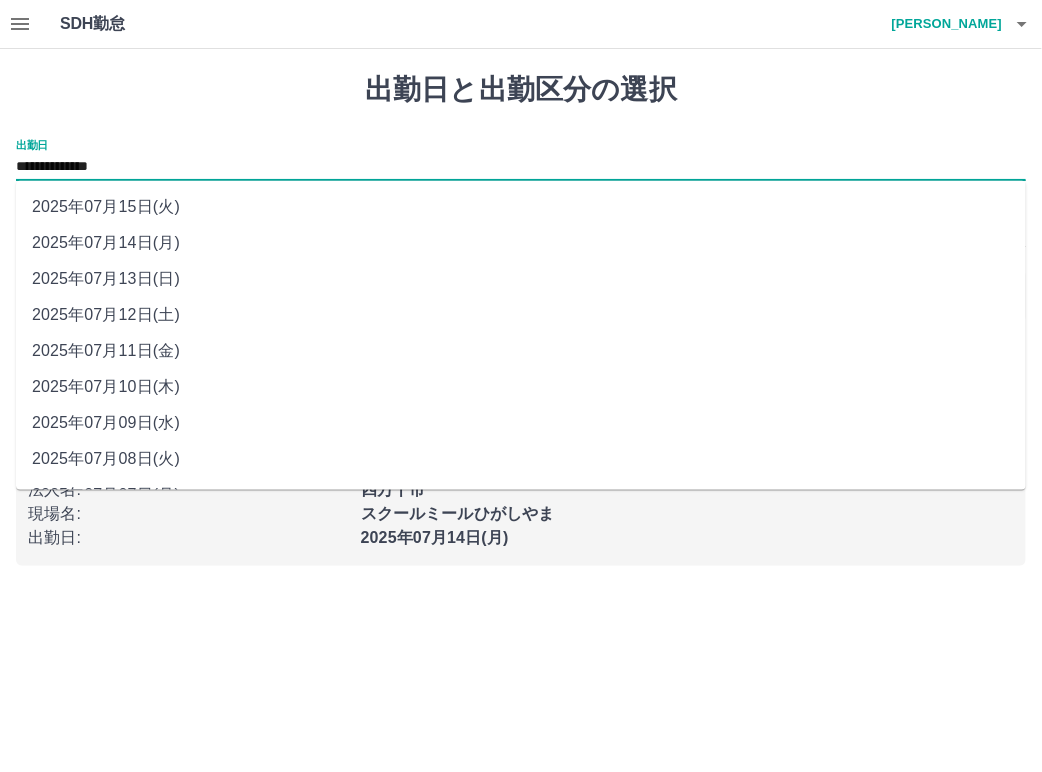 click on "2025年07月10日(木)" at bounding box center [521, 387] 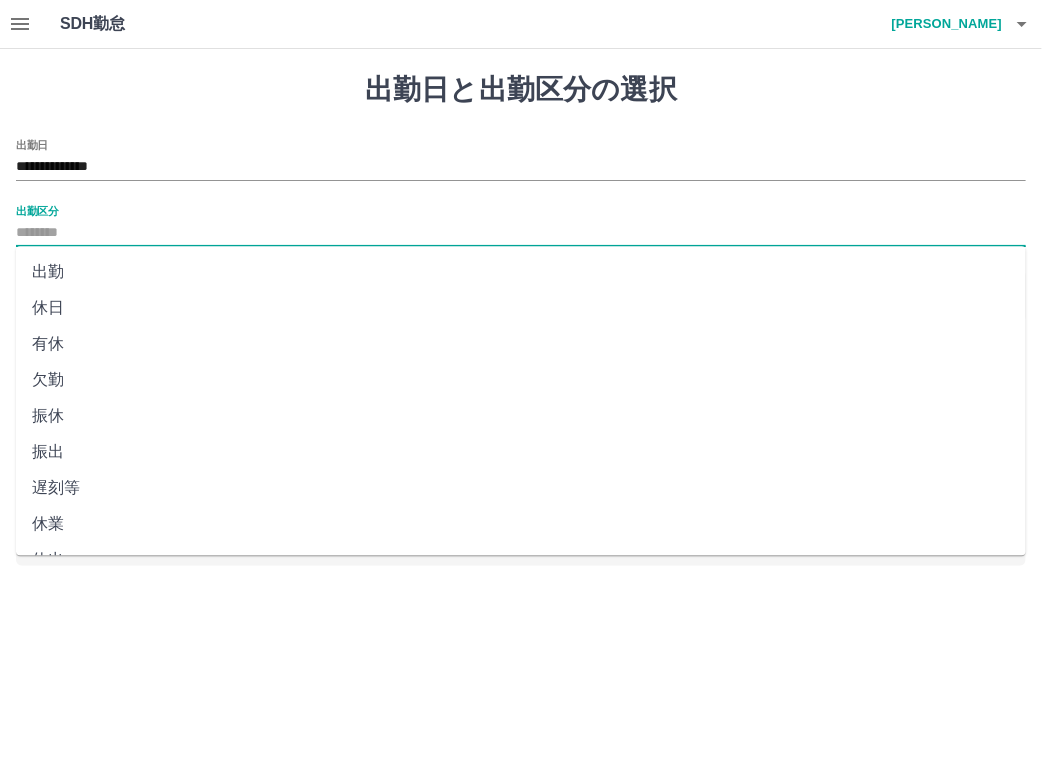 click on "出勤区分" at bounding box center (521, 233) 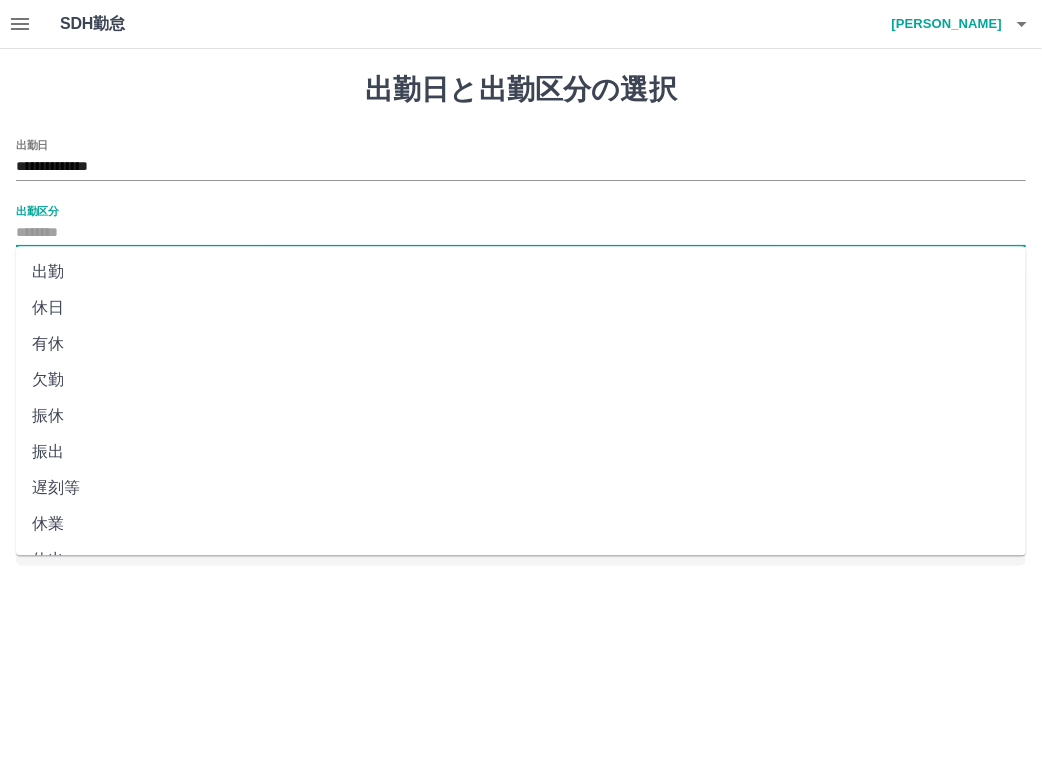 click on "出勤" at bounding box center [521, 272] 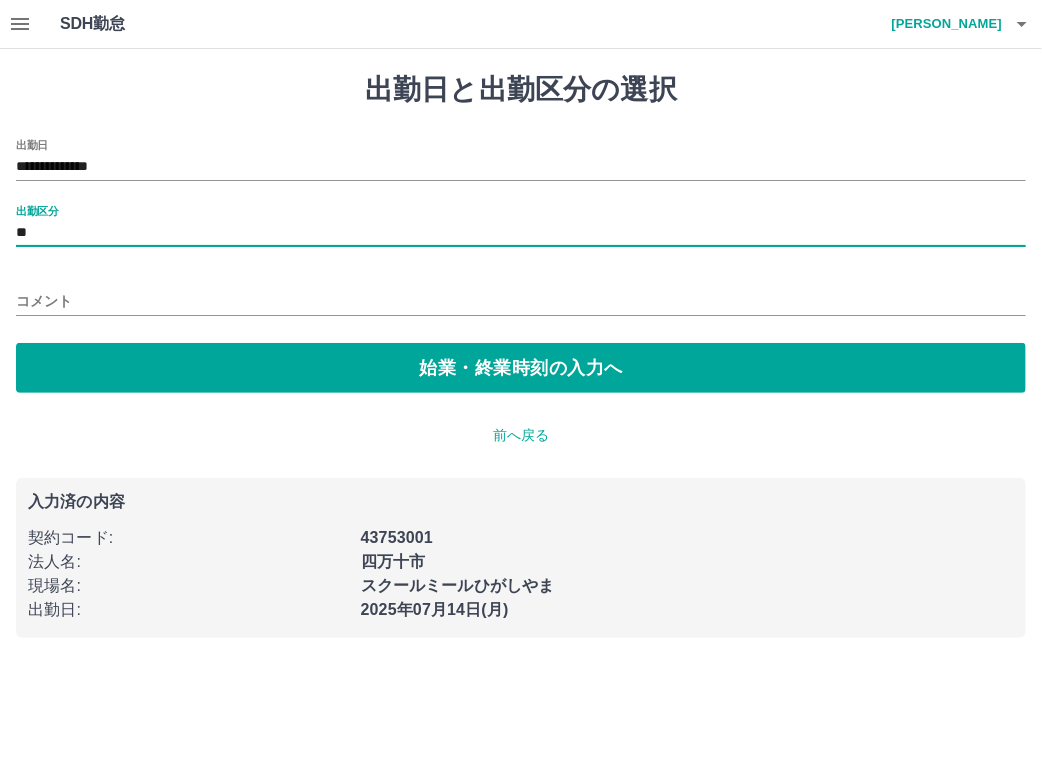 click on "コメント" at bounding box center [521, 301] 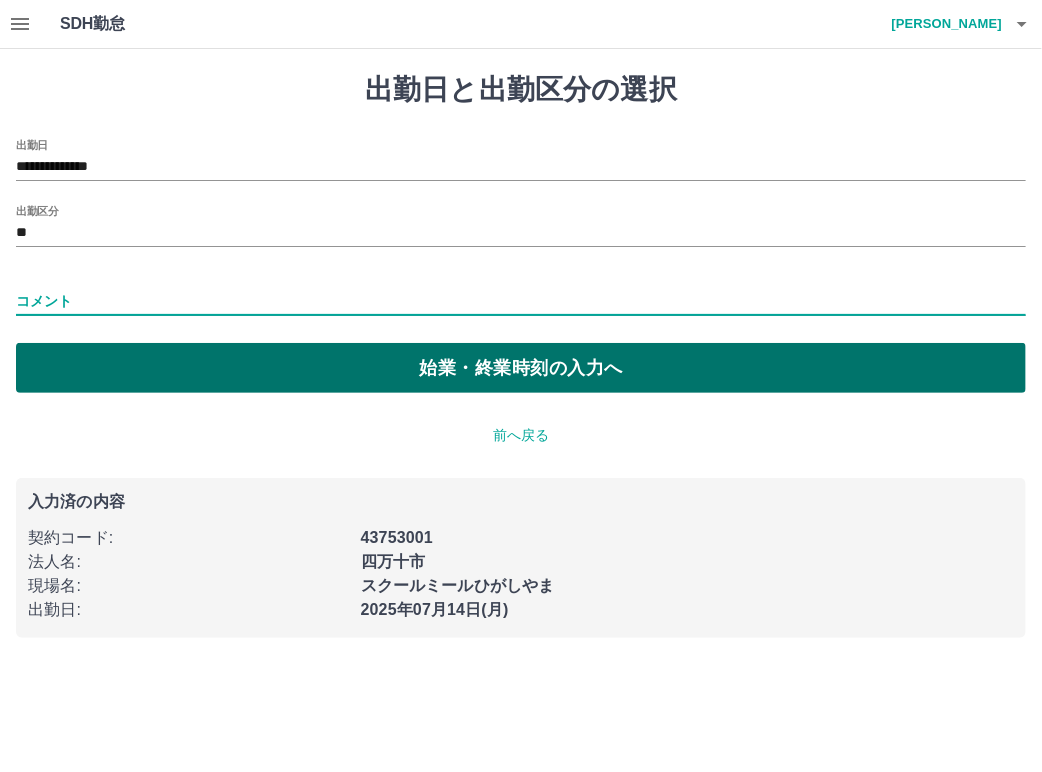 type on "*" 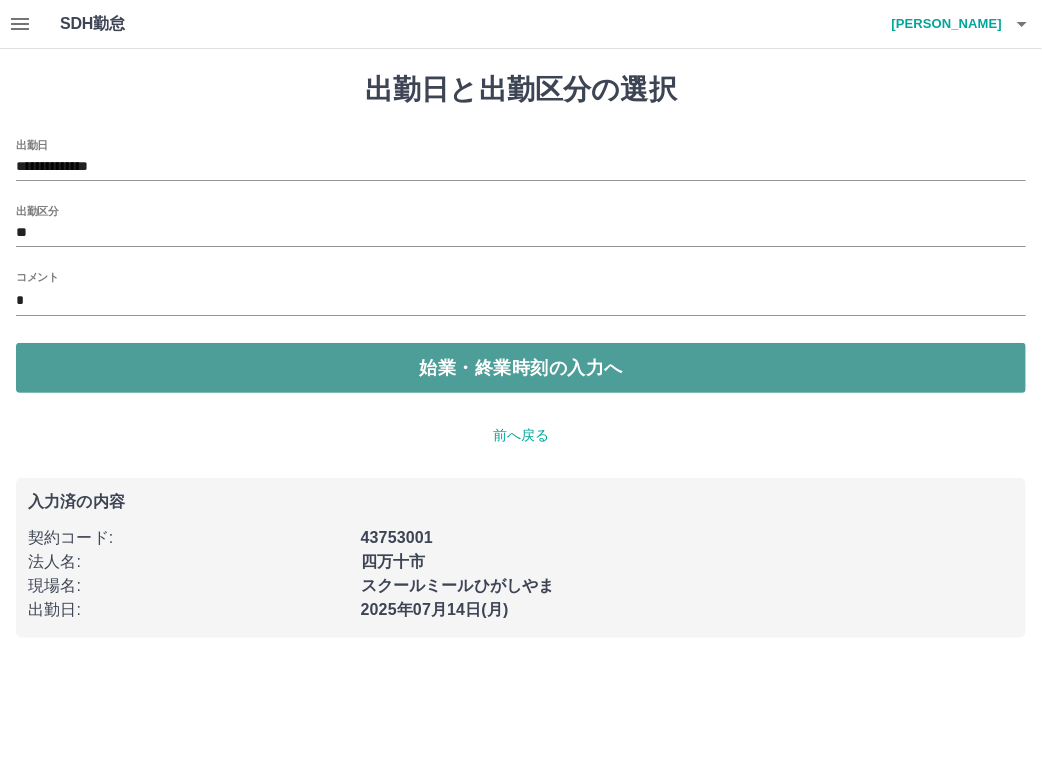 click on "始業・終業時刻の入力へ" at bounding box center (521, 368) 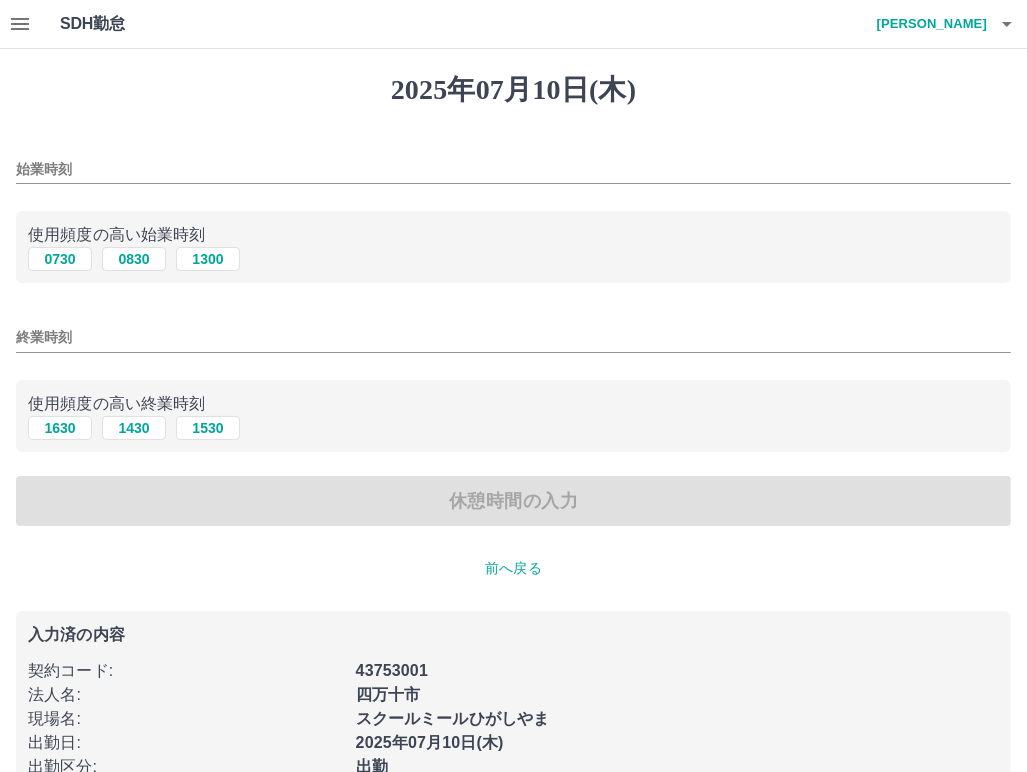 click on "始業時刻" at bounding box center (513, 169) 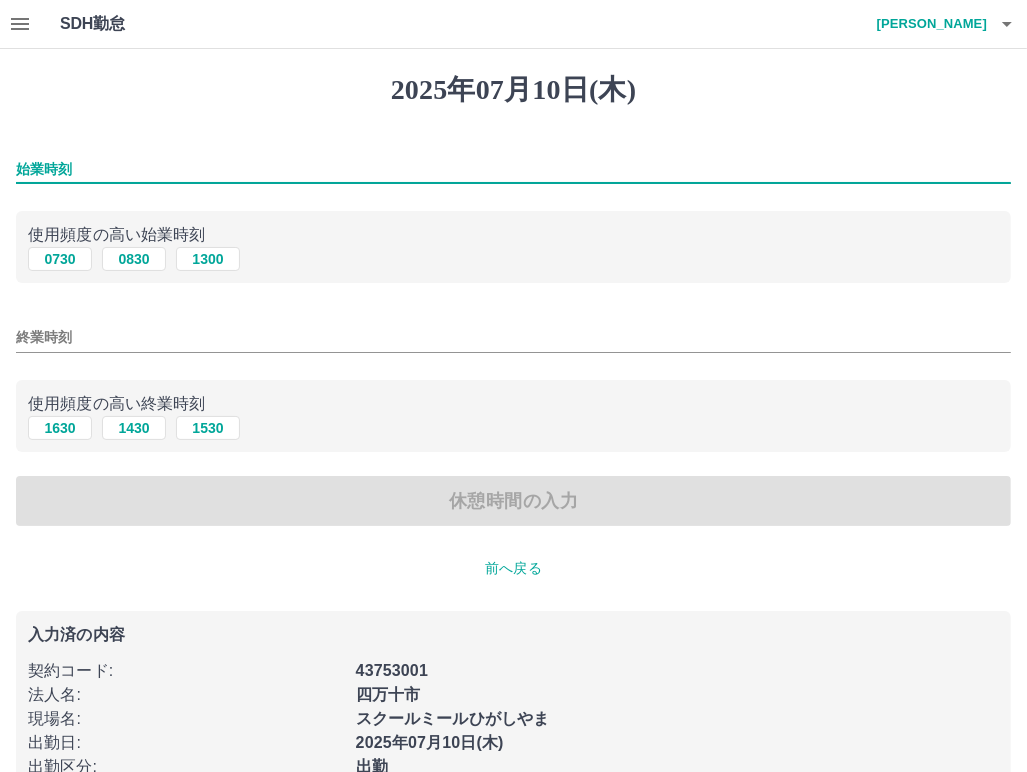 type on "****" 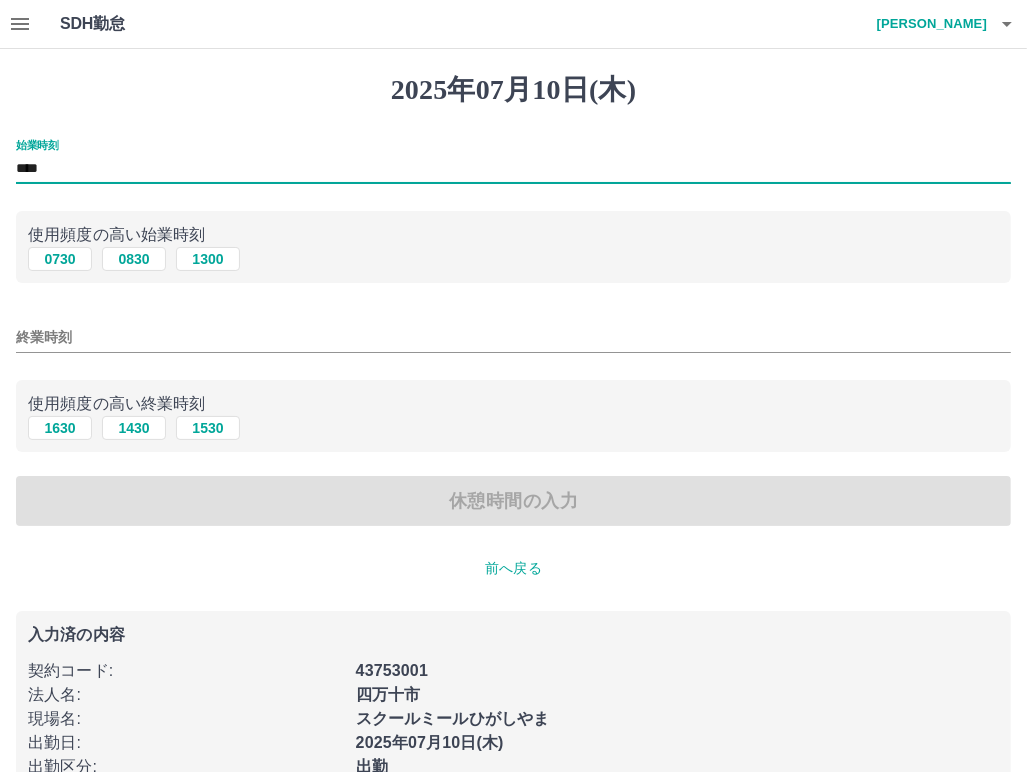 click on "終業時刻" at bounding box center (513, 337) 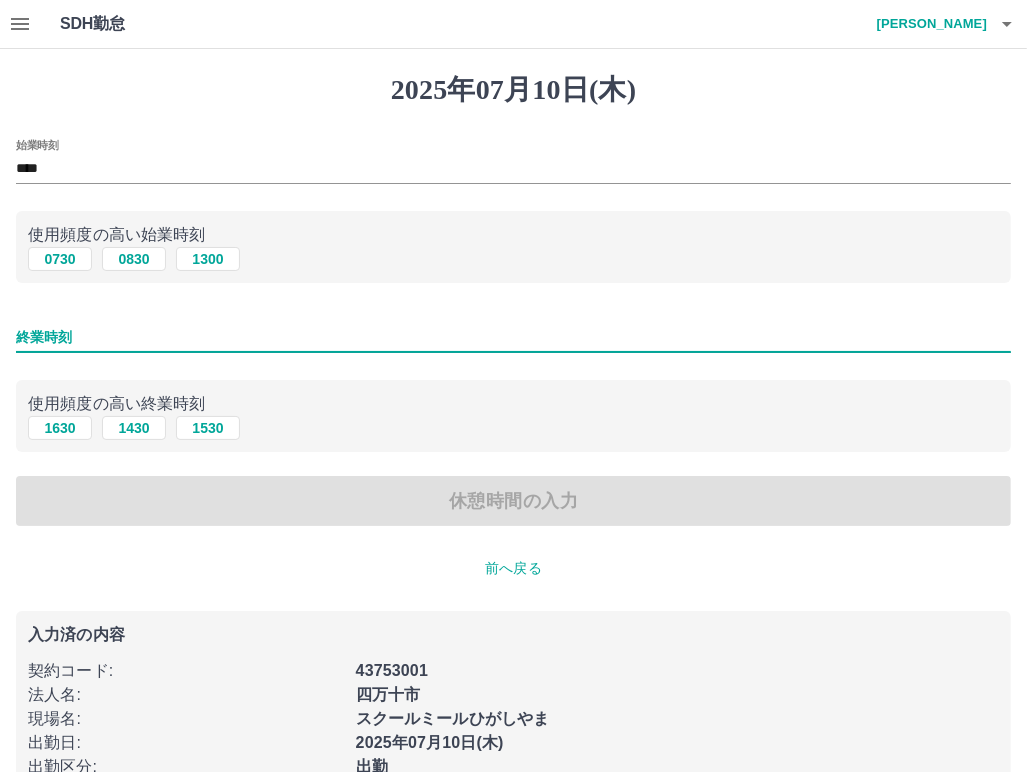 type on "****" 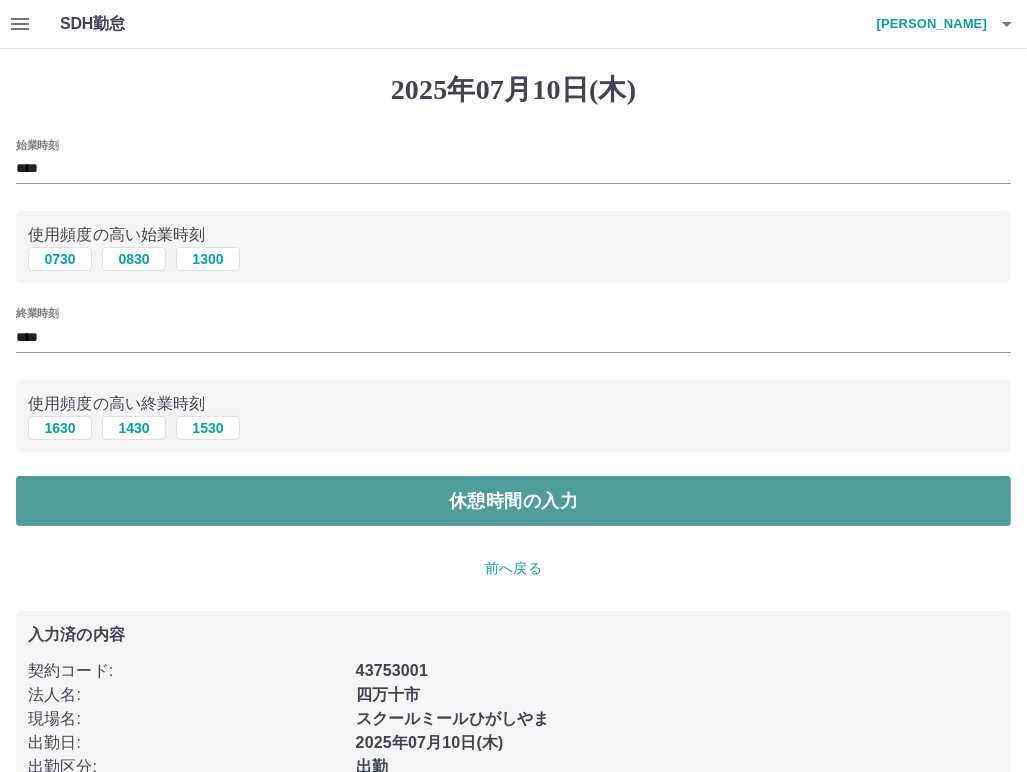 click on "休憩時間の入力" at bounding box center [513, 501] 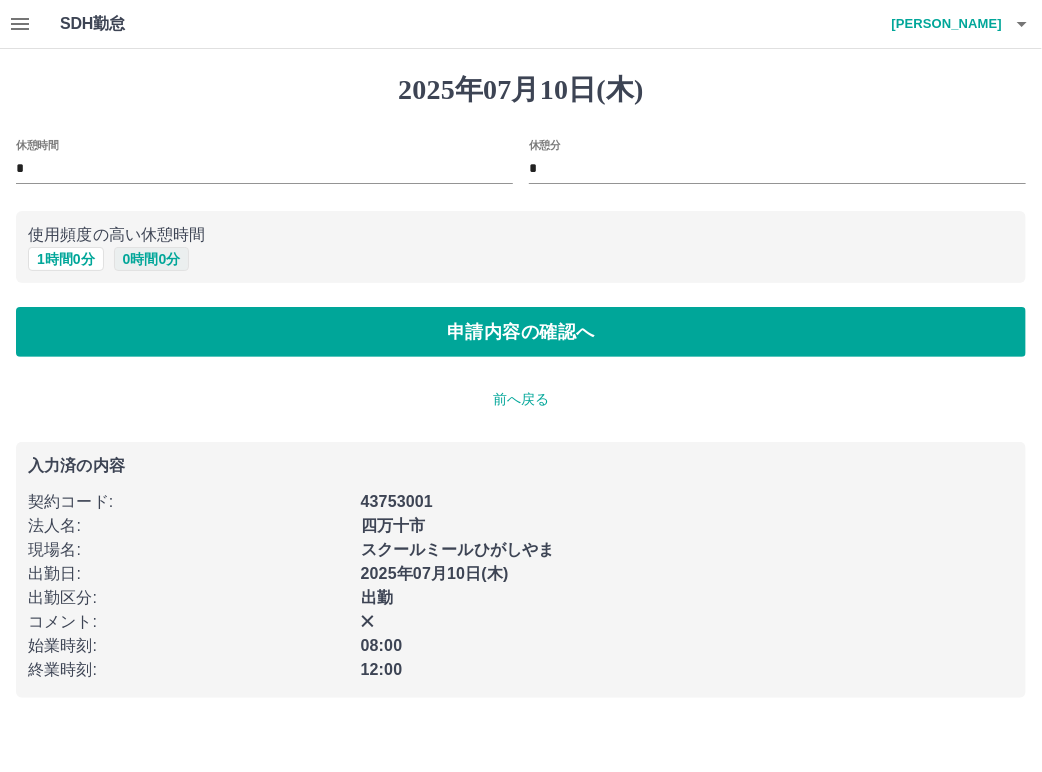 click on "0 時間 0 分" at bounding box center (152, 259) 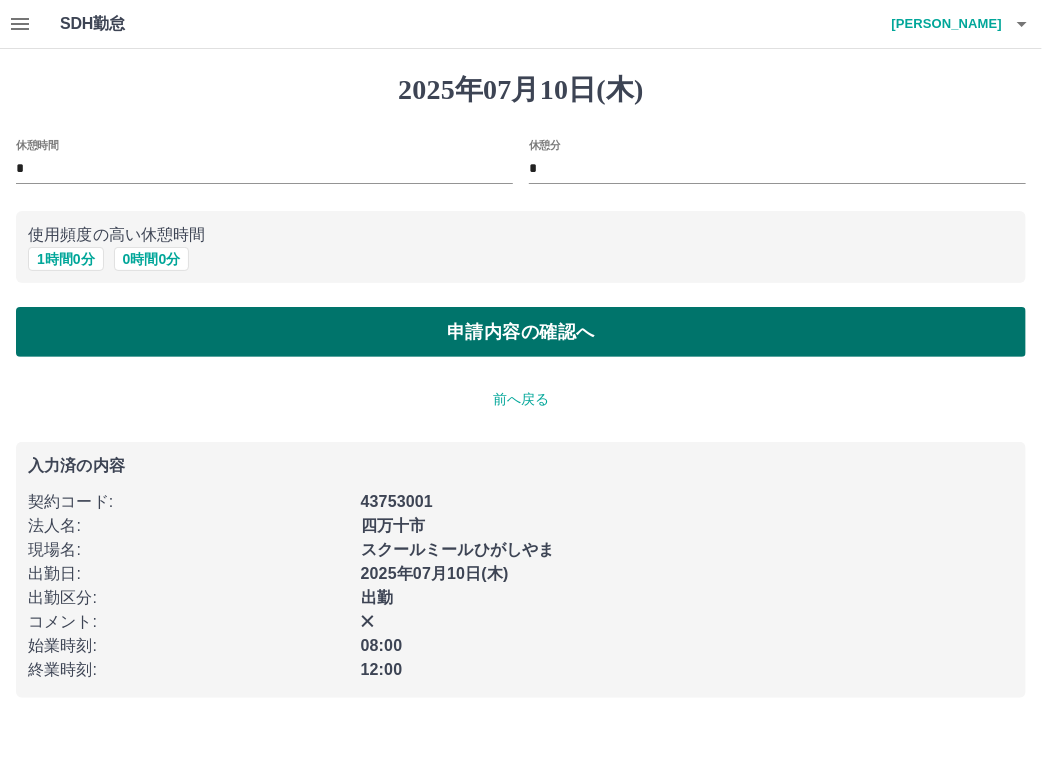 click on "申請内容の確認へ" at bounding box center [521, 332] 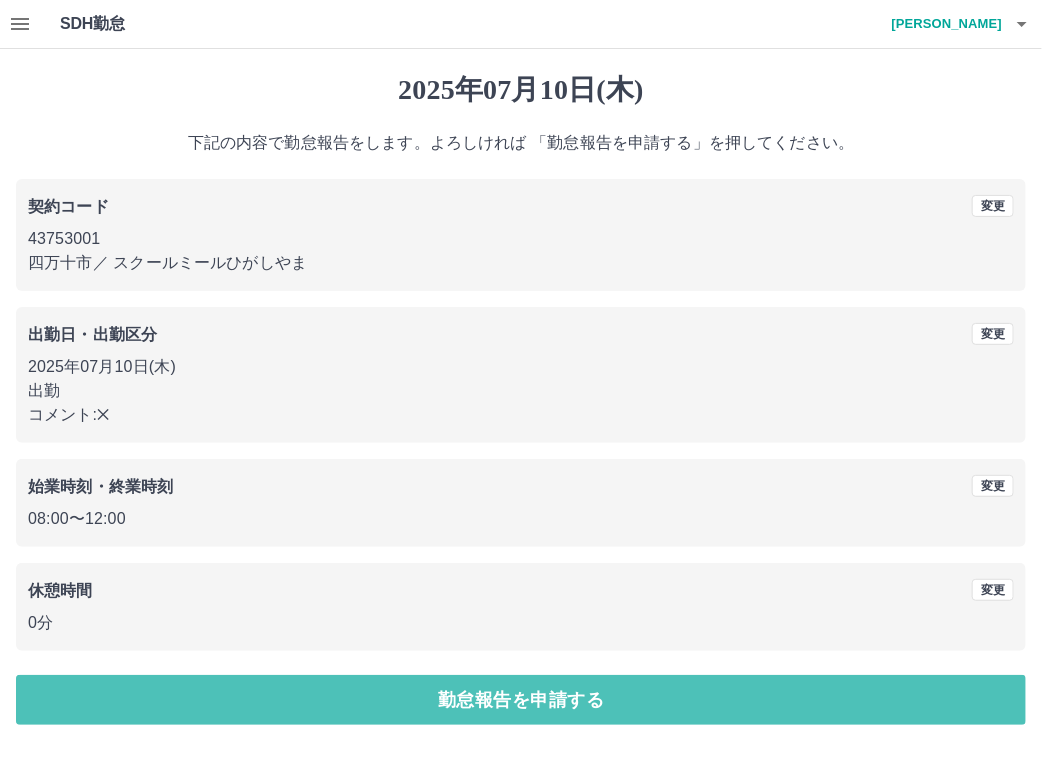 click on "勤怠報告を申請する" at bounding box center (521, 700) 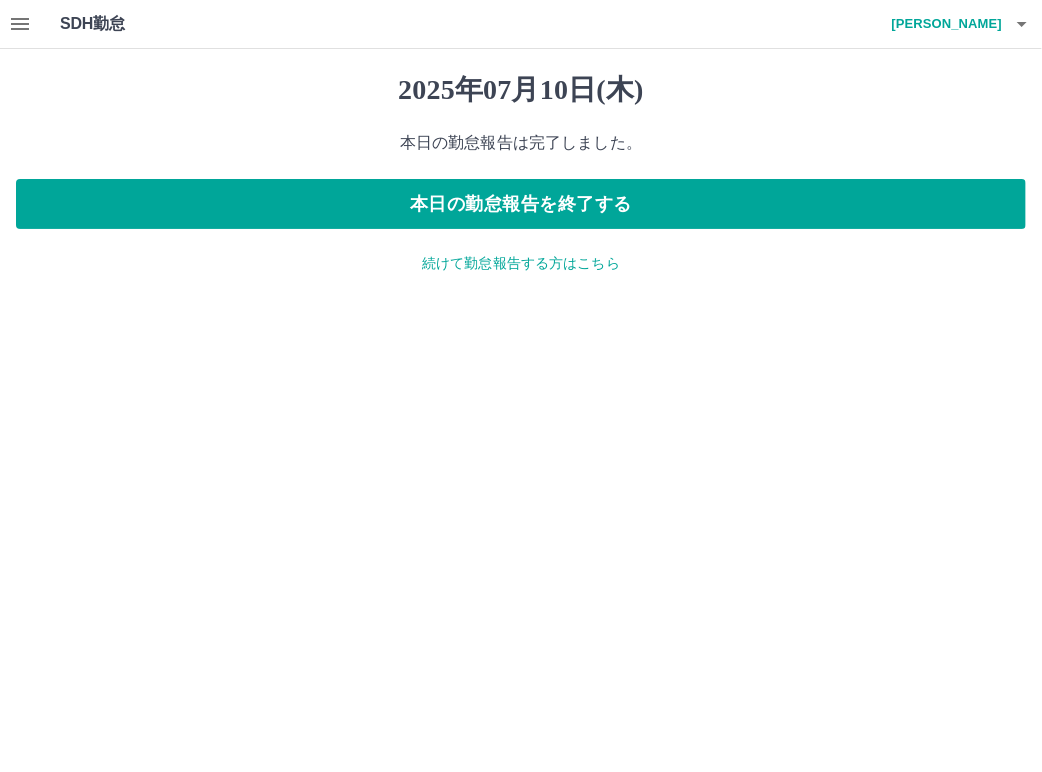click on "続けて勤怠報告する方はこちら" at bounding box center (521, 263) 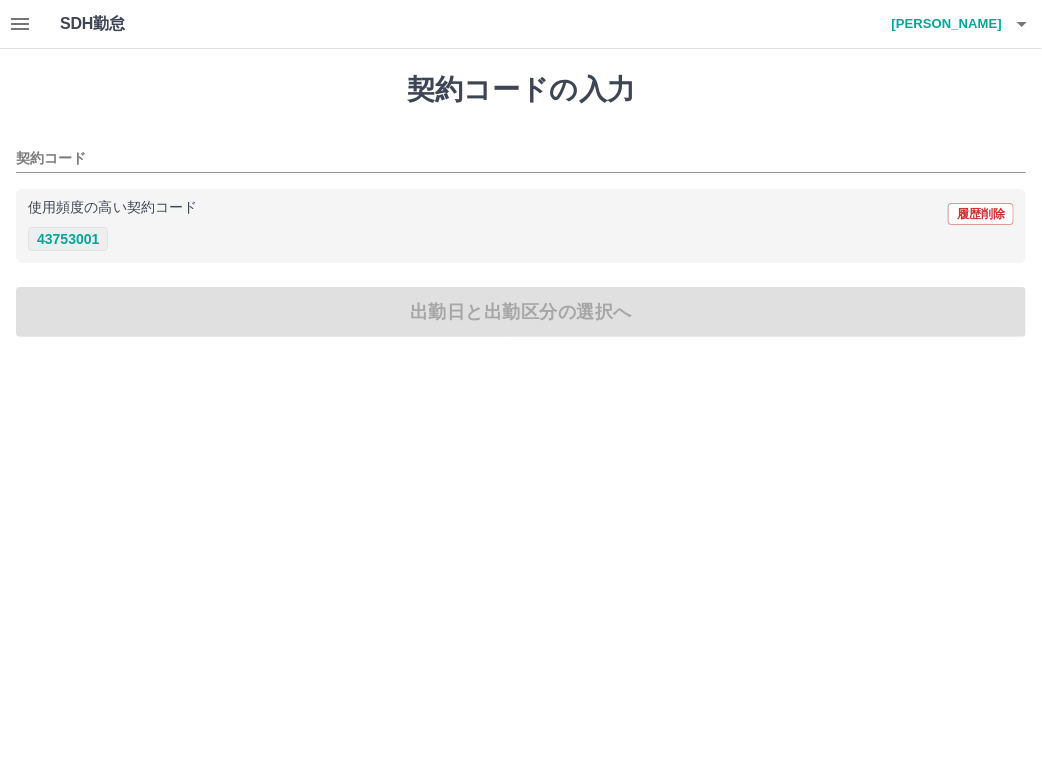click on "43753001" at bounding box center (68, 239) 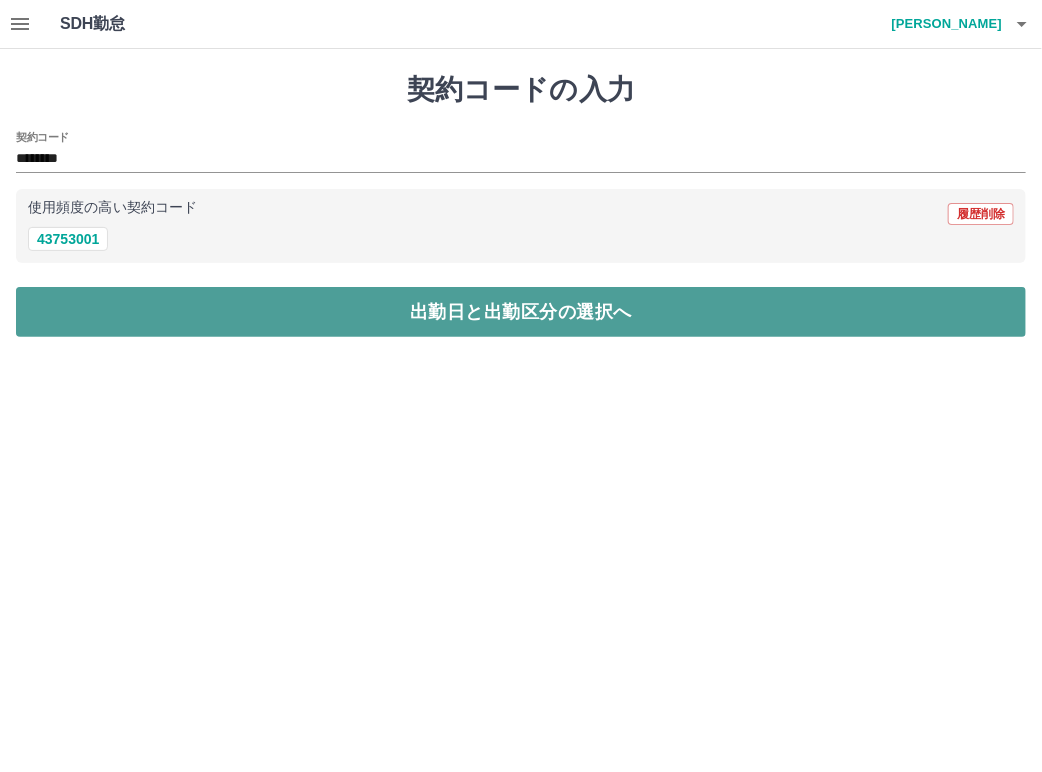 click on "出勤日と出勤区分の選択へ" at bounding box center (521, 312) 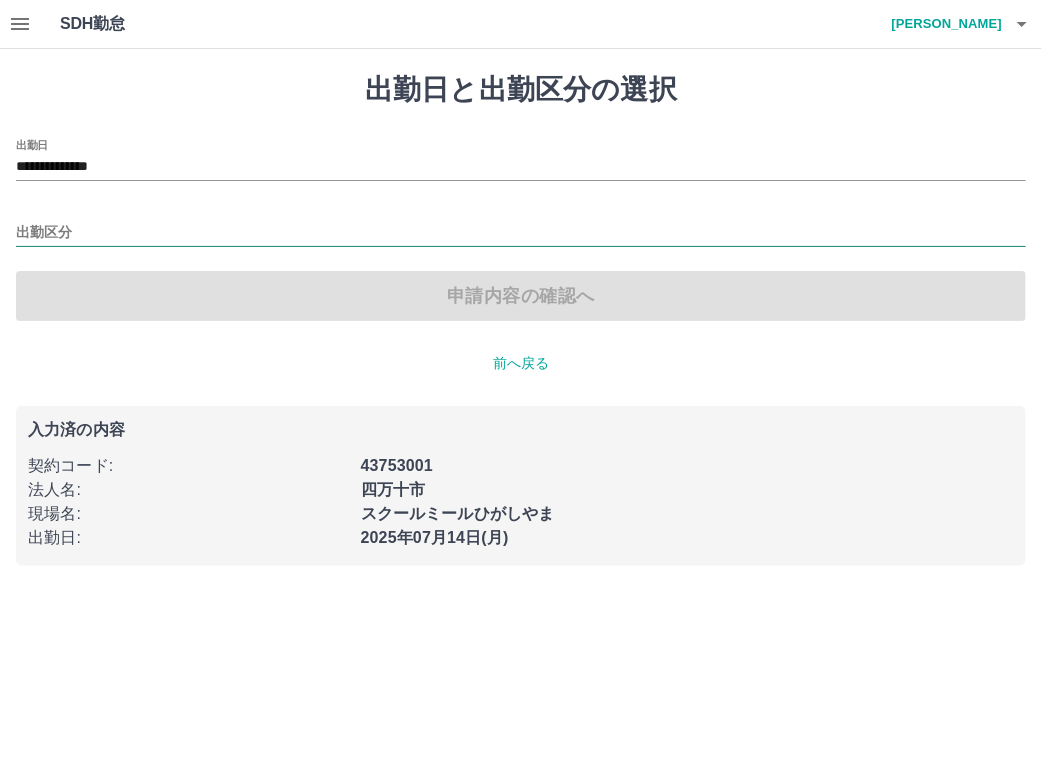click on "出勤区分" at bounding box center (521, 233) 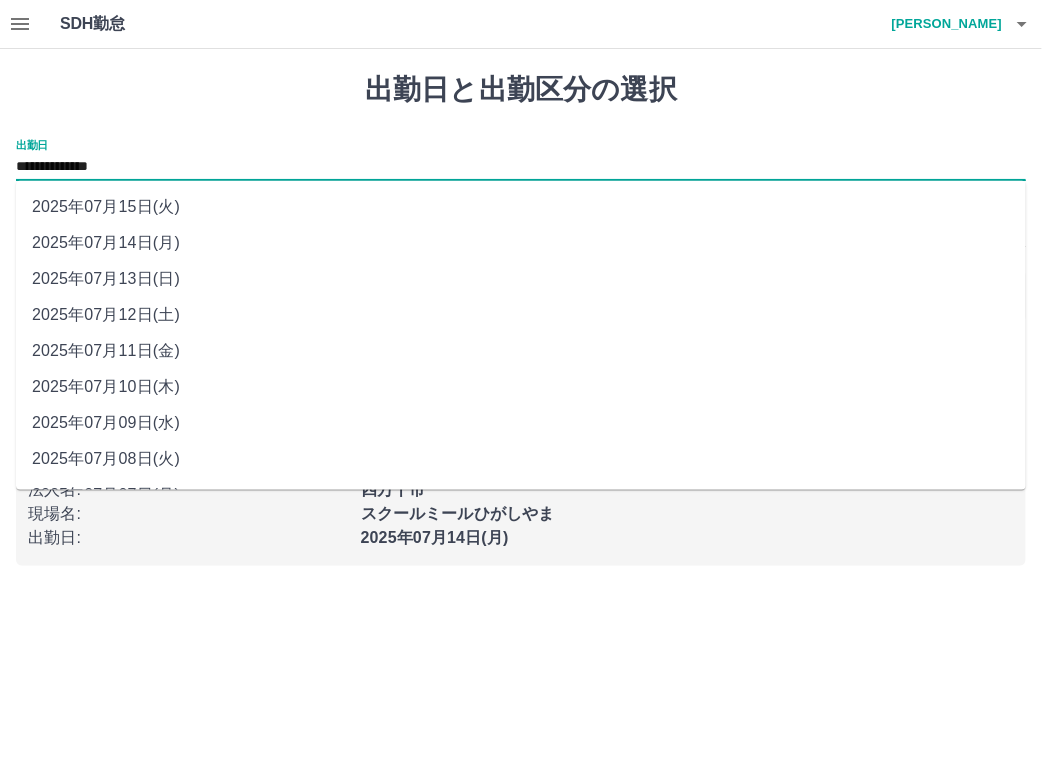 click on "**********" at bounding box center [521, 167] 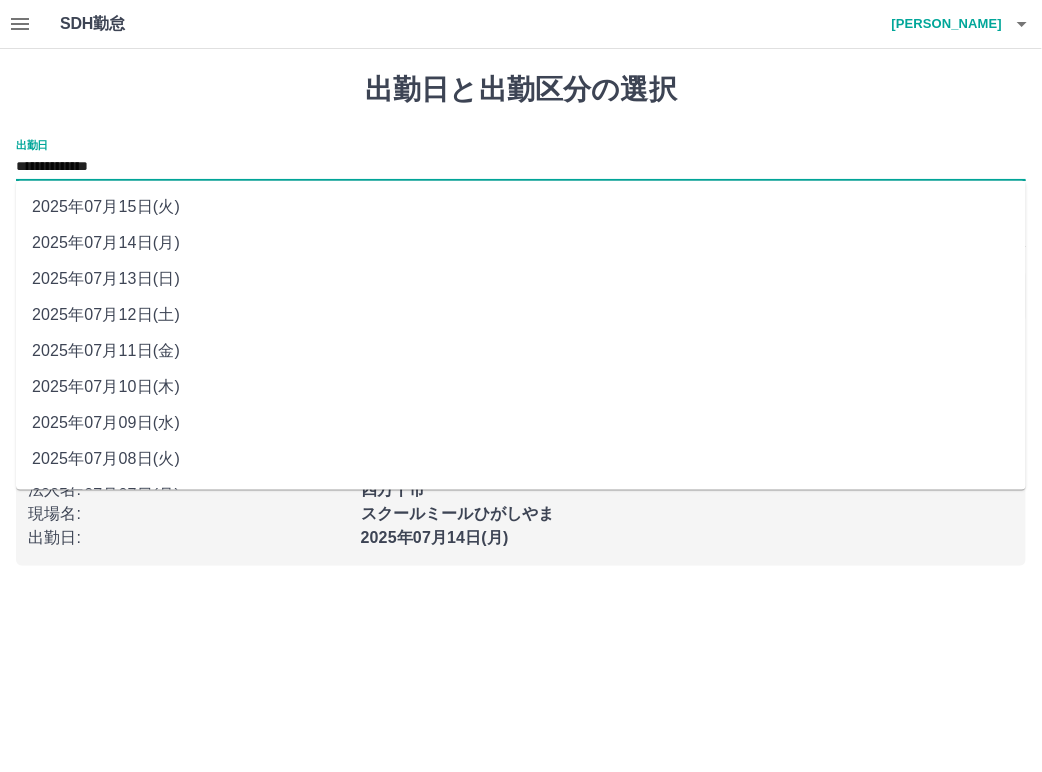 click on "2025年07月11日(金)" at bounding box center (521, 351) 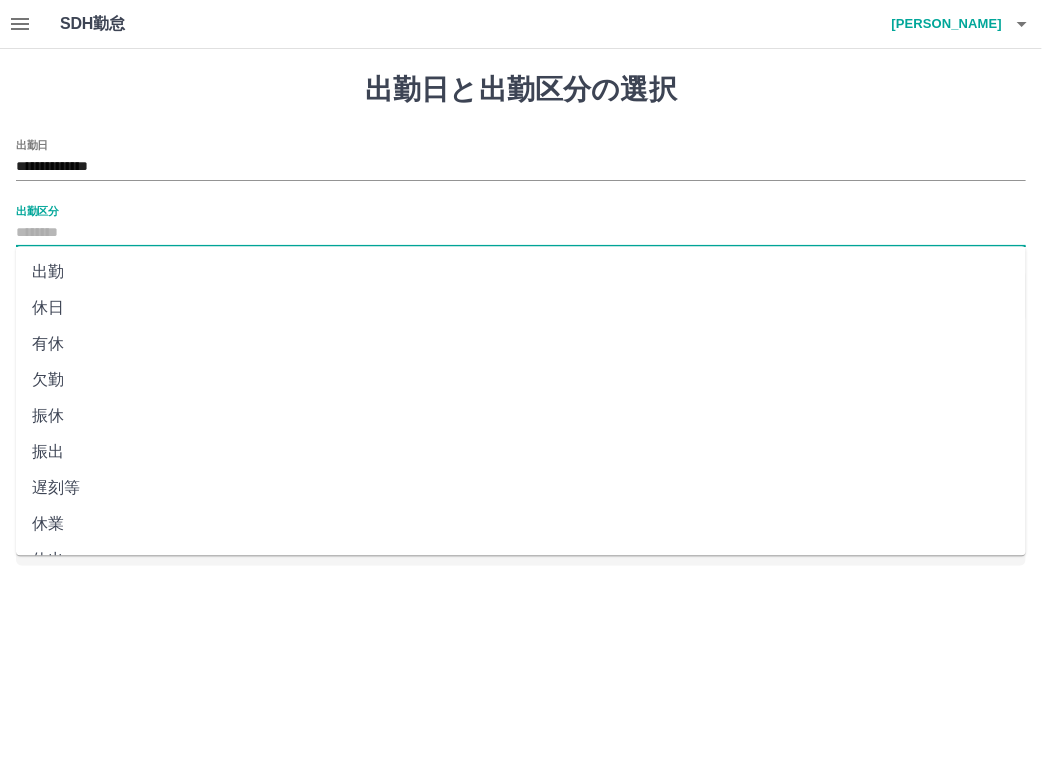 click on "出勤区分" at bounding box center (521, 233) 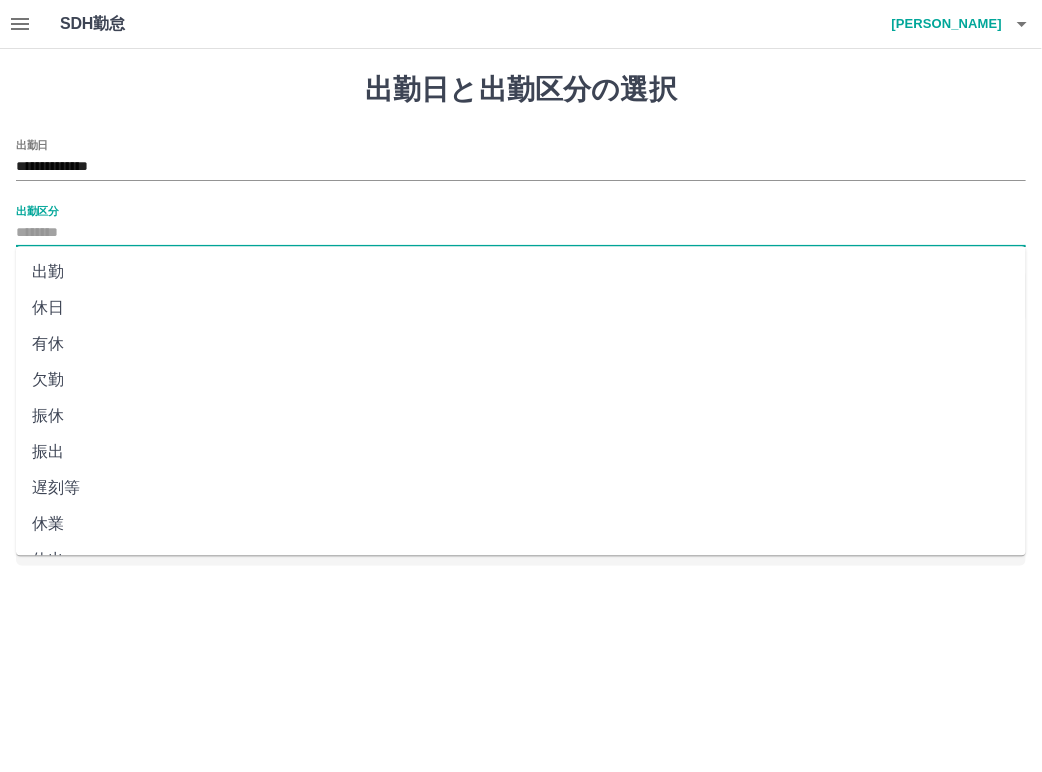 click on "出勤" at bounding box center (521, 272) 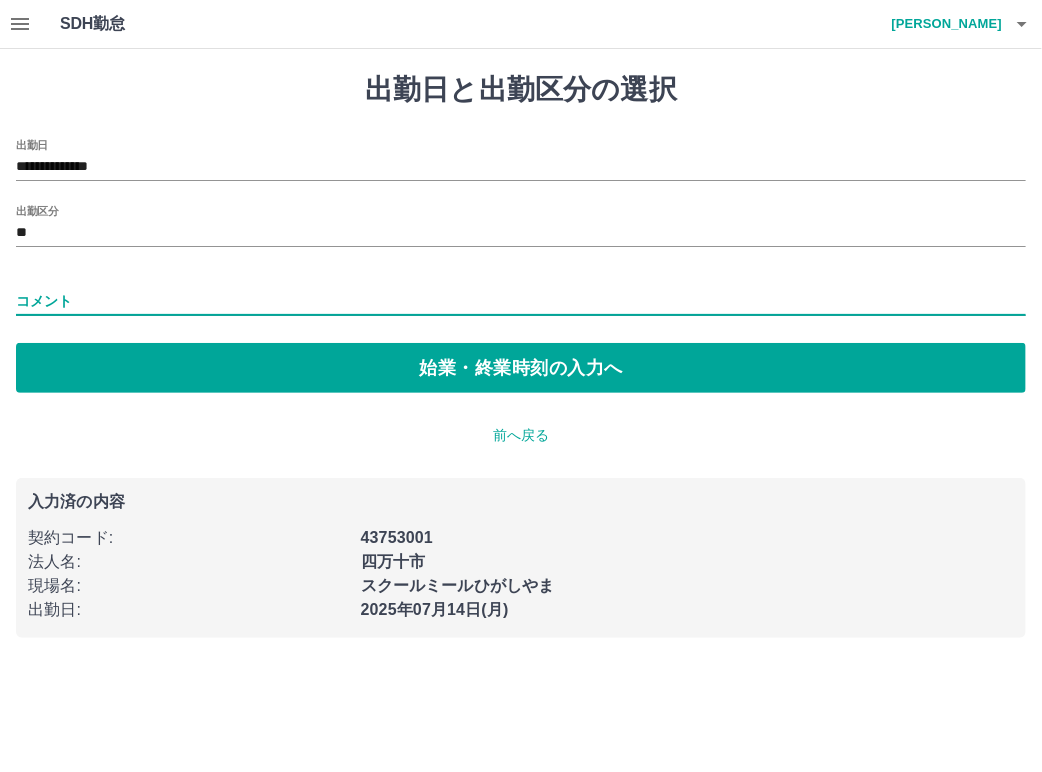 click on "コメント" at bounding box center (521, 301) 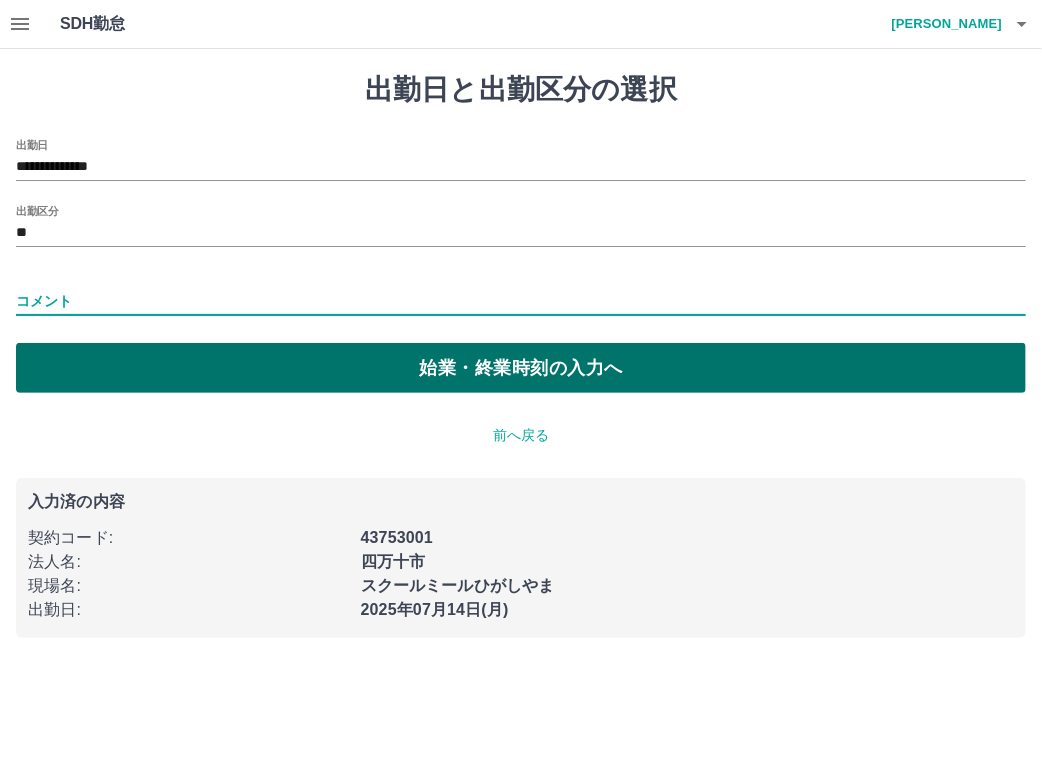 type on "*" 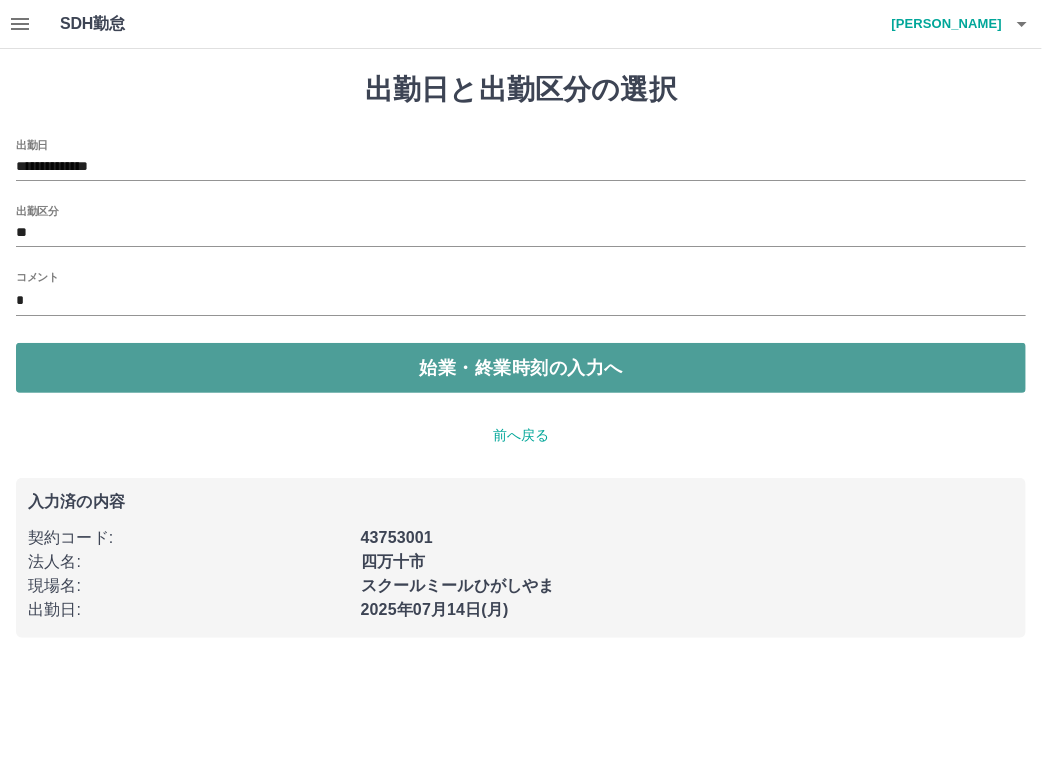 click on "始業・終業時刻の入力へ" at bounding box center [521, 368] 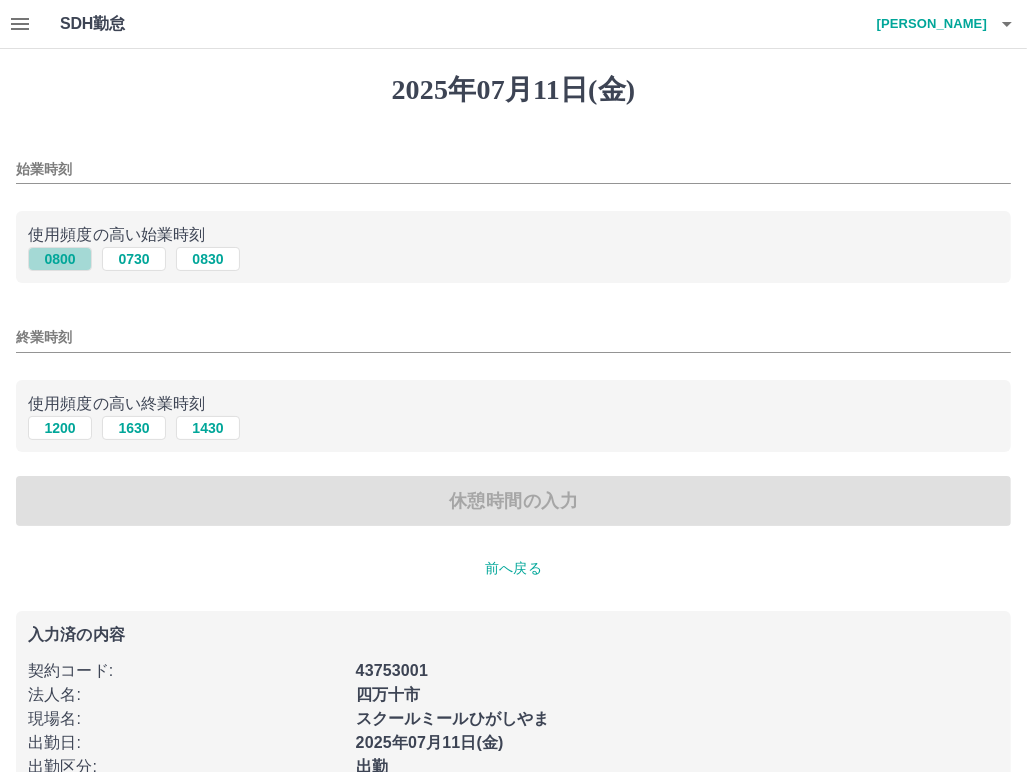 click on "0800" at bounding box center [60, 259] 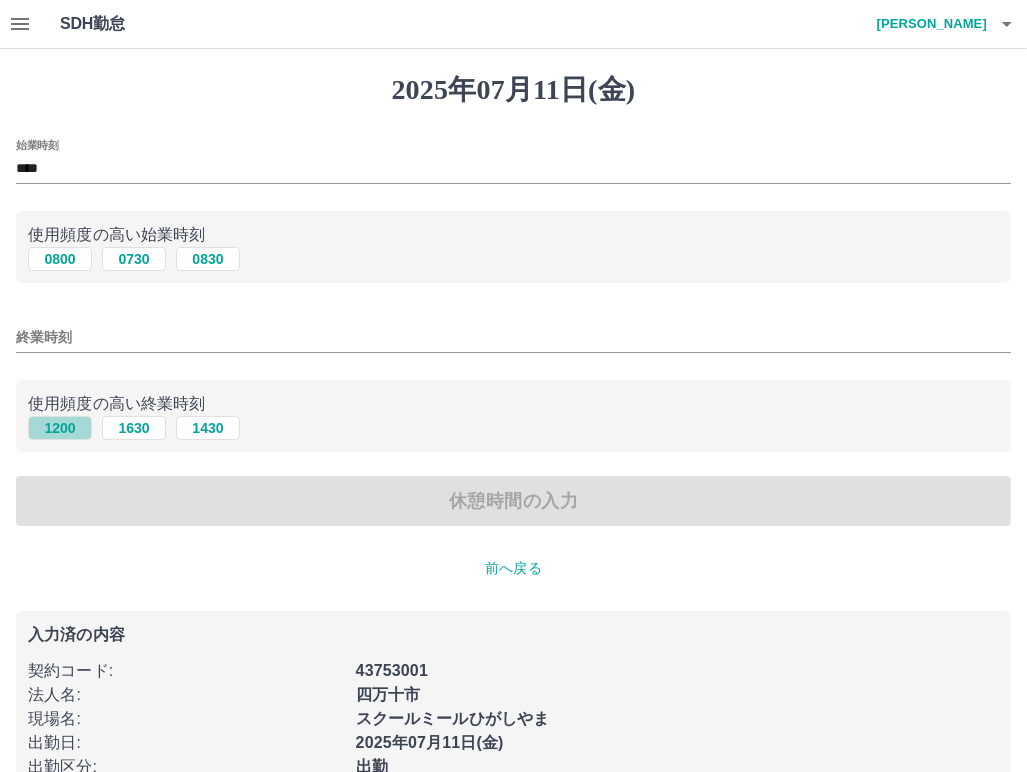 click on "1200" at bounding box center (60, 428) 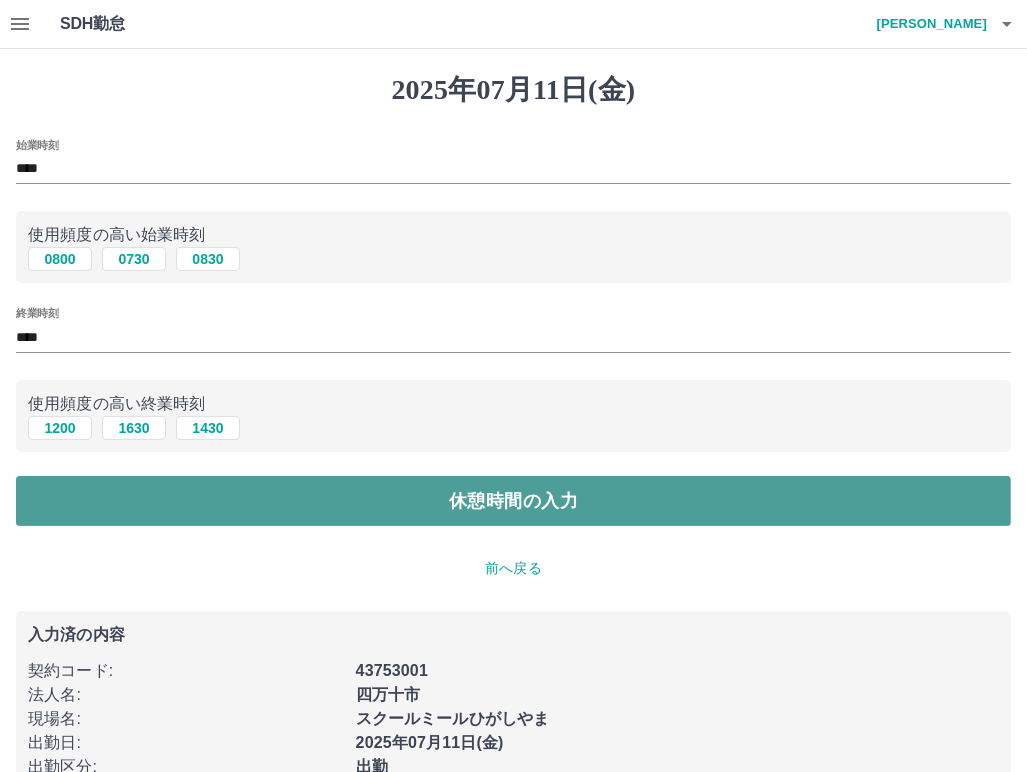 click on "休憩時間の入力" at bounding box center (513, 501) 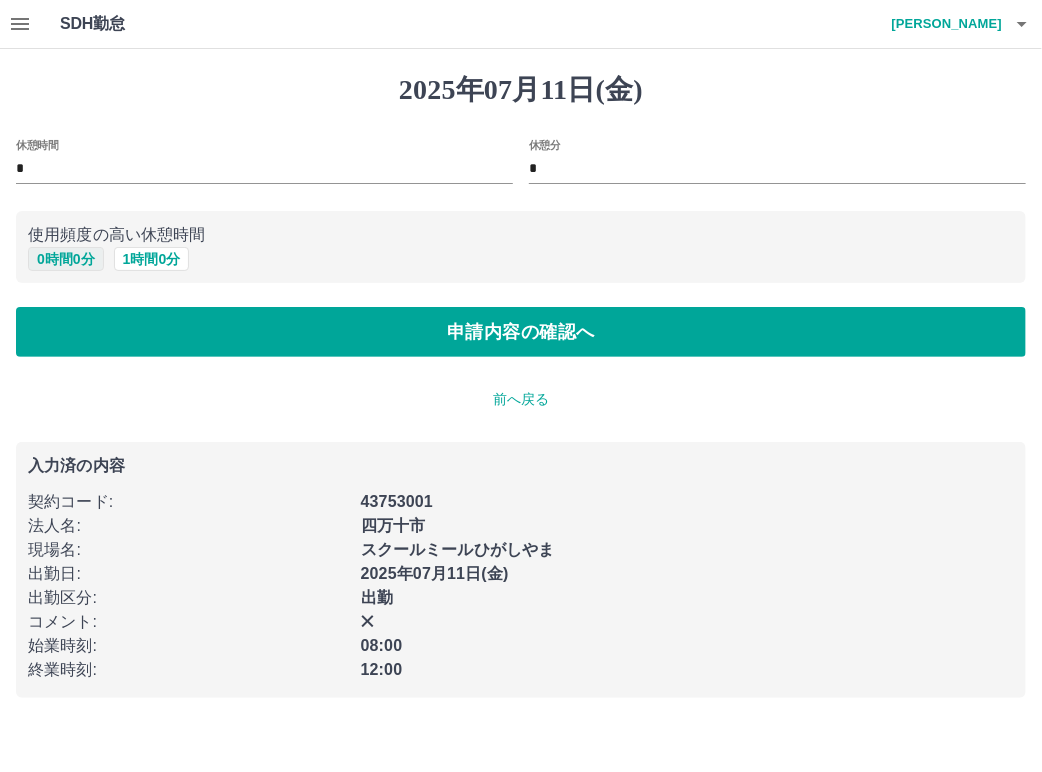 click on "0 時間 0 分" at bounding box center [66, 259] 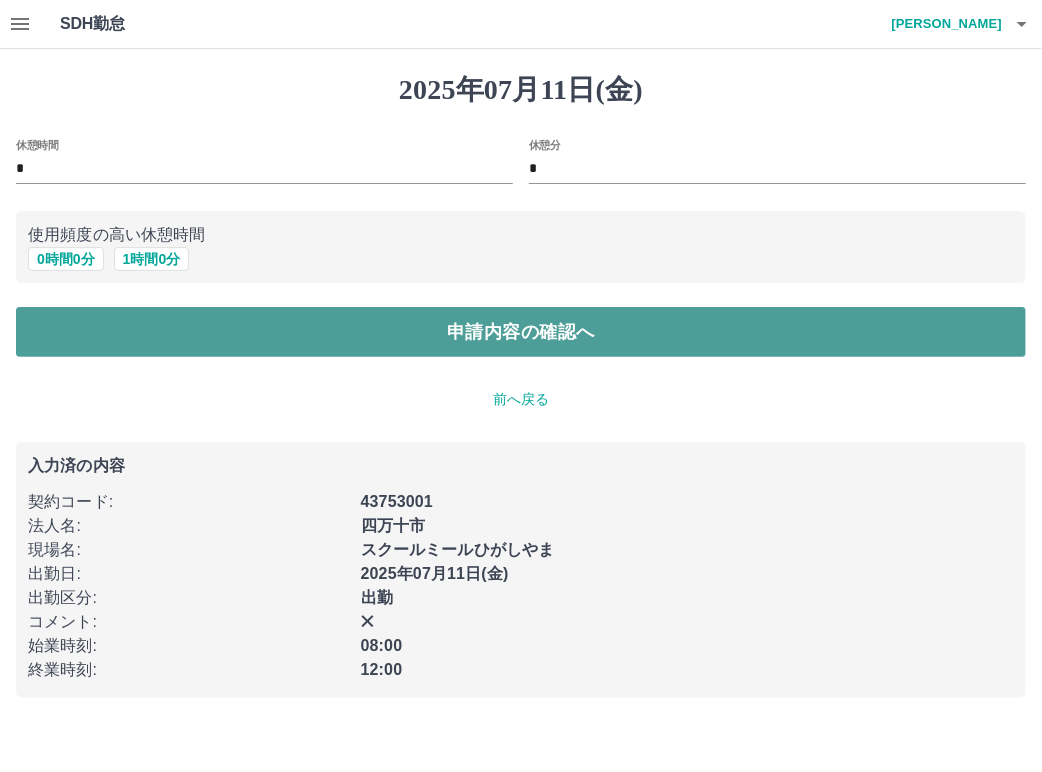 click on "申請内容の確認へ" at bounding box center [521, 332] 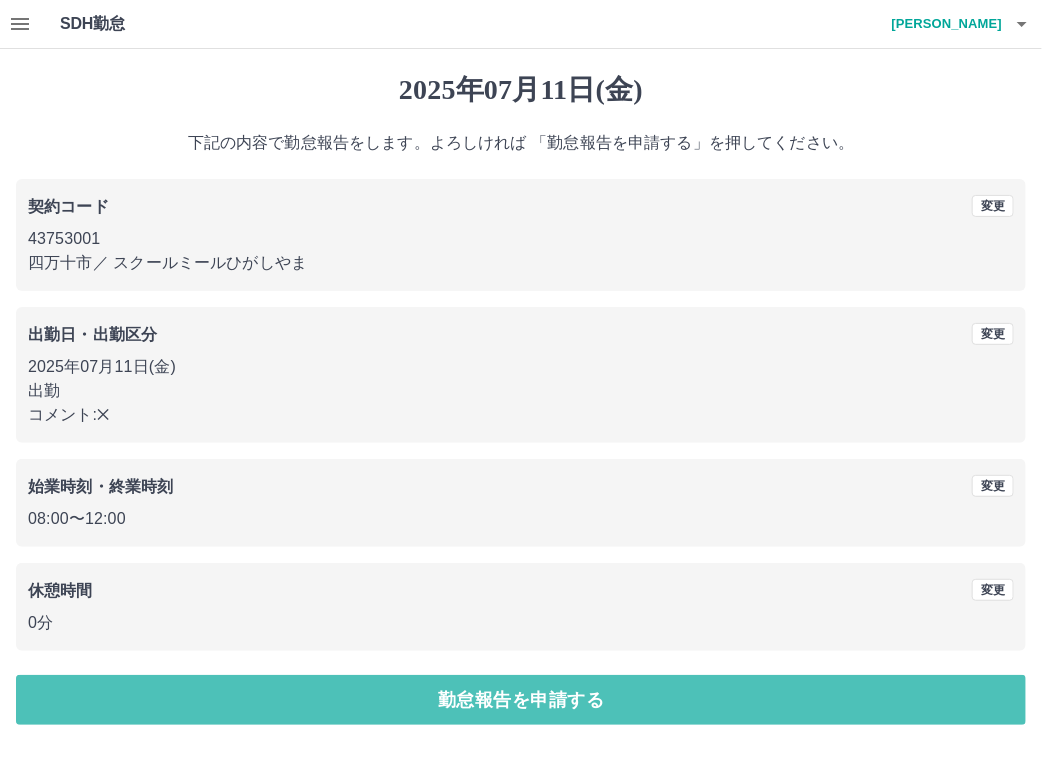 click on "勤怠報告を申請する" at bounding box center (521, 700) 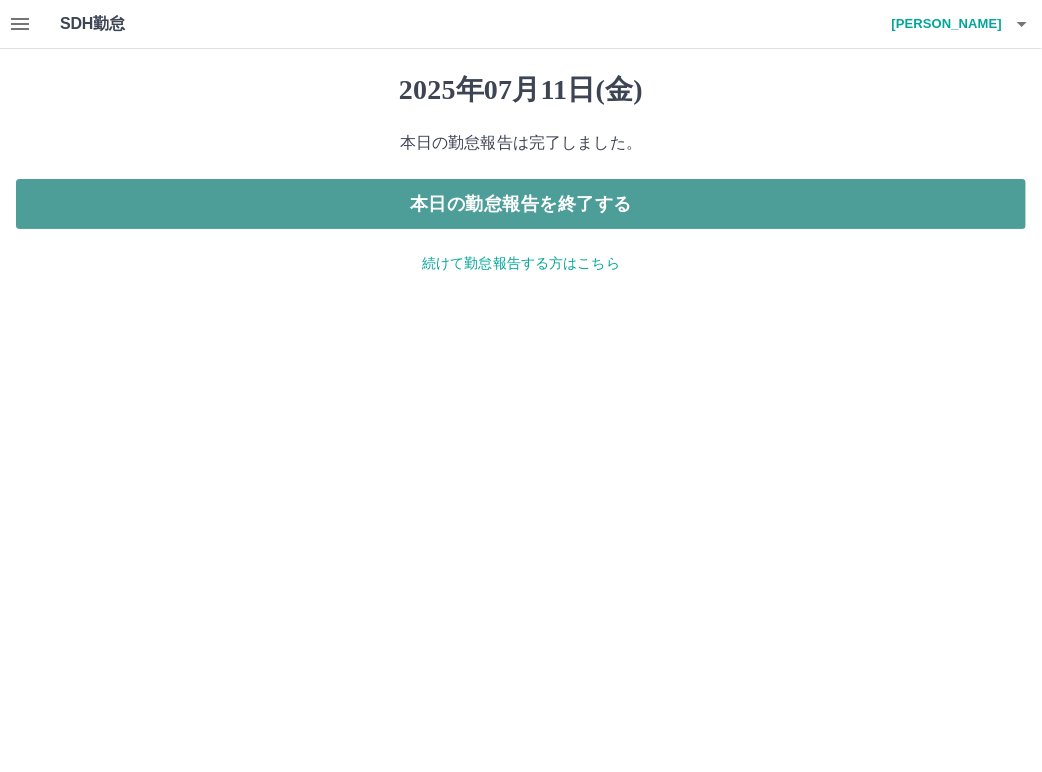 click on "本日の勤怠報告を終了する" at bounding box center [521, 204] 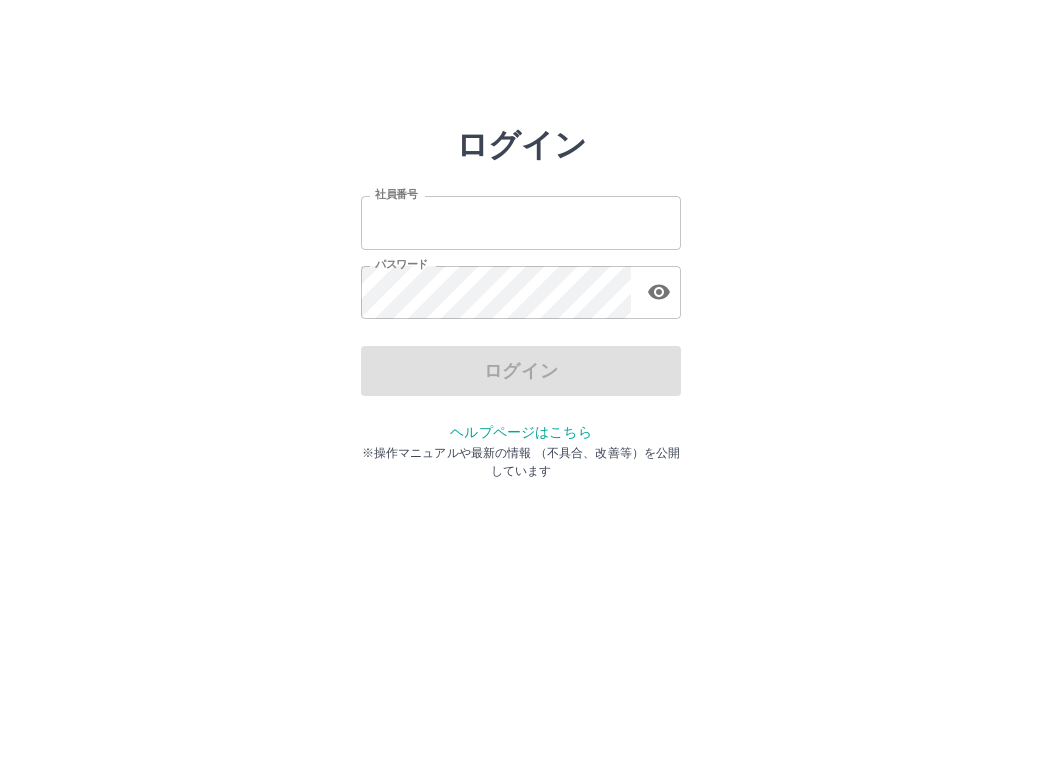 scroll, scrollTop: 0, scrollLeft: 0, axis: both 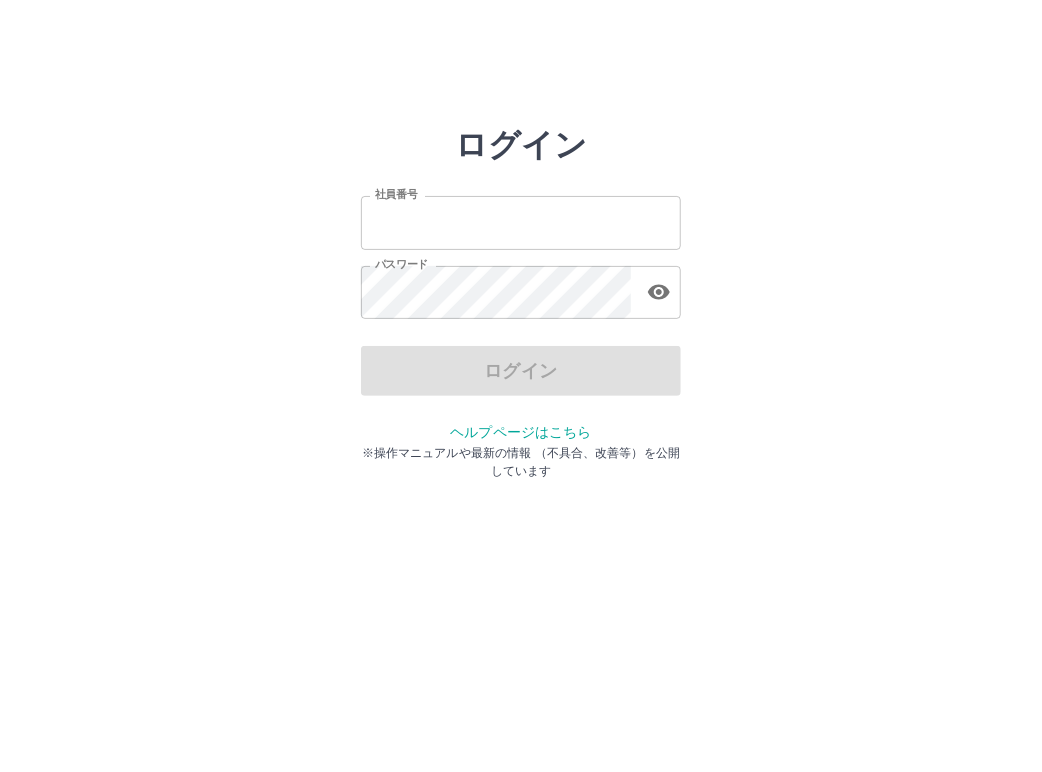 type on "*******" 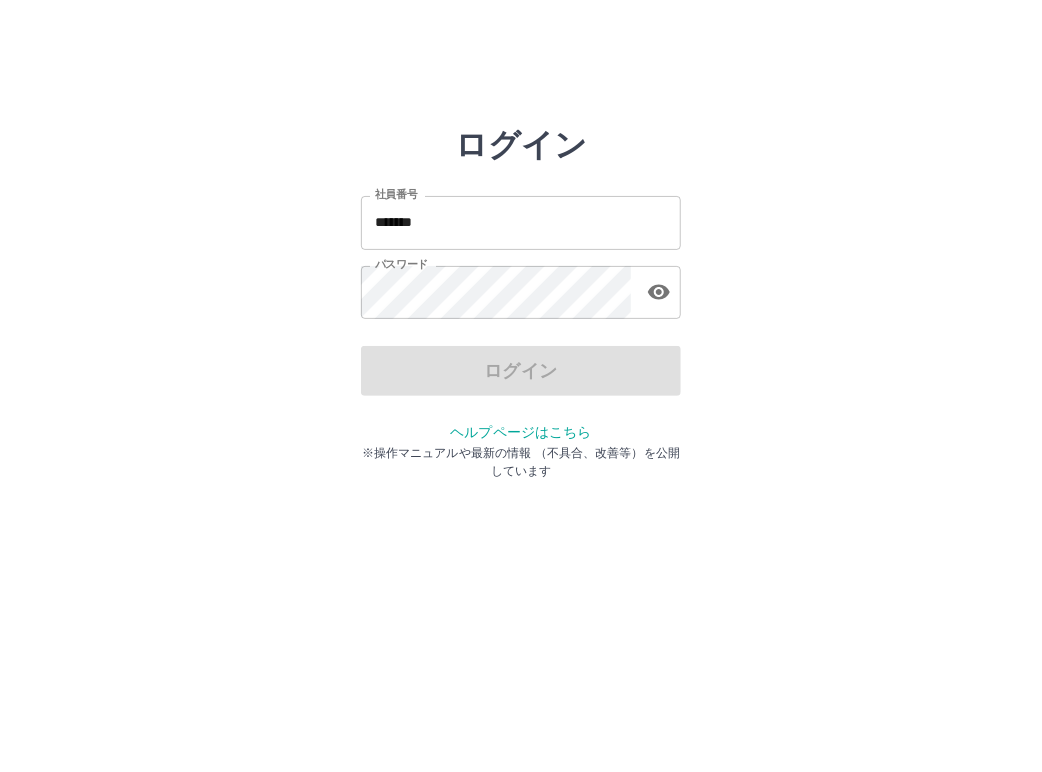 click on "*******" at bounding box center [521, 222] 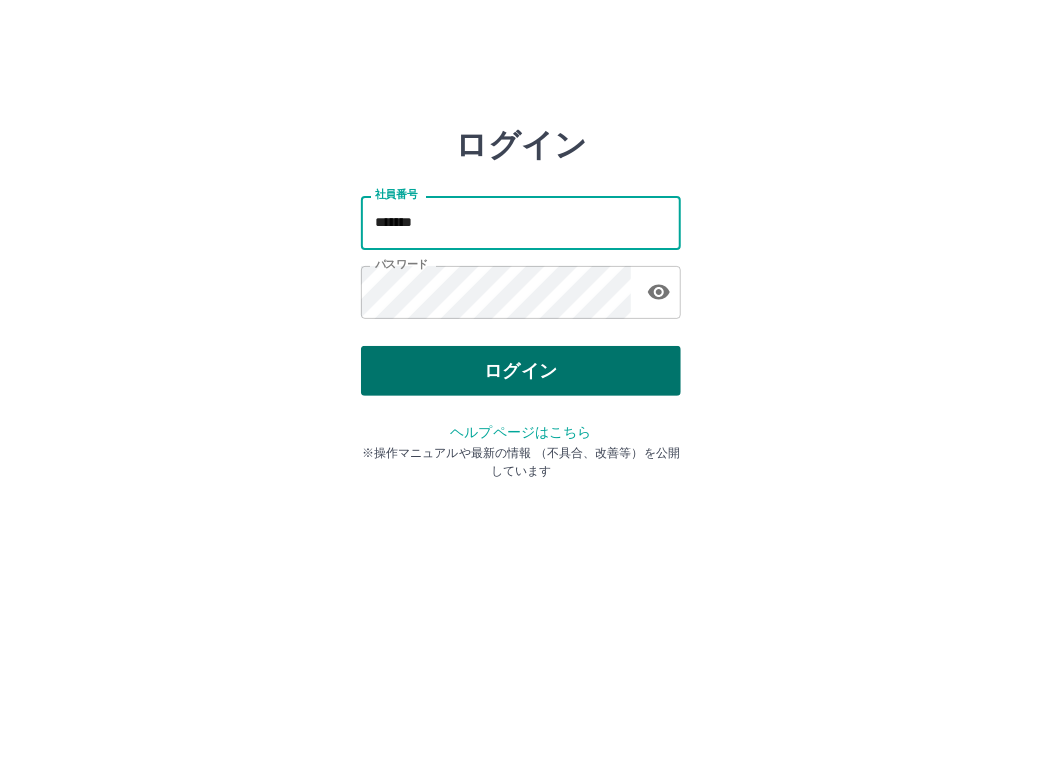 click on "ログイン" at bounding box center [521, 371] 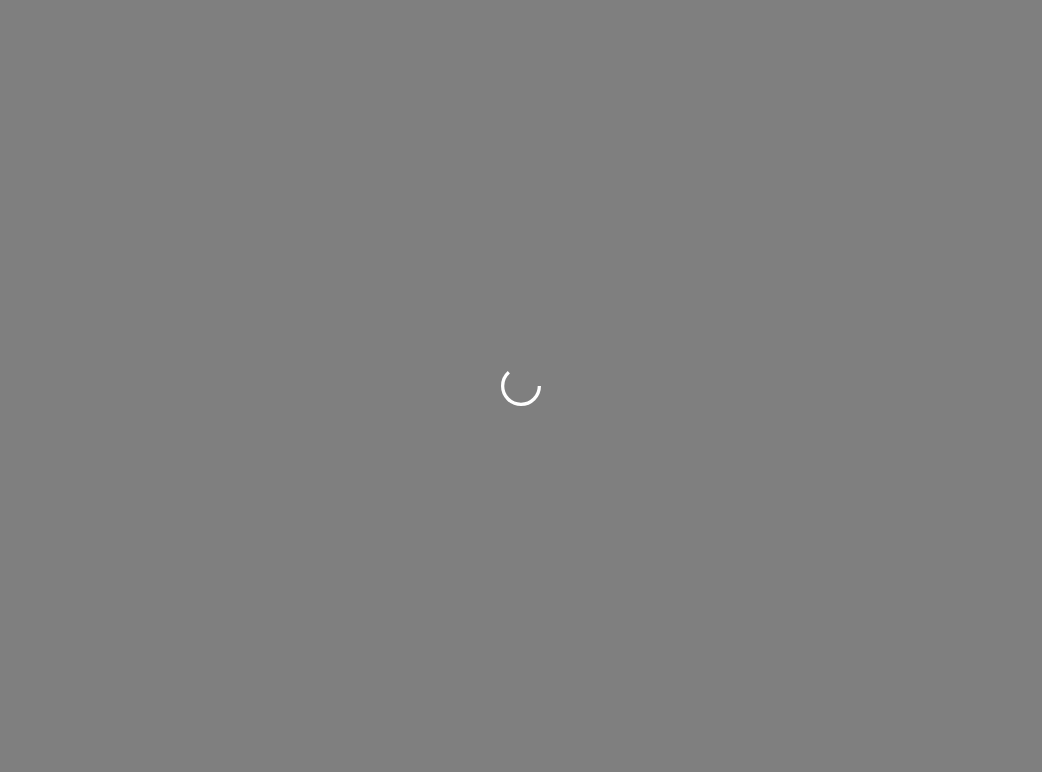scroll, scrollTop: 0, scrollLeft: 0, axis: both 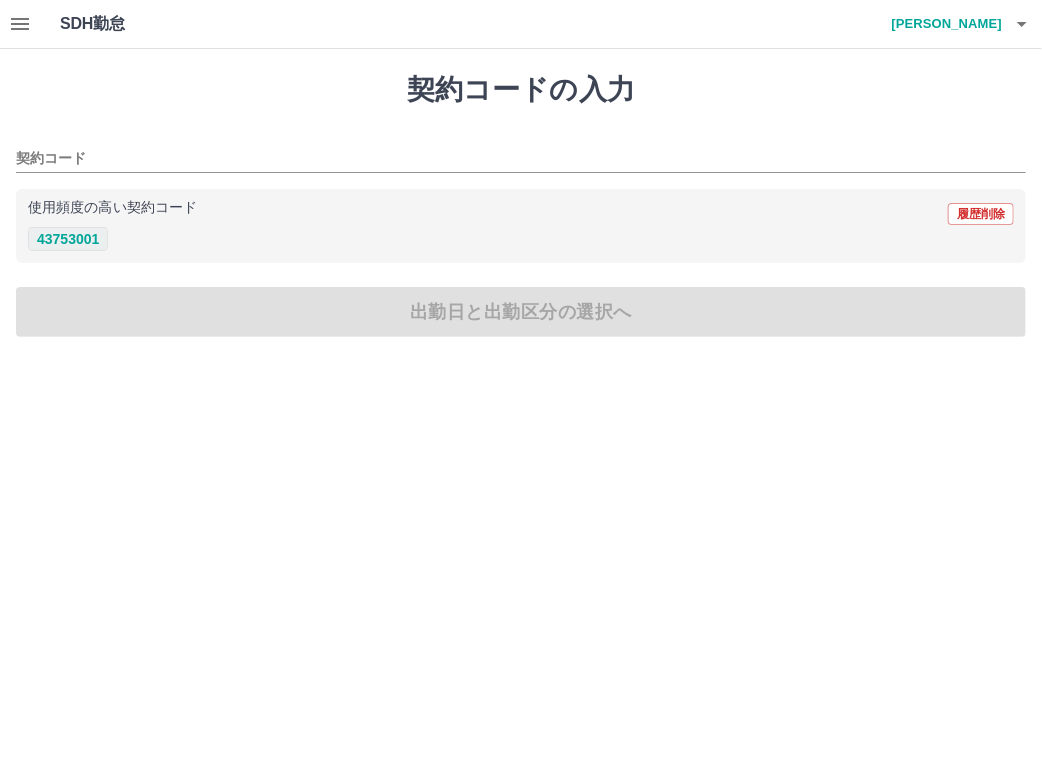 click on "43753001" at bounding box center [68, 239] 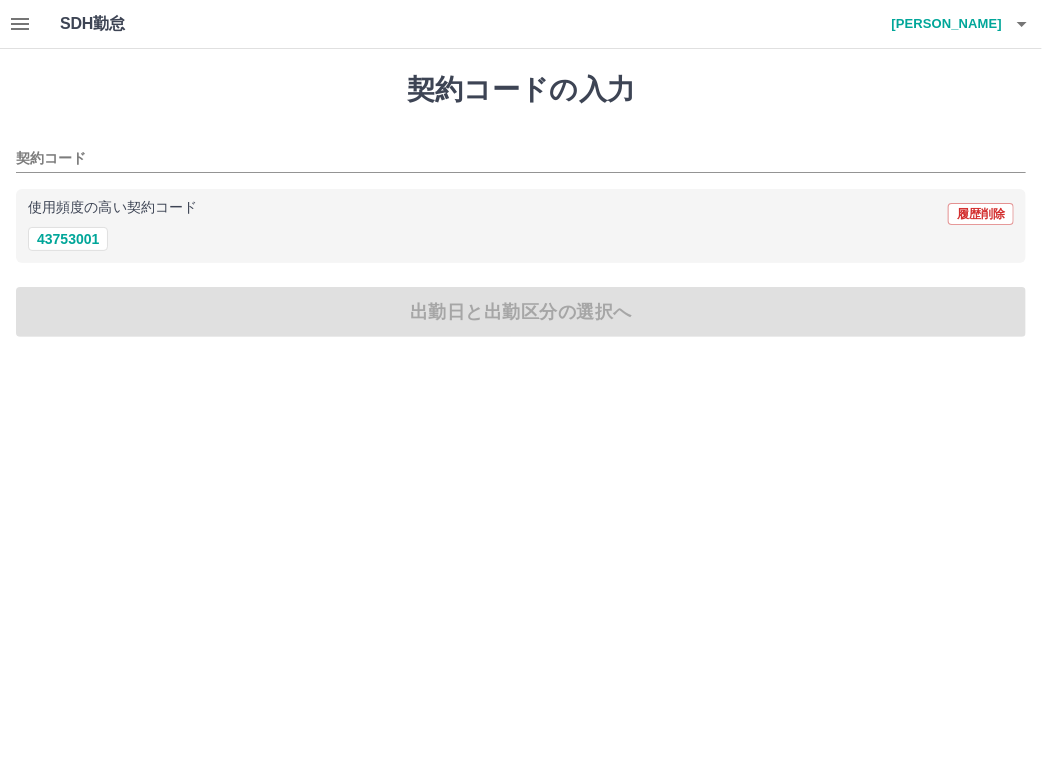 type on "********" 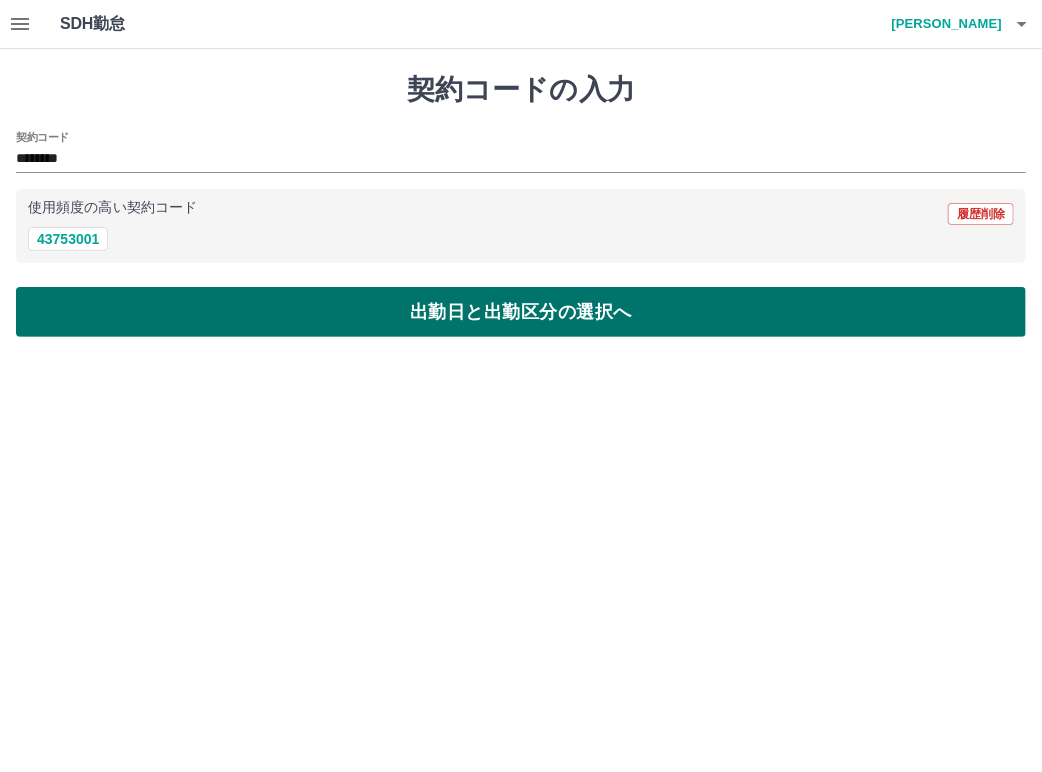 drag, startPoint x: 394, startPoint y: 324, endPoint x: 358, endPoint y: 311, distance: 38.27532 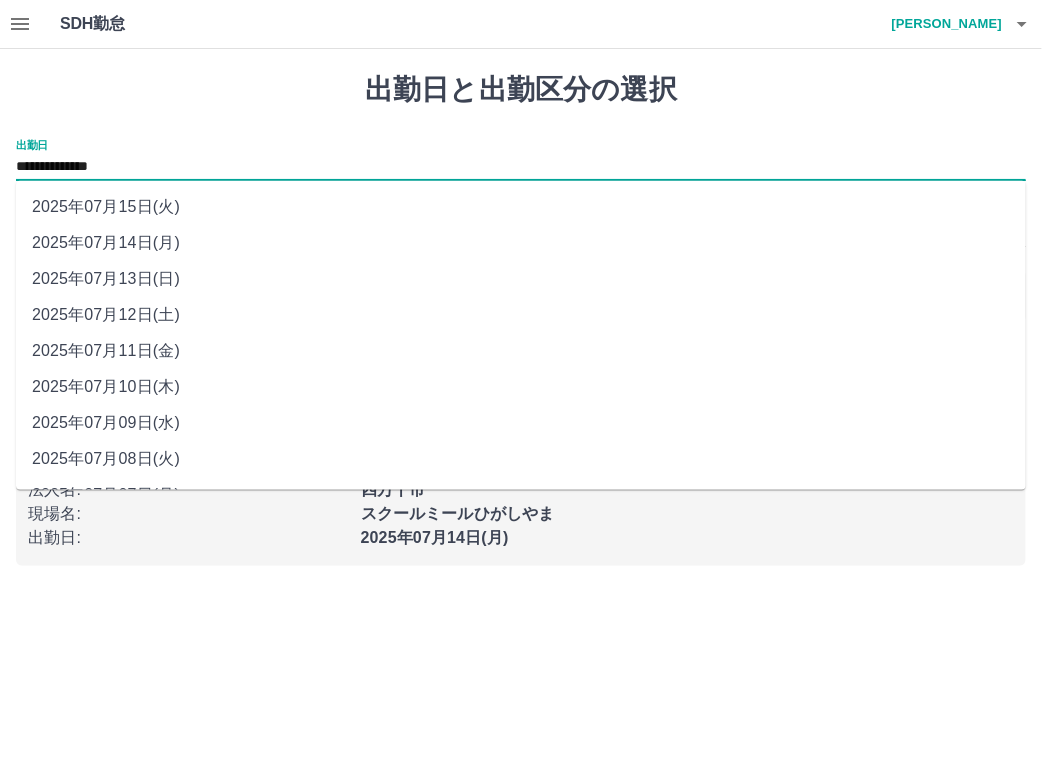 click on "**********" at bounding box center (521, 167) 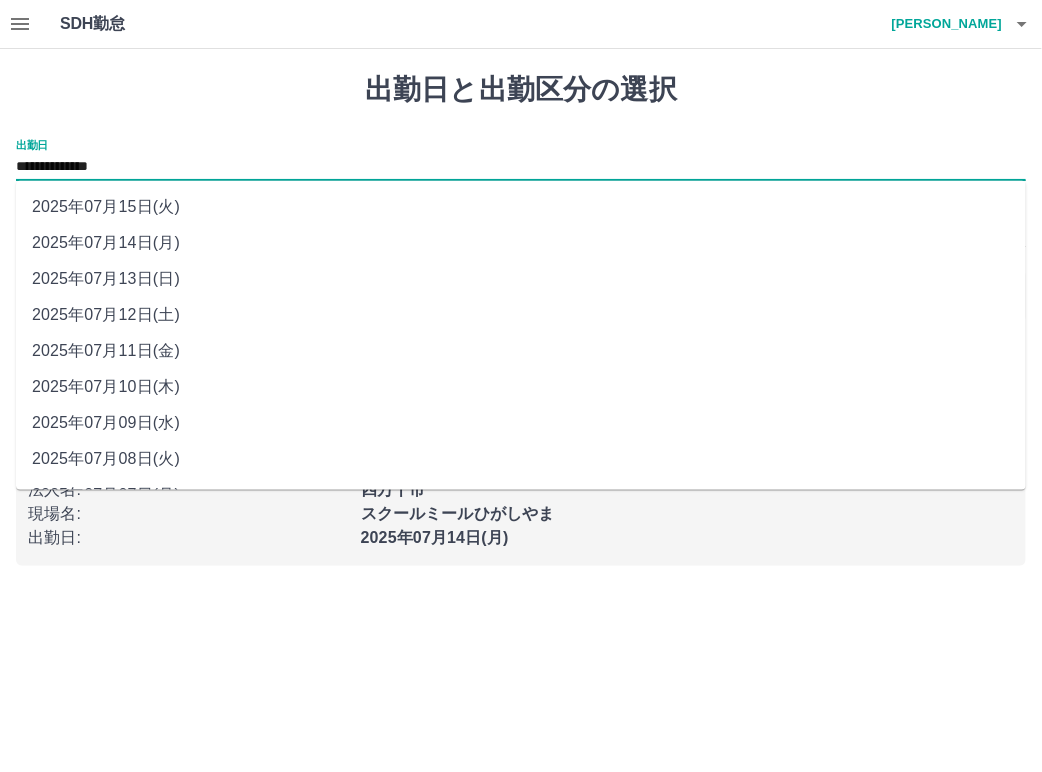 click on "2025年07月12日(土)" at bounding box center (521, 315) 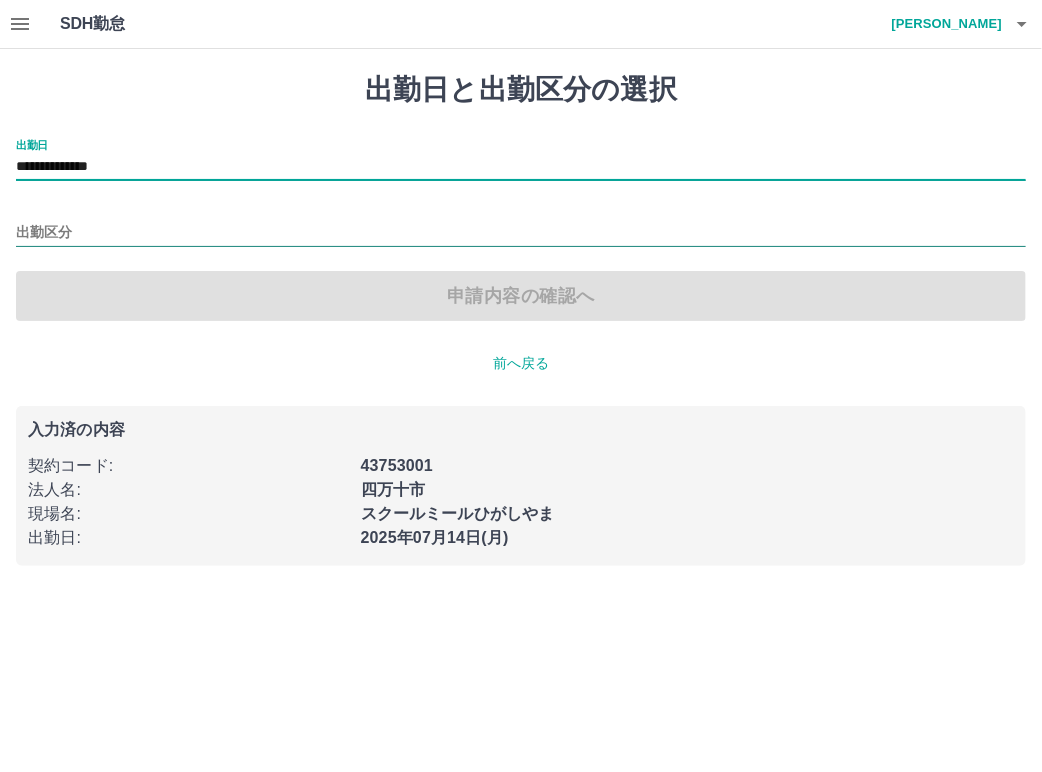 click on "出勤区分" at bounding box center [521, 233] 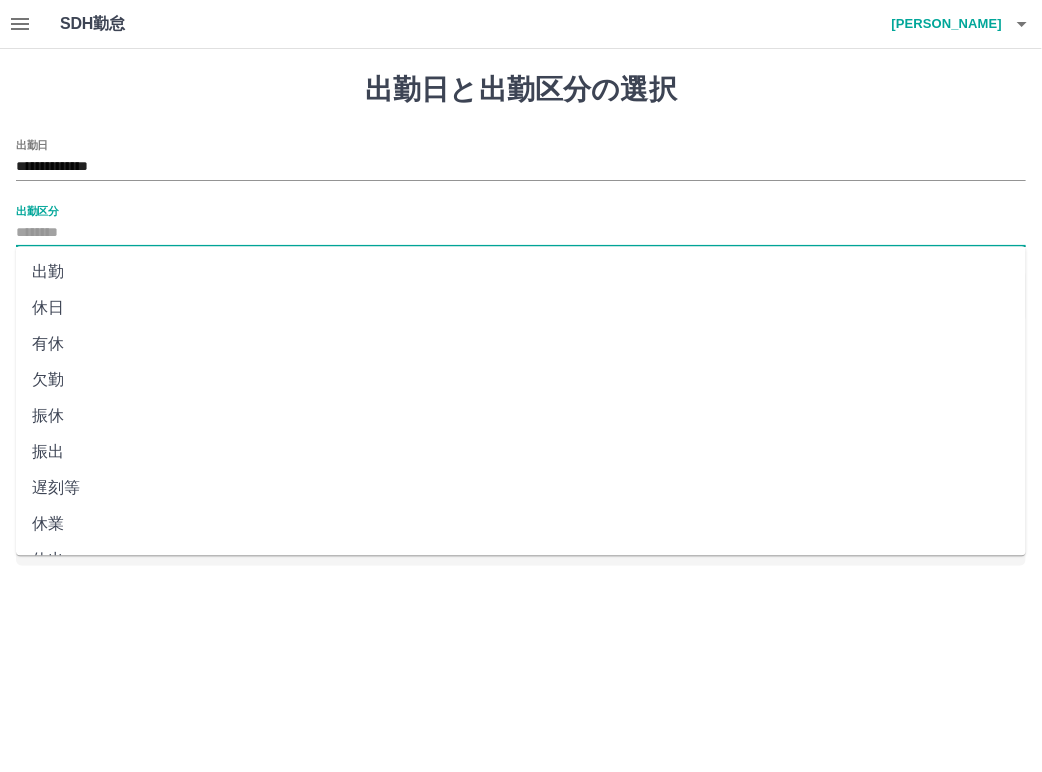 click on "休日" at bounding box center [521, 308] 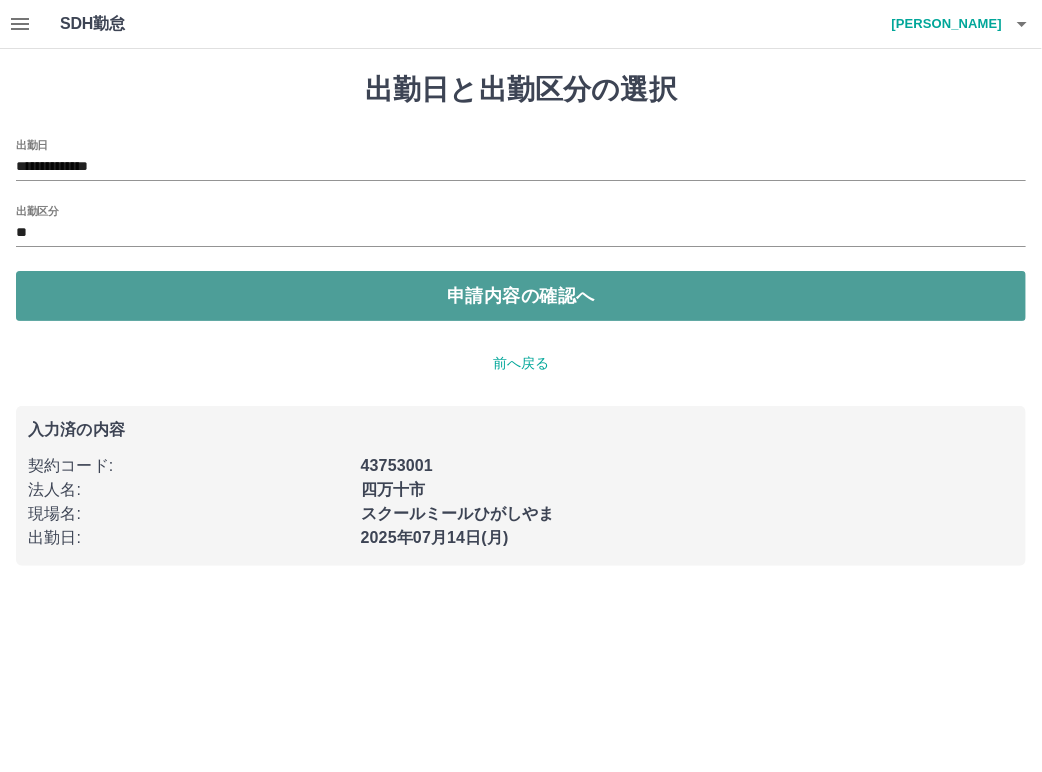 click on "申請内容の確認へ" at bounding box center (521, 296) 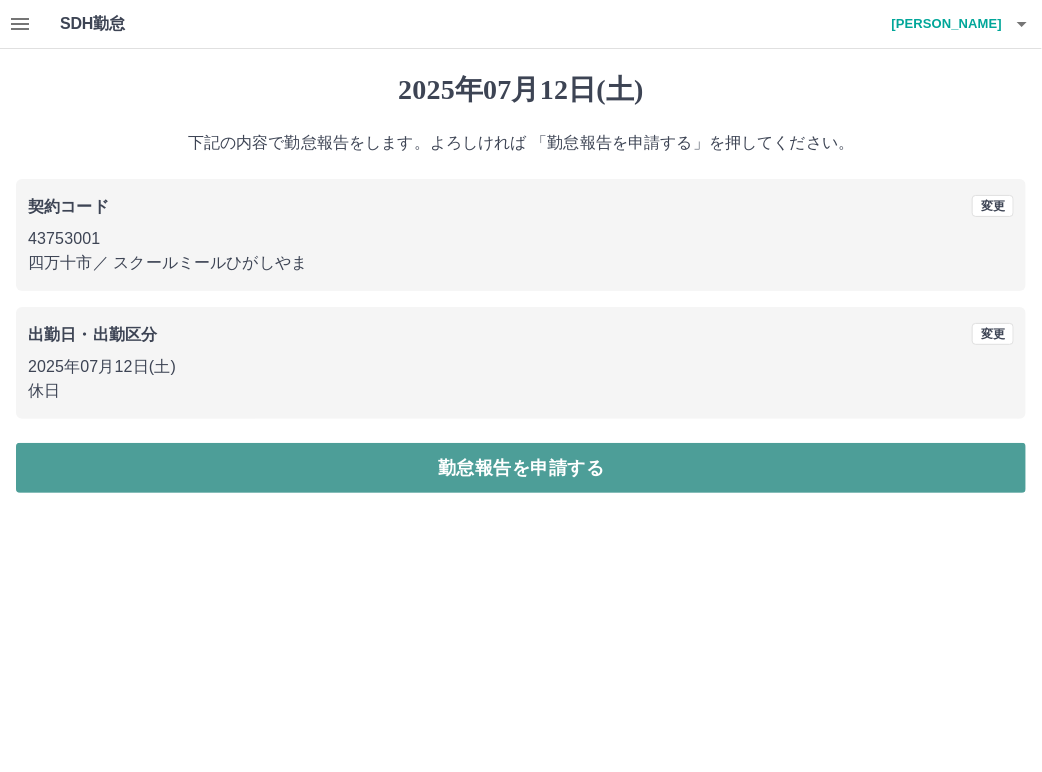 click on "勤怠報告を申請する" at bounding box center [521, 468] 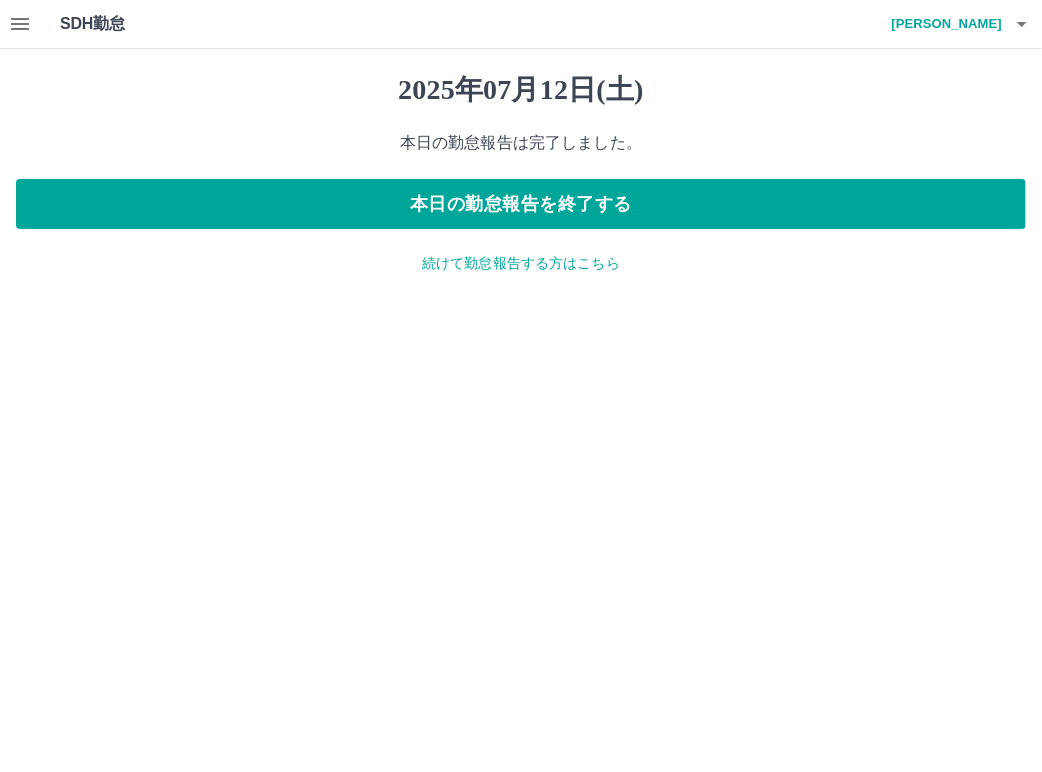 click on "続けて勤怠報告する方はこちら" at bounding box center [521, 263] 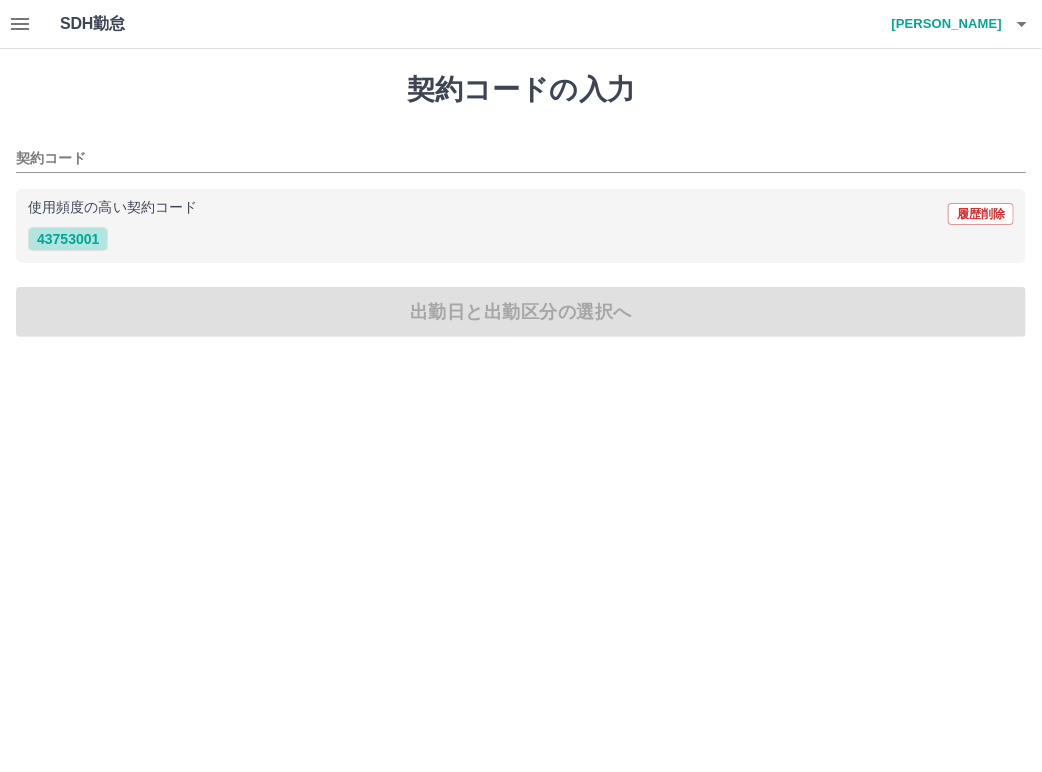 drag, startPoint x: 85, startPoint y: 238, endPoint x: 120, endPoint y: 243, distance: 35.35534 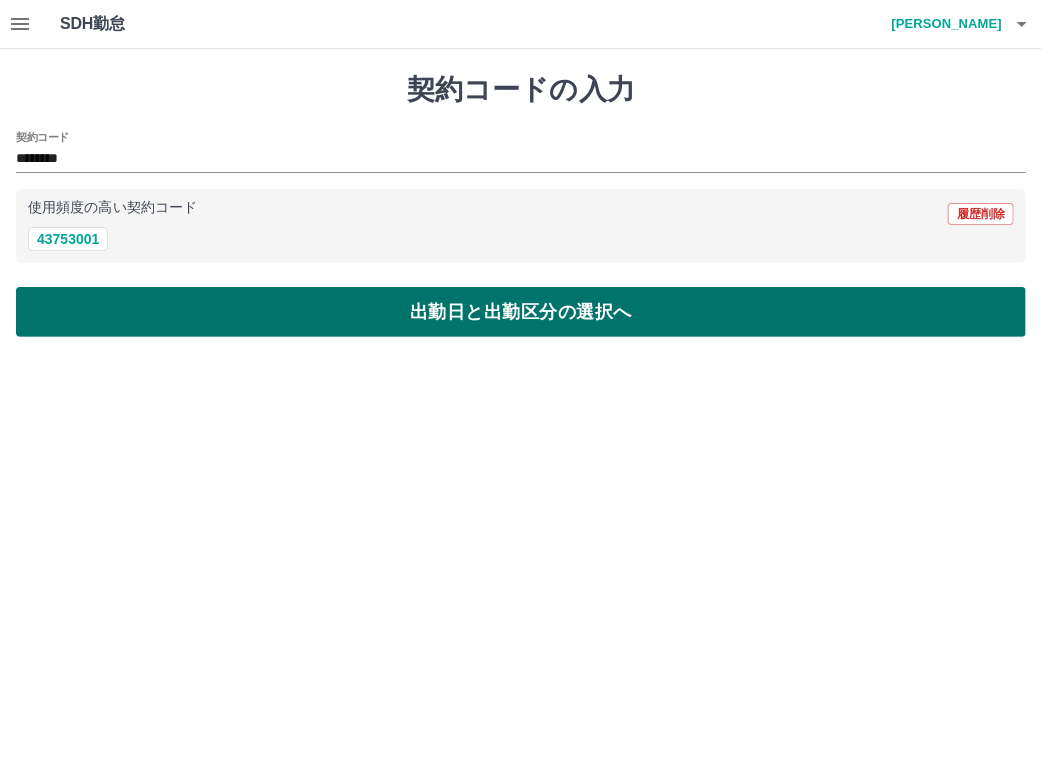 click on "出勤日と出勤区分の選択へ" at bounding box center (521, 312) 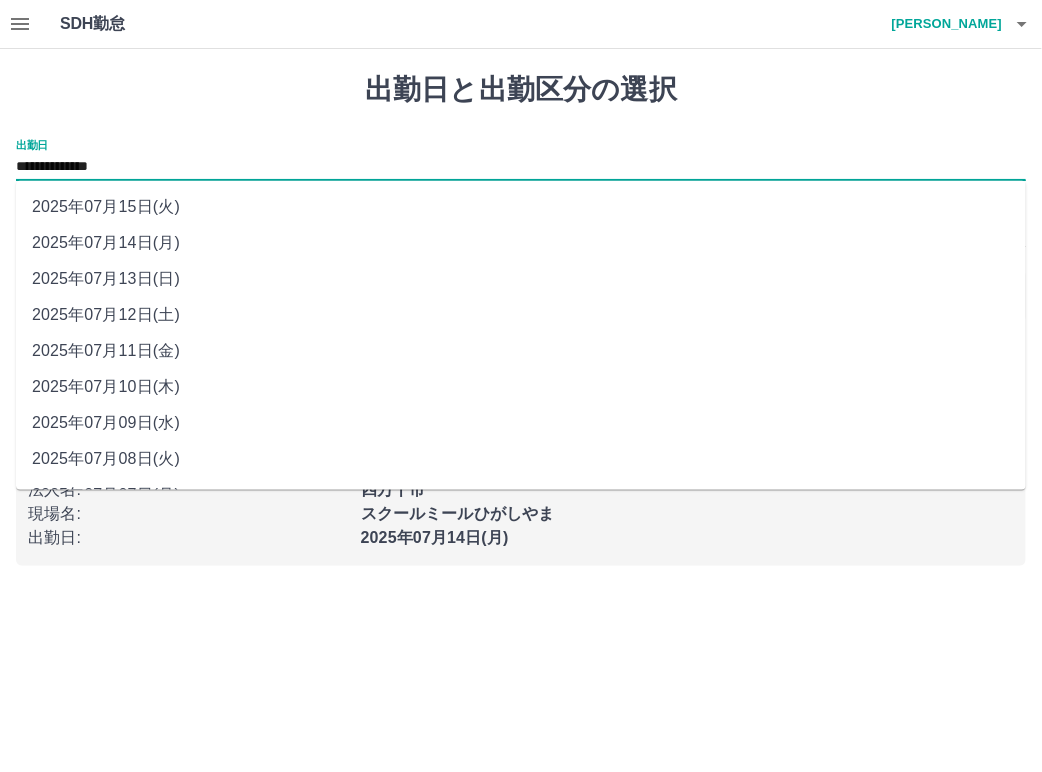 click on "**********" at bounding box center (521, 167) 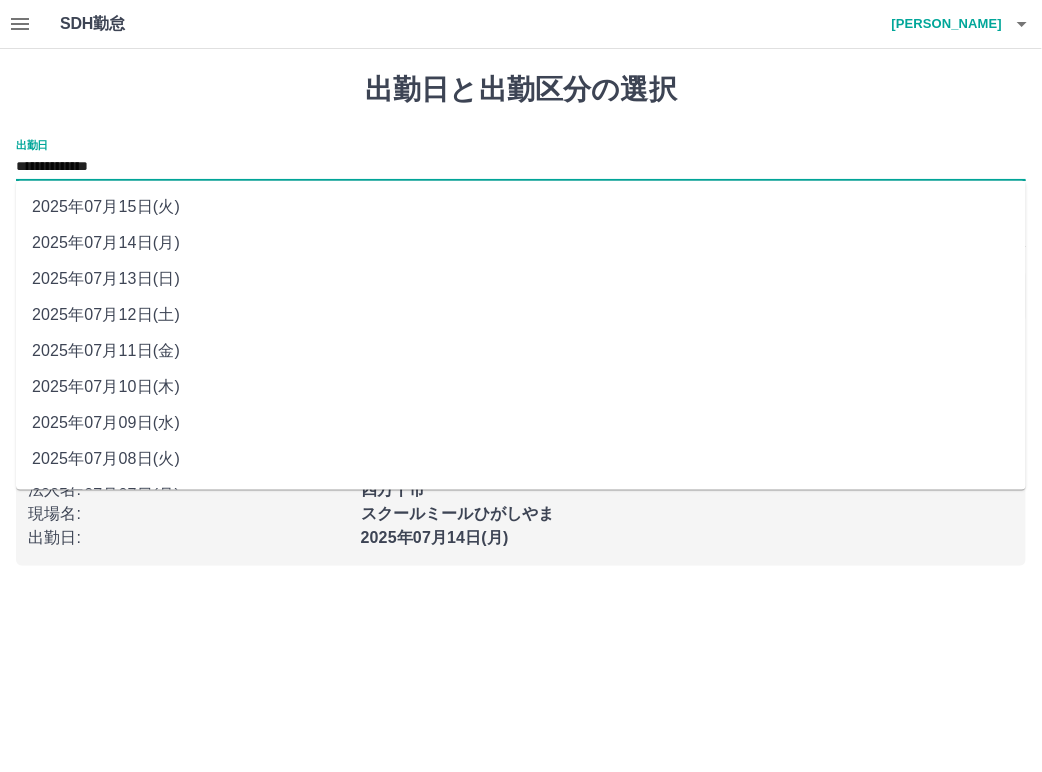 click on "2025年07月13日(日)" at bounding box center [521, 279] 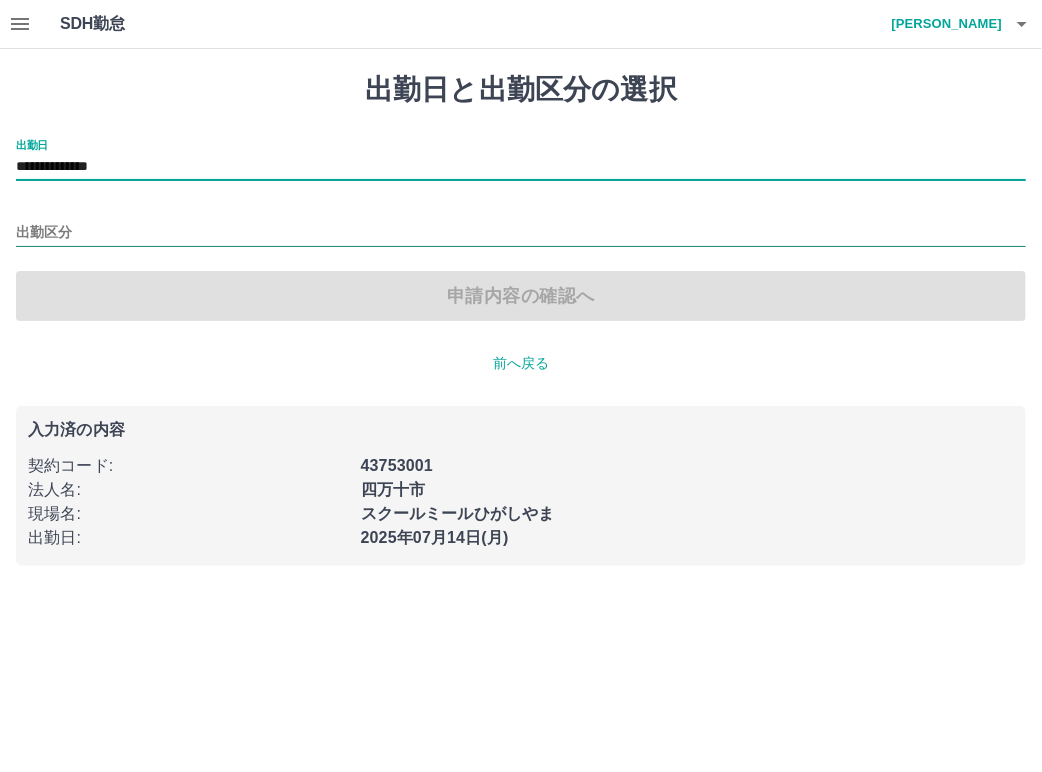 click on "出勤区分" at bounding box center (521, 233) 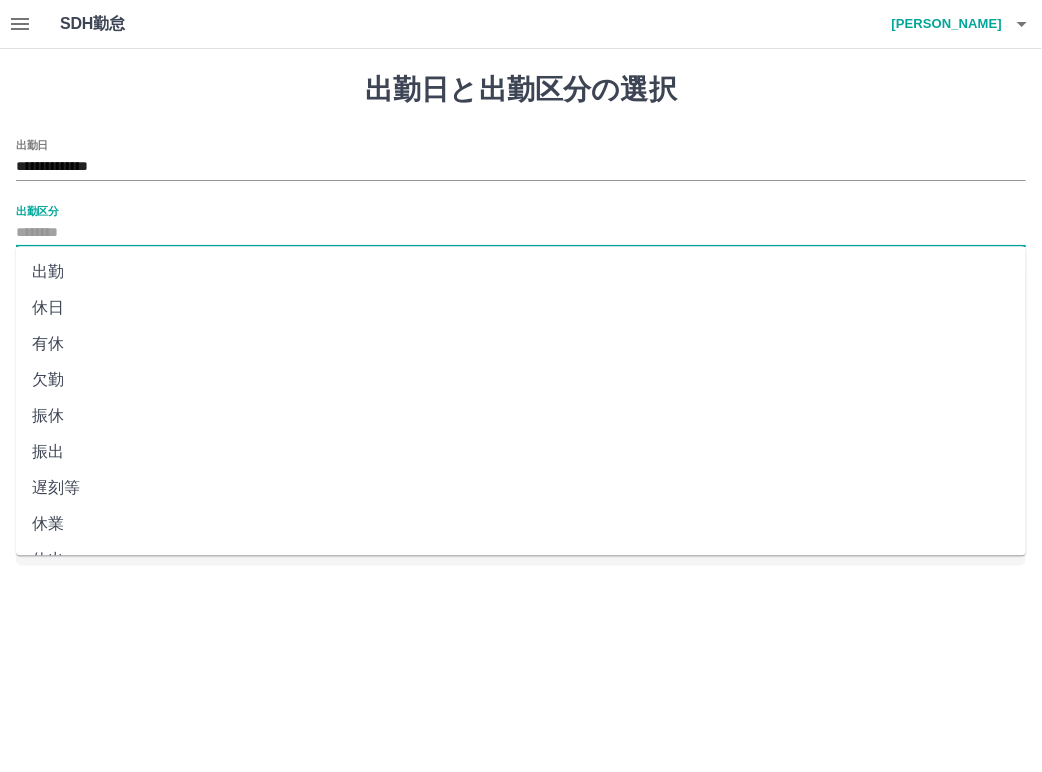 click on "休日" at bounding box center (521, 308) 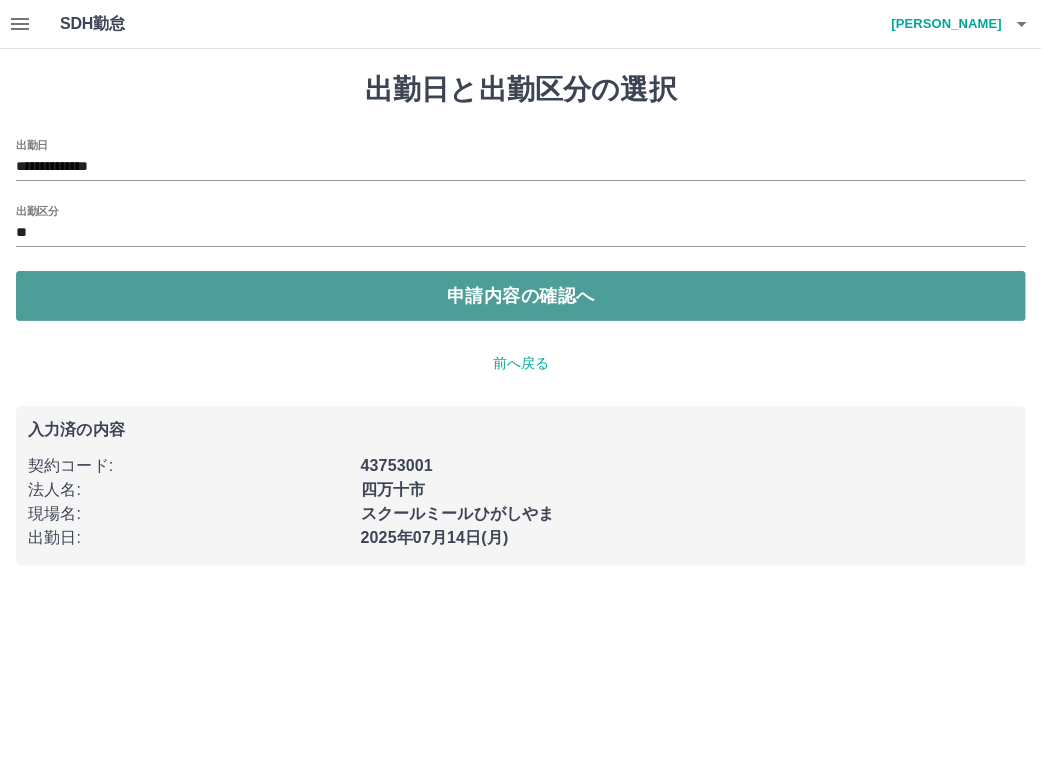 click on "申請内容の確認へ" at bounding box center [521, 296] 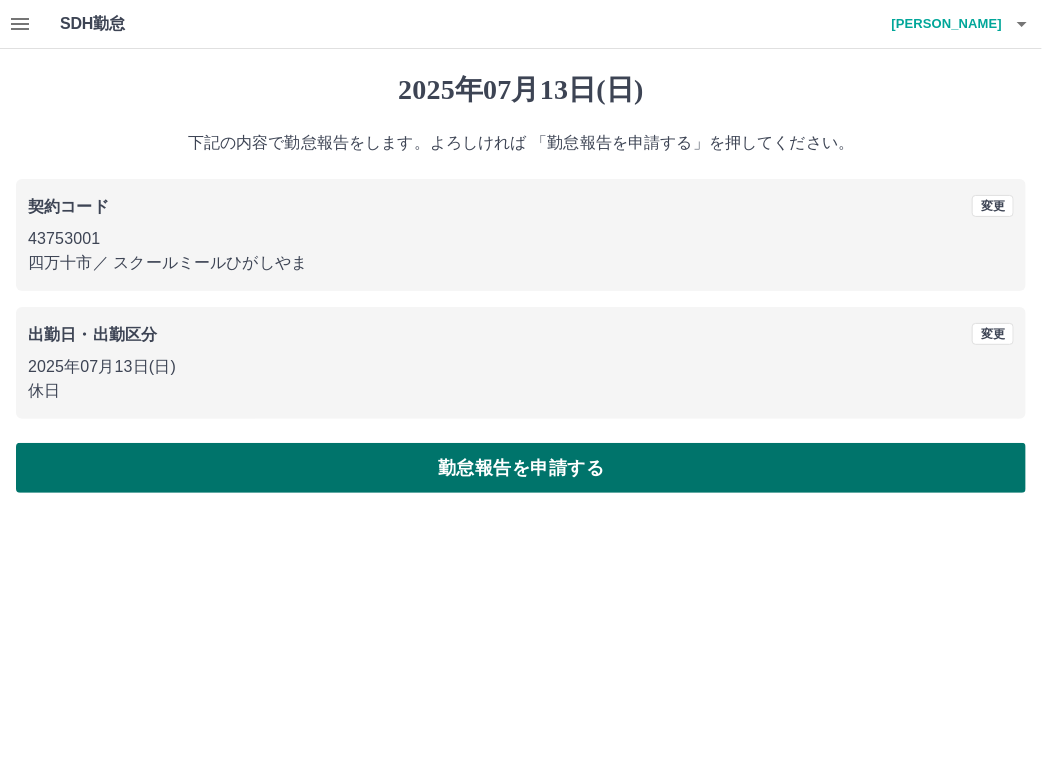 click on "勤怠報告を申請する" at bounding box center [521, 468] 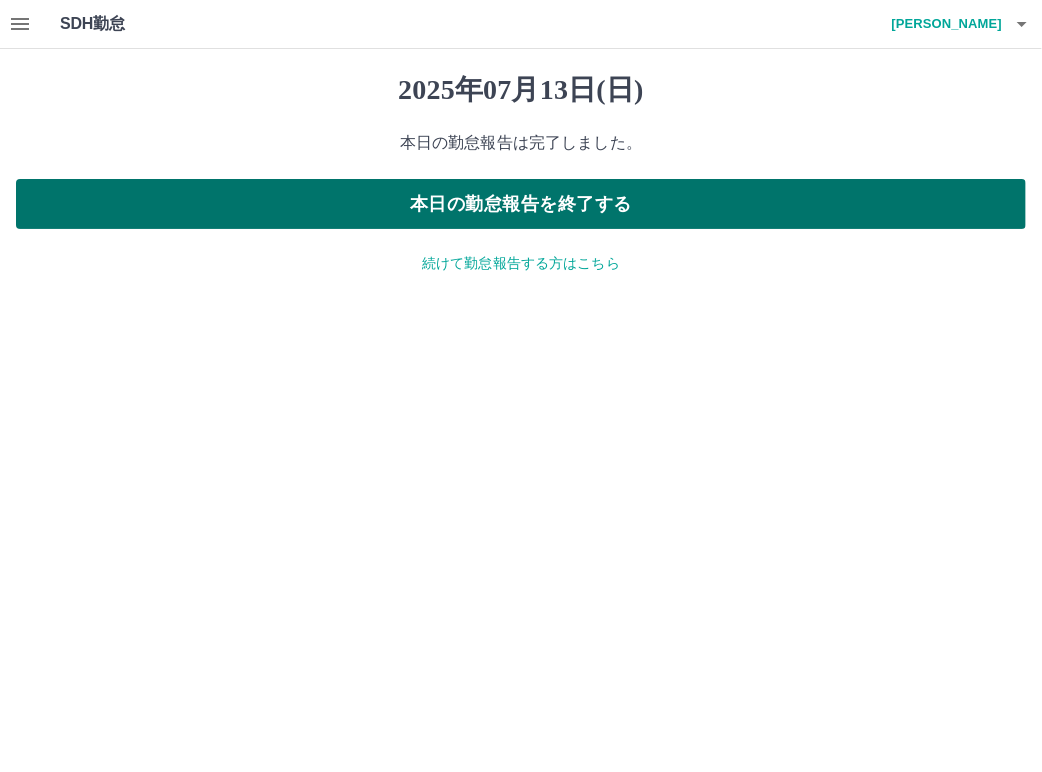 click on "本日の勤怠報告を終了する" at bounding box center [521, 204] 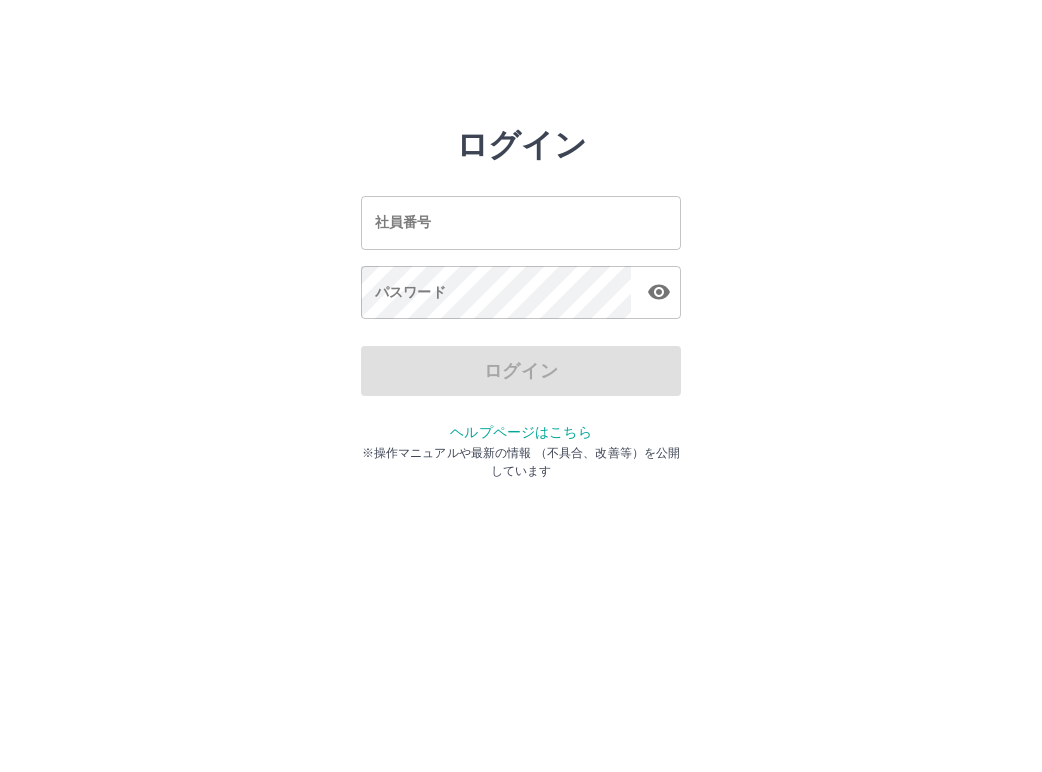 scroll, scrollTop: 0, scrollLeft: 0, axis: both 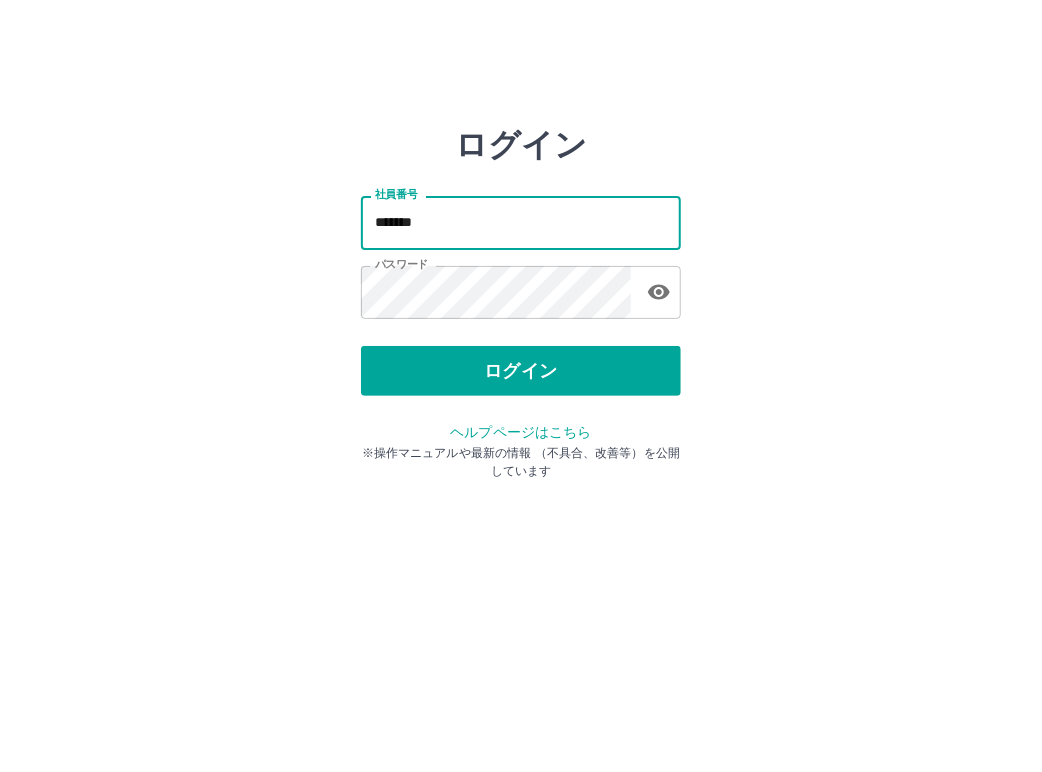 click on "*******" at bounding box center [521, 222] 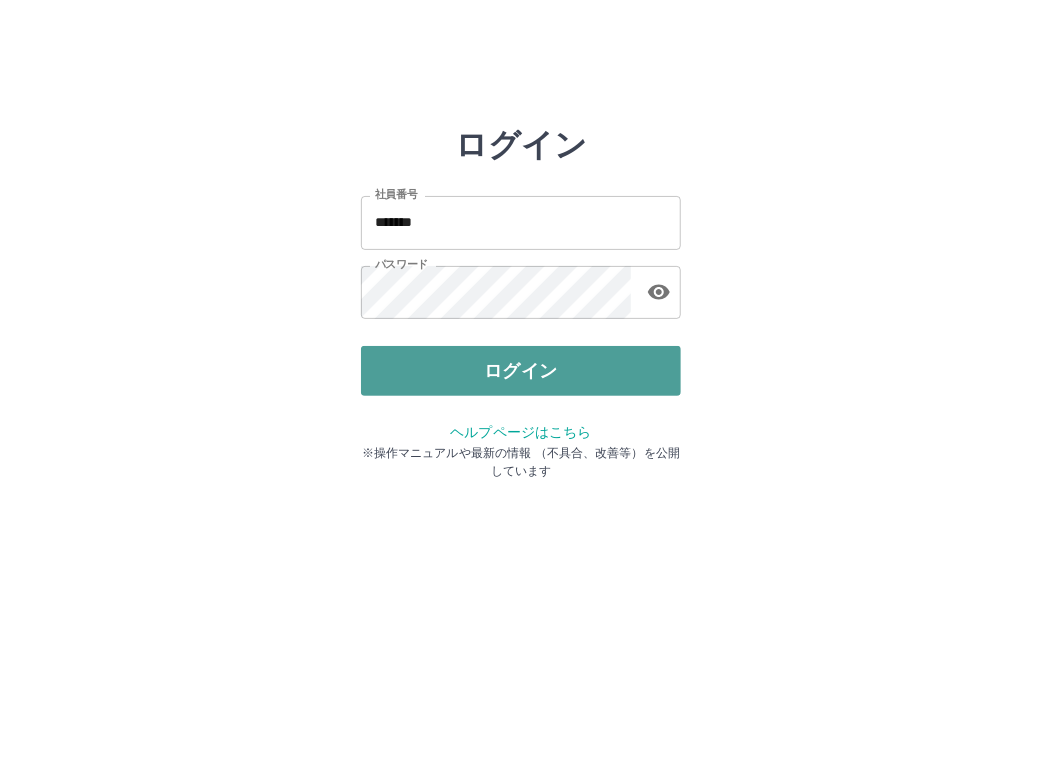 click on "ログイン" at bounding box center (521, 371) 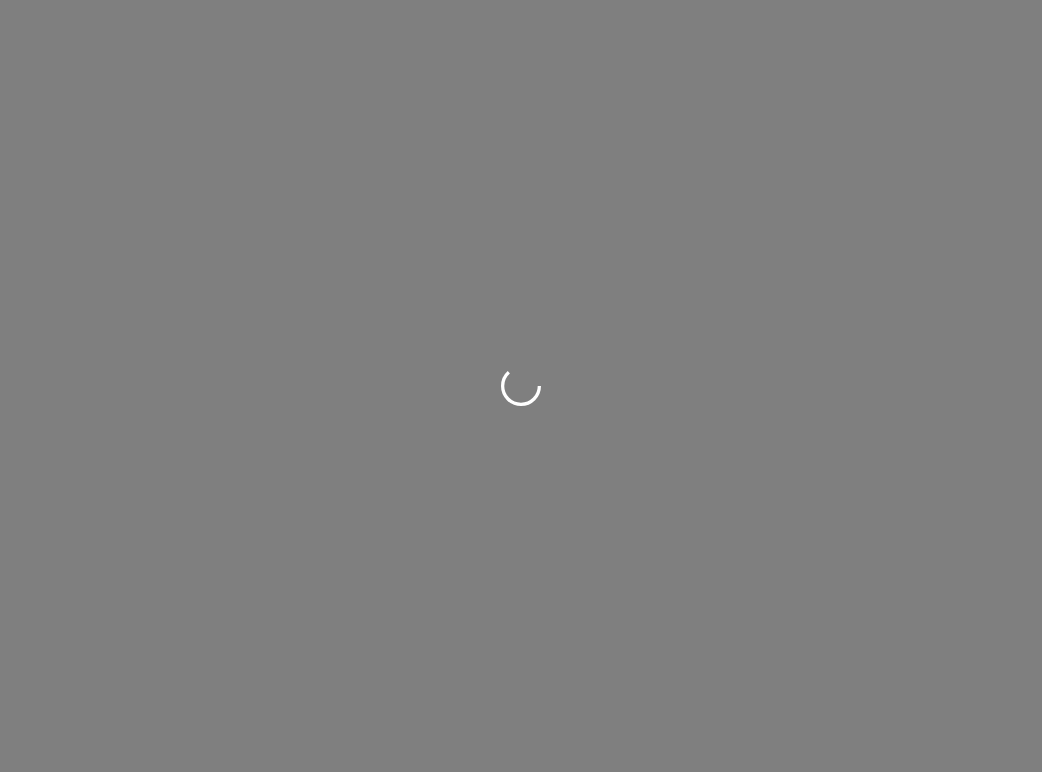 scroll, scrollTop: 0, scrollLeft: 0, axis: both 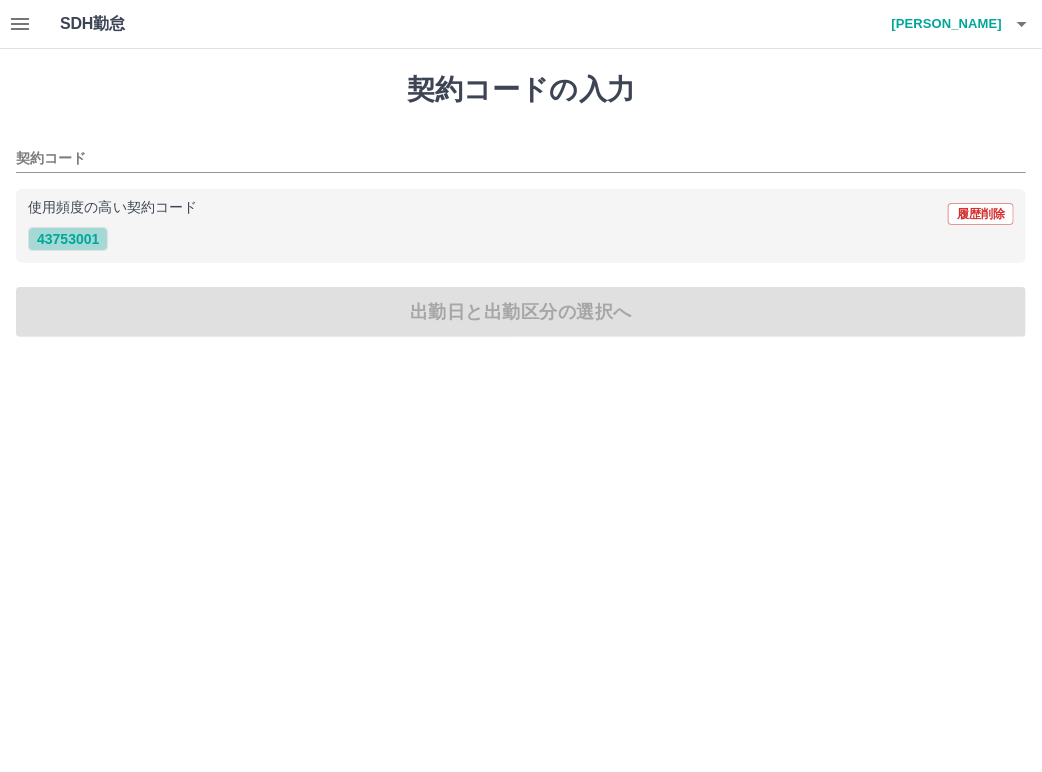 drag, startPoint x: 77, startPoint y: 239, endPoint x: 140, endPoint y: 268, distance: 69.354164 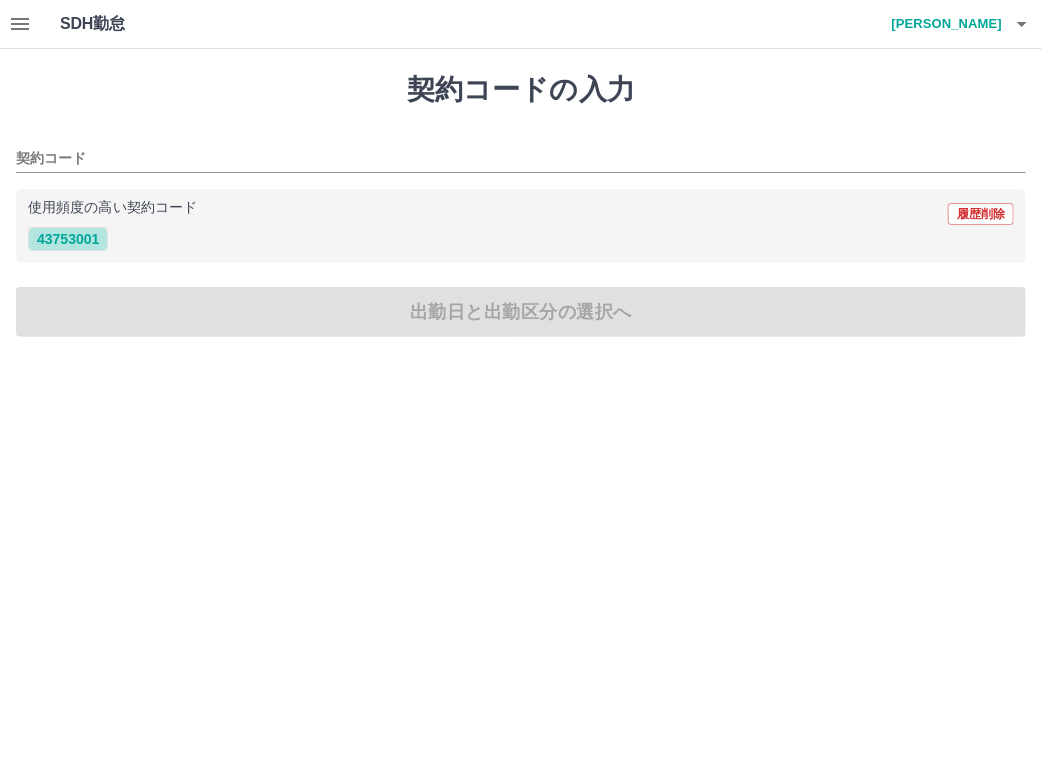 click on "43753001" at bounding box center (68, 239) 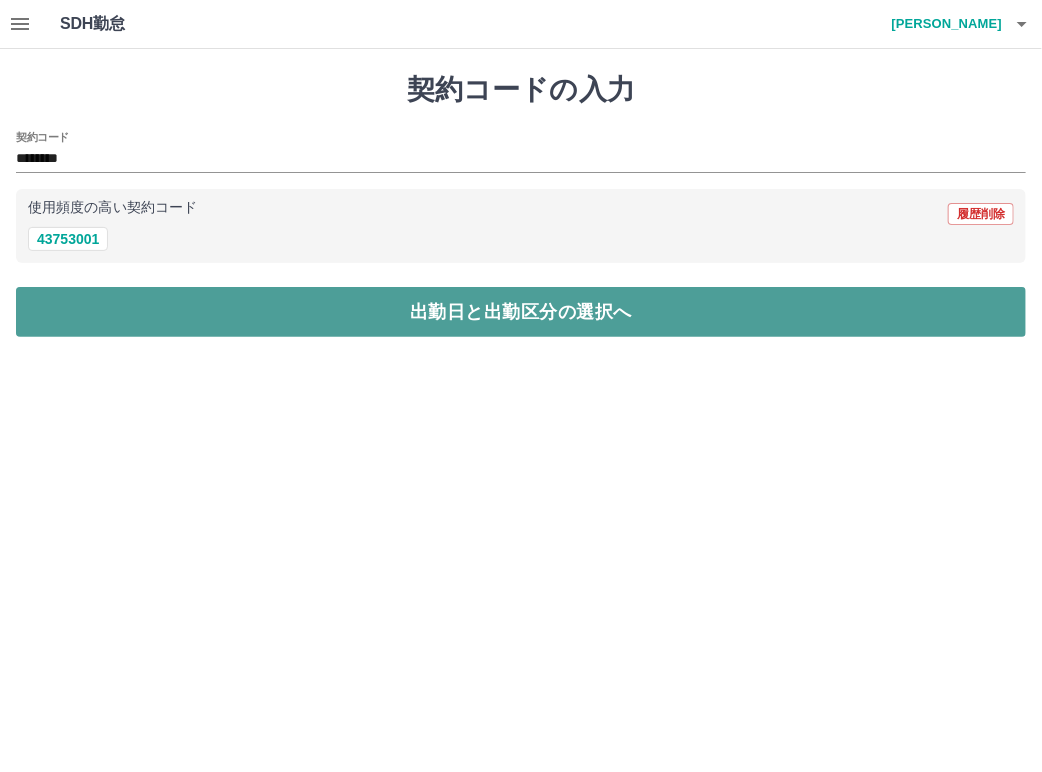 click on "出勤日と出勤区分の選択へ" at bounding box center (521, 312) 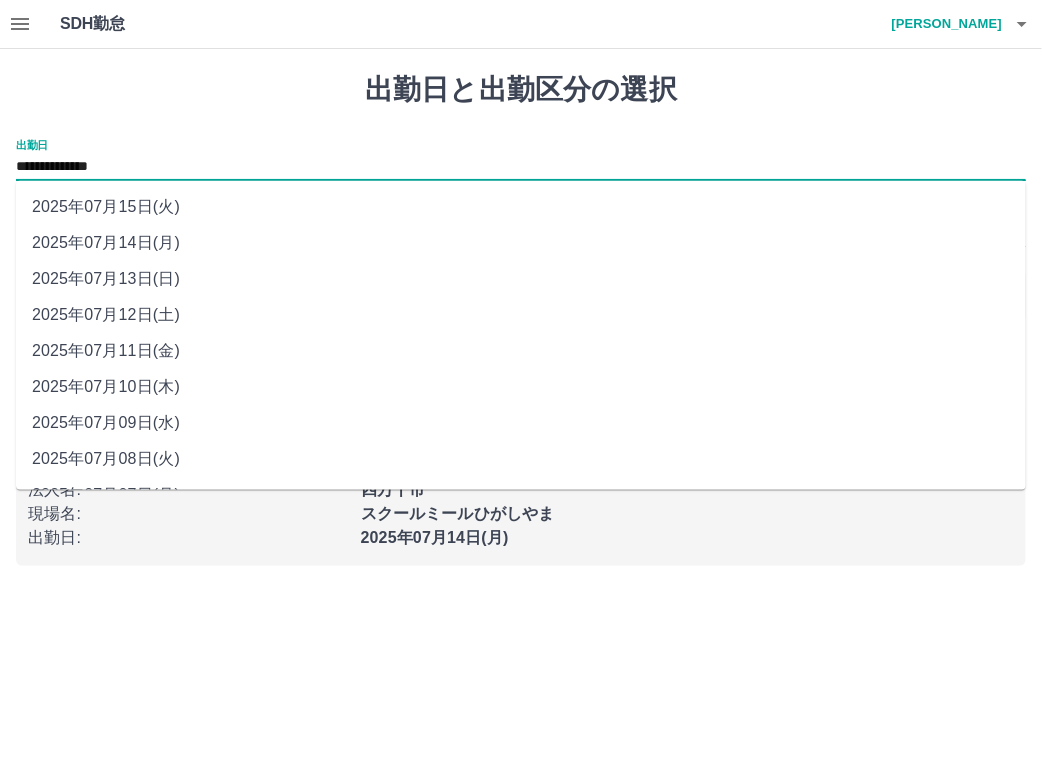 click on "**********" at bounding box center (521, 167) 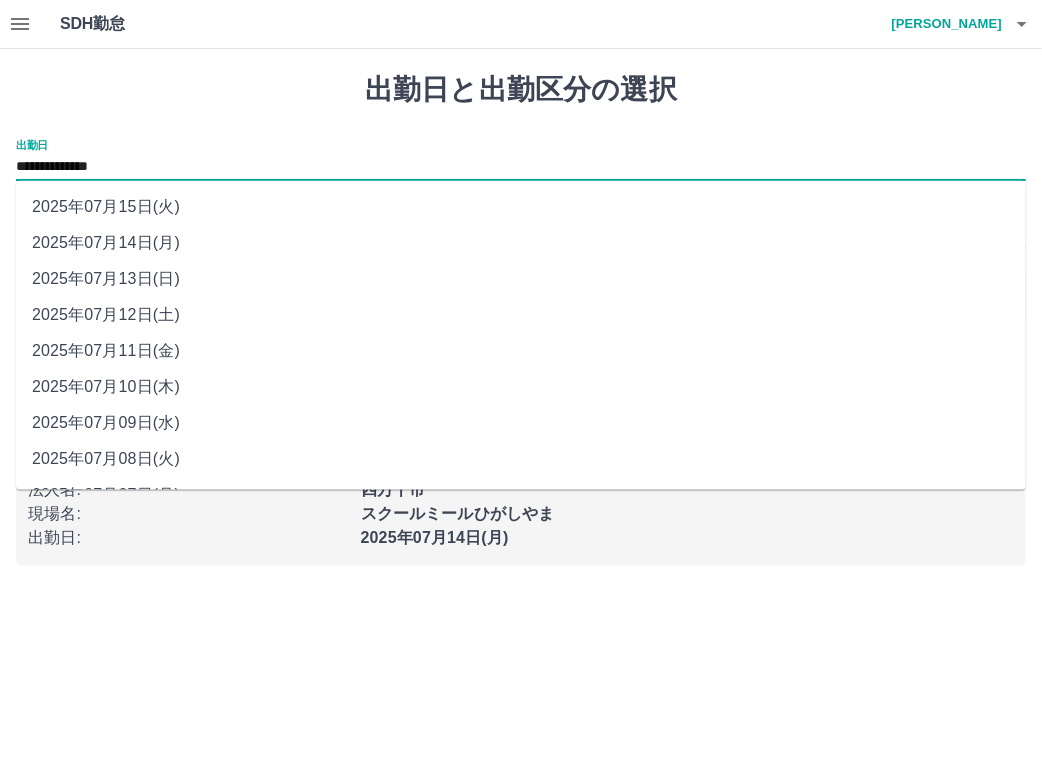 click on "2025年07月11日(金)" at bounding box center (521, 351) 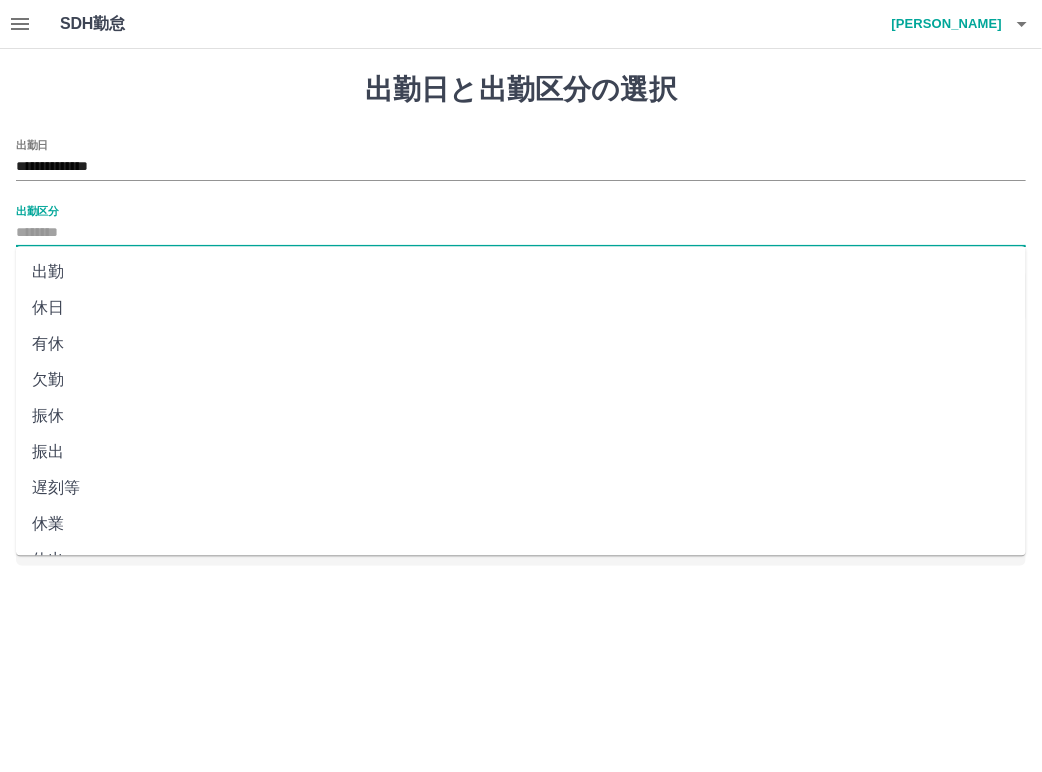 click on "出勤区分" at bounding box center [521, 233] 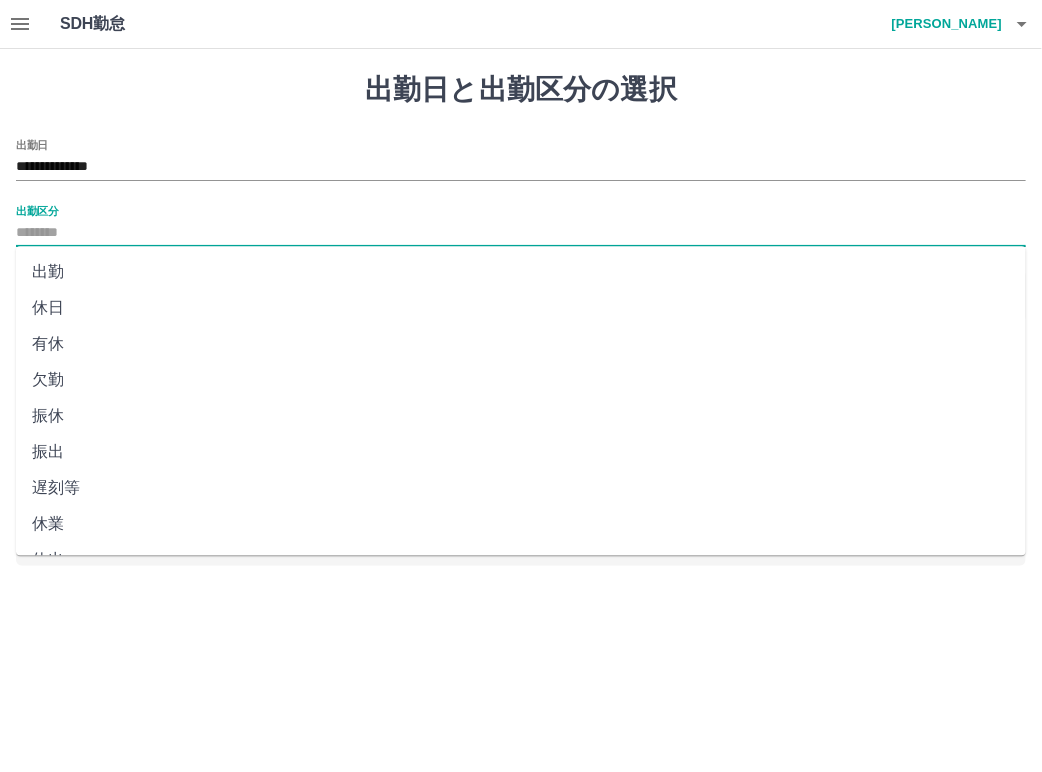 click on "出勤" at bounding box center [521, 272] 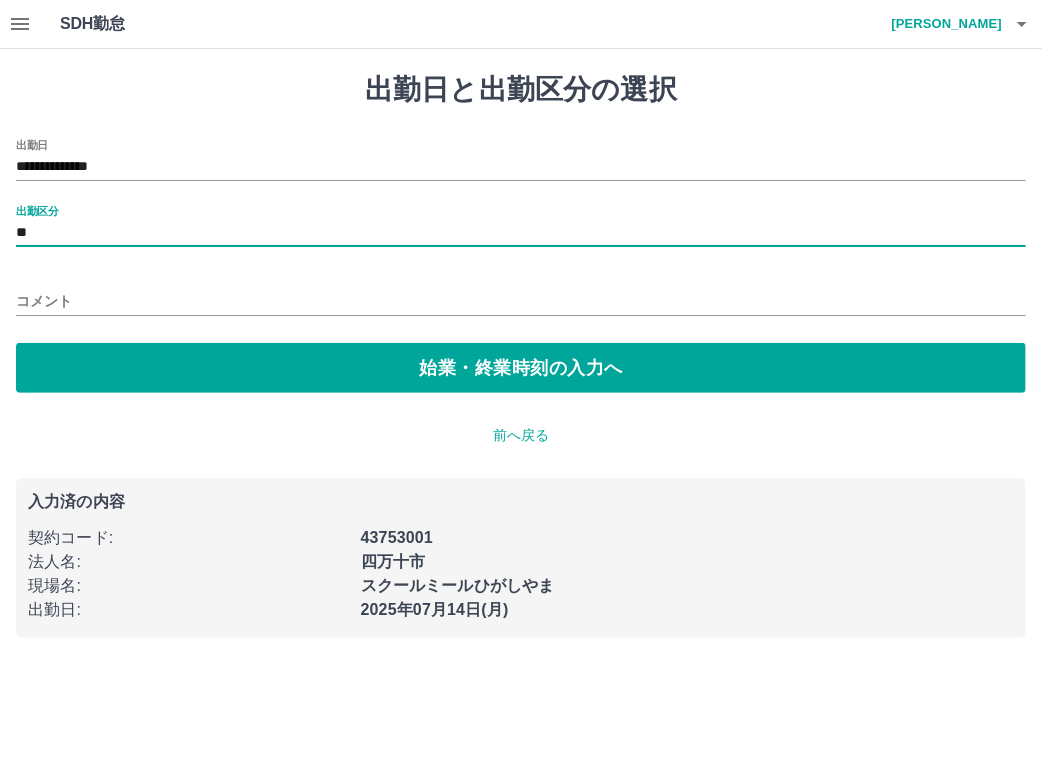 click on "コメント" at bounding box center (521, 301) 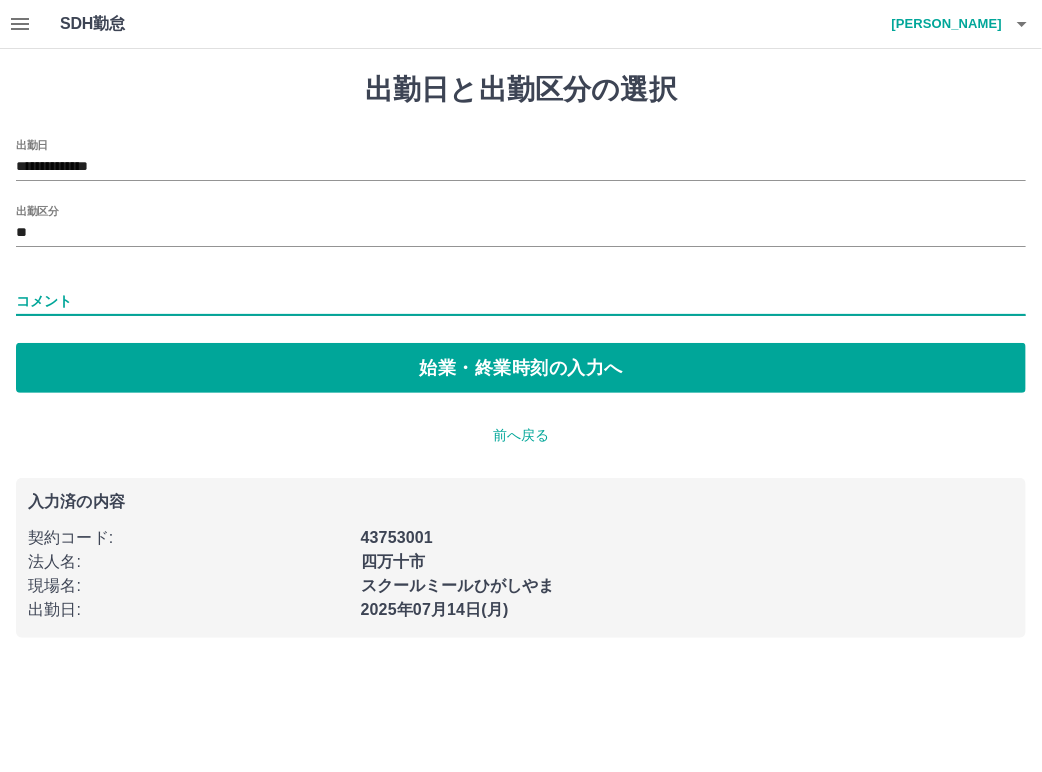 type on "*" 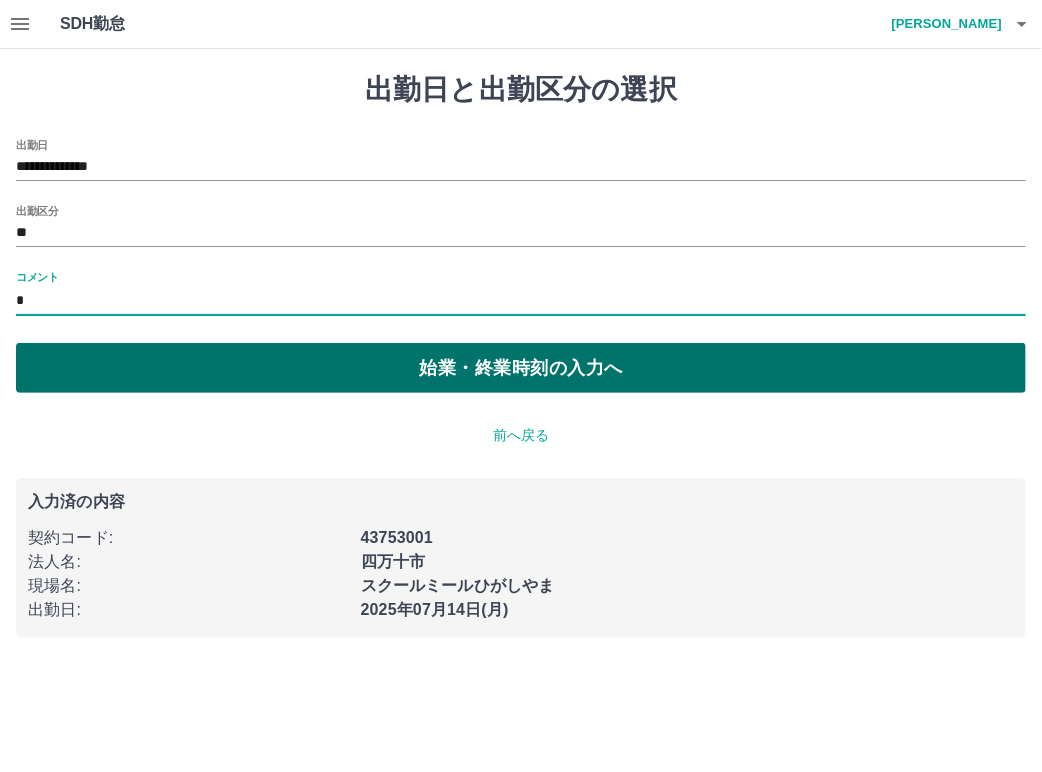 click on "始業・終業時刻の入力へ" at bounding box center (521, 368) 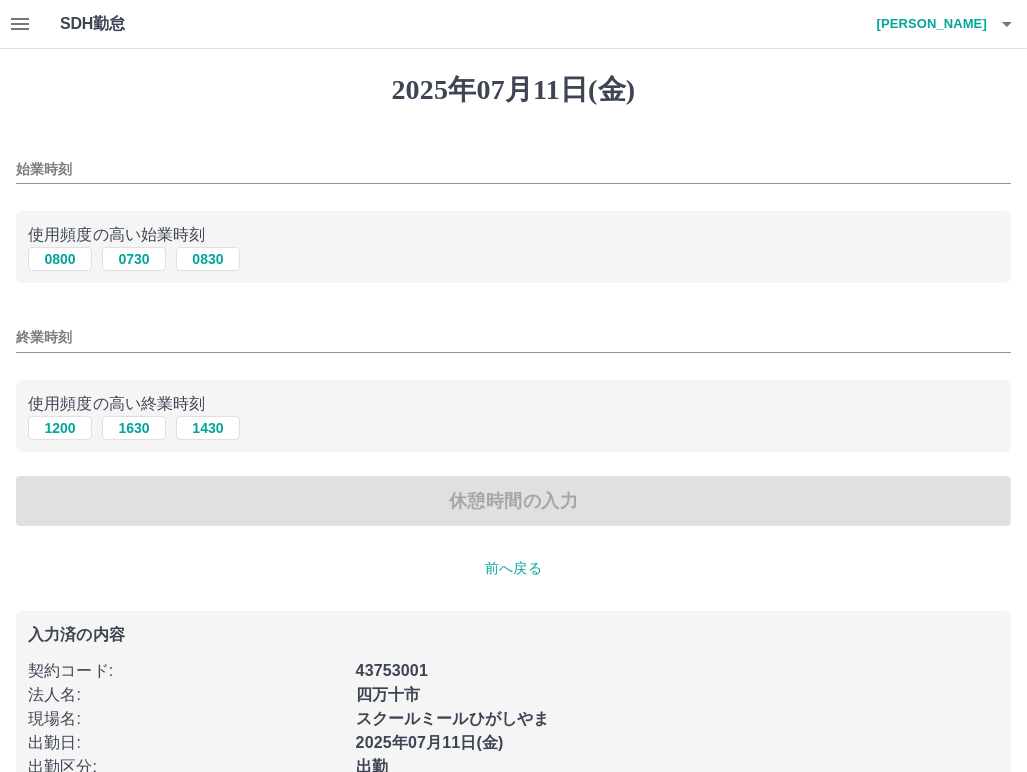 click on "始業時刻" at bounding box center (513, 169) 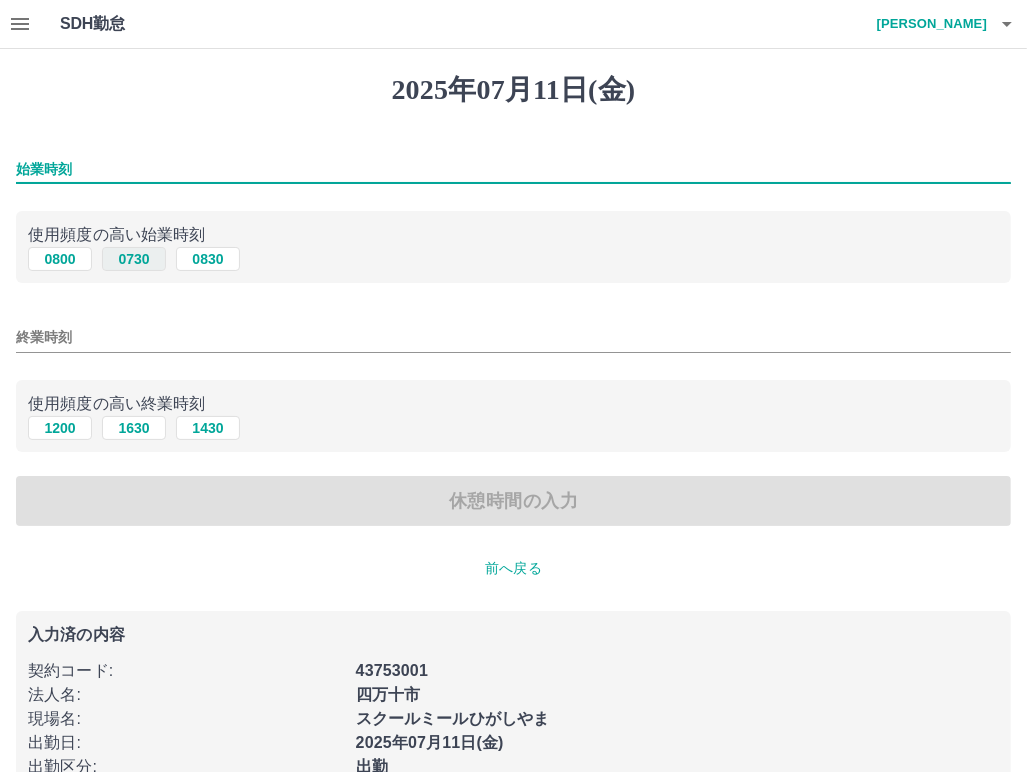 type on "****" 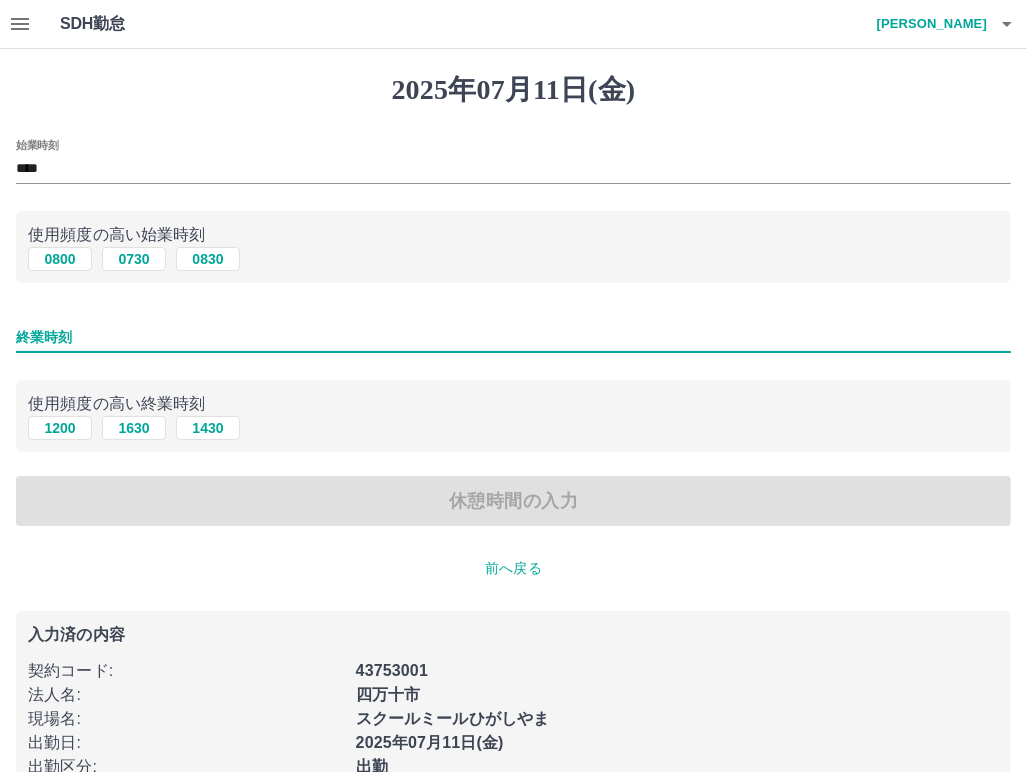 click on "終業時刻" at bounding box center [513, 337] 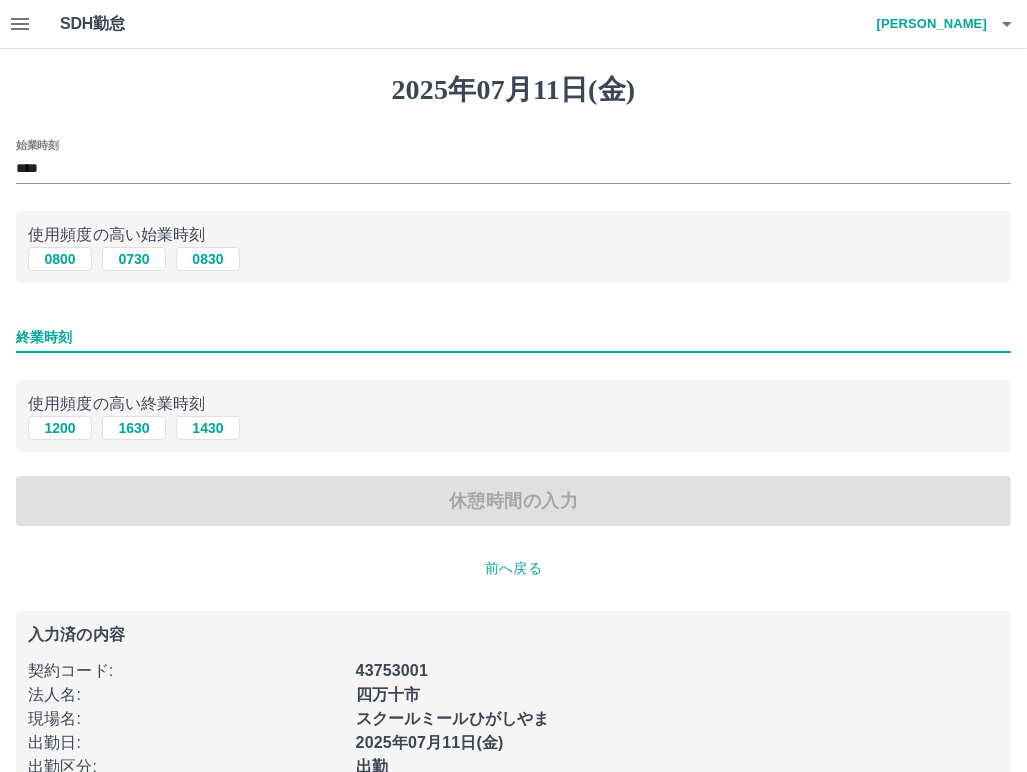type on "****" 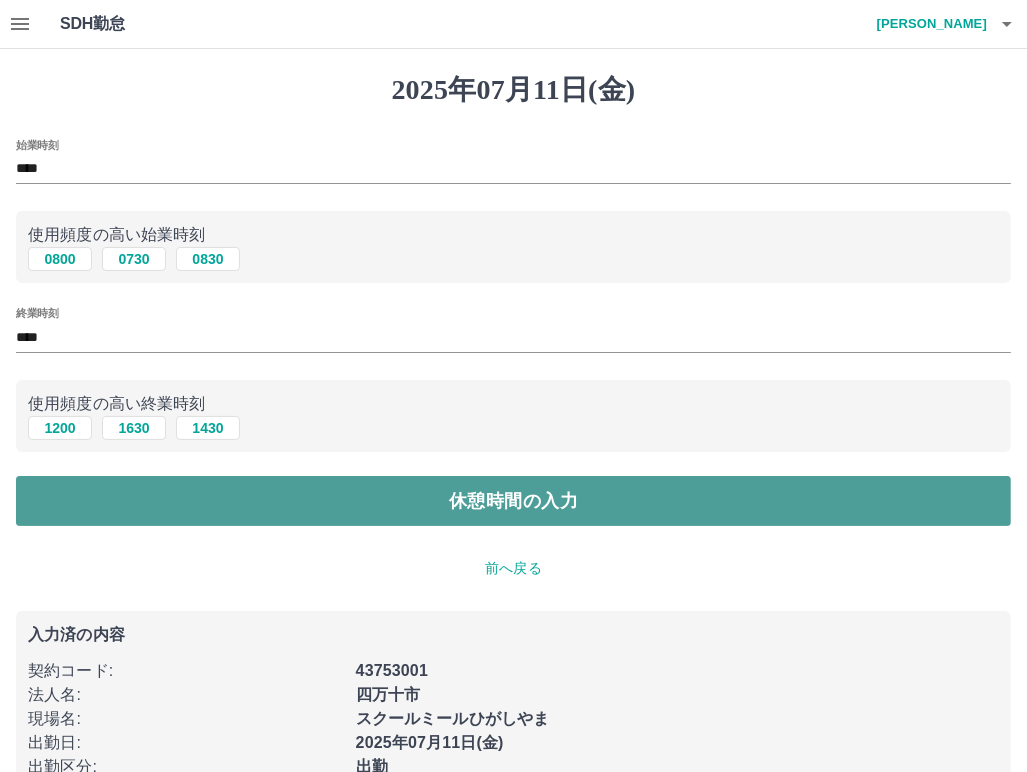 click on "休憩時間の入力" at bounding box center [513, 501] 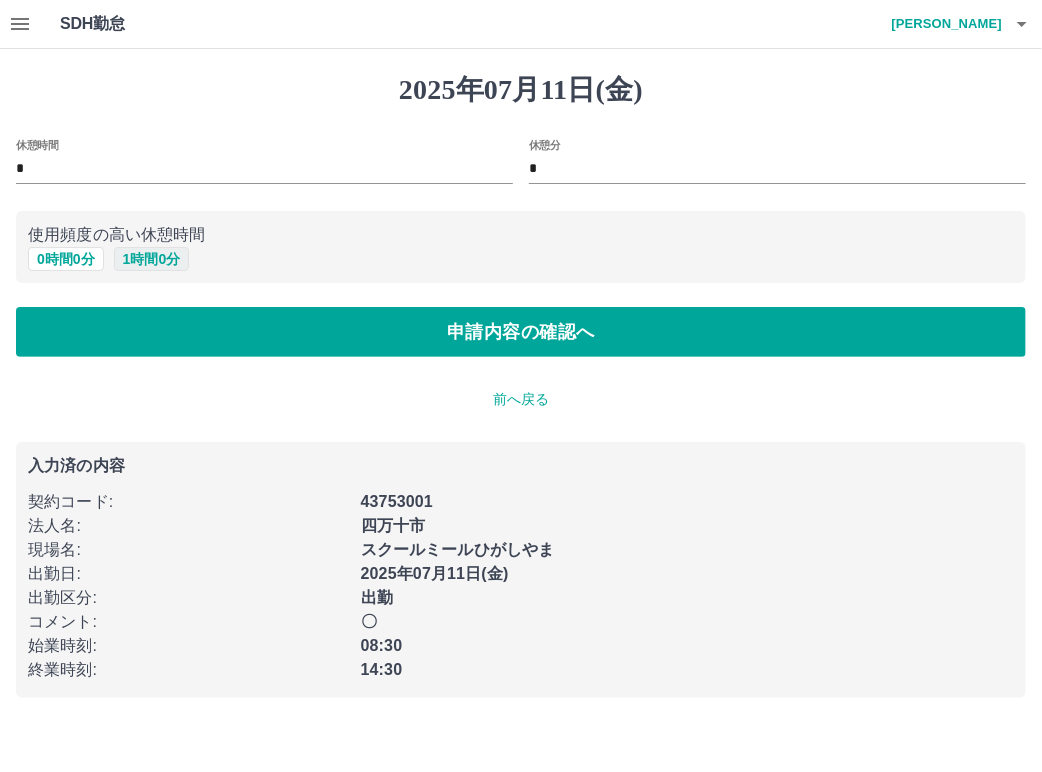 click on "1 時間 0 分" at bounding box center [152, 259] 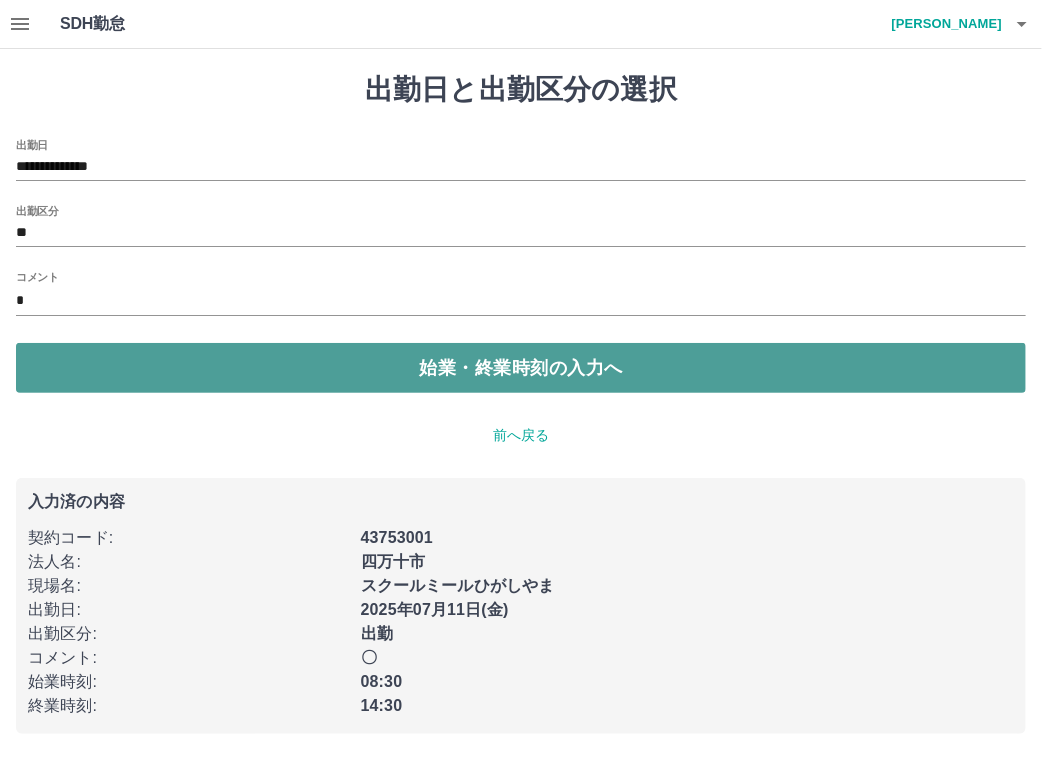click on "始業・終業時刻の入力へ" at bounding box center (521, 368) 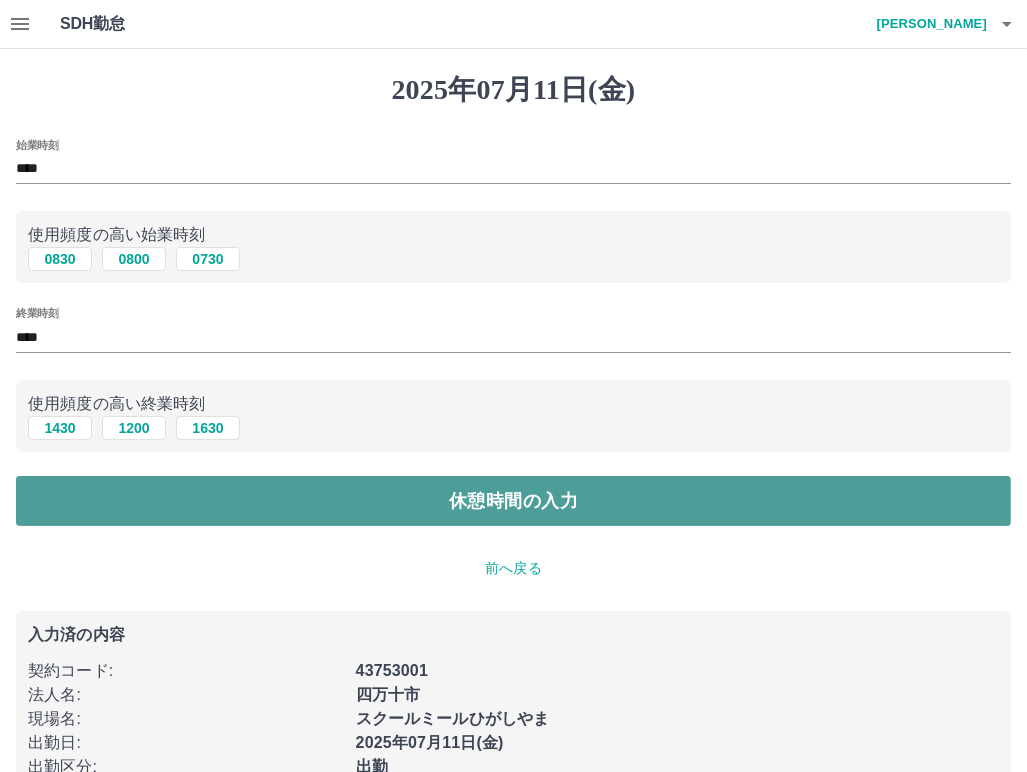 click on "休憩時間の入力" at bounding box center (513, 501) 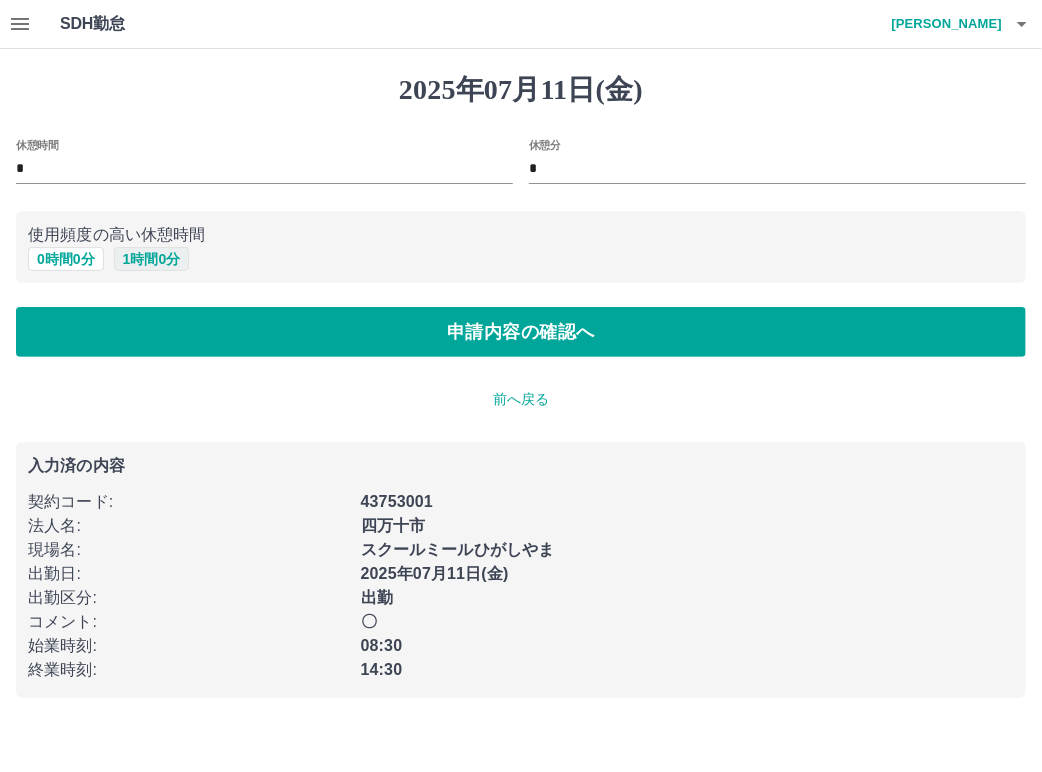 click on "1 時間 0 分" at bounding box center [152, 259] 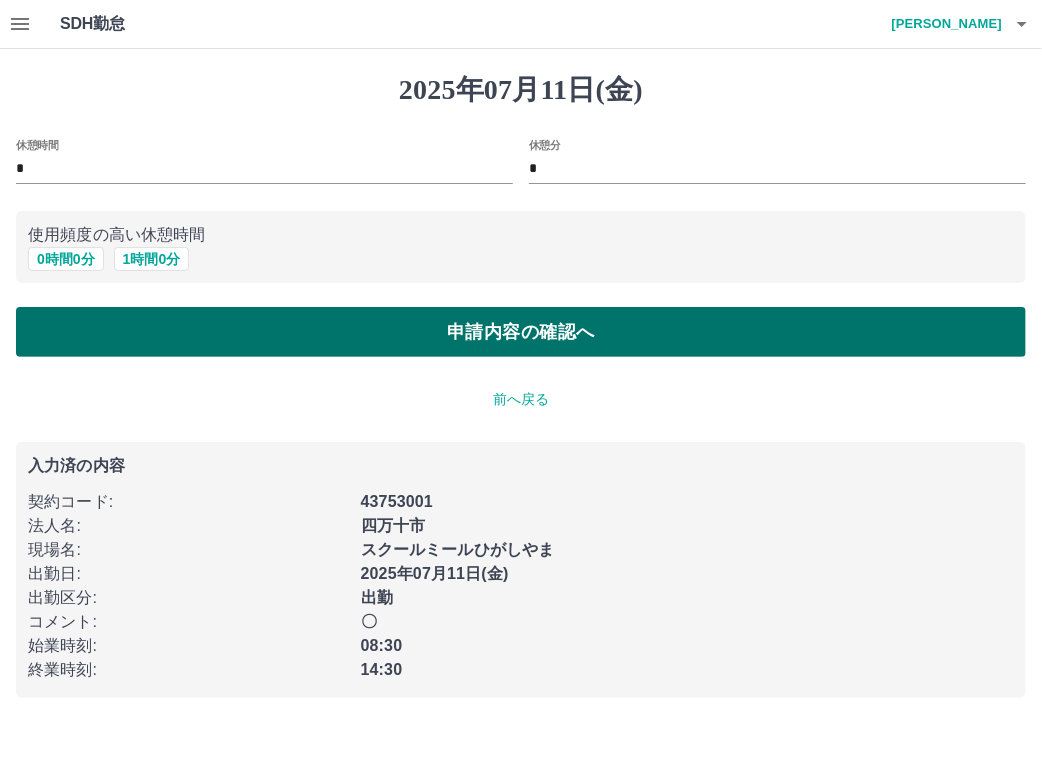 click on "申請内容の確認へ" at bounding box center (521, 332) 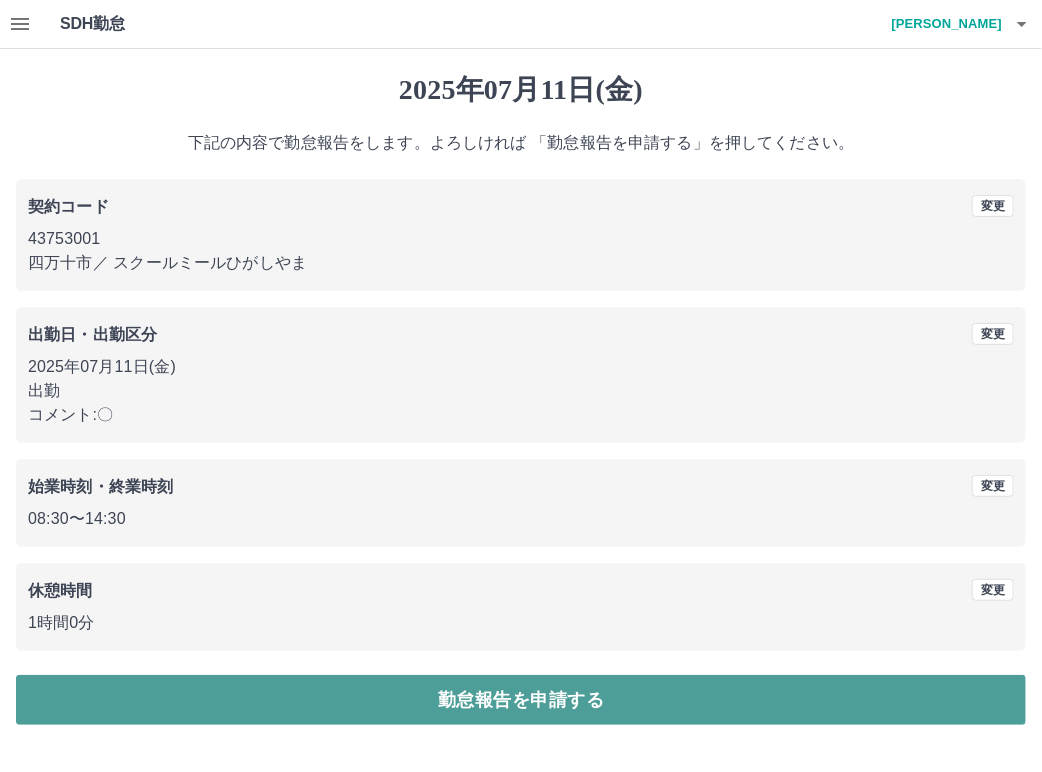 click on "勤怠報告を申請する" at bounding box center (521, 700) 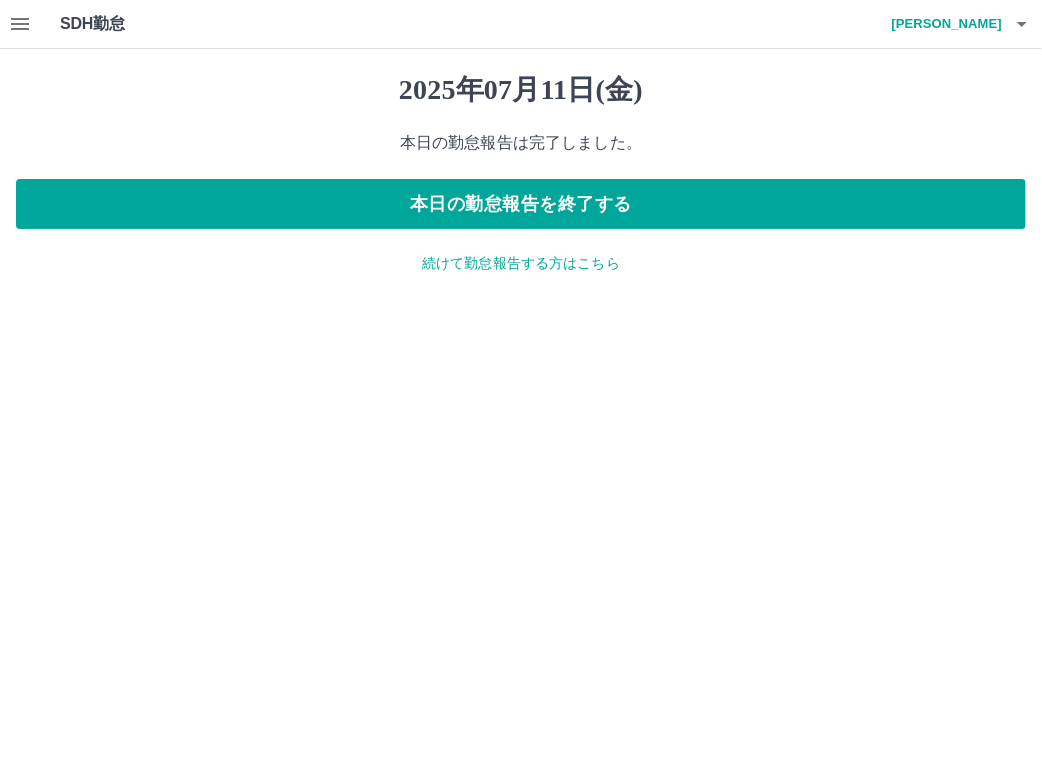 click on "続けて勤怠報告する方はこちら" at bounding box center [521, 263] 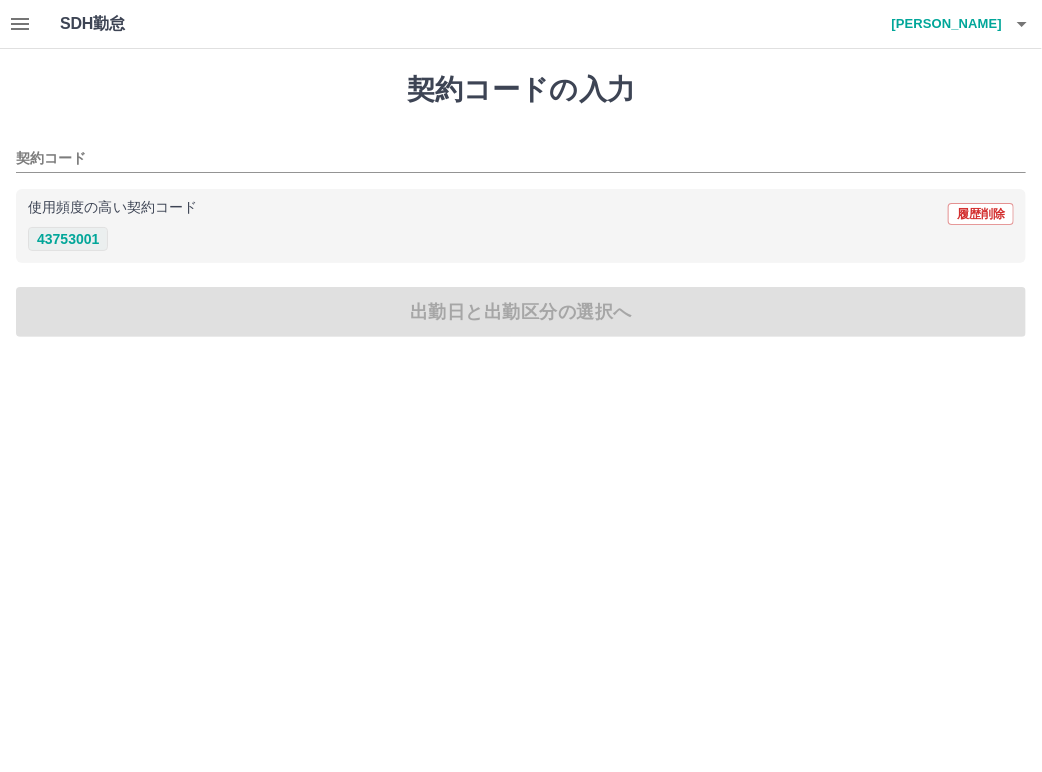 click on "43753001" at bounding box center [68, 239] 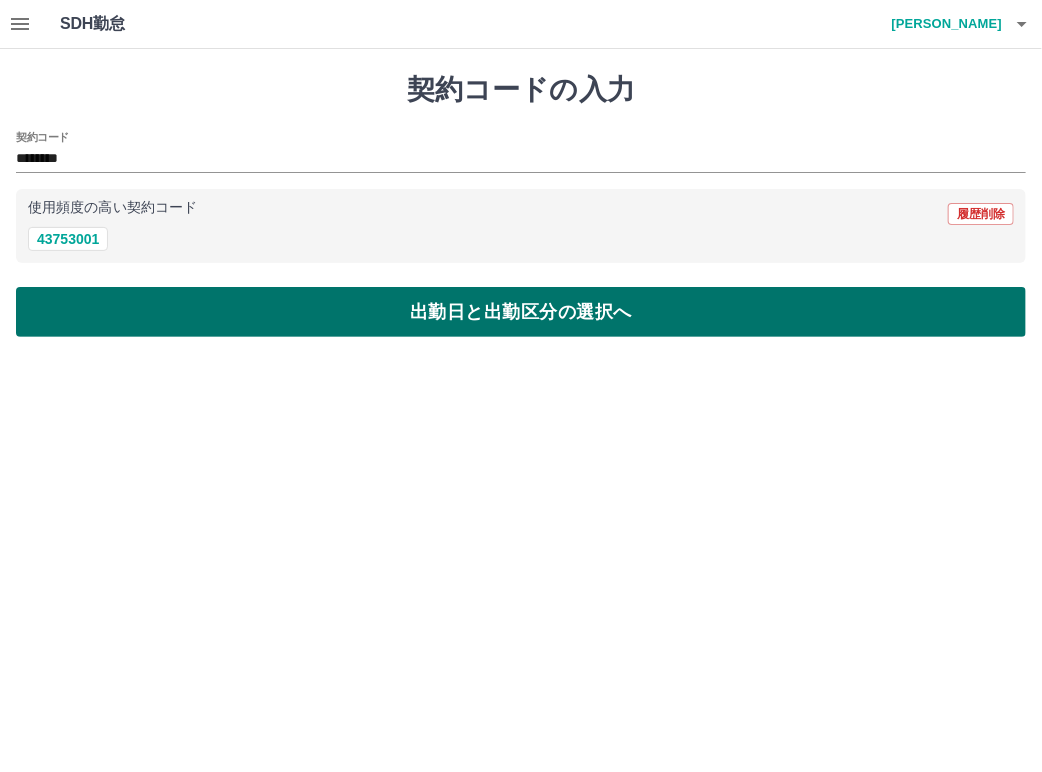 click on "出勤日と出勤区分の選択へ" at bounding box center [521, 312] 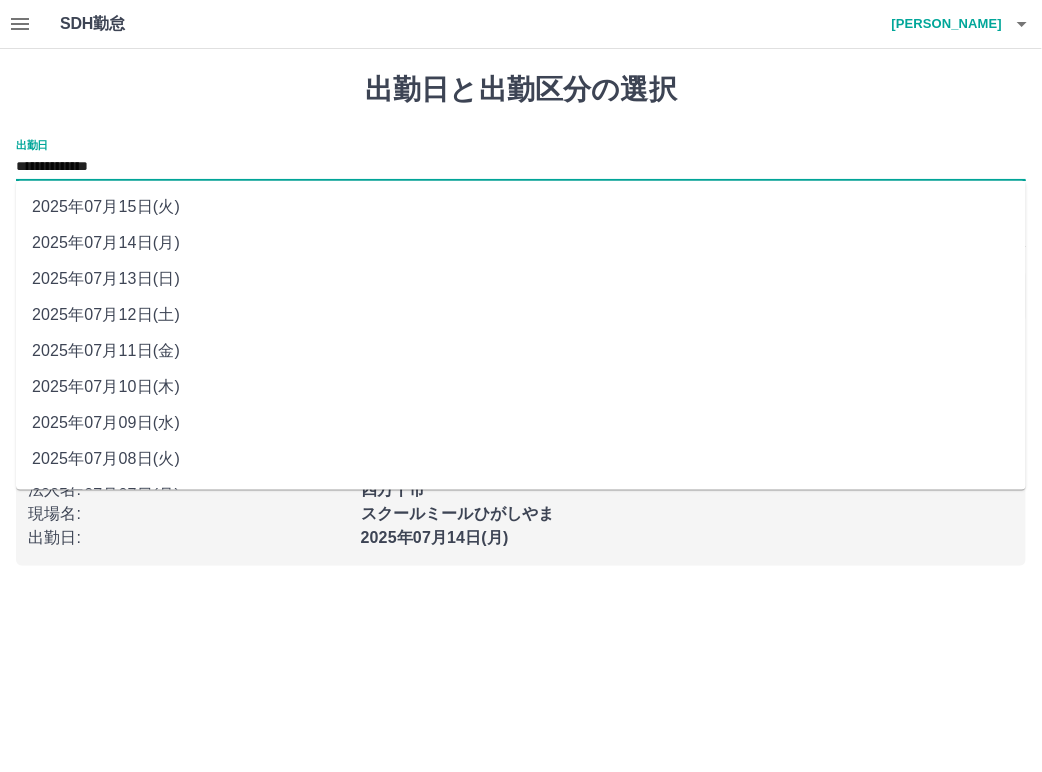 click on "**********" at bounding box center [521, 167] 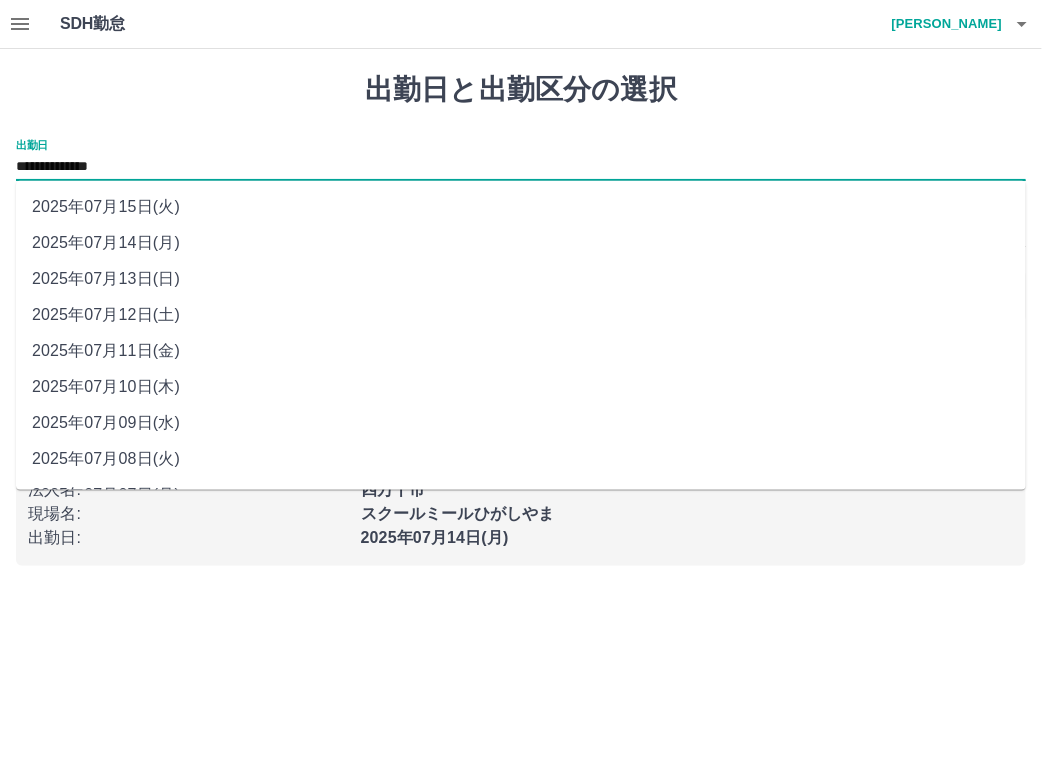 click on "2025年07月12日(土)" at bounding box center [521, 315] 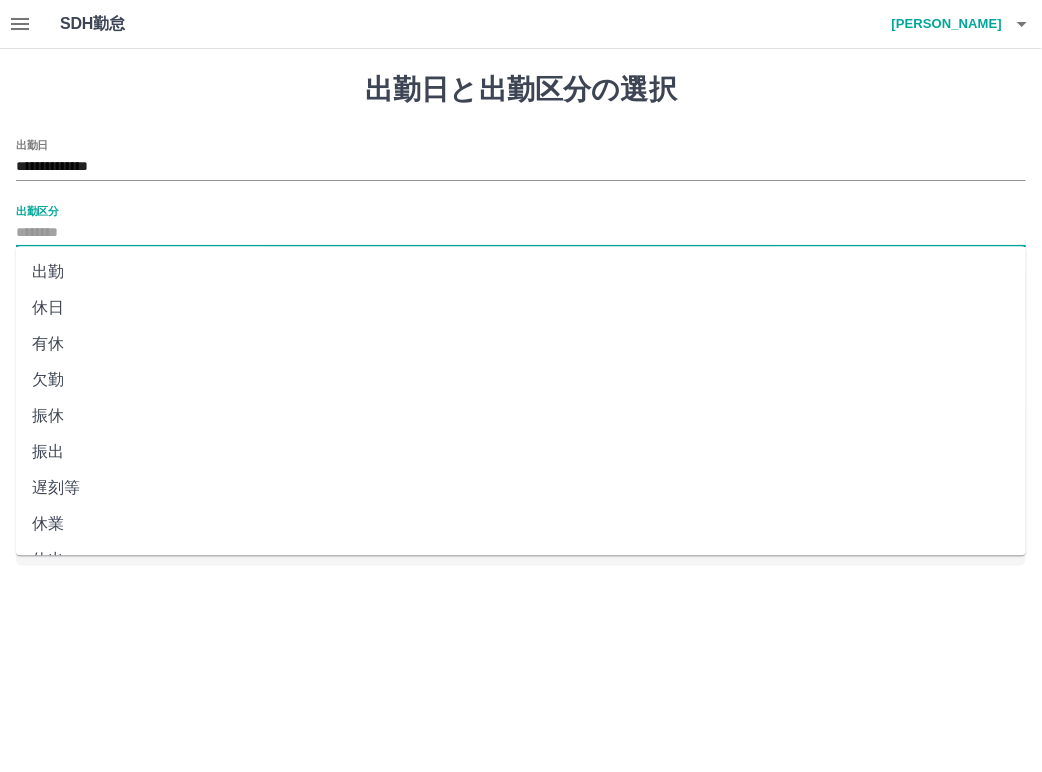 click on "出勤区分" at bounding box center (521, 233) 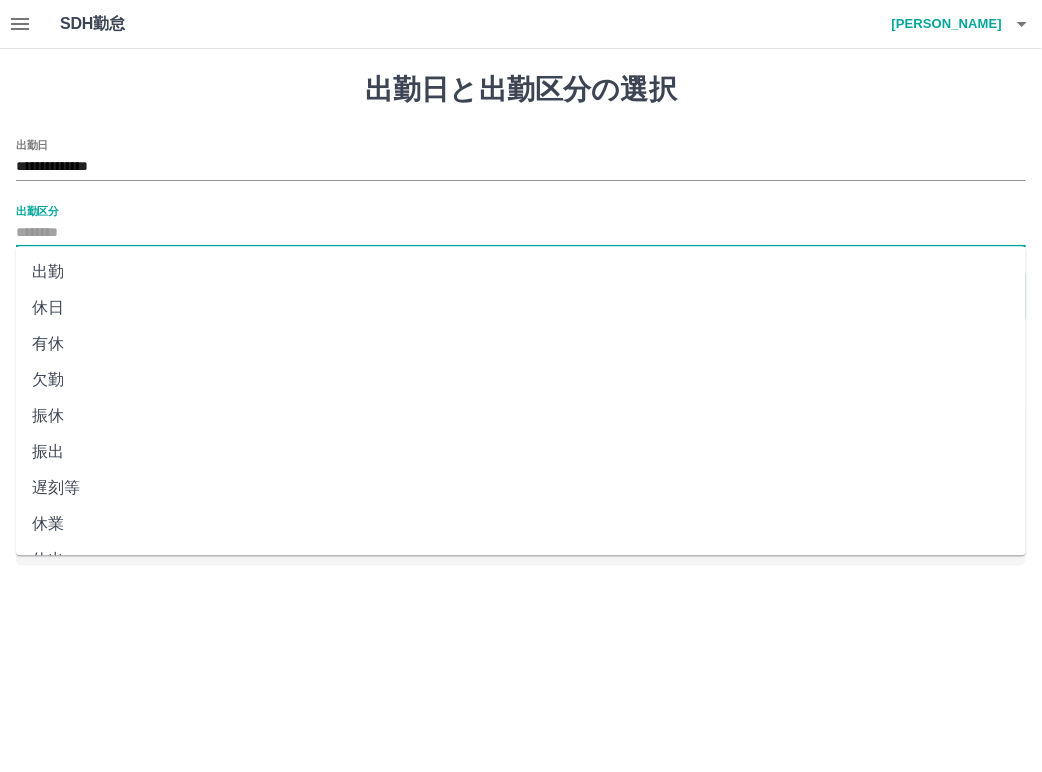 click on "休日" at bounding box center (521, 308) 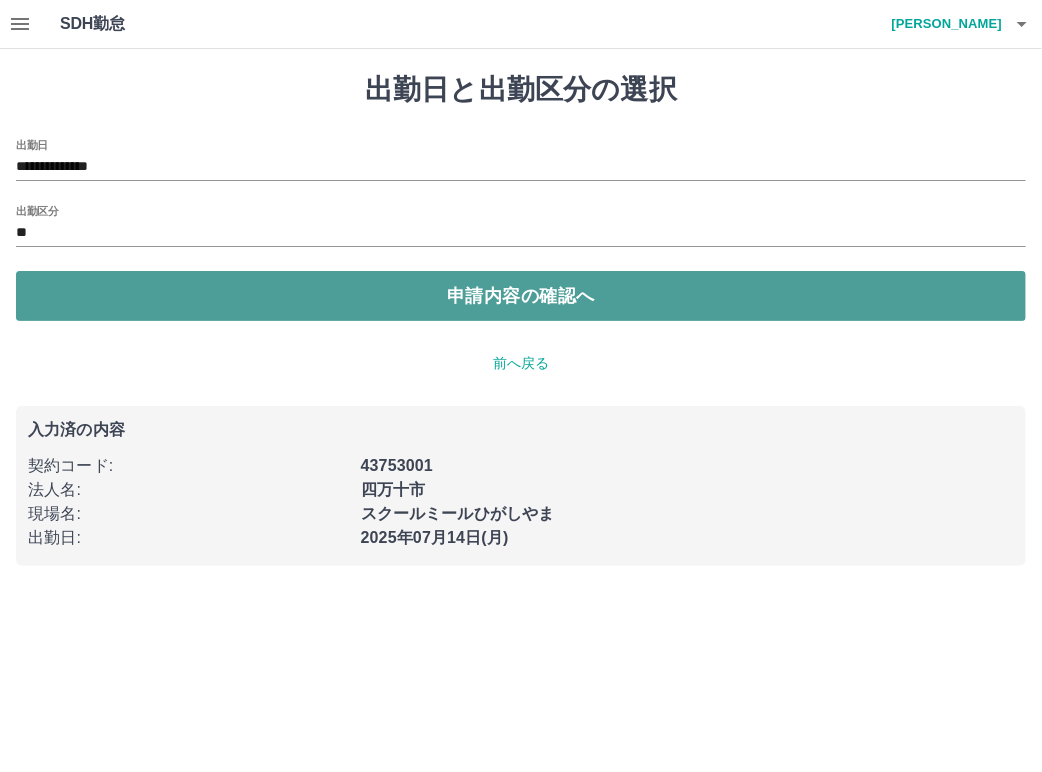 click on "申請内容の確認へ" at bounding box center (521, 296) 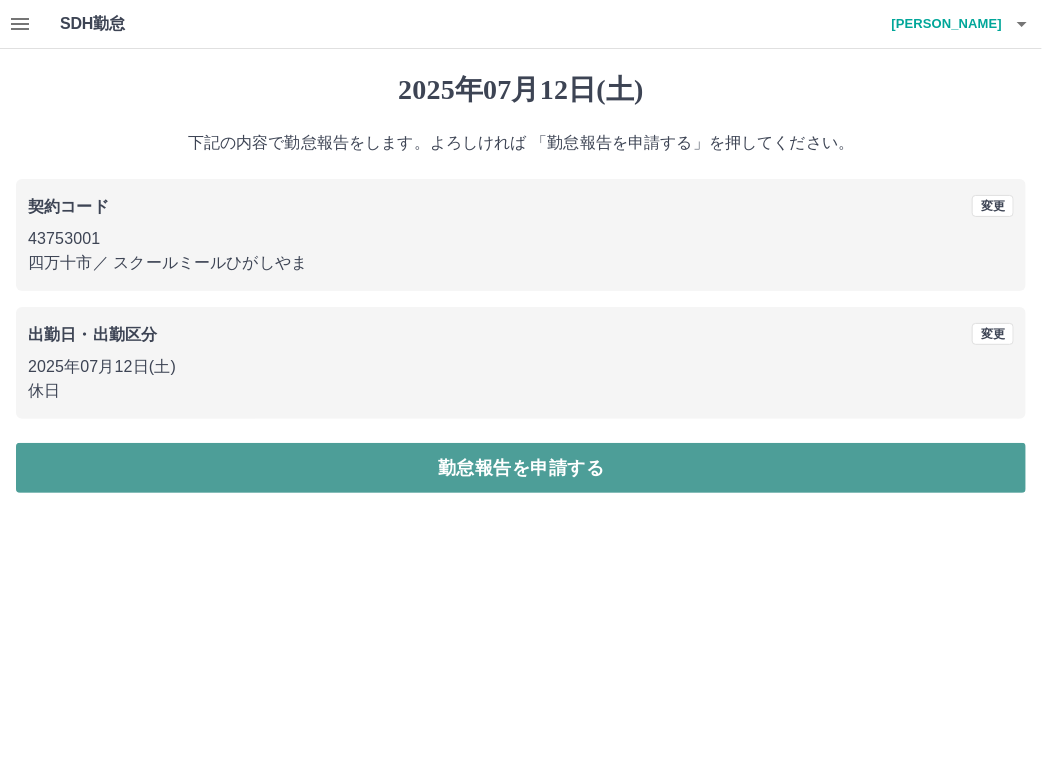 click on "勤怠報告を申請する" at bounding box center [521, 468] 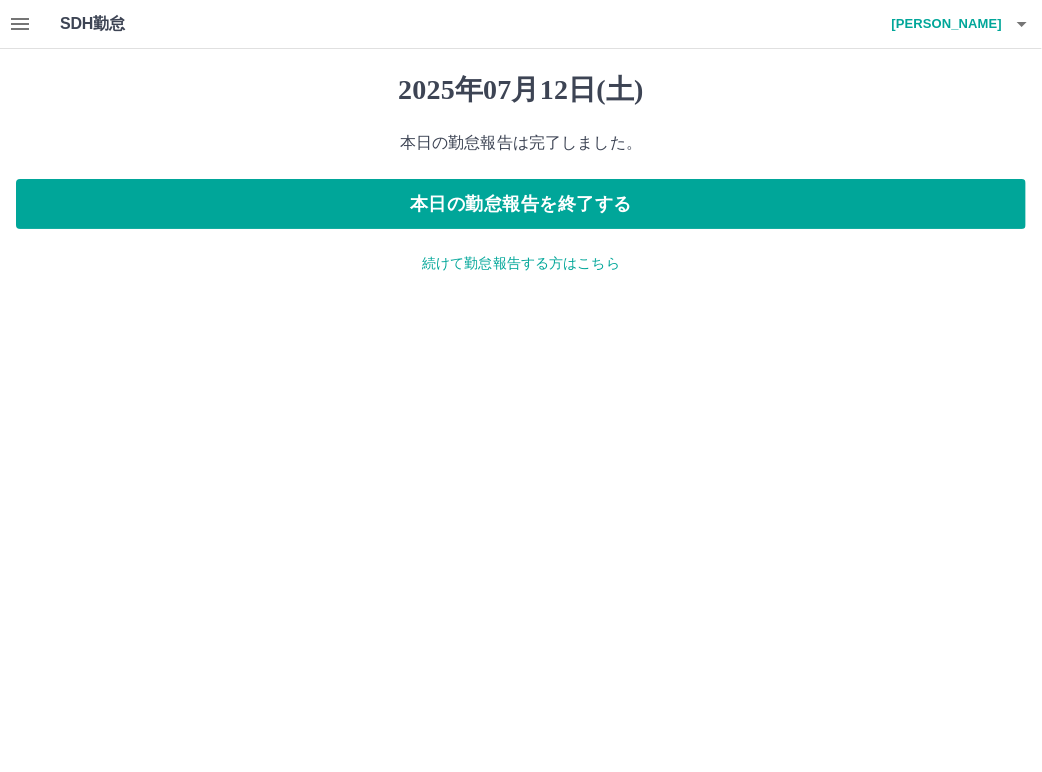 click on "続けて勤怠報告する方はこちら" at bounding box center [521, 263] 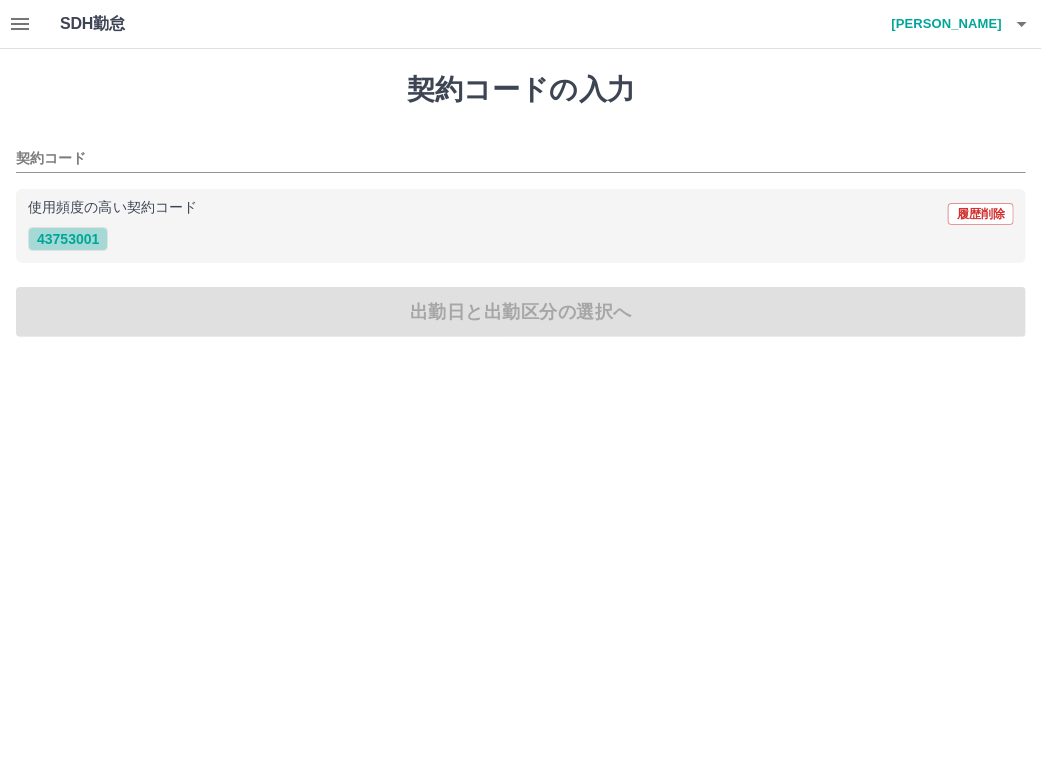 click on "43753001" at bounding box center [68, 239] 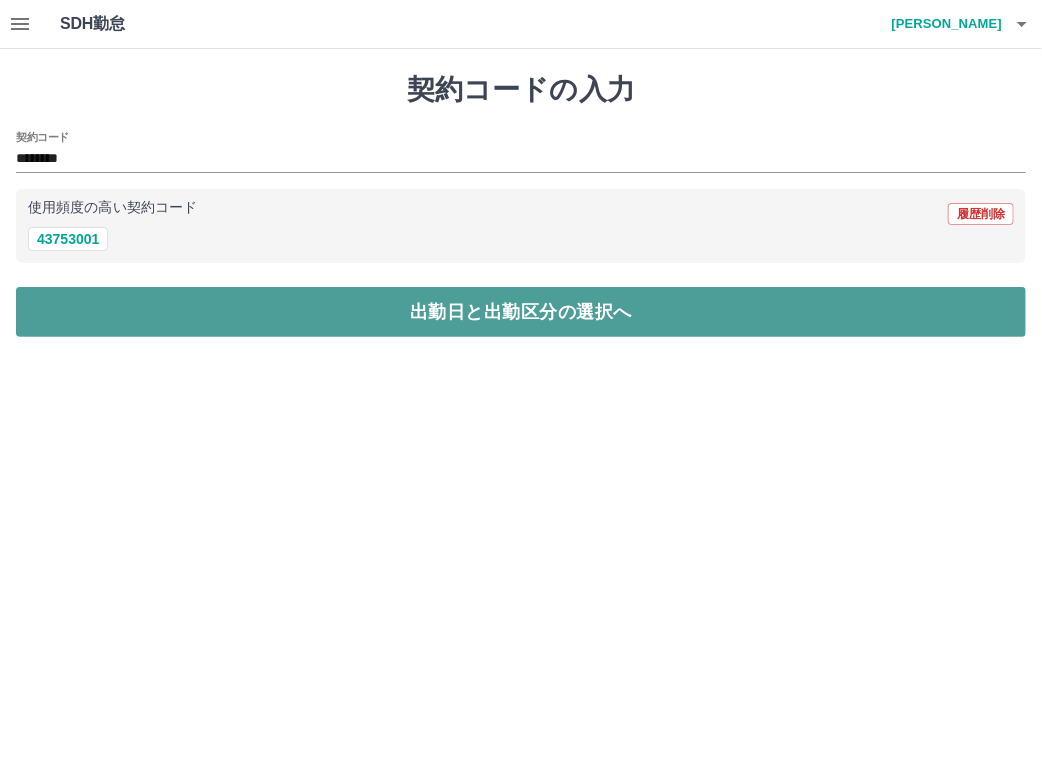 click on "出勤日と出勤区分の選択へ" at bounding box center (521, 312) 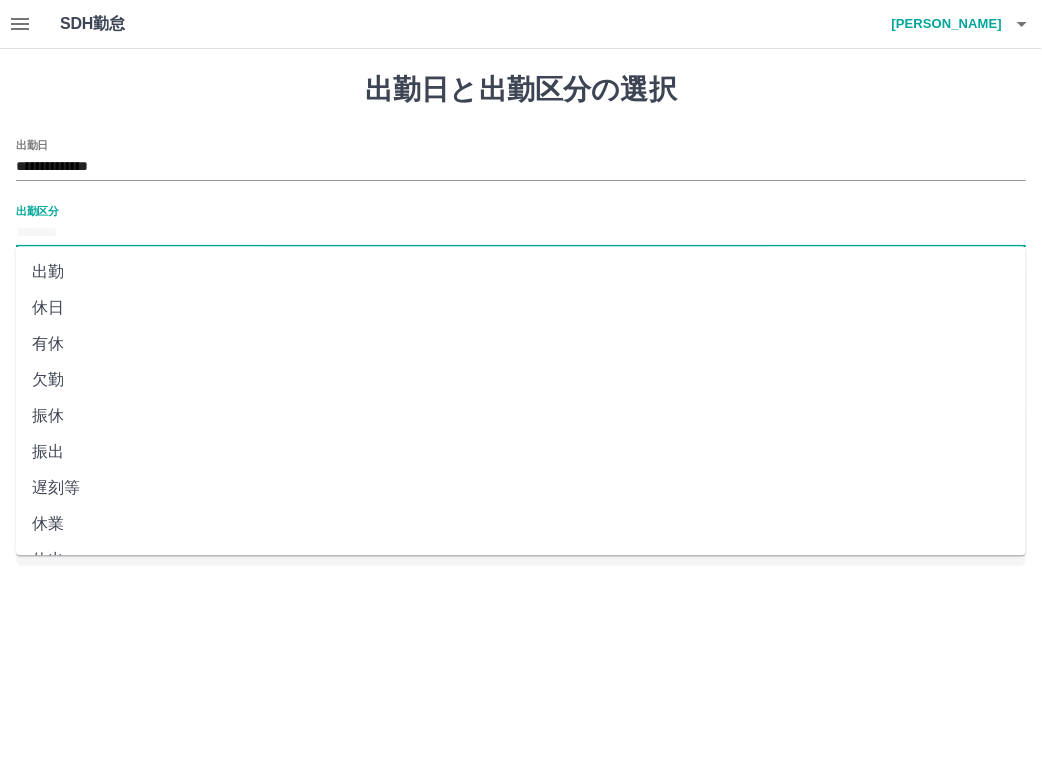 click on "出勤区分" at bounding box center [521, 233] 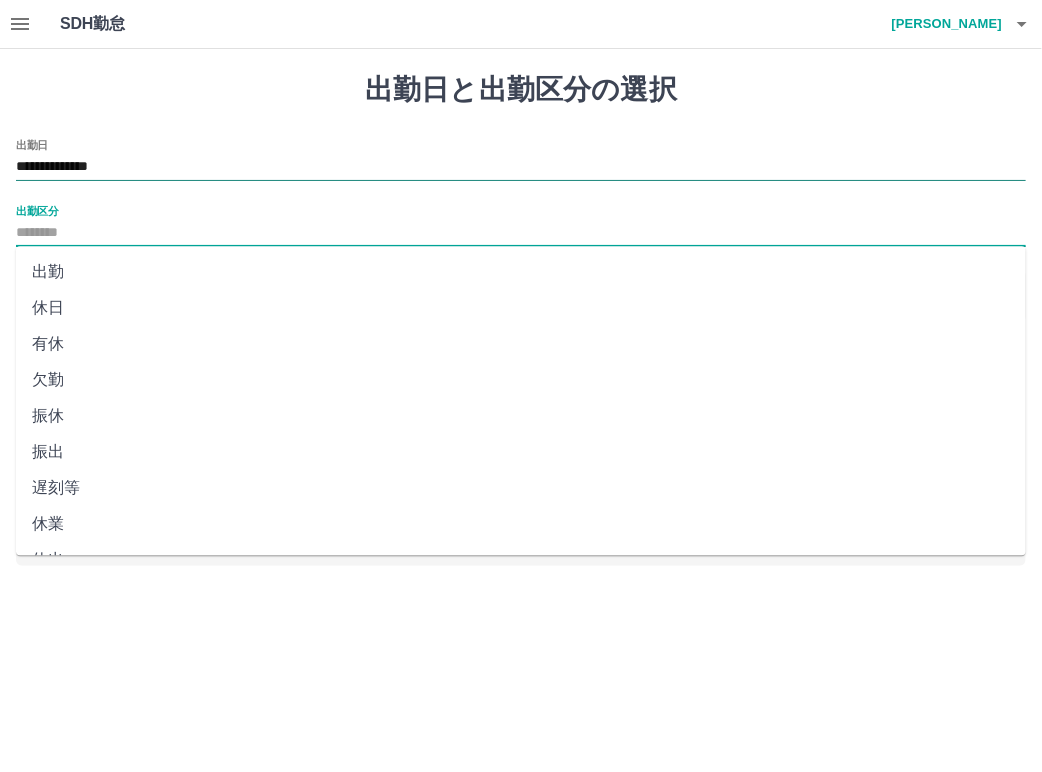 click on "**********" at bounding box center (521, 167) 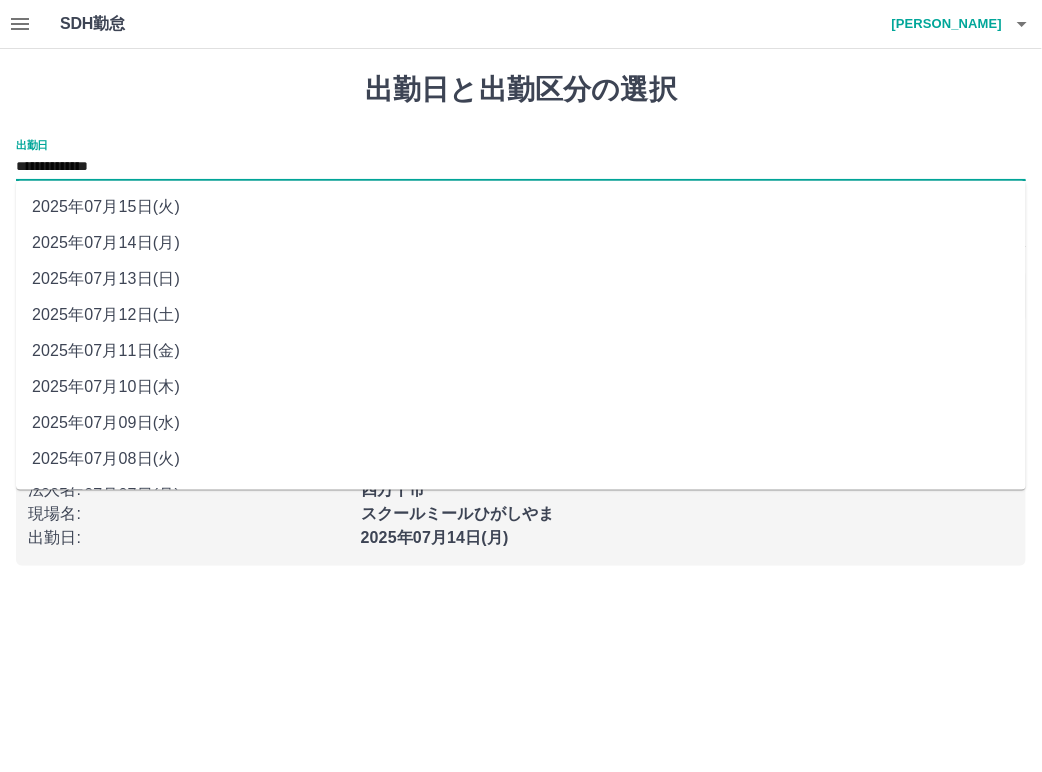 click on "2025年07月13日(日)" at bounding box center [521, 279] 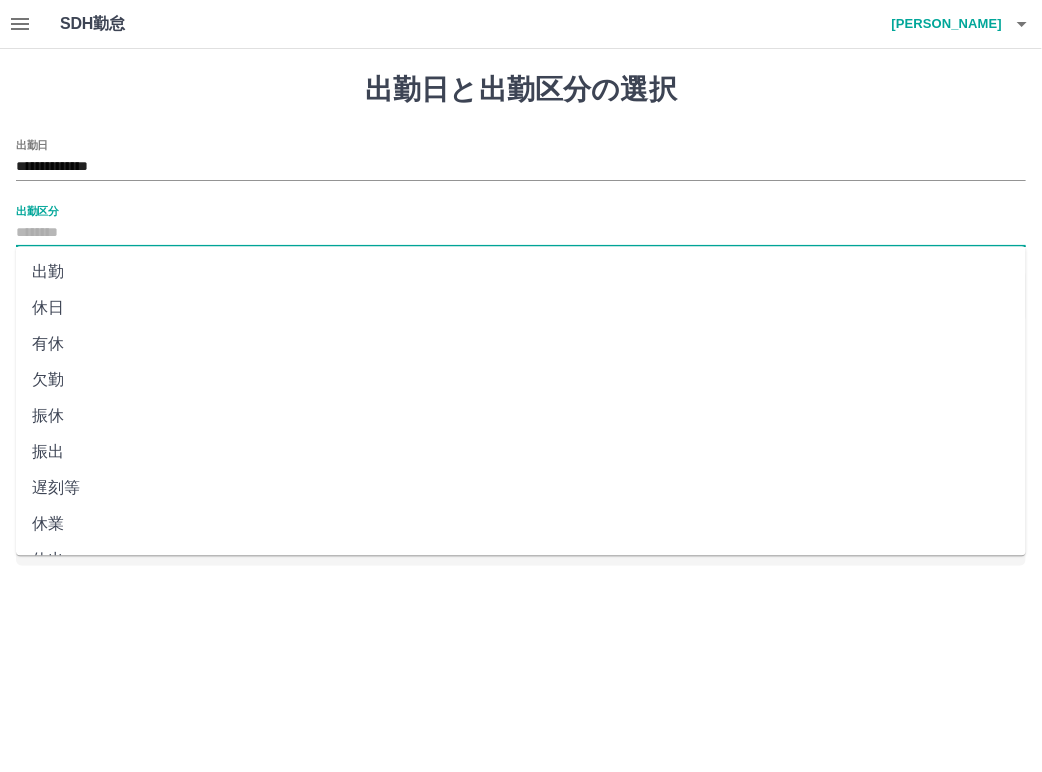 click on "出勤区分" at bounding box center [521, 233] 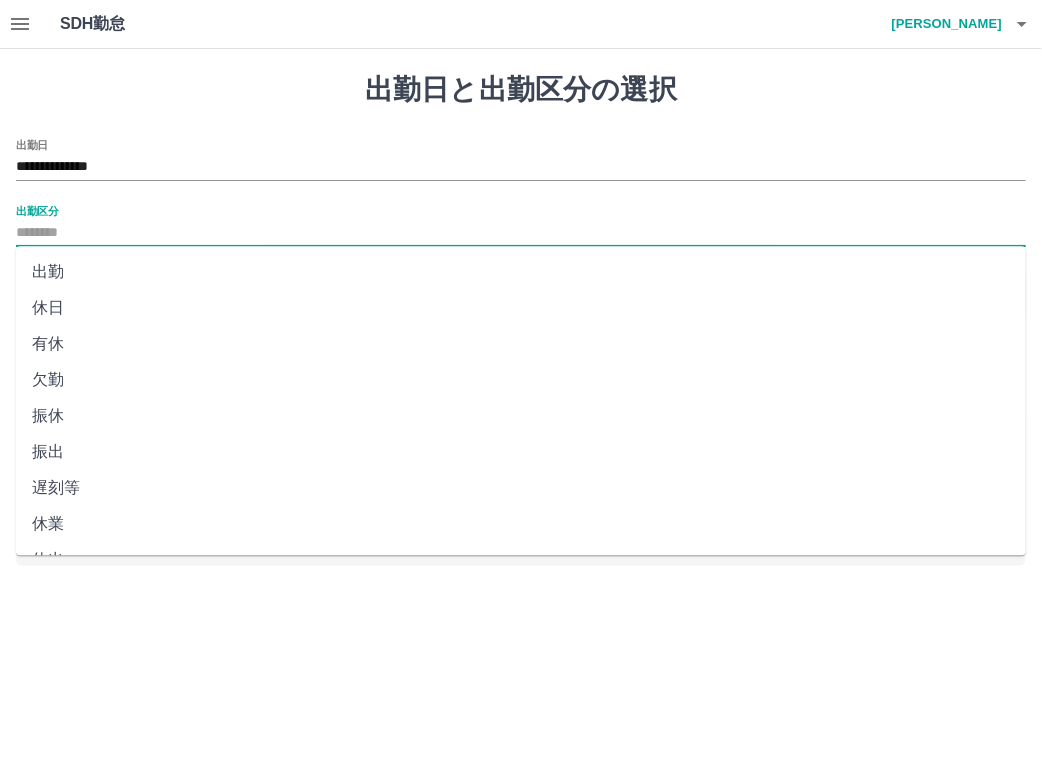 click on "休日" at bounding box center [521, 308] 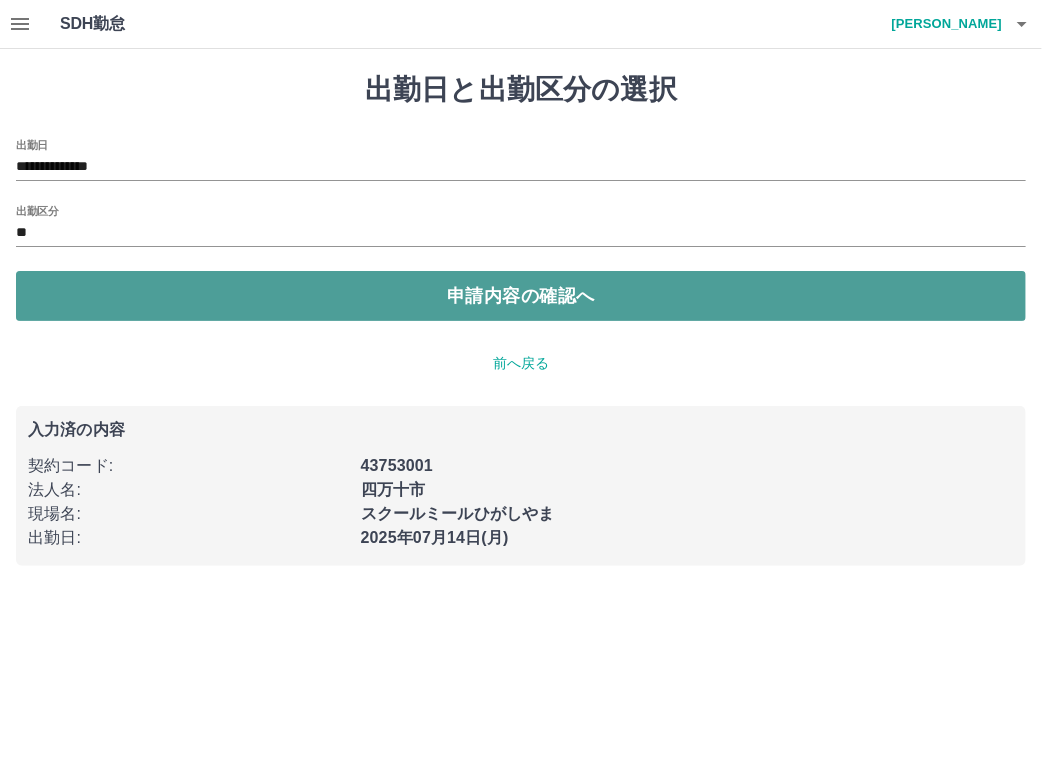 click on "申請内容の確認へ" at bounding box center (521, 296) 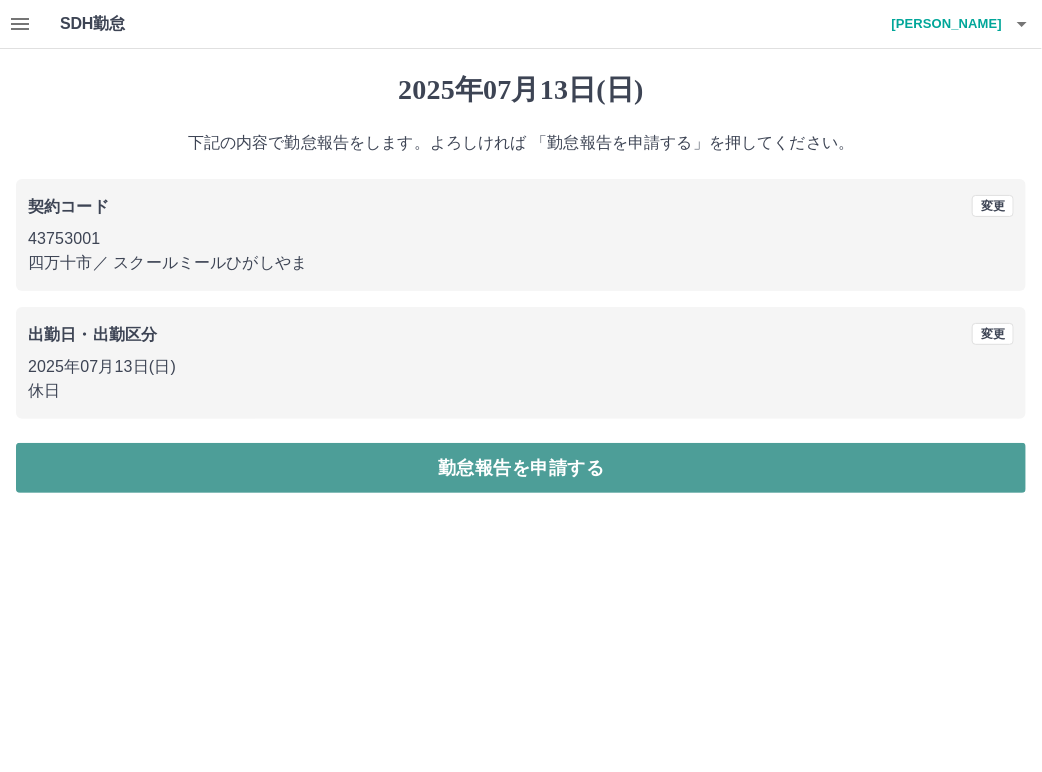 click on "勤怠報告を申請する" at bounding box center [521, 468] 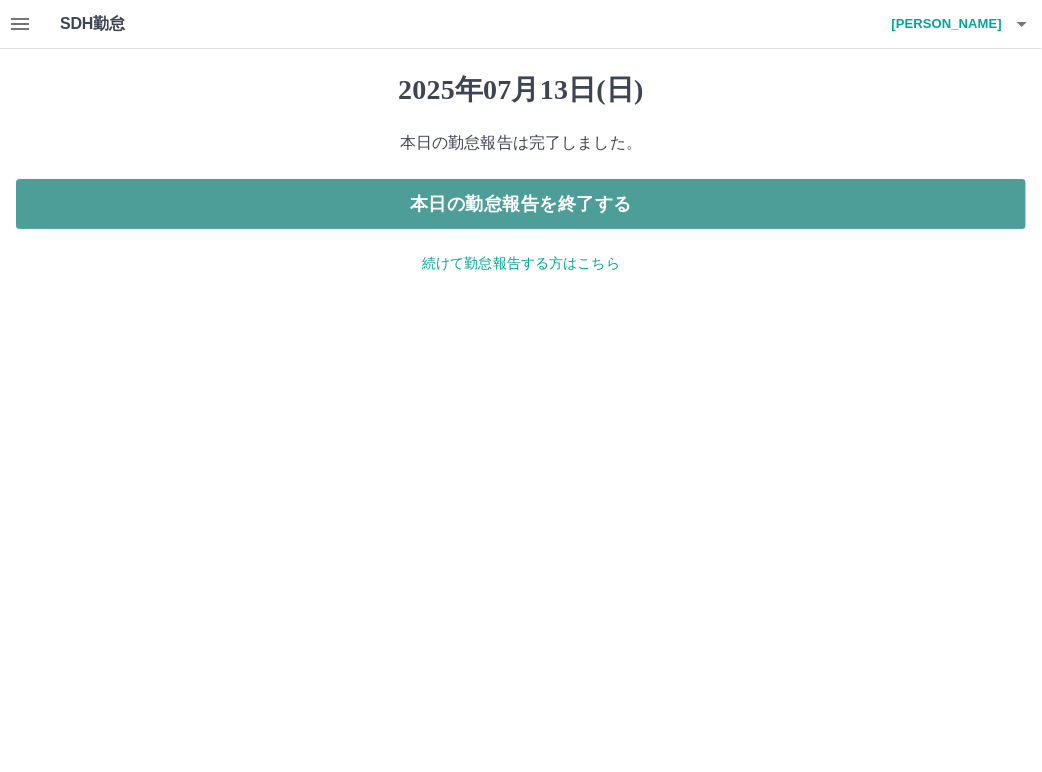 click on "本日の勤怠報告を終了する" at bounding box center (521, 204) 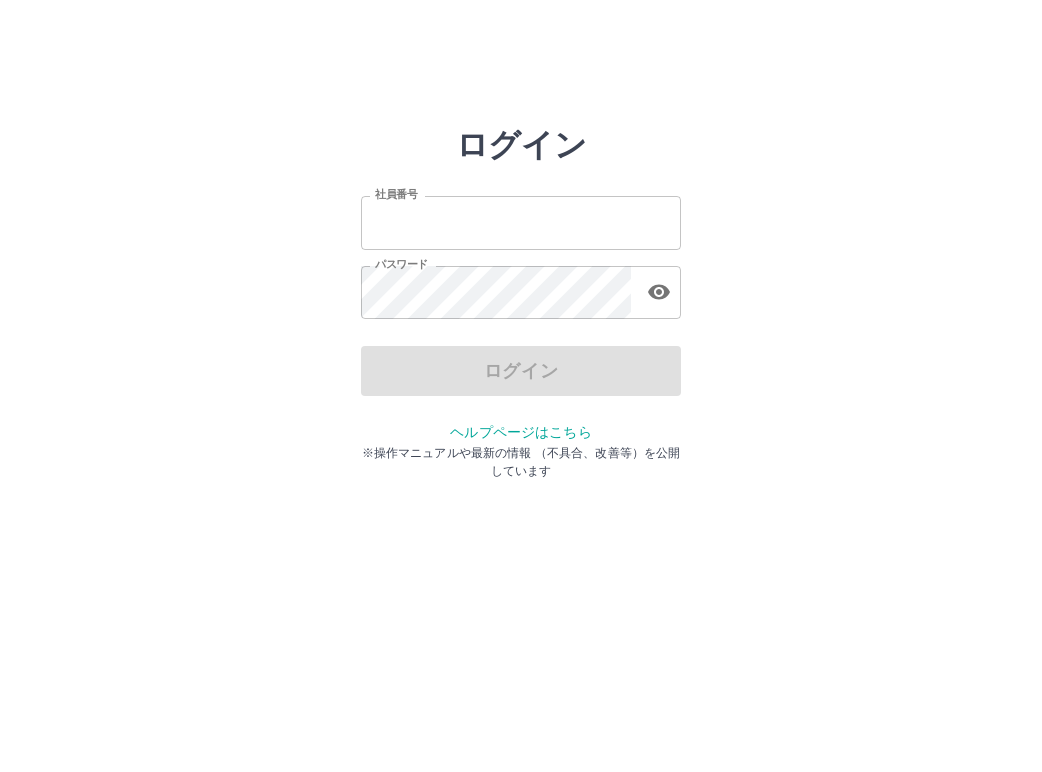 scroll, scrollTop: 0, scrollLeft: 0, axis: both 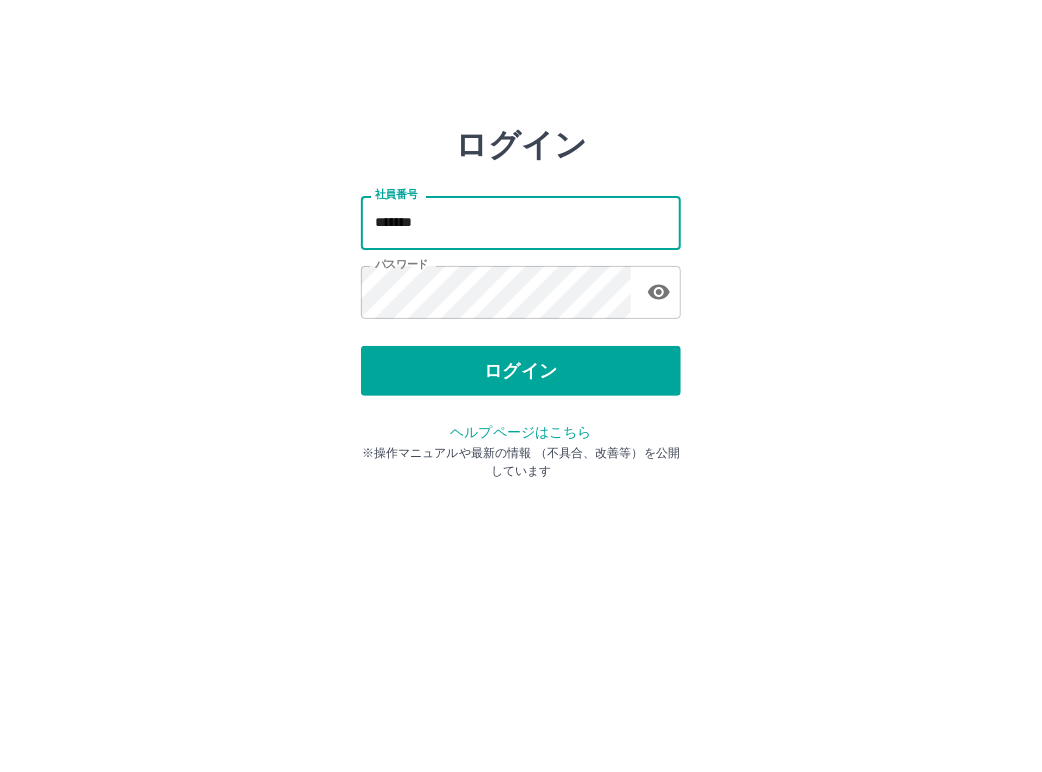 click on "*******" at bounding box center [521, 222] 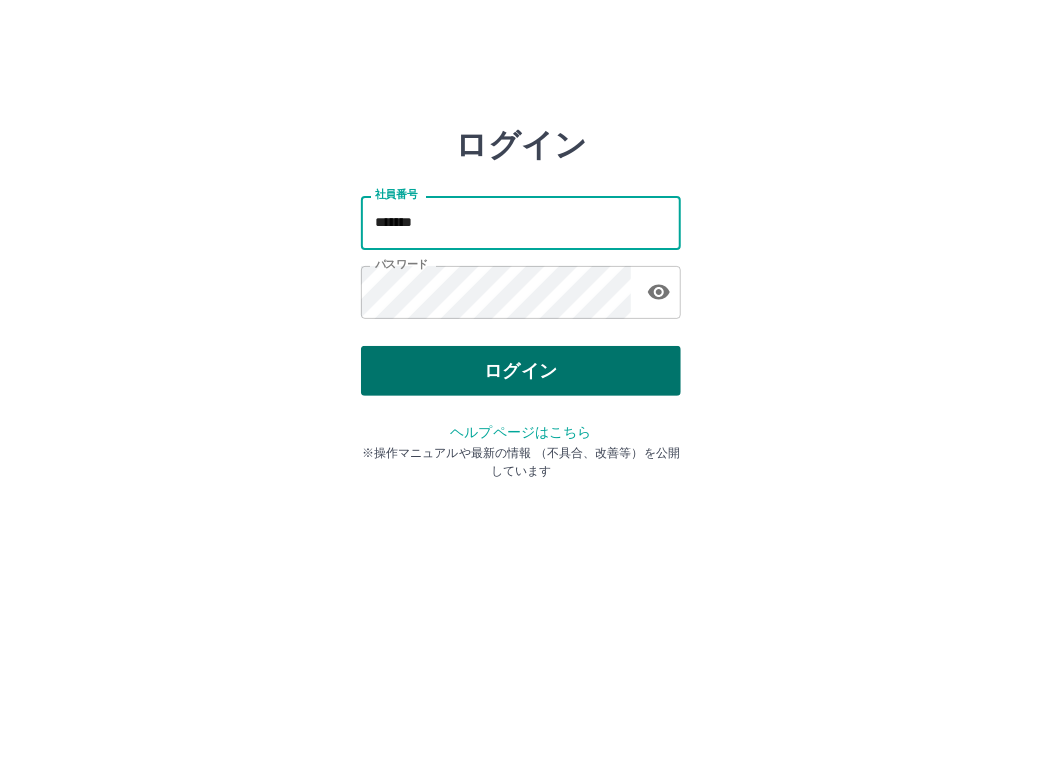 click on "ログイン" at bounding box center [521, 371] 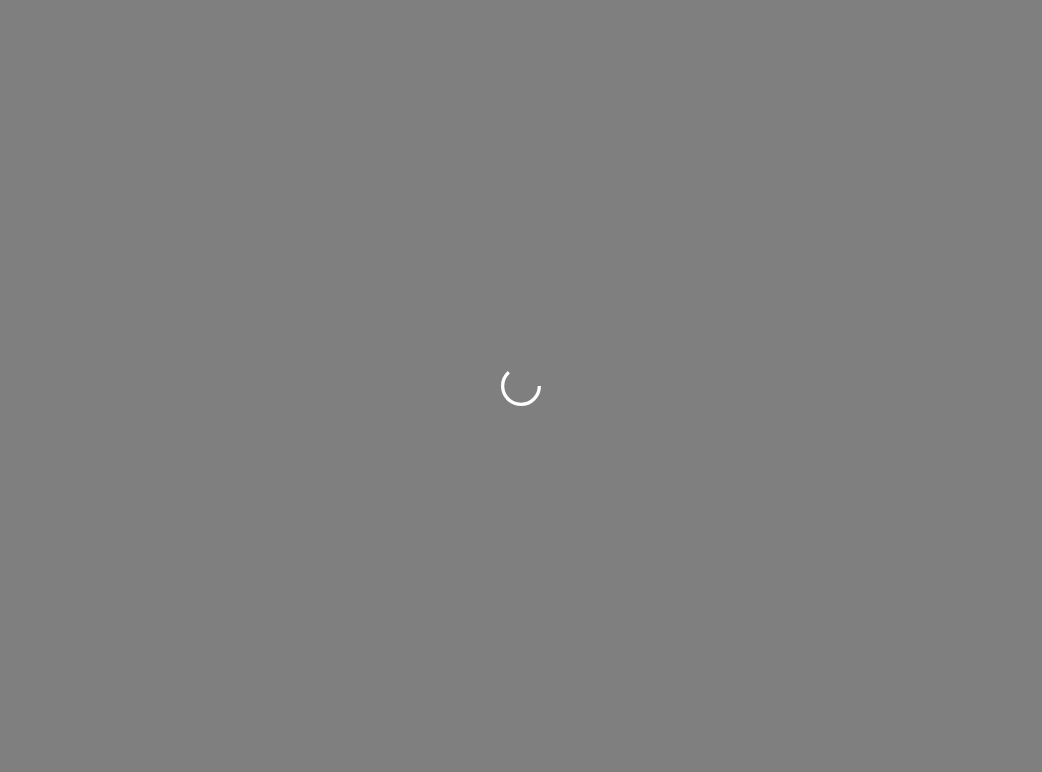 scroll, scrollTop: 0, scrollLeft: 0, axis: both 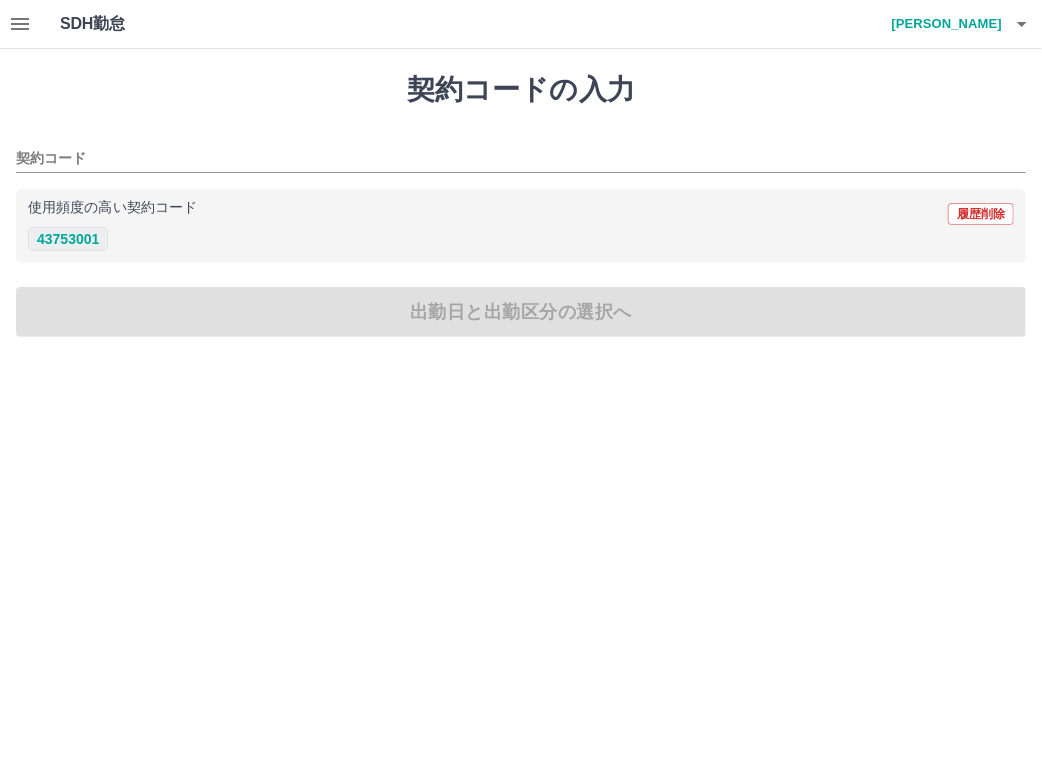 drag, startPoint x: 68, startPoint y: 239, endPoint x: 80, endPoint y: 242, distance: 12.369317 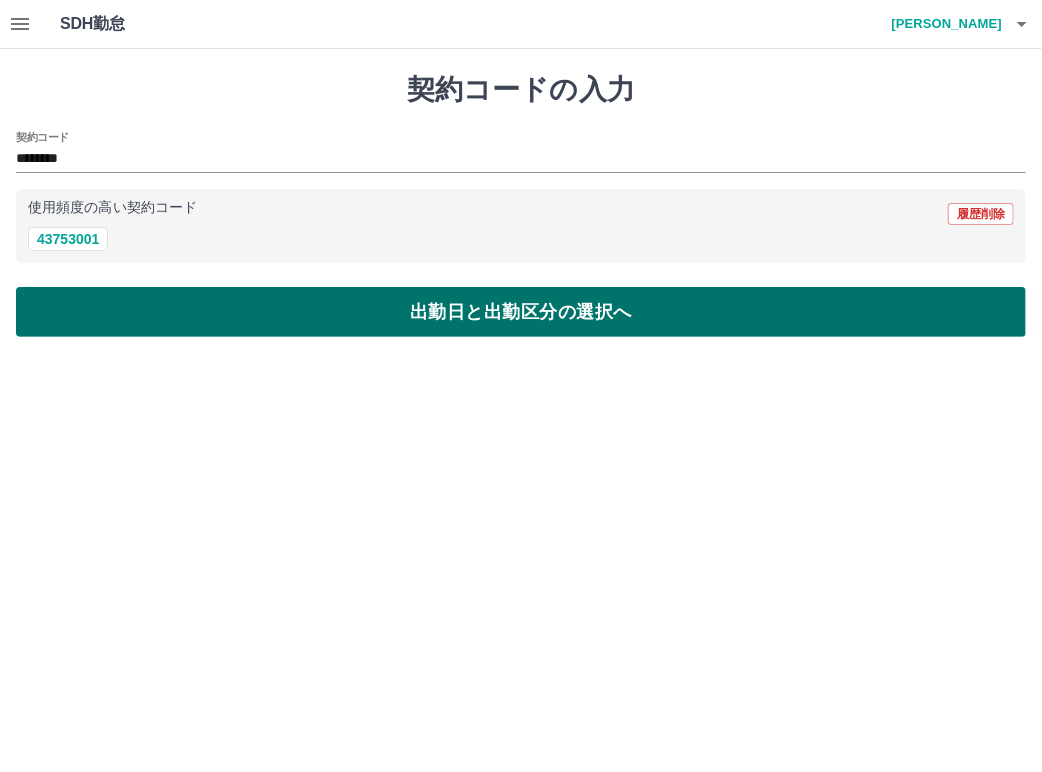 click on "出勤日と出勤区分の選択へ" at bounding box center [521, 312] 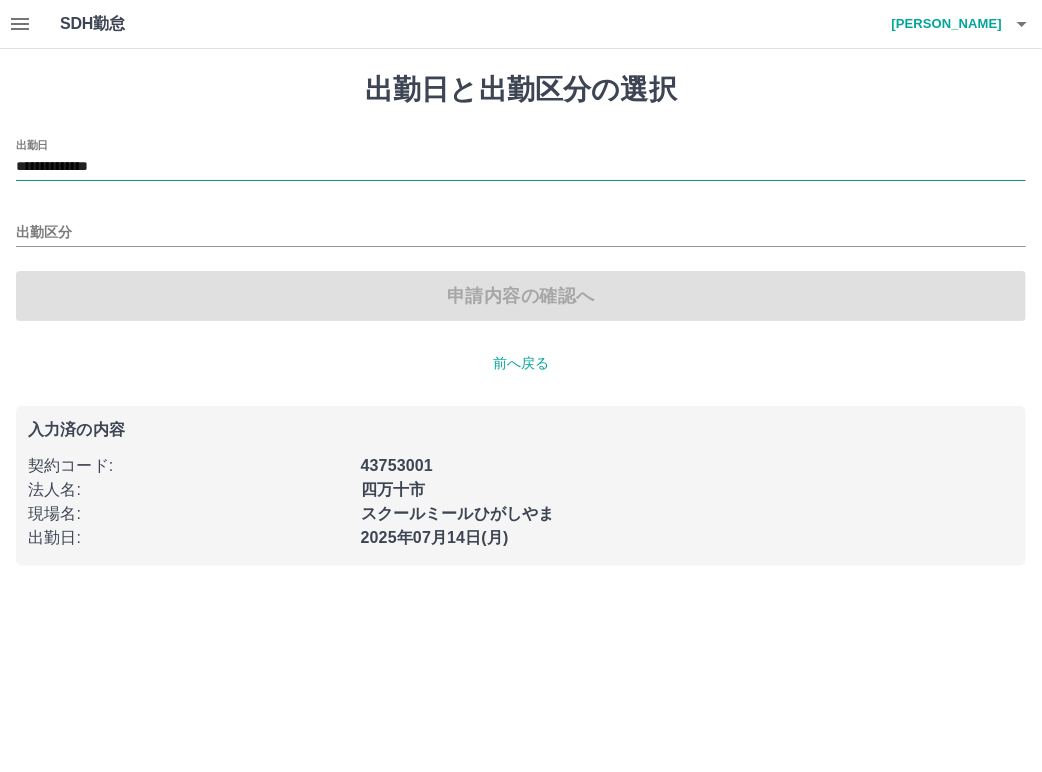 click on "**********" at bounding box center (521, 167) 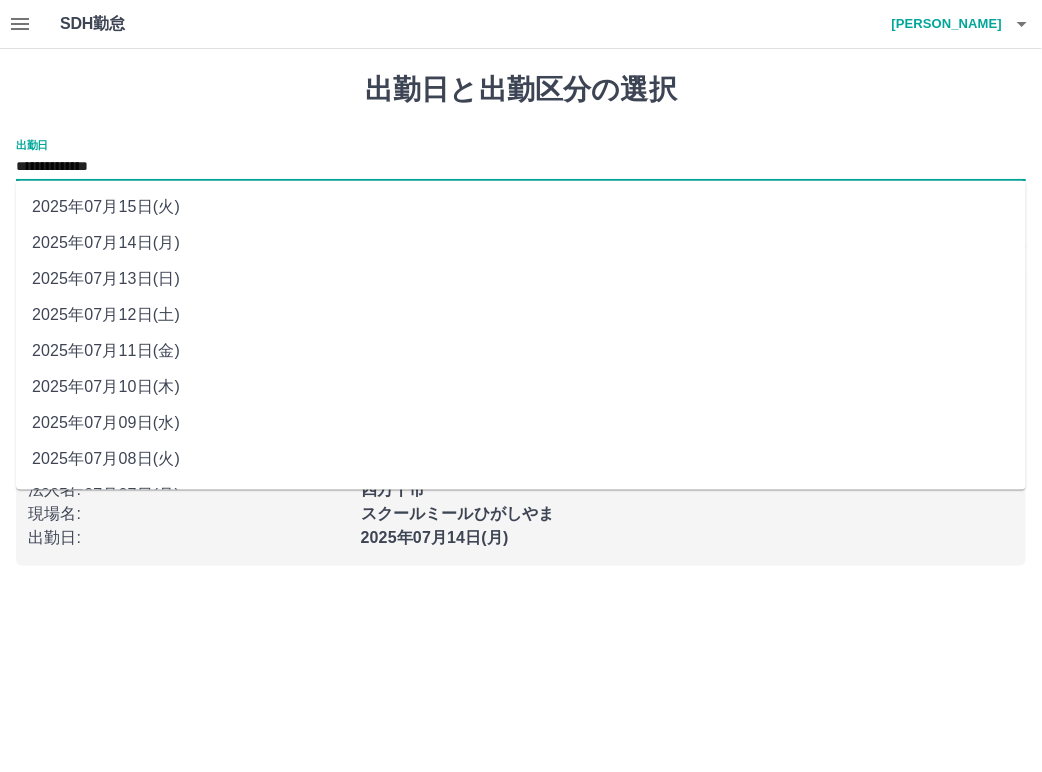 click on "2025年07月11日(金)" at bounding box center (521, 351) 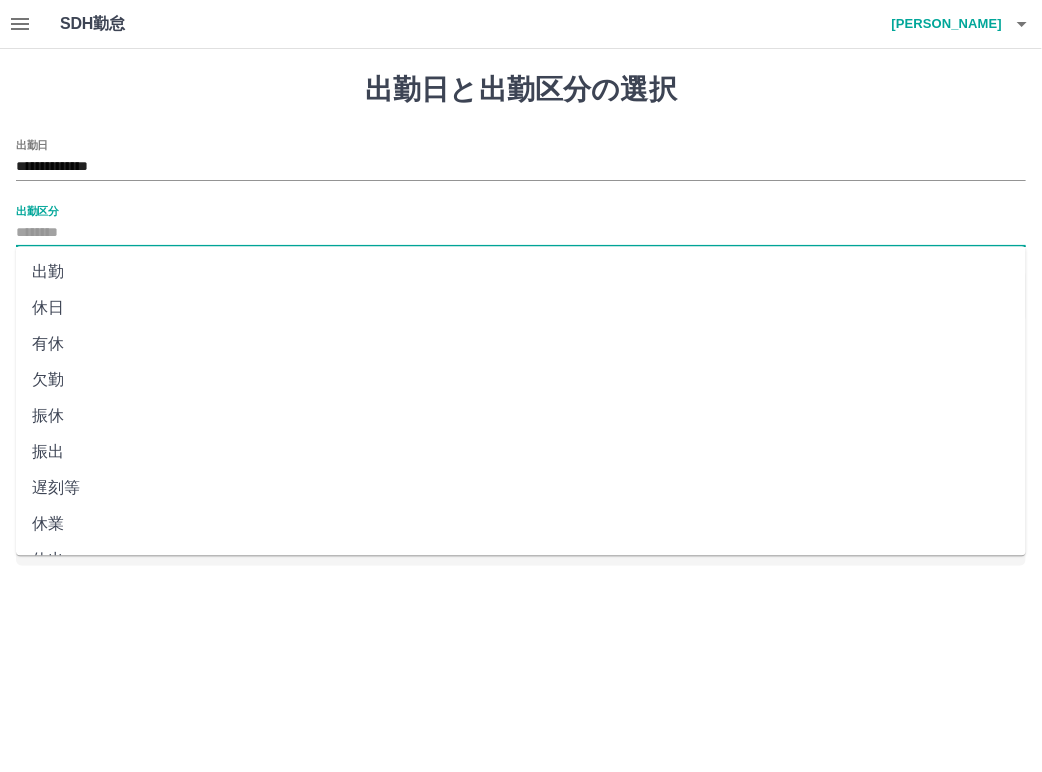 click on "出勤区分" at bounding box center [521, 233] 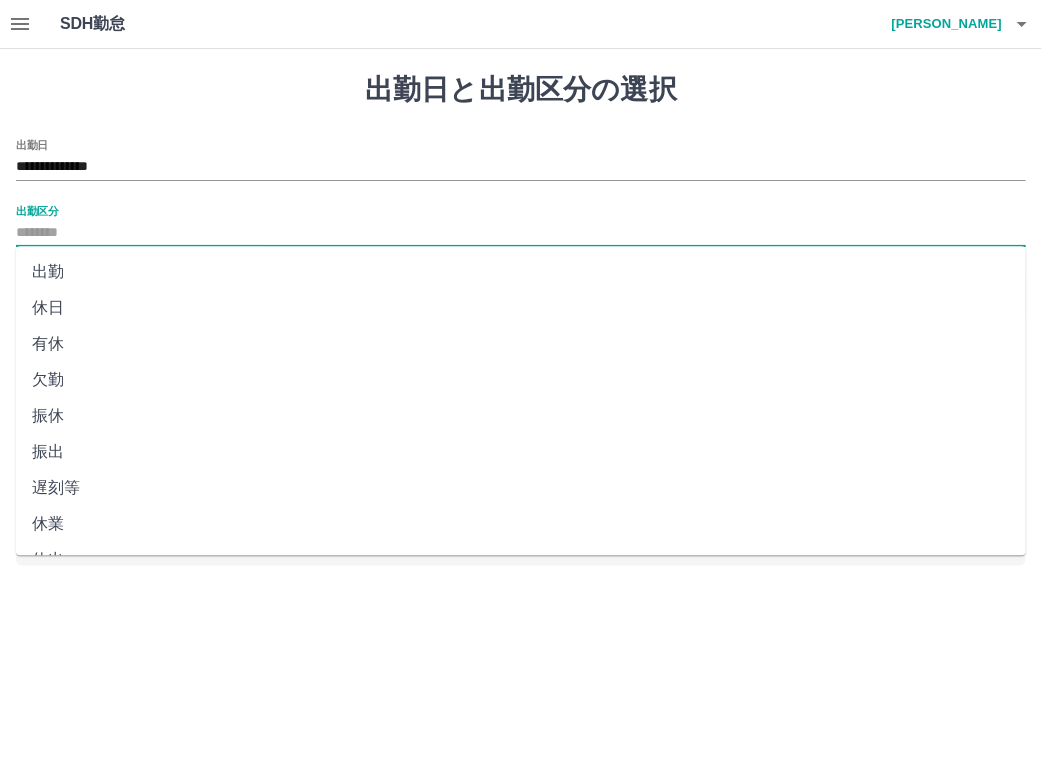 click on "出勤" at bounding box center [521, 272] 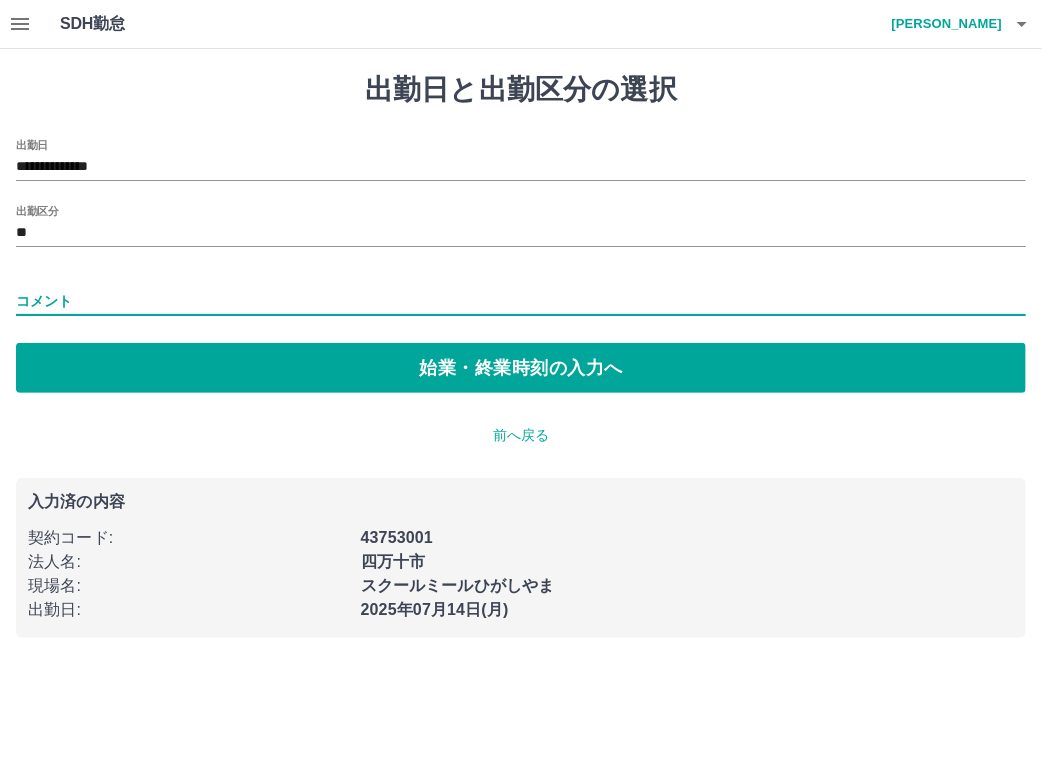 click on "コメント" at bounding box center [521, 301] 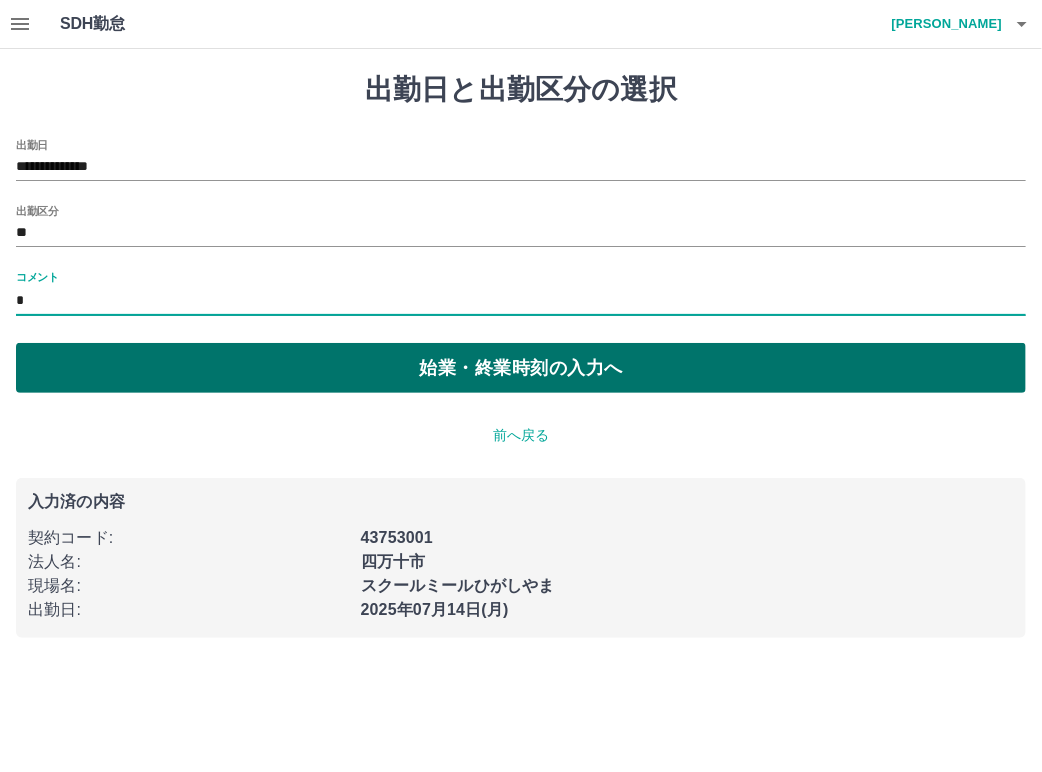 click on "始業・終業時刻の入力へ" at bounding box center [521, 368] 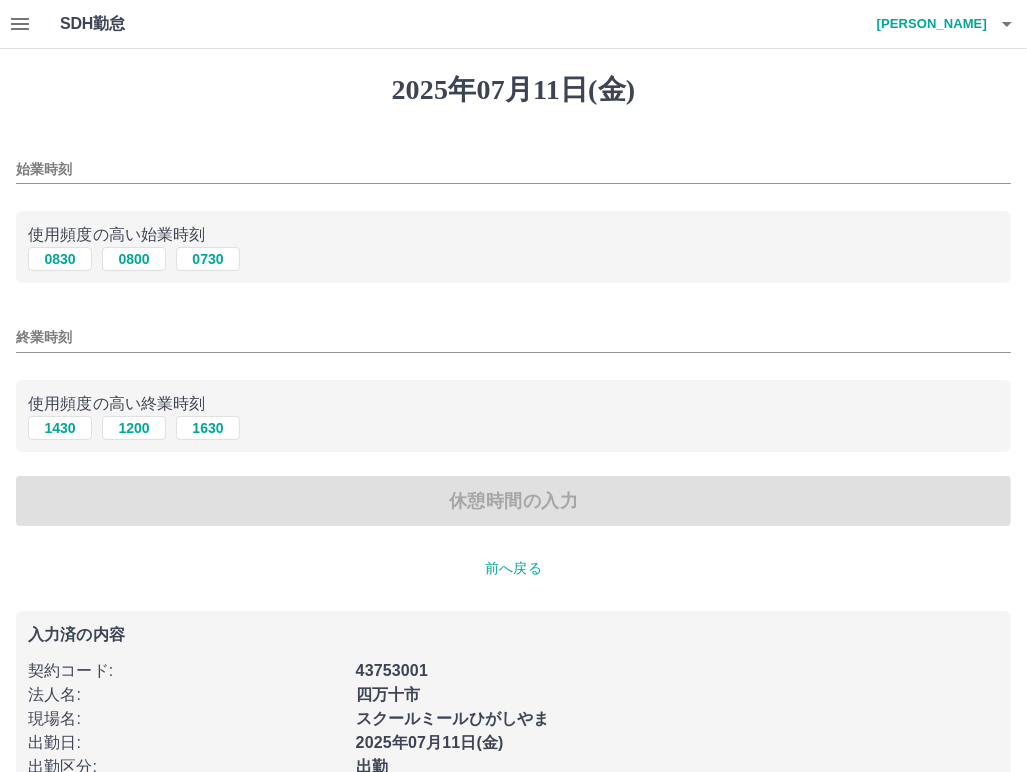 click on "始業時刻" at bounding box center (513, 169) 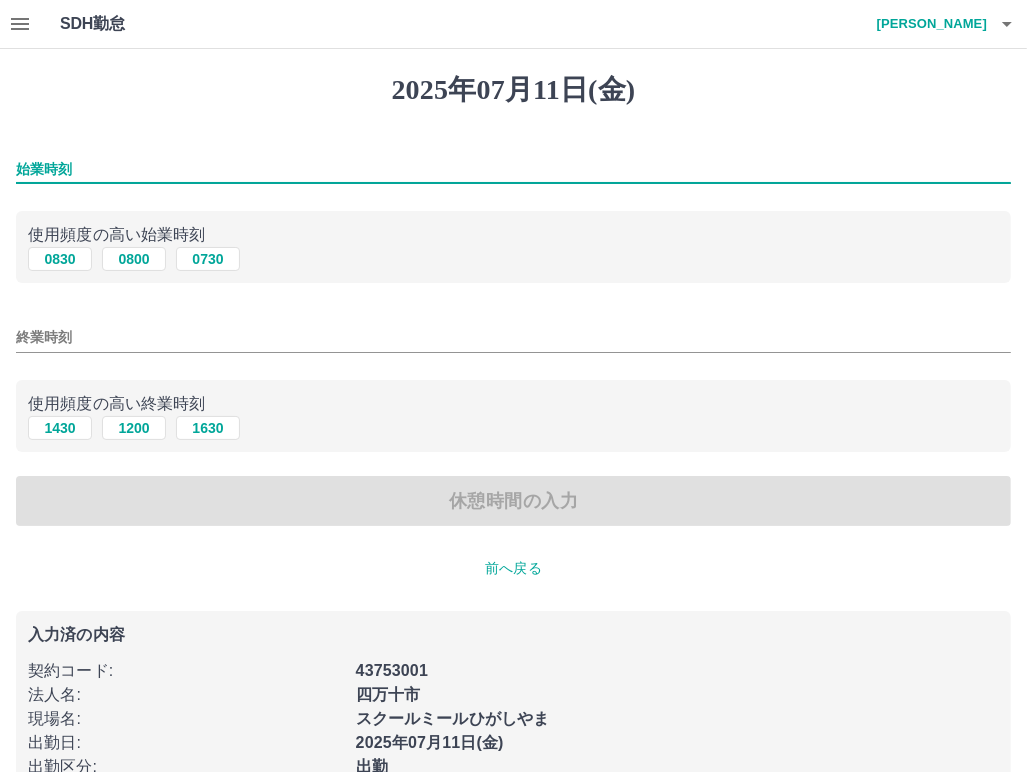 type on "****" 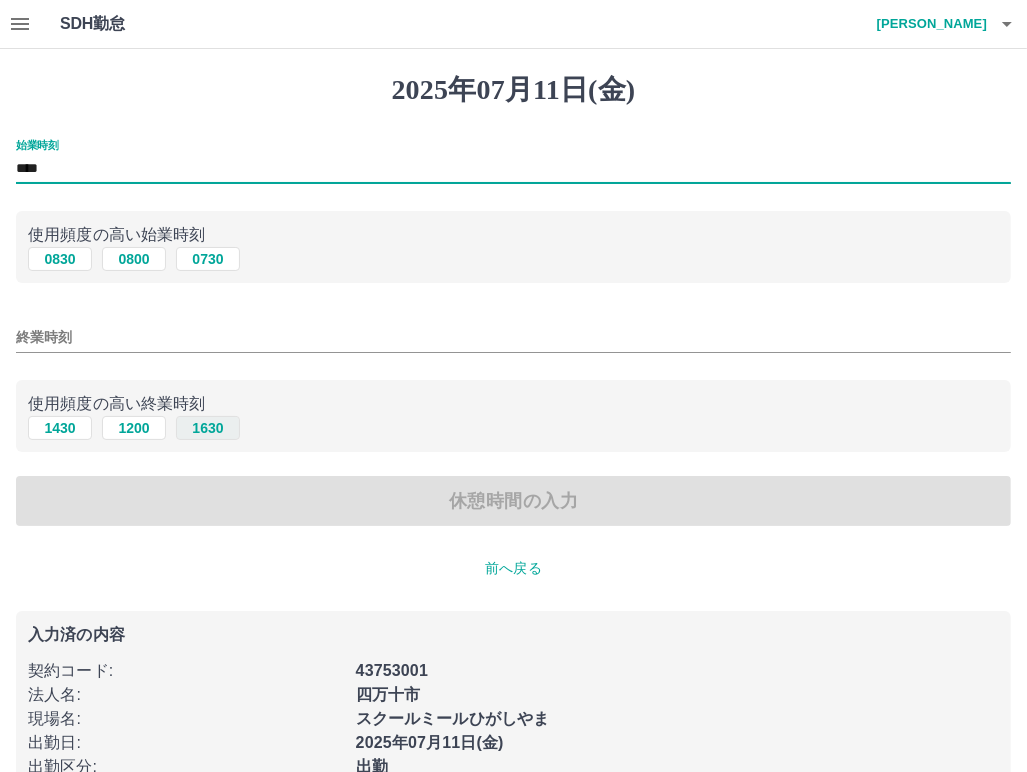 click on "1630" at bounding box center (208, 428) 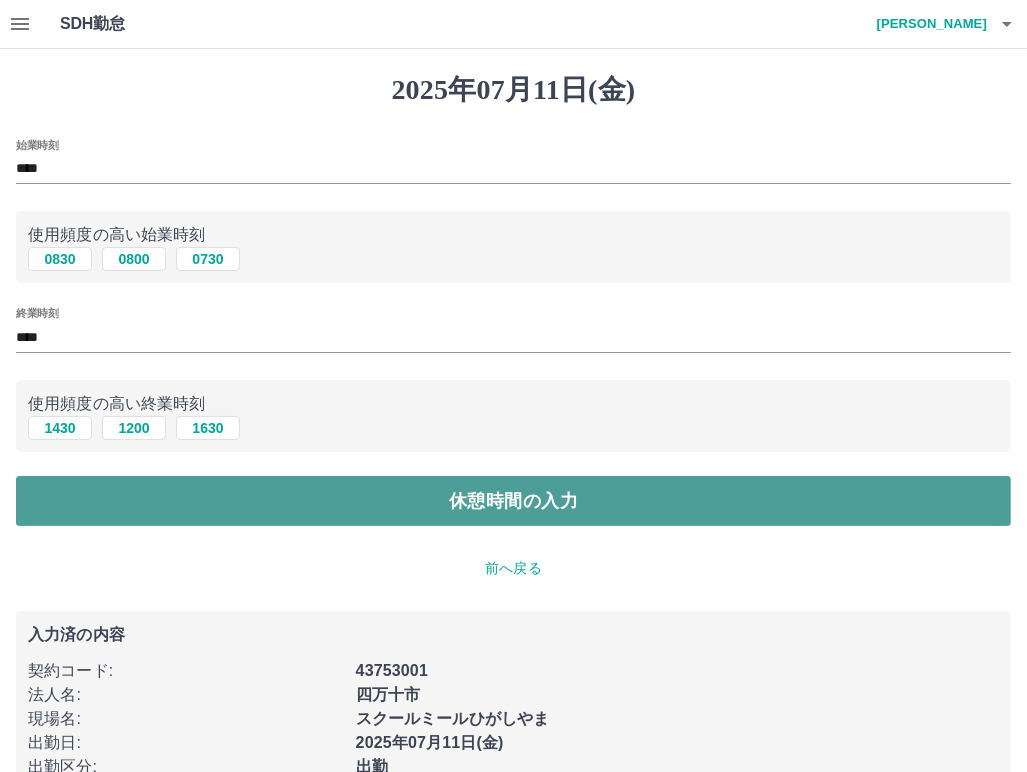 click on "休憩時間の入力" at bounding box center [513, 501] 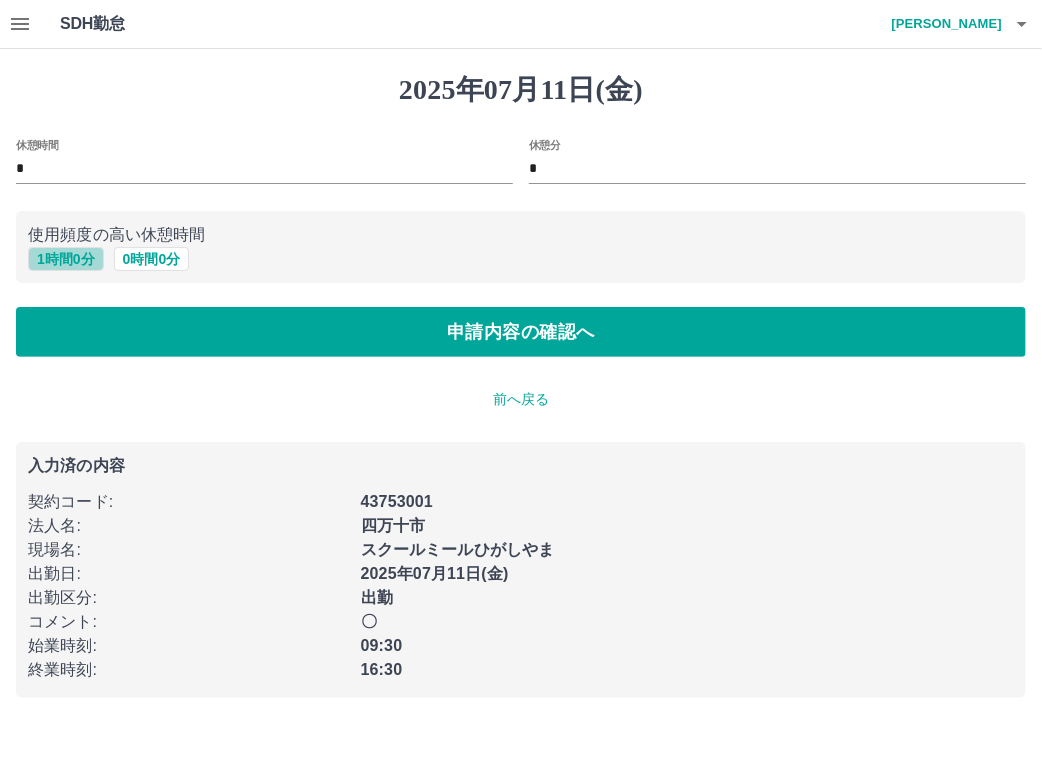click on "1 時間 0 分" at bounding box center [66, 259] 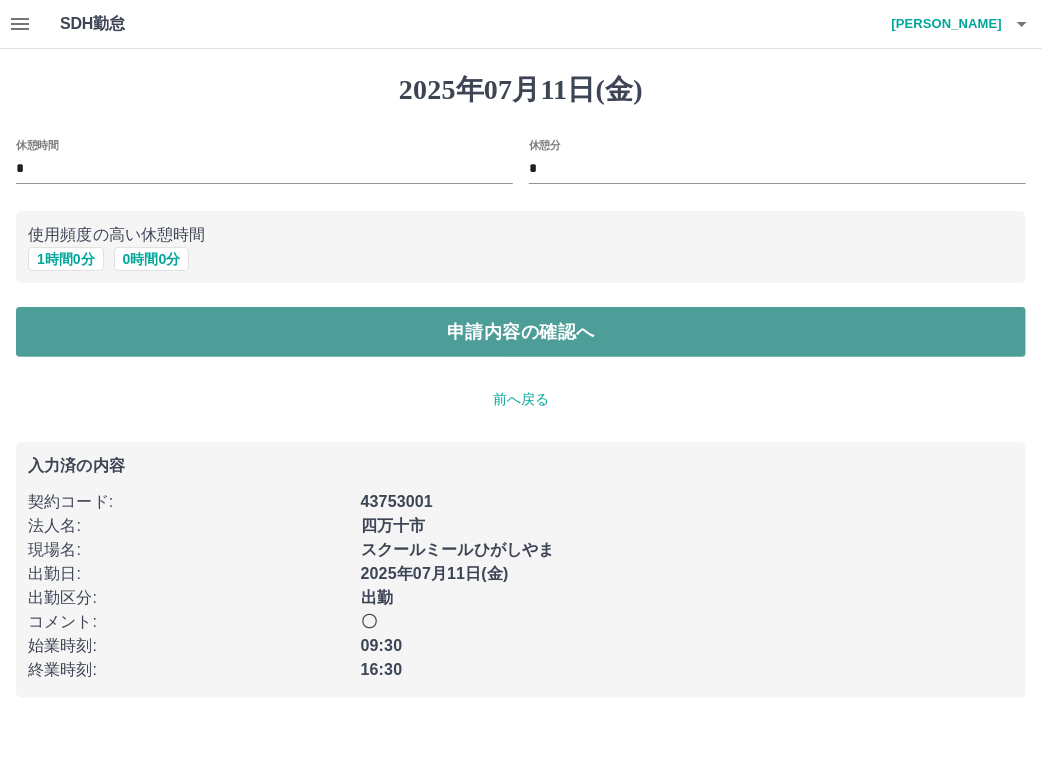 click on "申請内容の確認へ" at bounding box center (521, 332) 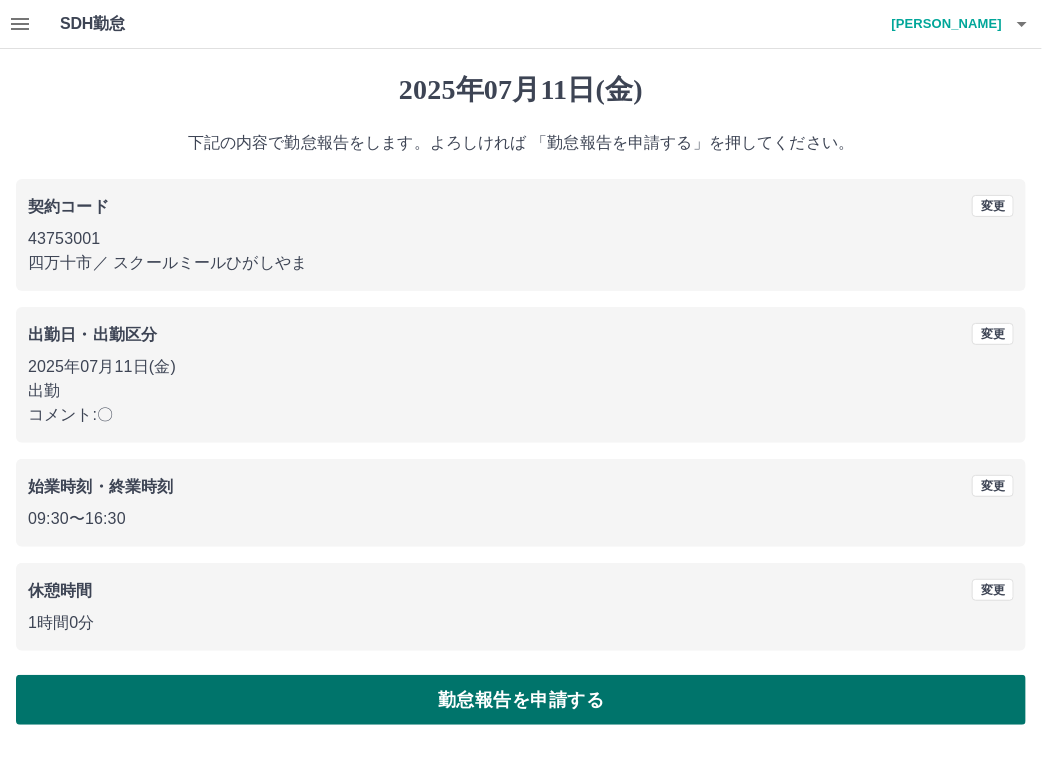 click on "勤怠報告を申請する" at bounding box center (521, 700) 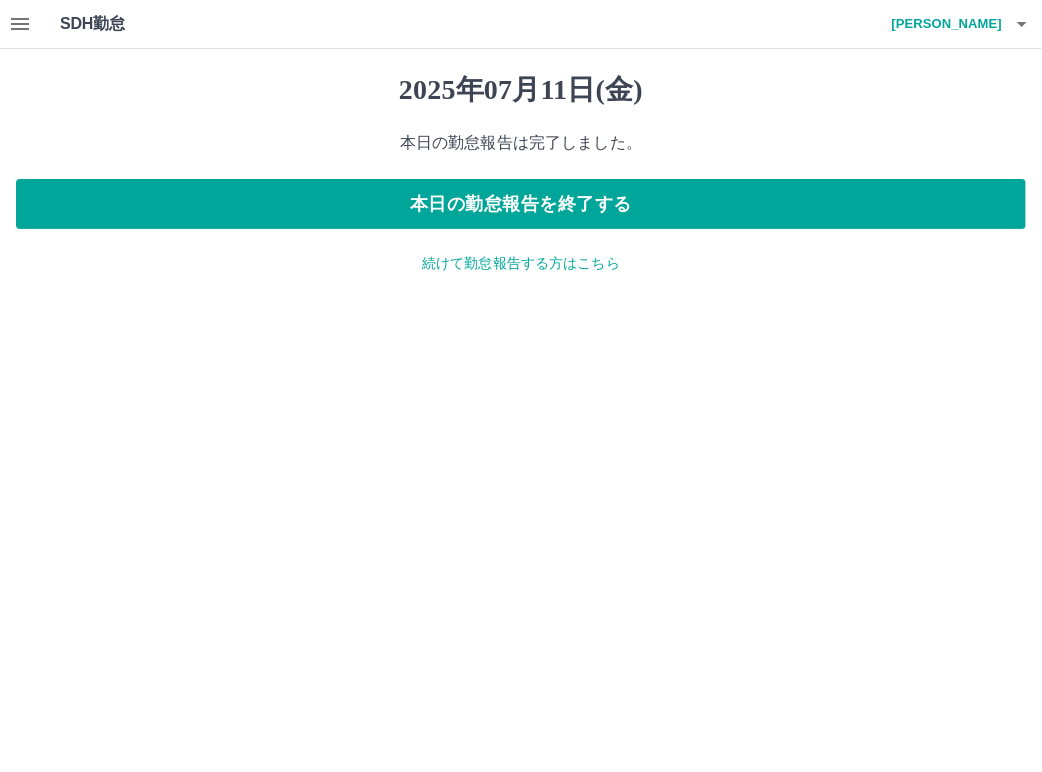 click on "続けて勤怠報告する方はこちら" at bounding box center (521, 263) 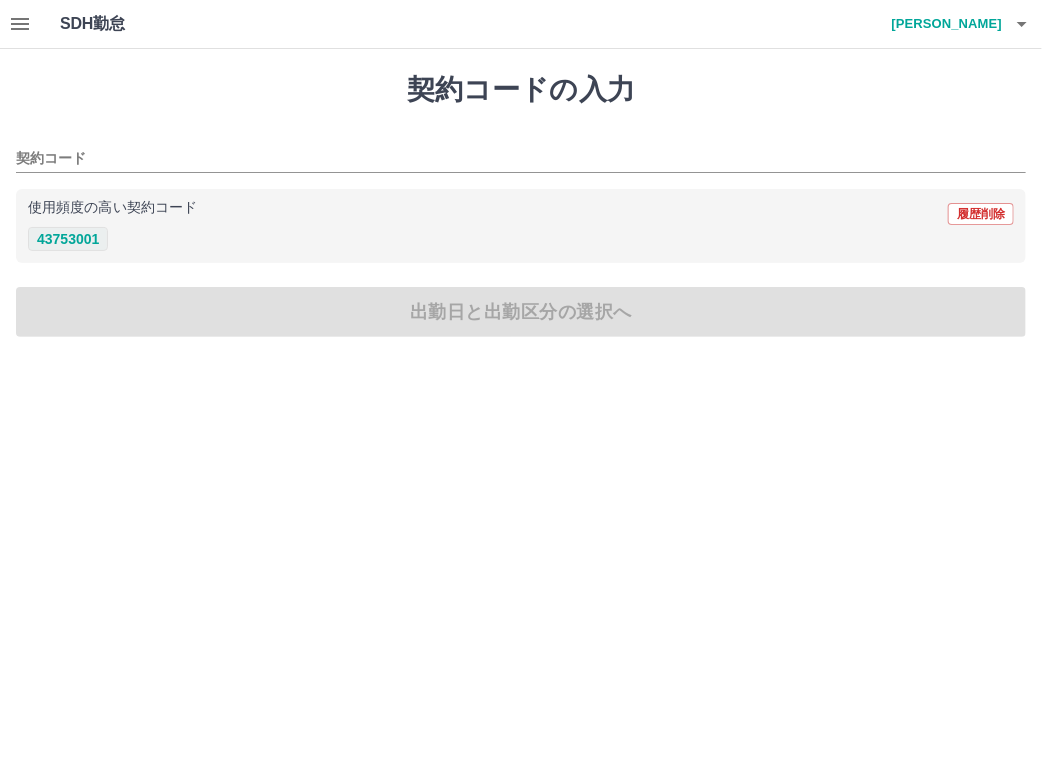 click on "43753001" at bounding box center (68, 239) 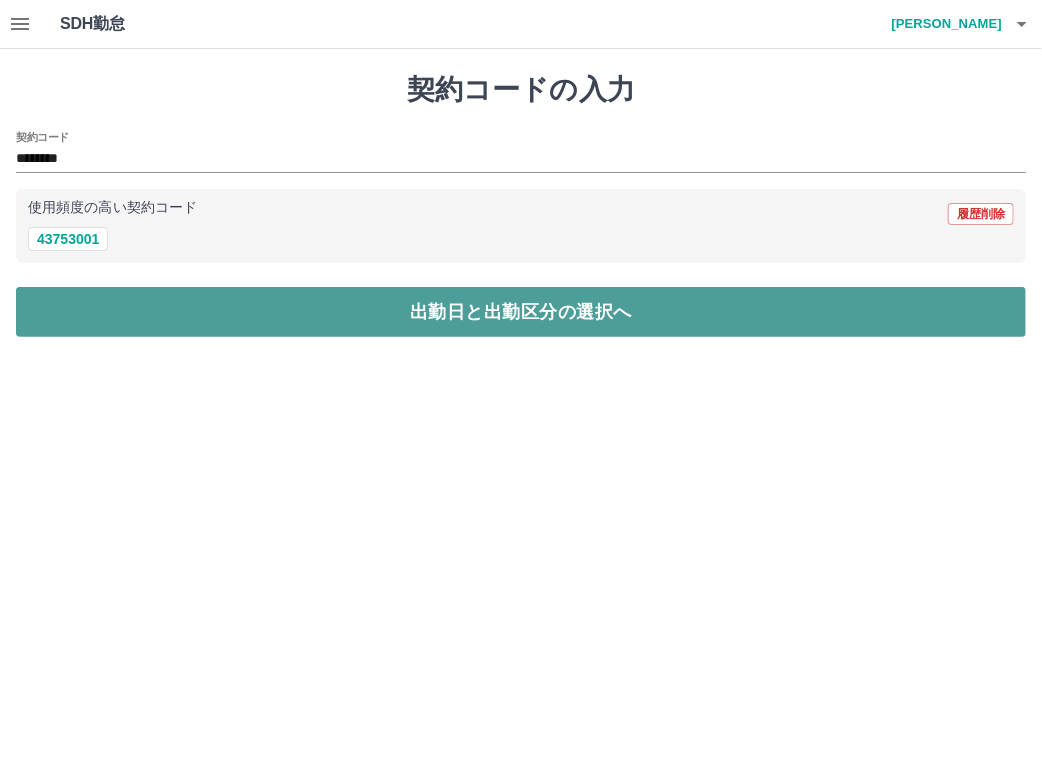 click on "出勤日と出勤区分の選択へ" at bounding box center [521, 312] 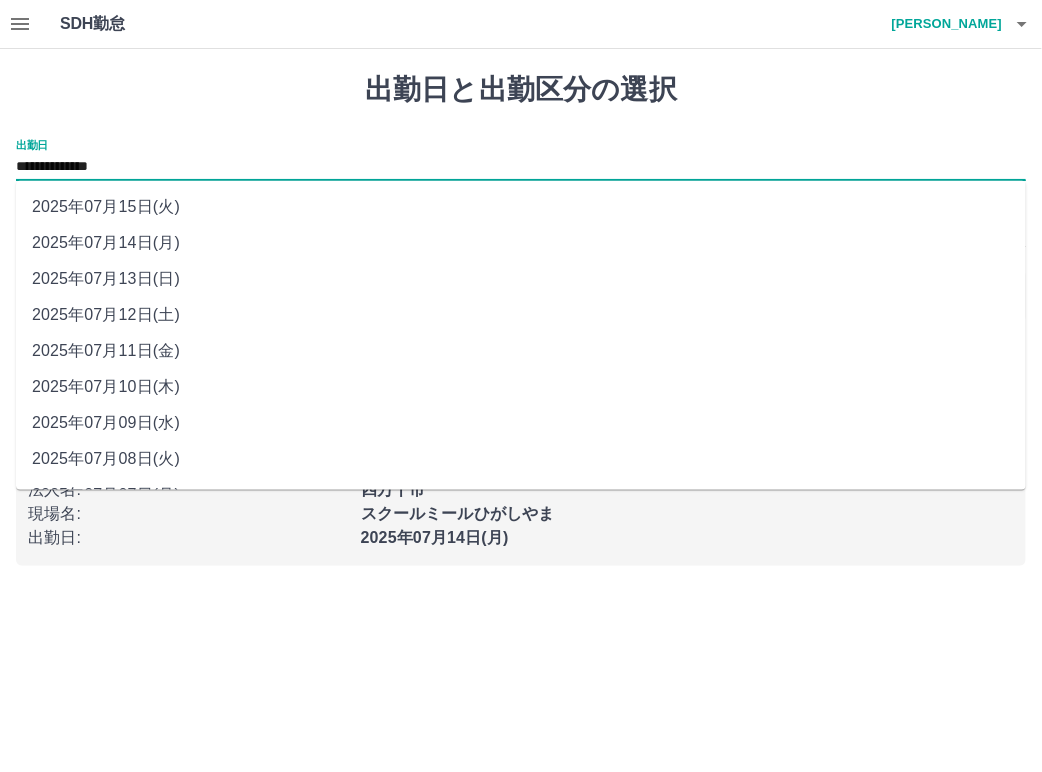 click on "**********" at bounding box center [521, 167] 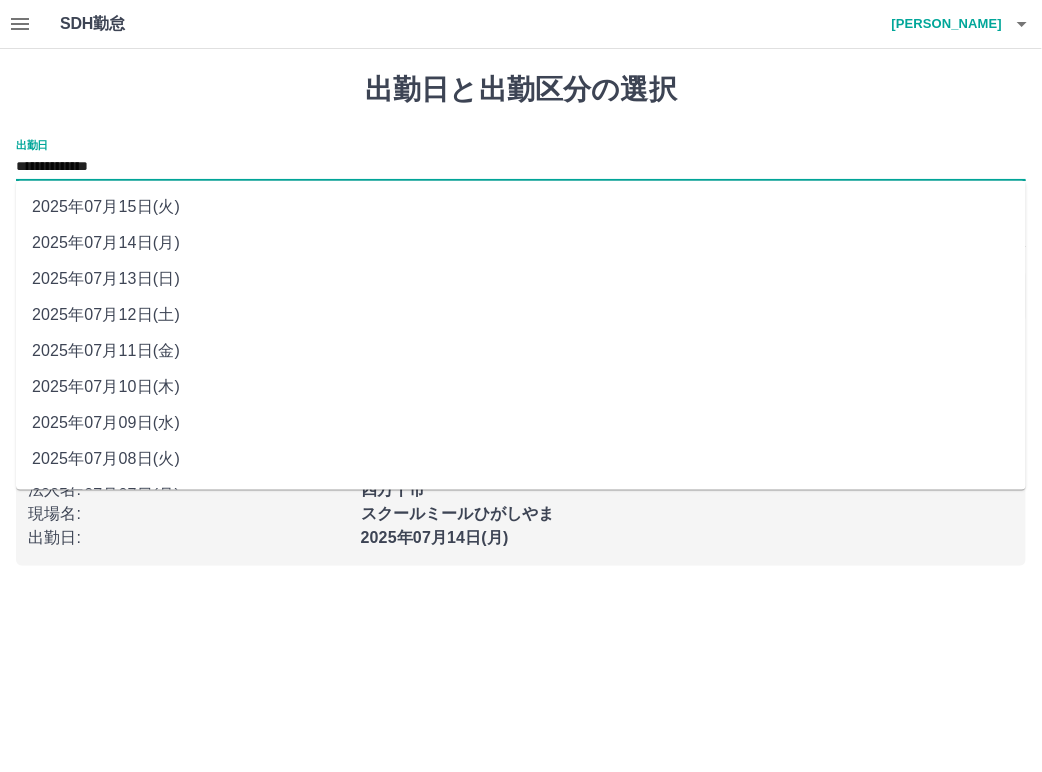 click on "2025年07月12日(土)" at bounding box center [521, 315] 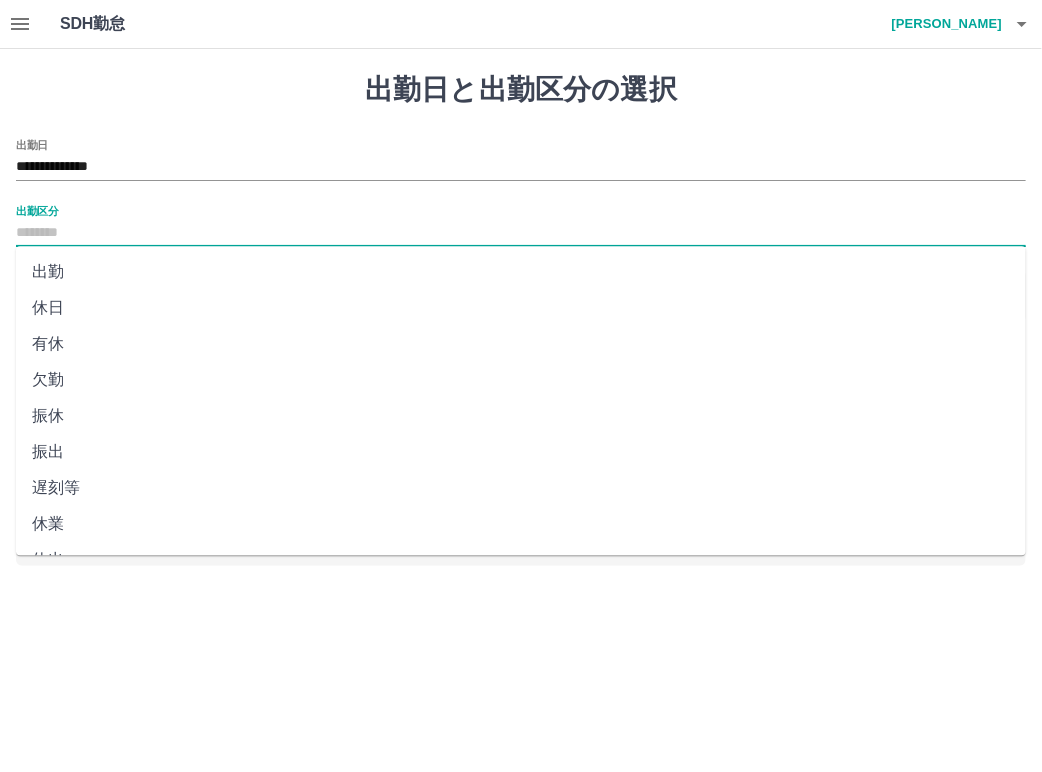 click on "出勤区分" at bounding box center [521, 233] 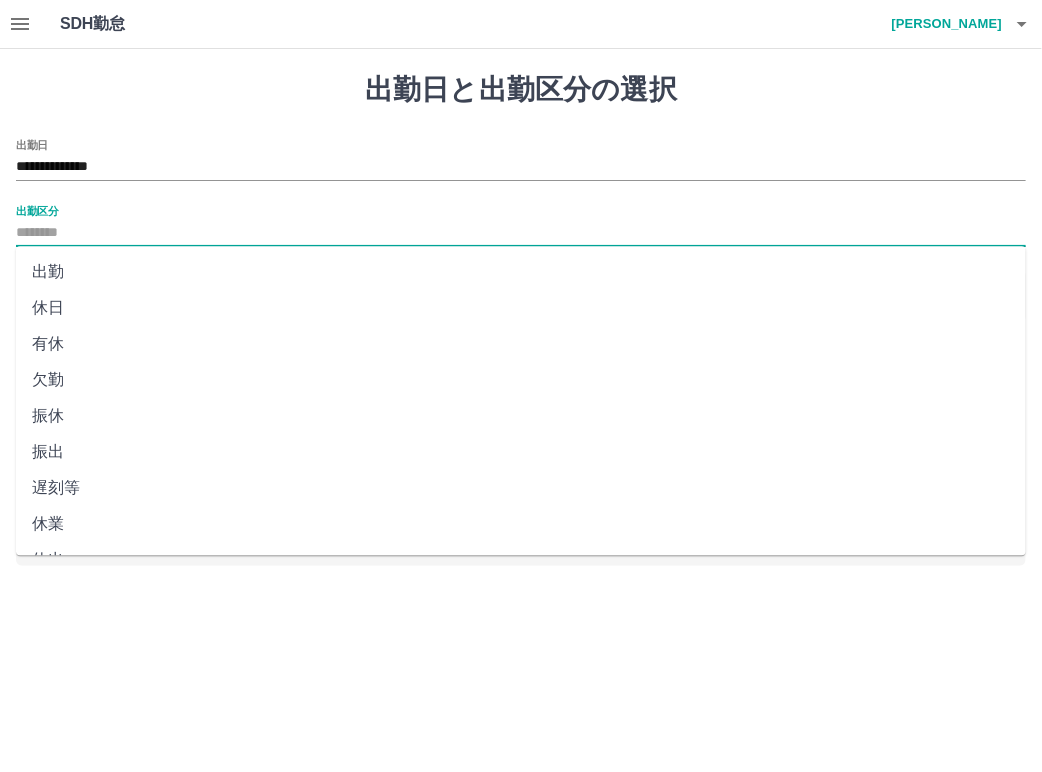 click on "休日" at bounding box center (521, 308) 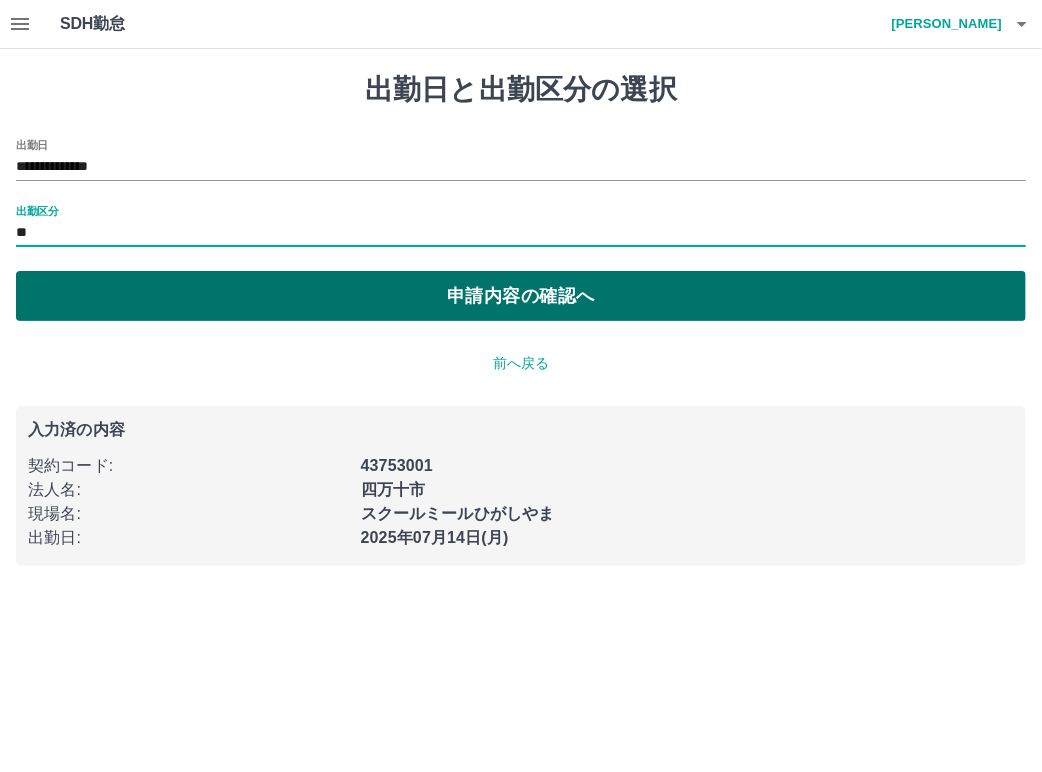 click on "申請内容の確認へ" at bounding box center (521, 296) 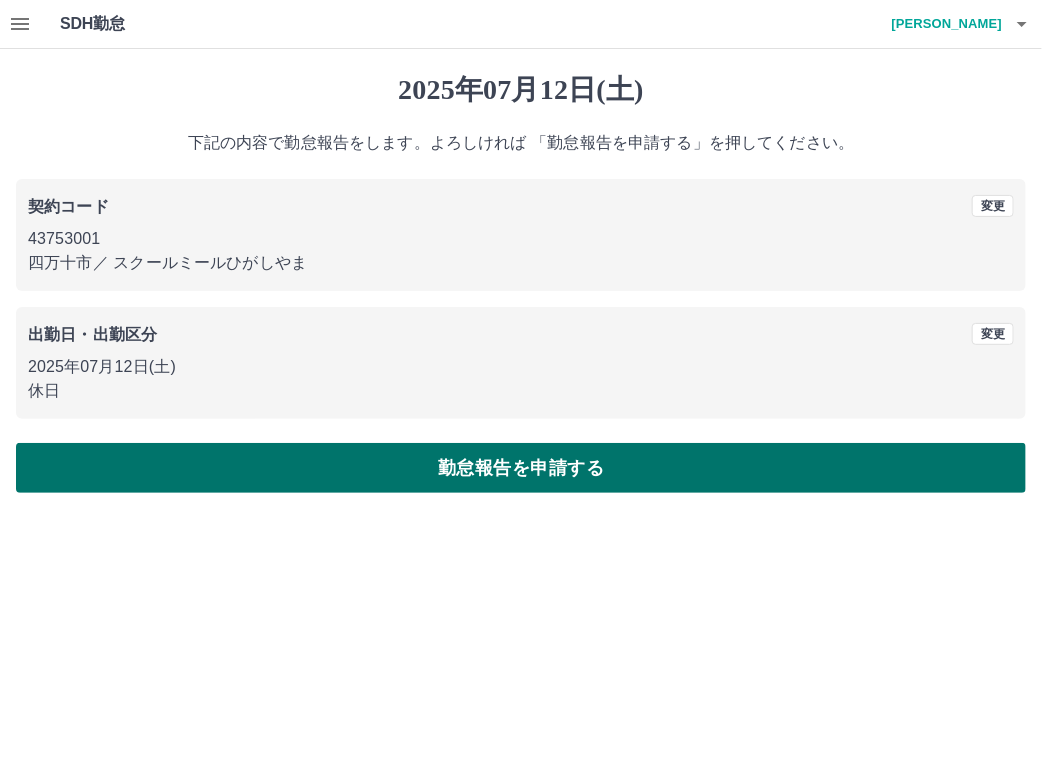 click on "勤怠報告を申請する" at bounding box center [521, 468] 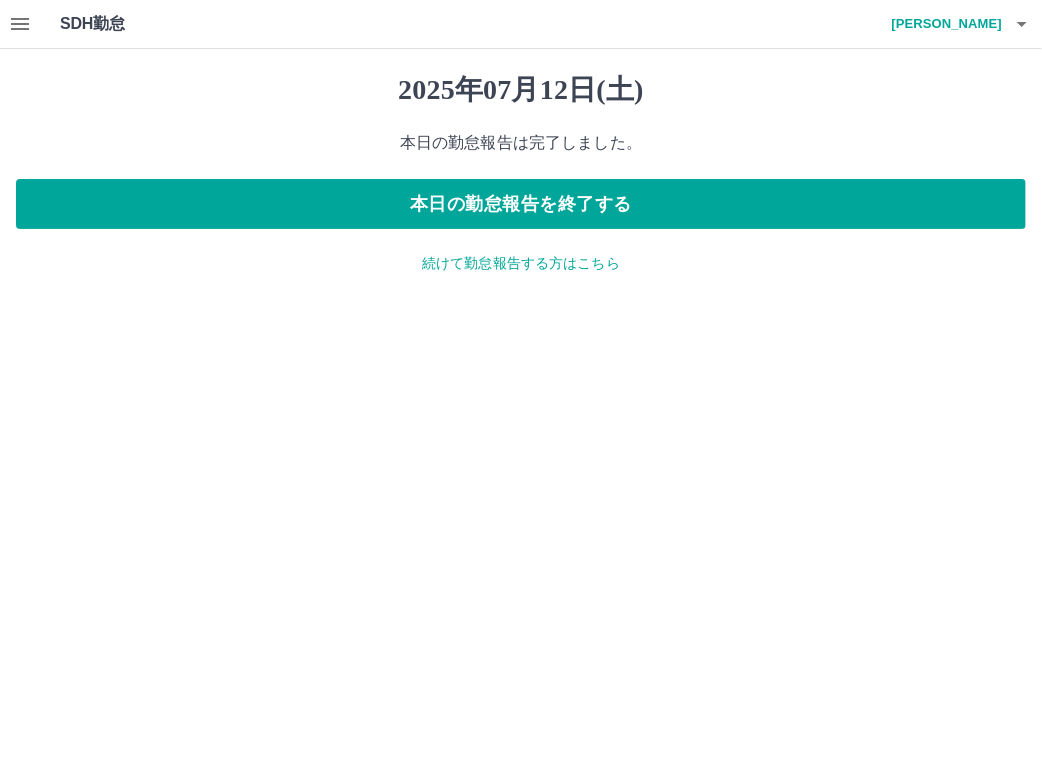 click on "続けて勤怠報告する方はこちら" at bounding box center (521, 263) 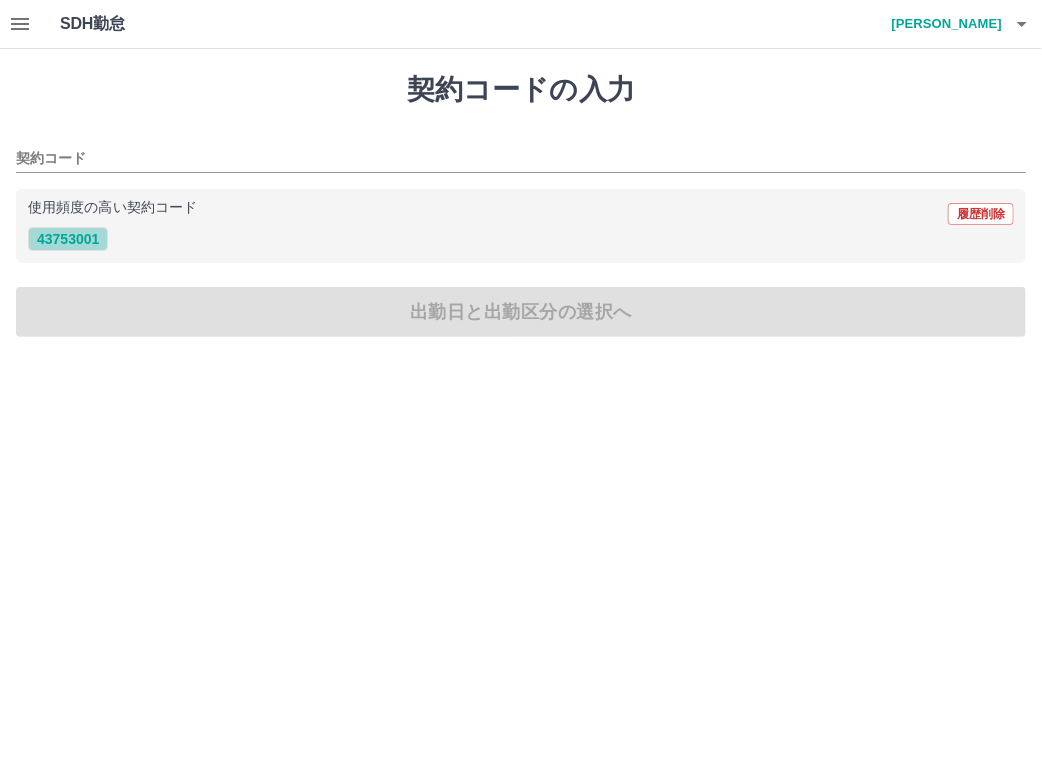 click on "43753001" at bounding box center (68, 239) 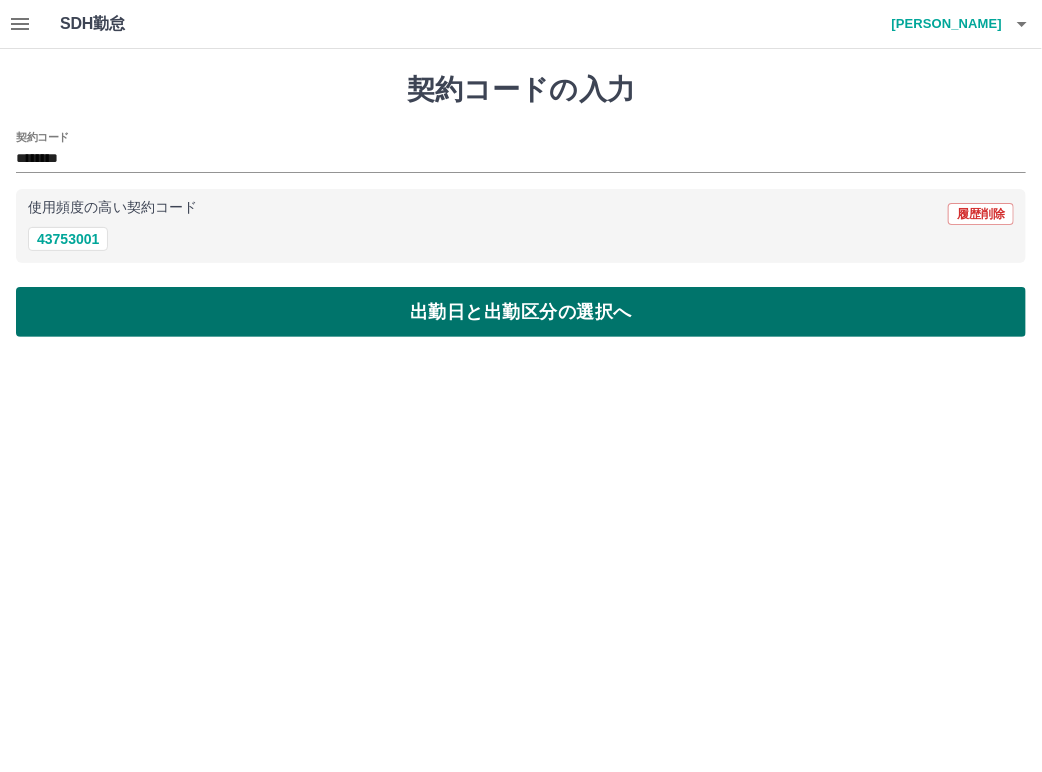 click on "出勤日と出勤区分の選択へ" at bounding box center [521, 312] 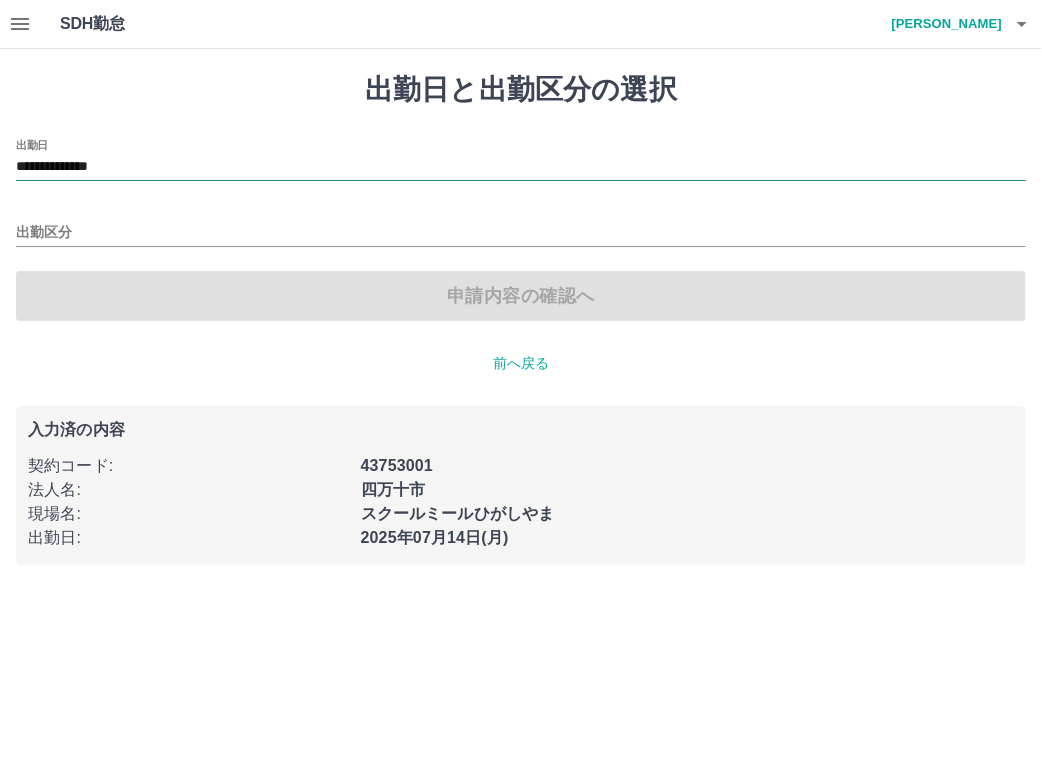 click on "**********" at bounding box center [521, 167] 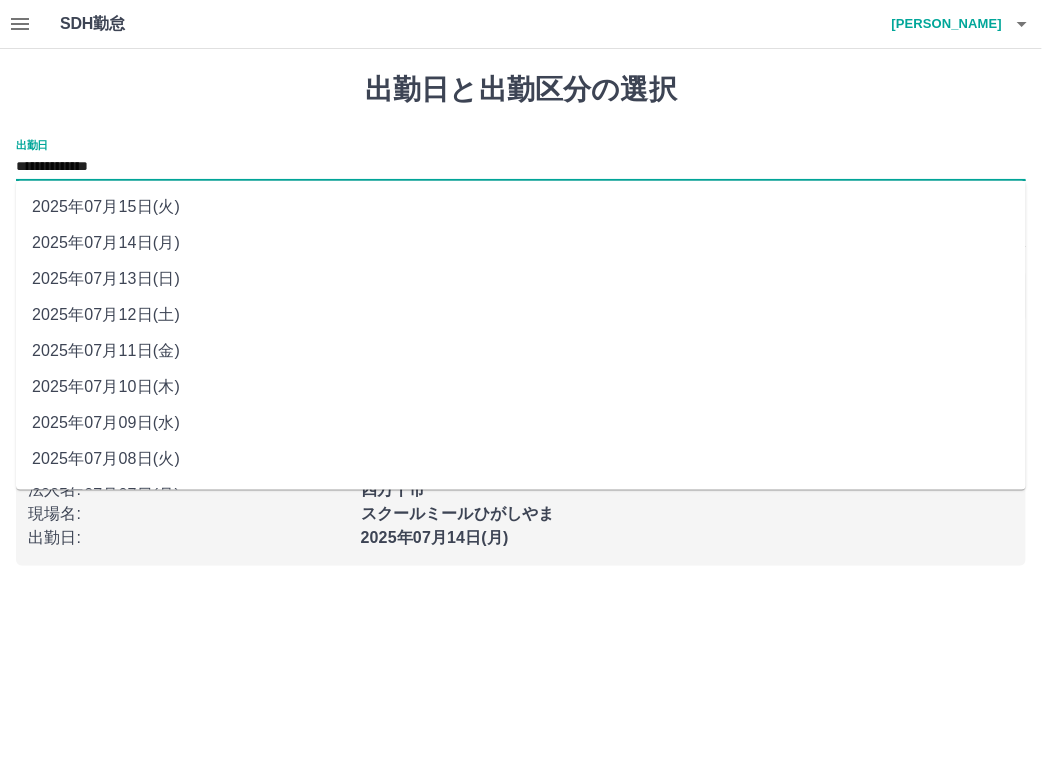 click on "2025年07月13日(日)" at bounding box center (521, 279) 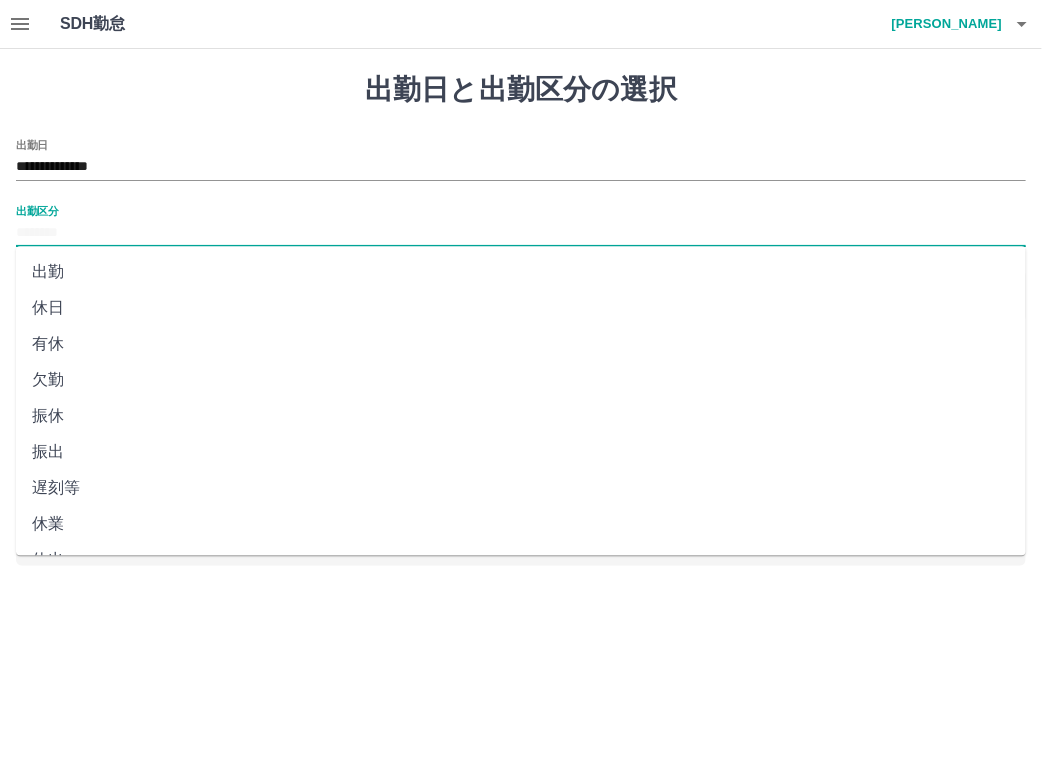 click on "出勤区分" at bounding box center [521, 233] 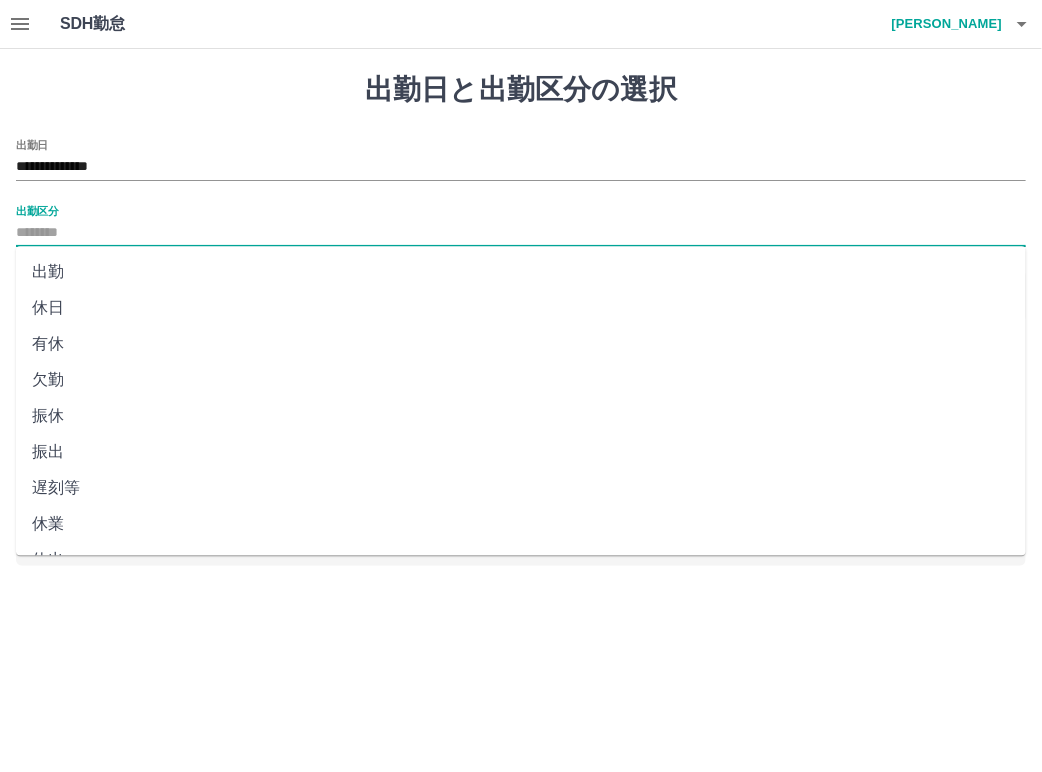 click on "休日" at bounding box center (521, 308) 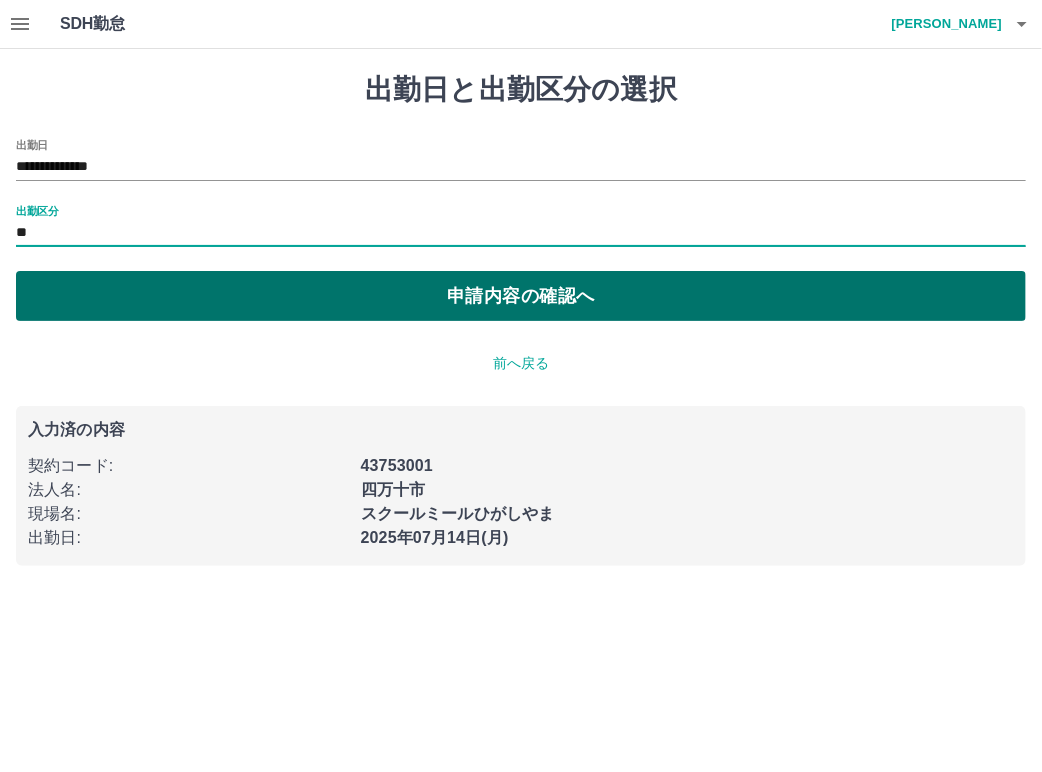 click on "申請内容の確認へ" at bounding box center (521, 296) 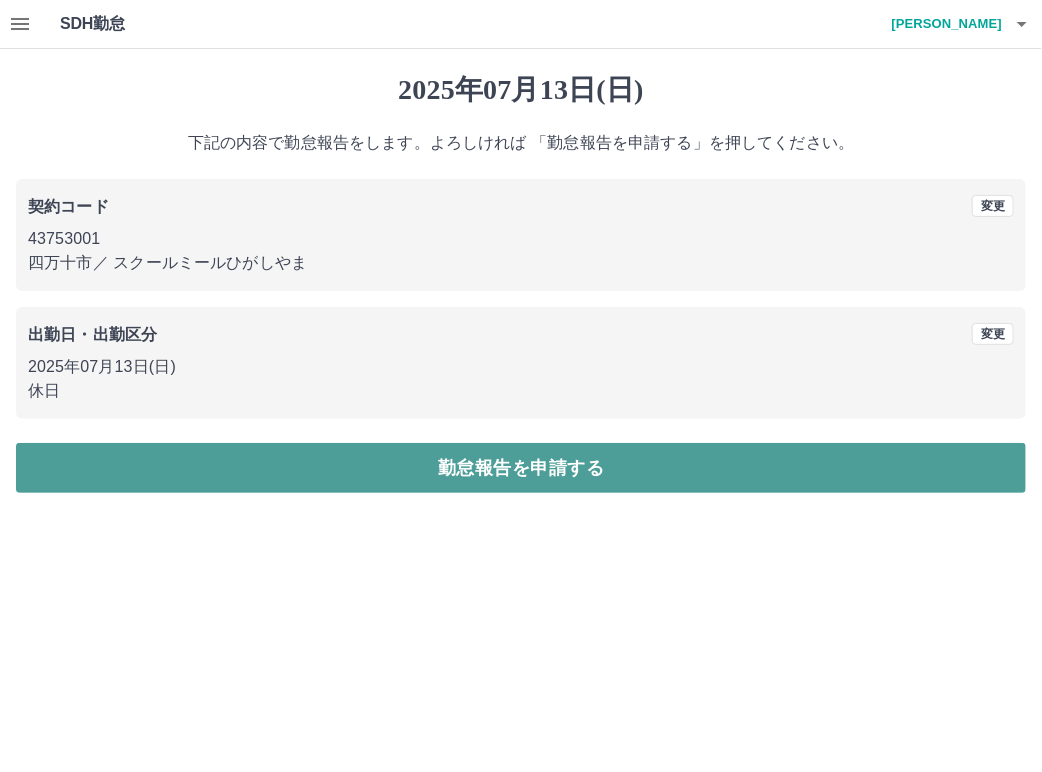 click on "勤怠報告を申請する" at bounding box center [521, 468] 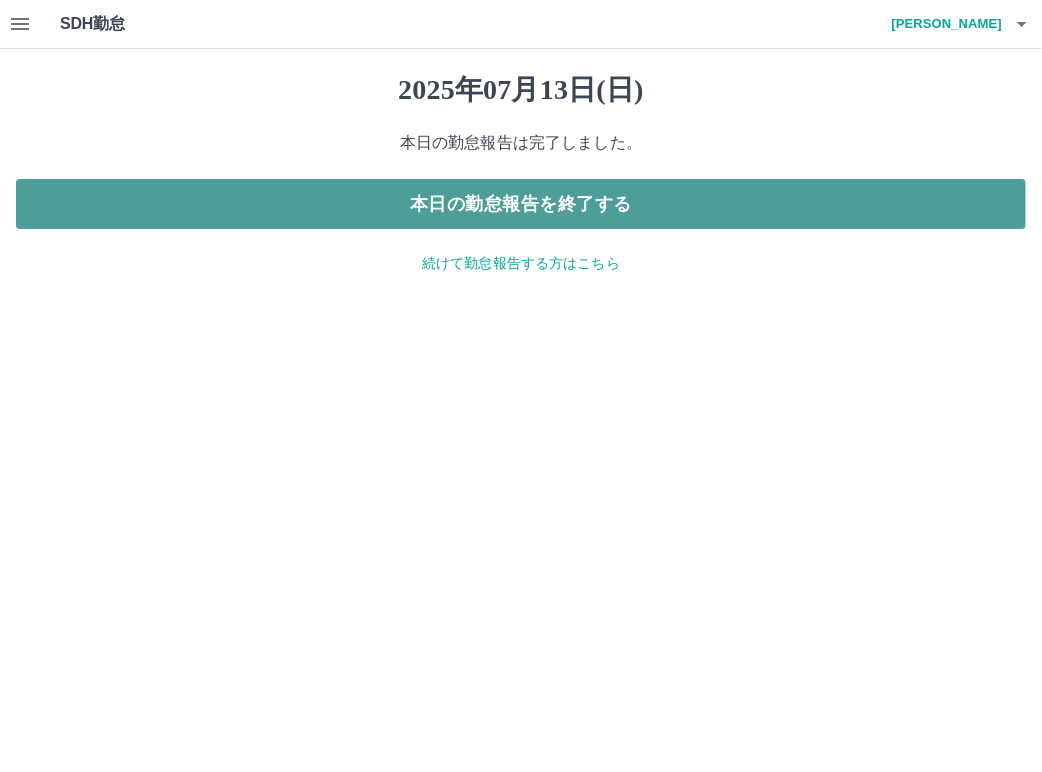 click on "本日の勤怠報告を終了する" at bounding box center (521, 204) 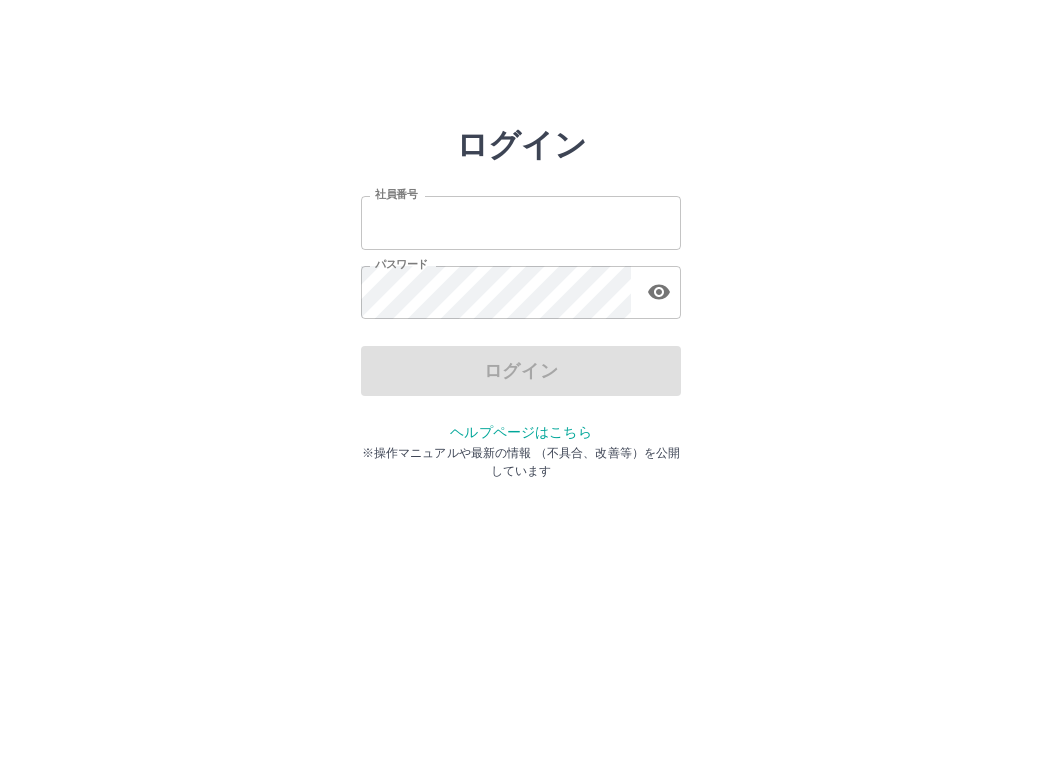 scroll, scrollTop: 0, scrollLeft: 0, axis: both 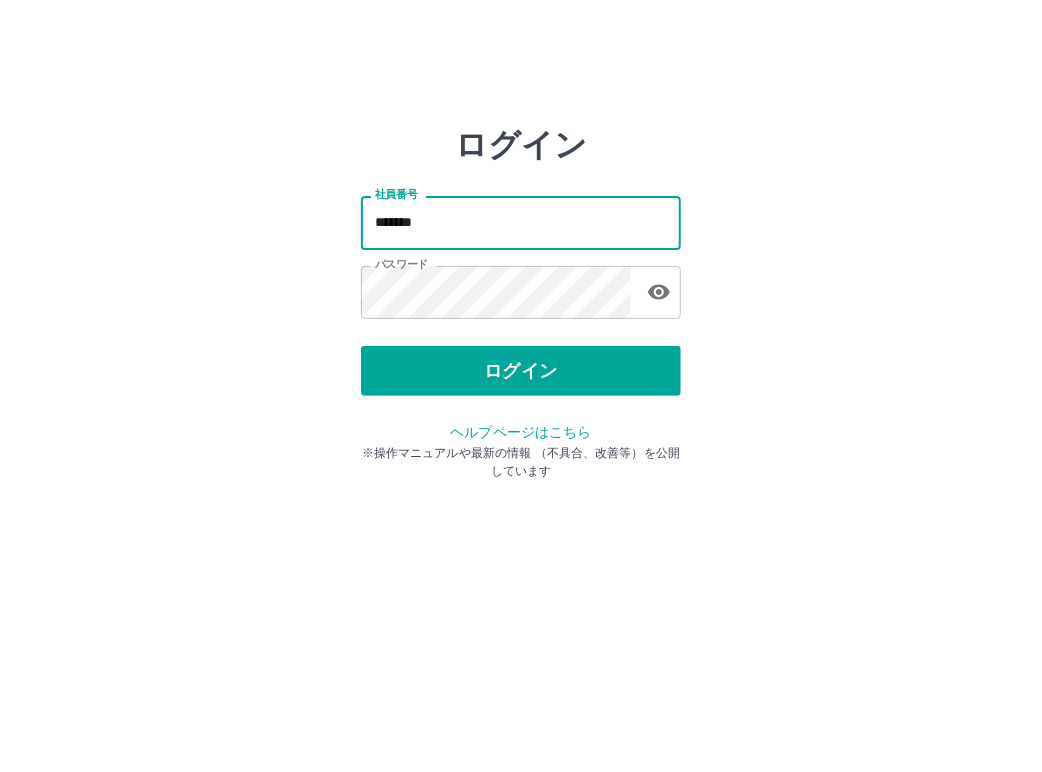 click on "*******" at bounding box center [521, 222] 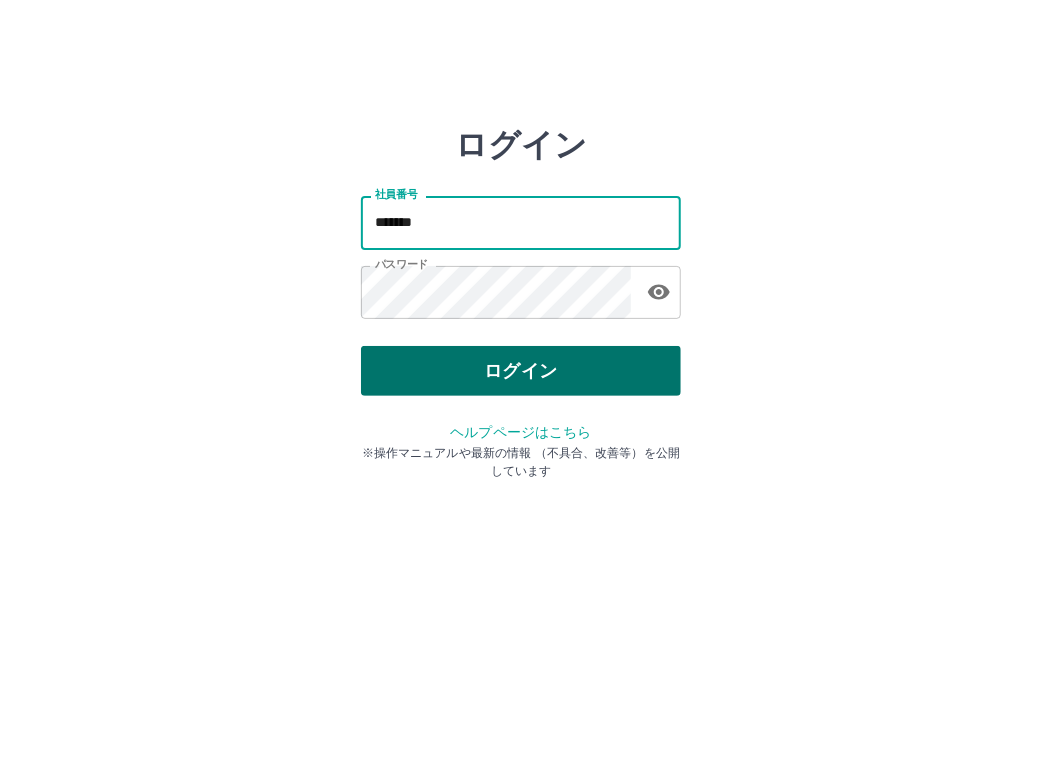type on "*******" 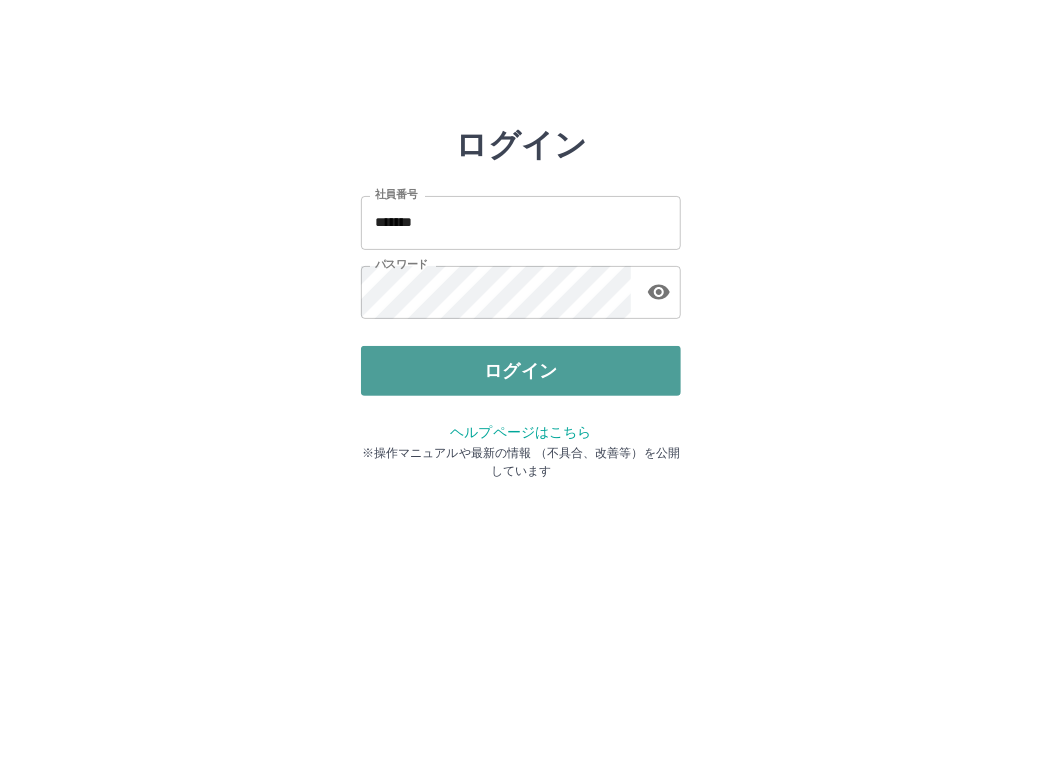 click on "ログイン" at bounding box center [521, 371] 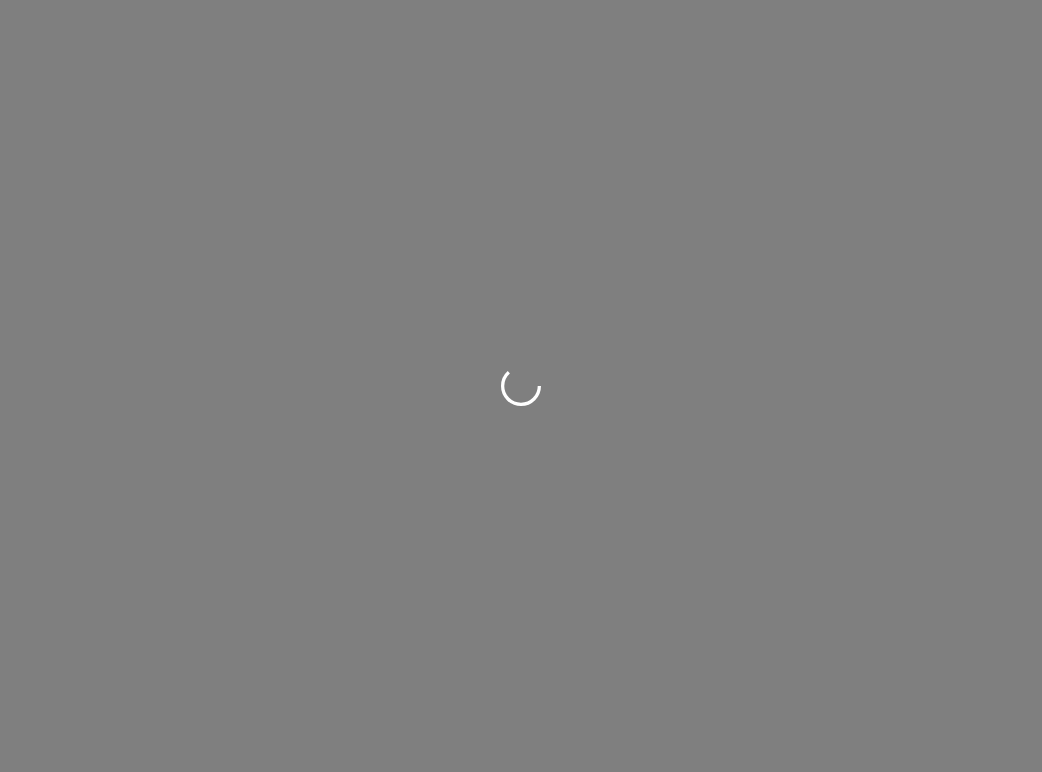 scroll, scrollTop: 0, scrollLeft: 0, axis: both 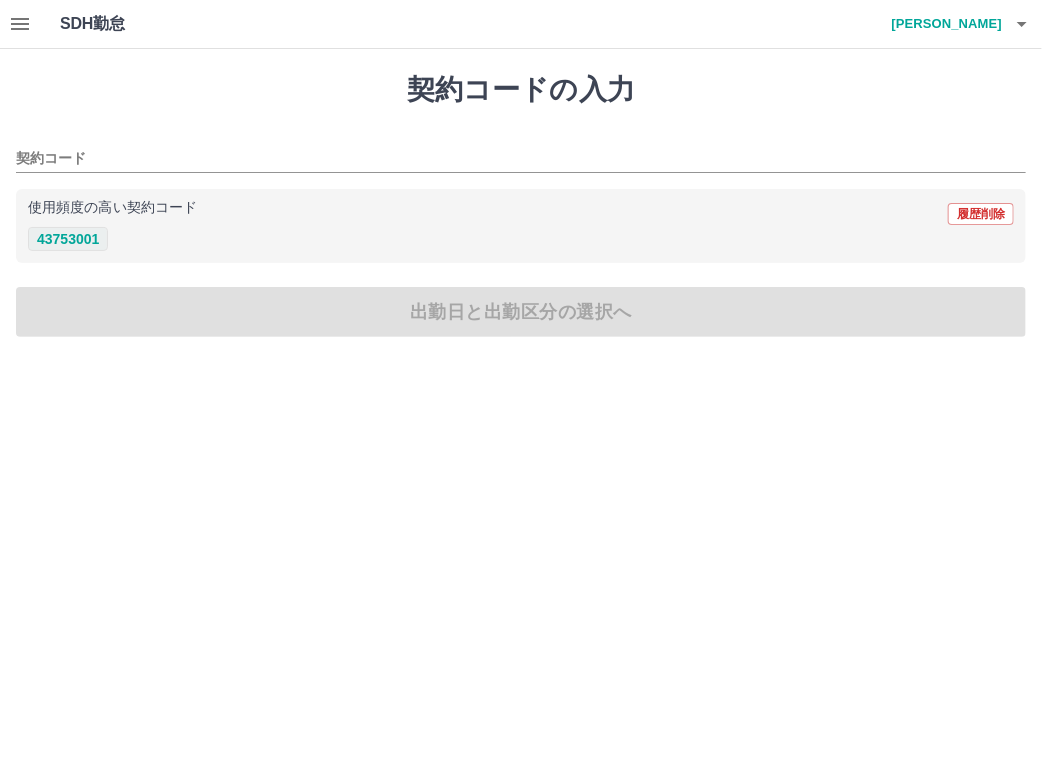 click on "43753001" at bounding box center [68, 239] 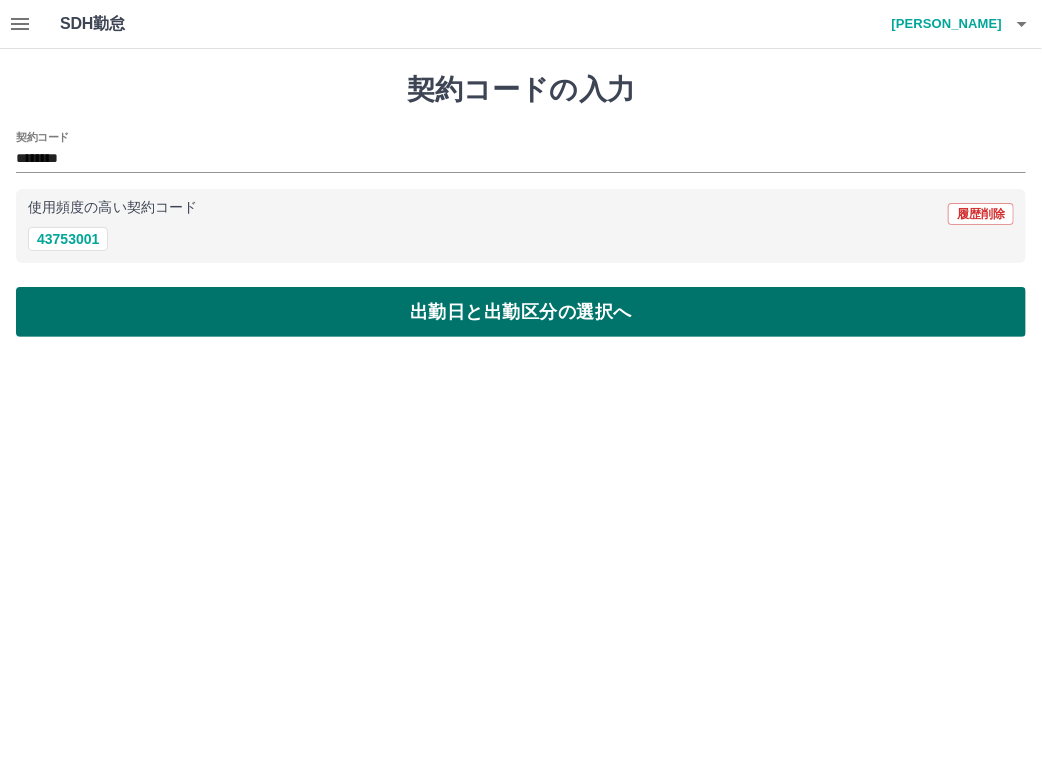 click on "出勤日と出勤区分の選択へ" at bounding box center [521, 312] 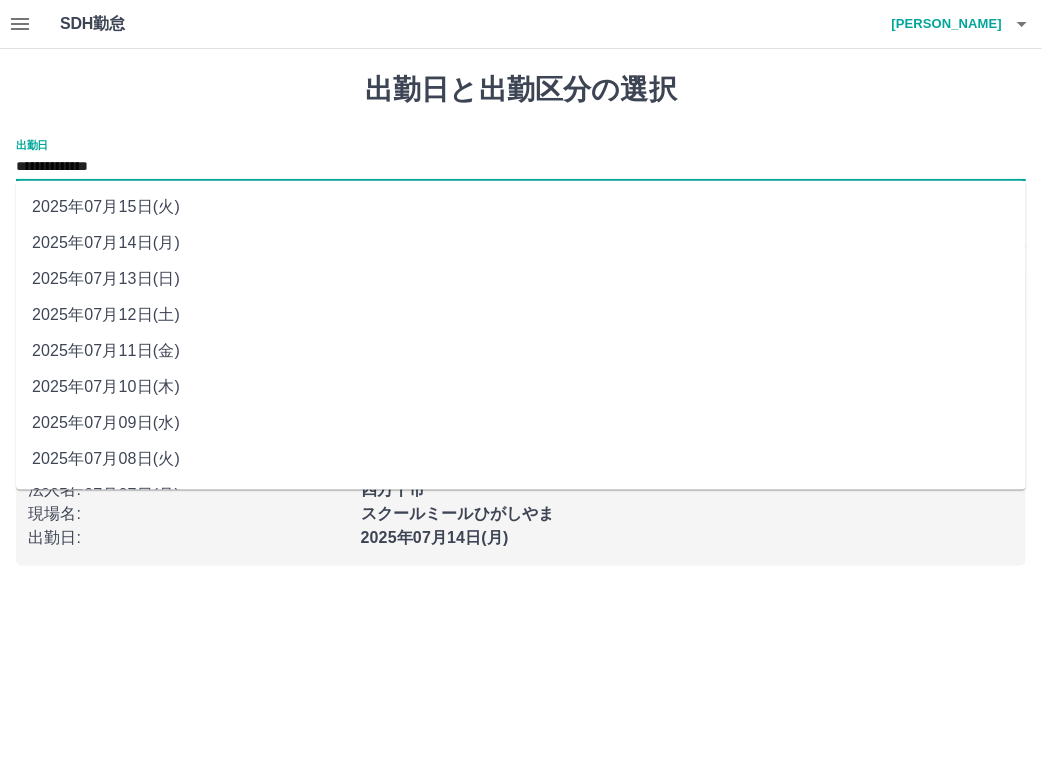 click on "**********" at bounding box center [521, 167] 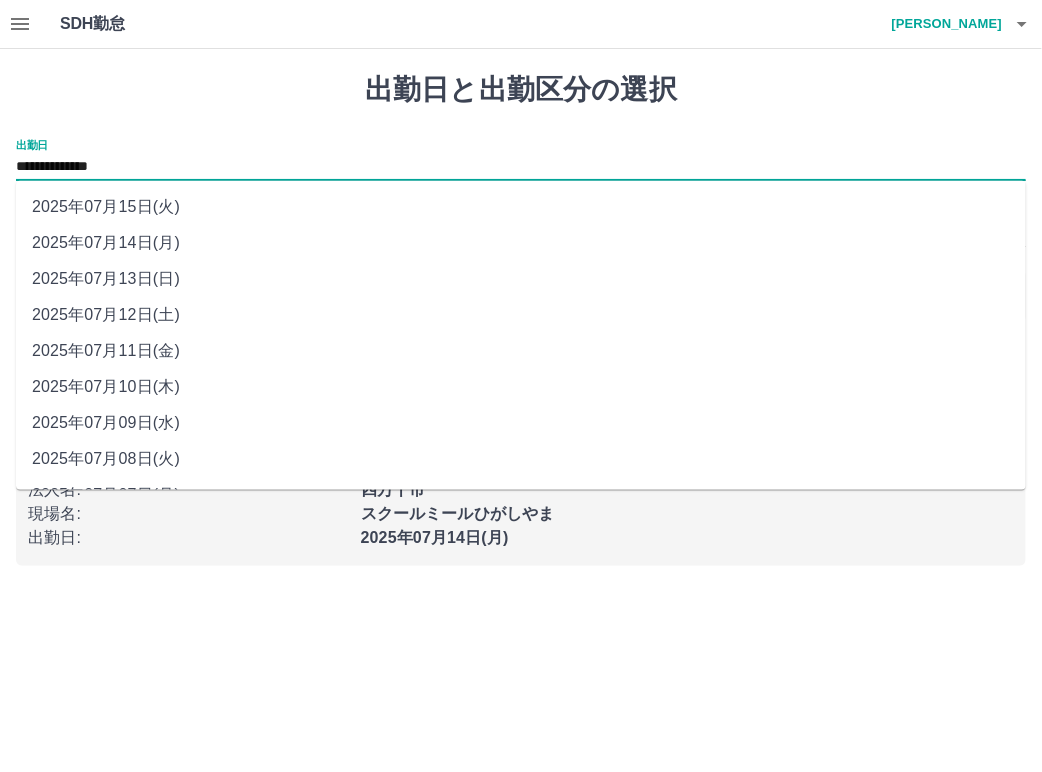 click on "2025年07月11日(金)" at bounding box center (521, 351) 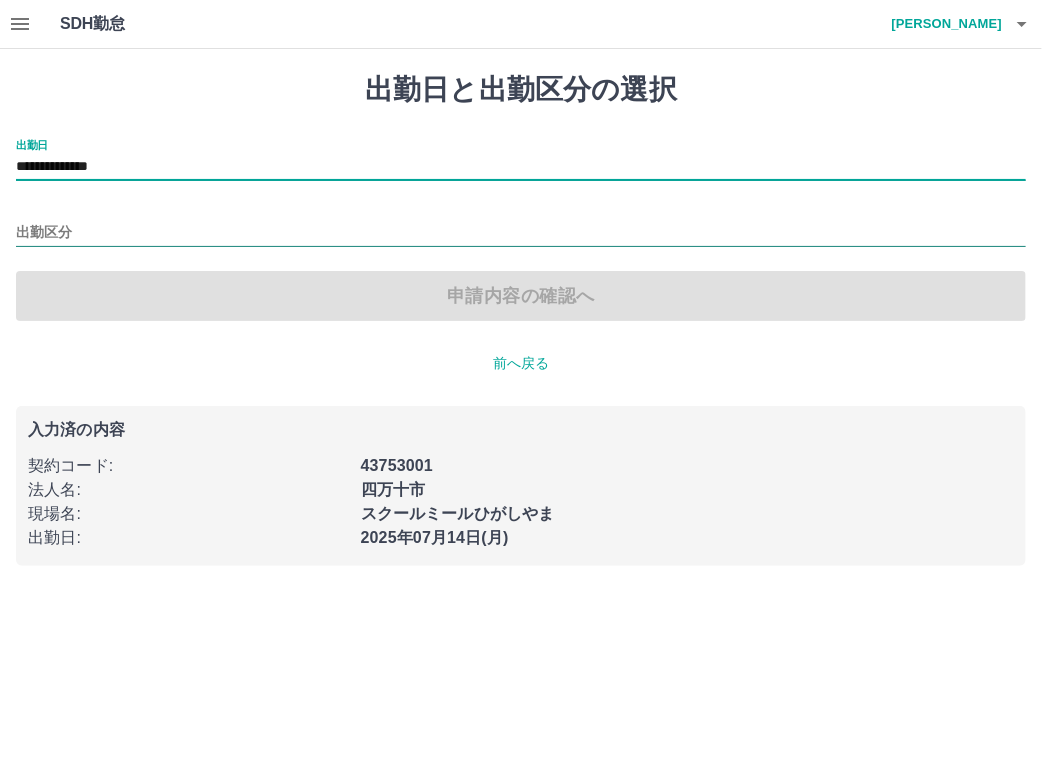 click on "出勤区分" at bounding box center [521, 233] 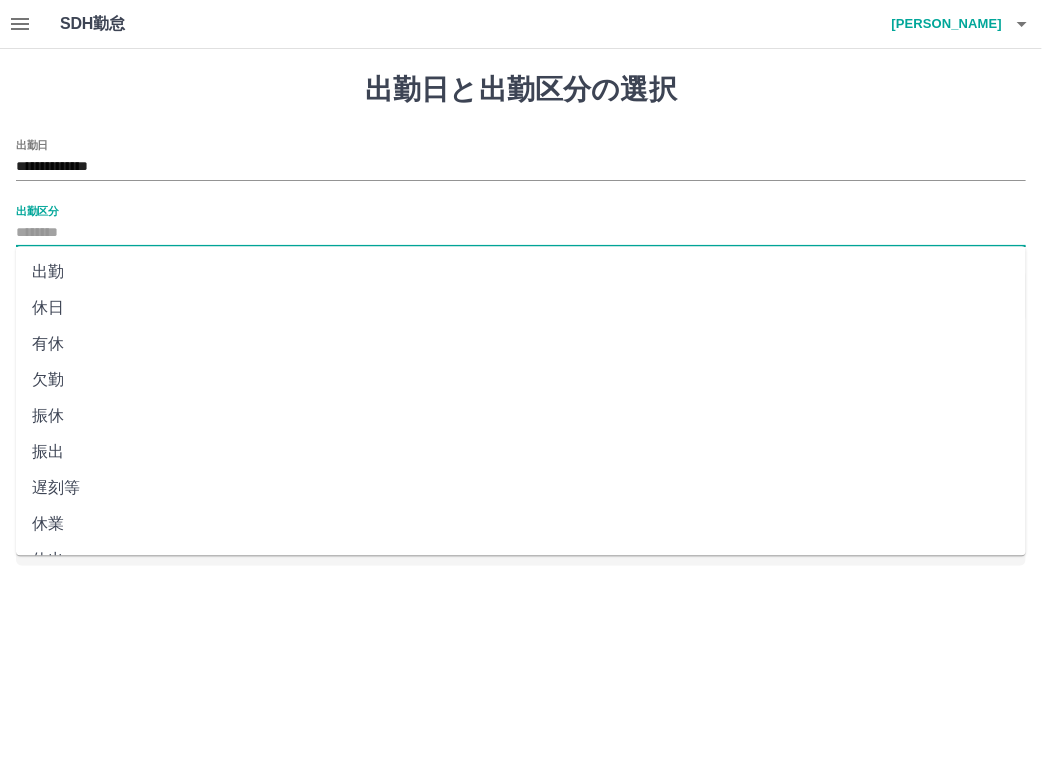 click on "出勤" at bounding box center [521, 272] 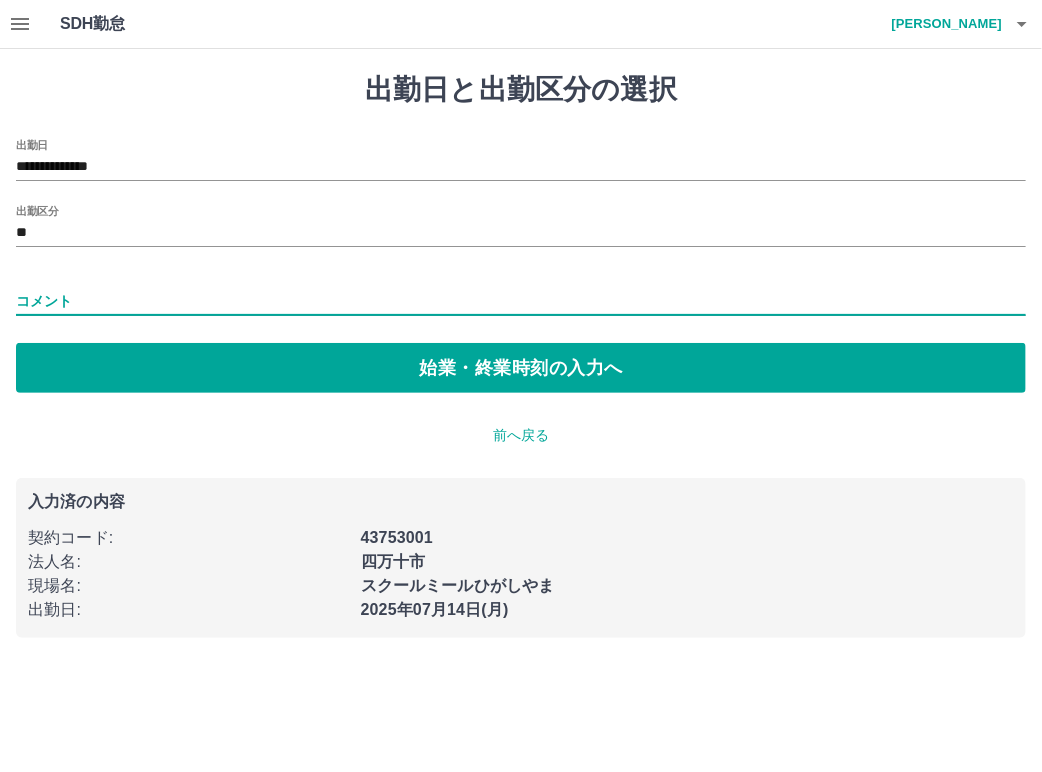 click on "コメント" at bounding box center [521, 301] 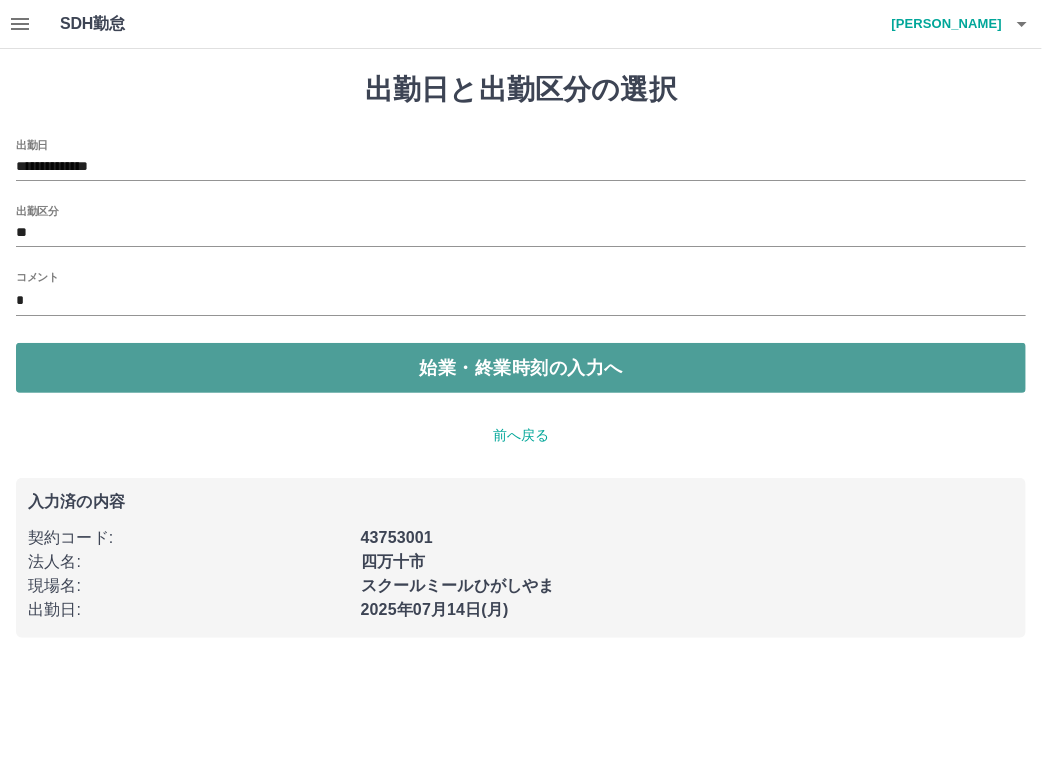 click on "始業・終業時刻の入力へ" at bounding box center [521, 368] 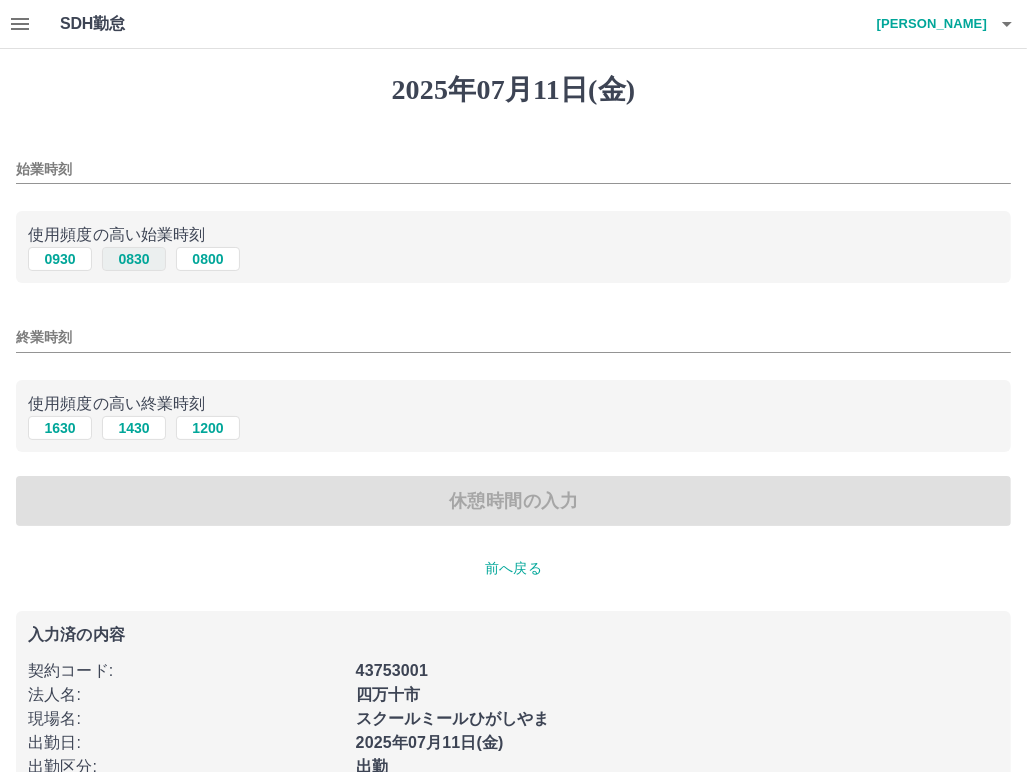click on "0830" at bounding box center [134, 259] 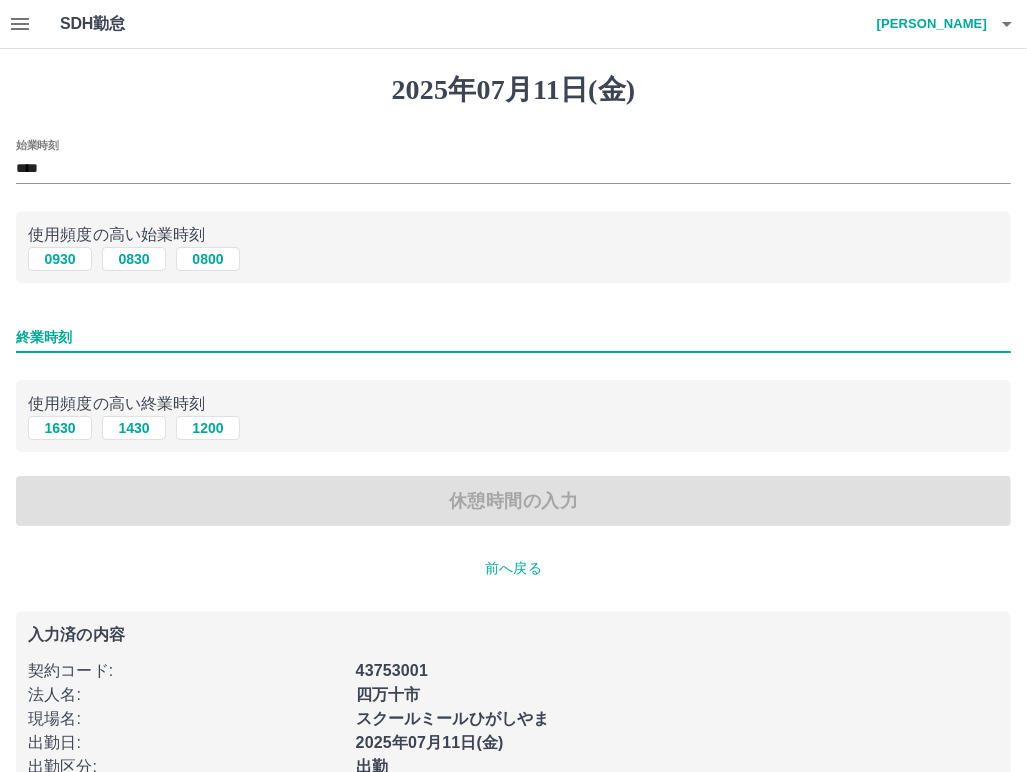 click on "終業時刻" at bounding box center (513, 337) 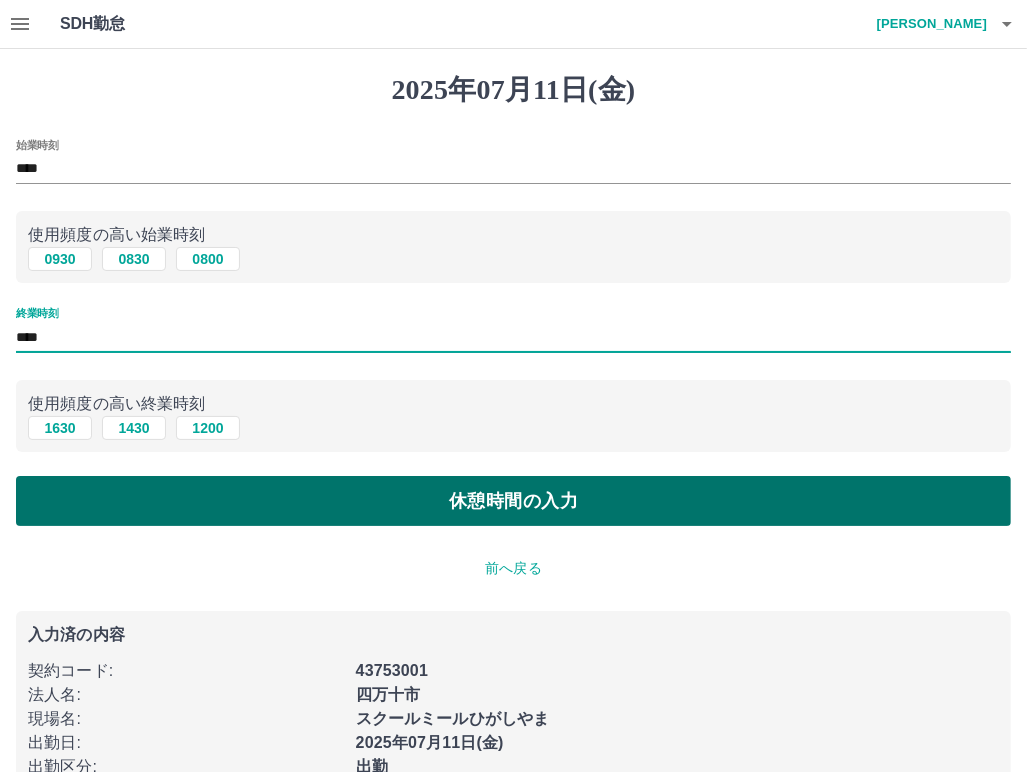 type on "****" 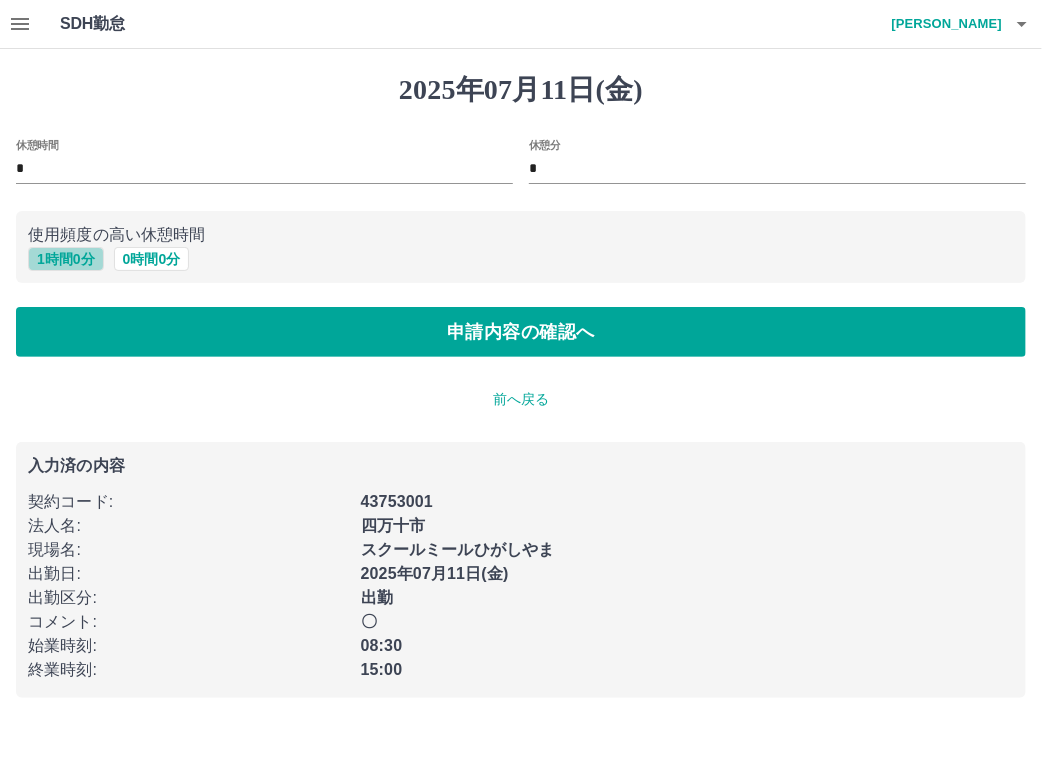click on "1 時間 0 分" at bounding box center [66, 259] 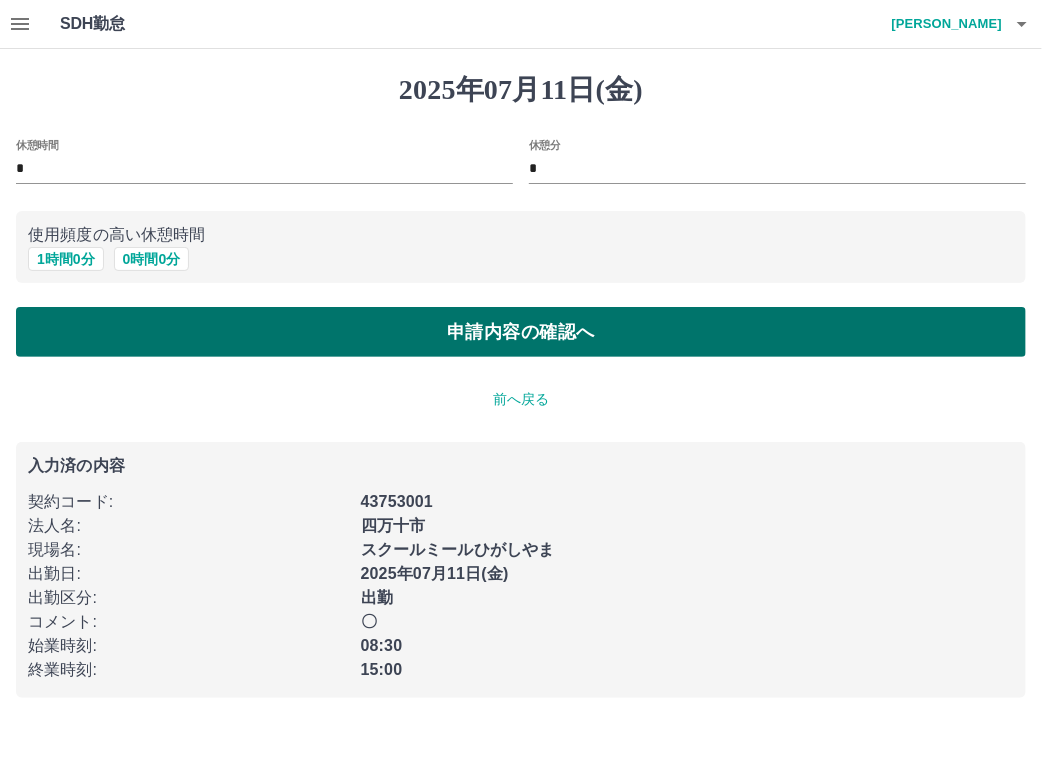 click on "申請内容の確認へ" at bounding box center [521, 332] 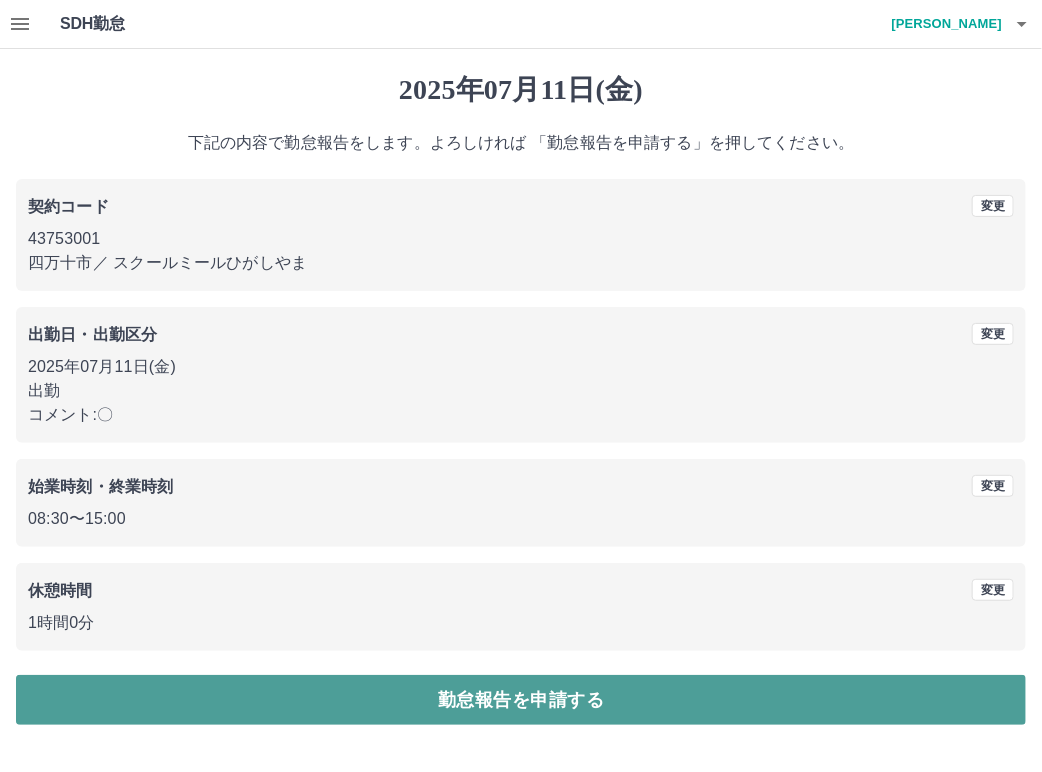 click on "勤怠報告を申請する" at bounding box center [521, 700] 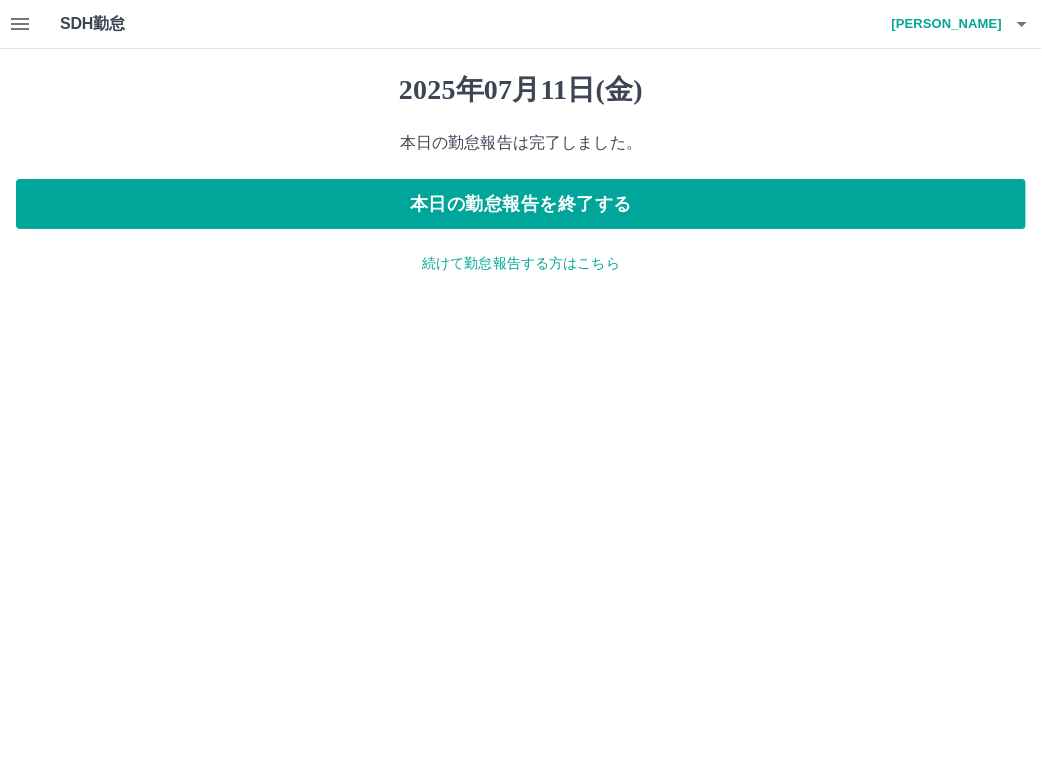 click on "続けて勤怠報告する方はこちら" at bounding box center [521, 263] 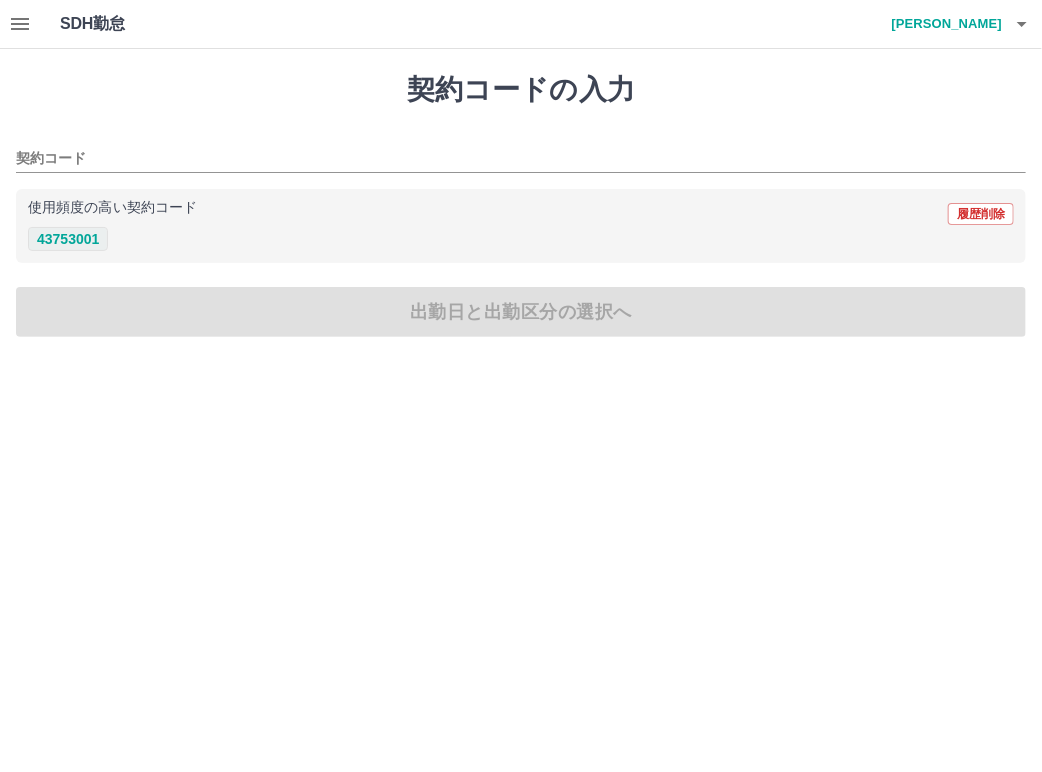 click on "43753001" at bounding box center (68, 239) 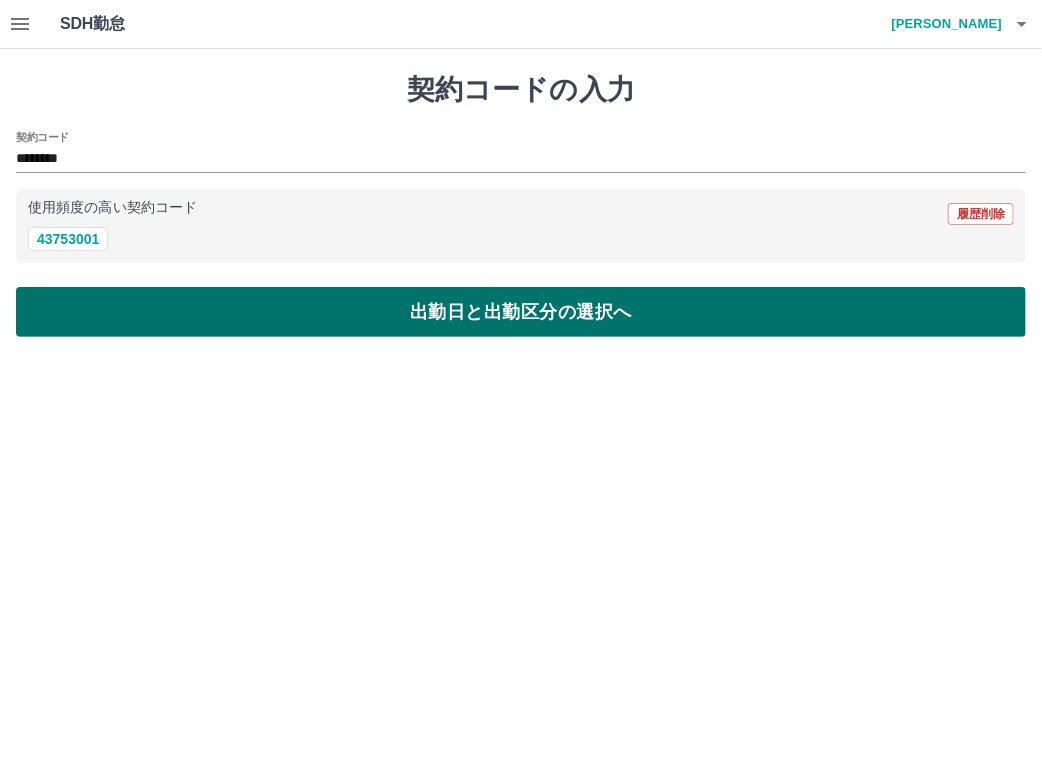 click on "出勤日と出勤区分の選択へ" at bounding box center [521, 312] 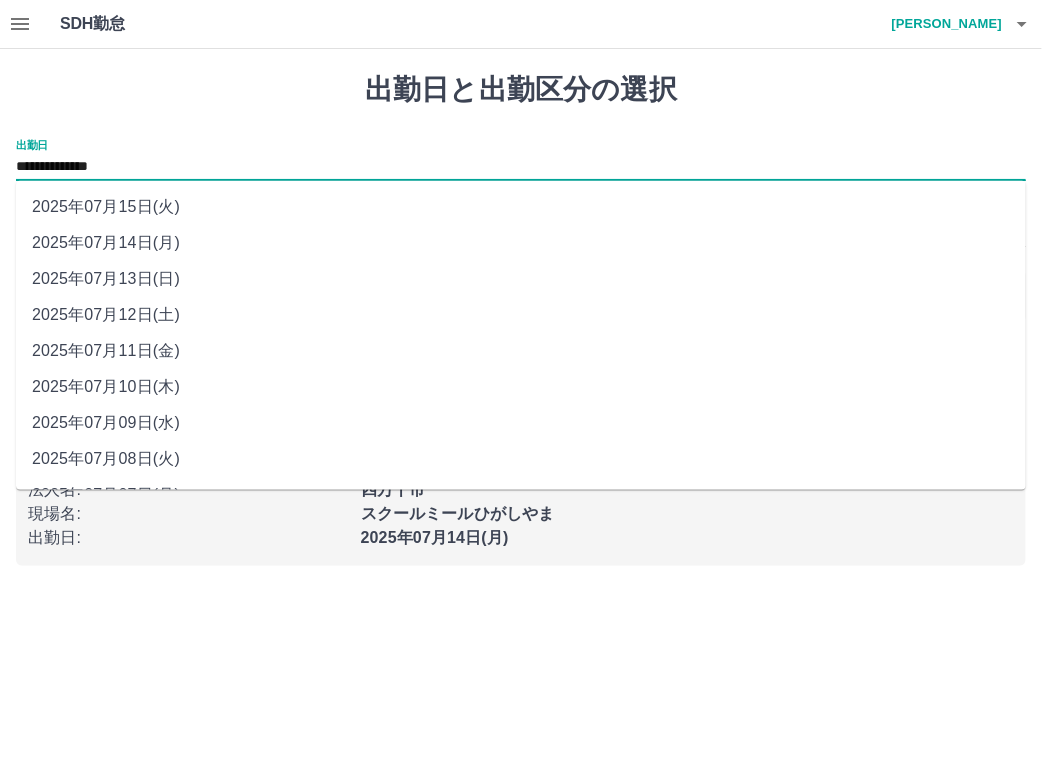 click on "**********" at bounding box center (521, 167) 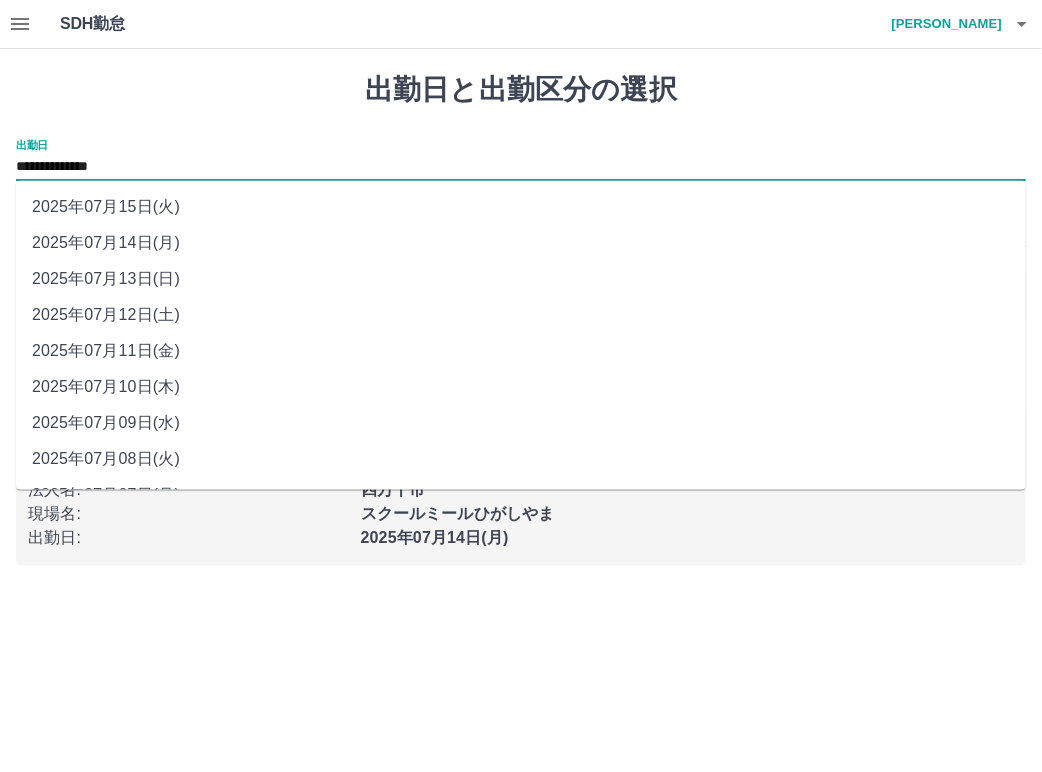click on "2025年07月12日(土)" at bounding box center [521, 315] 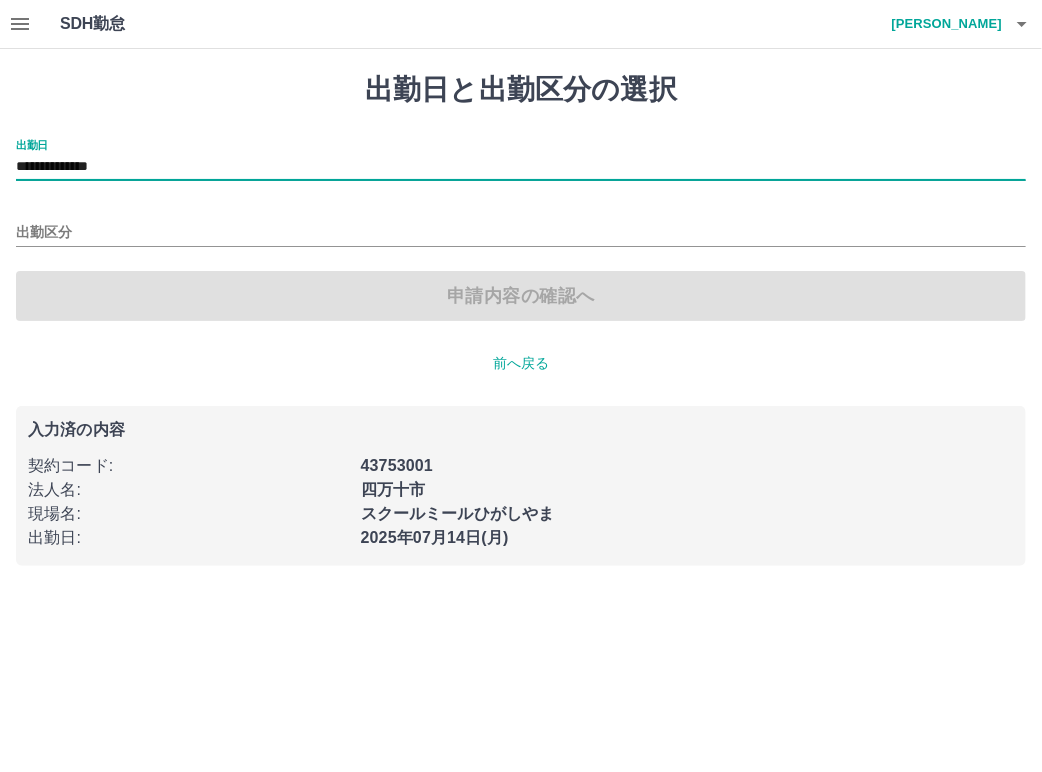 click on "出勤区分" at bounding box center [521, 226] 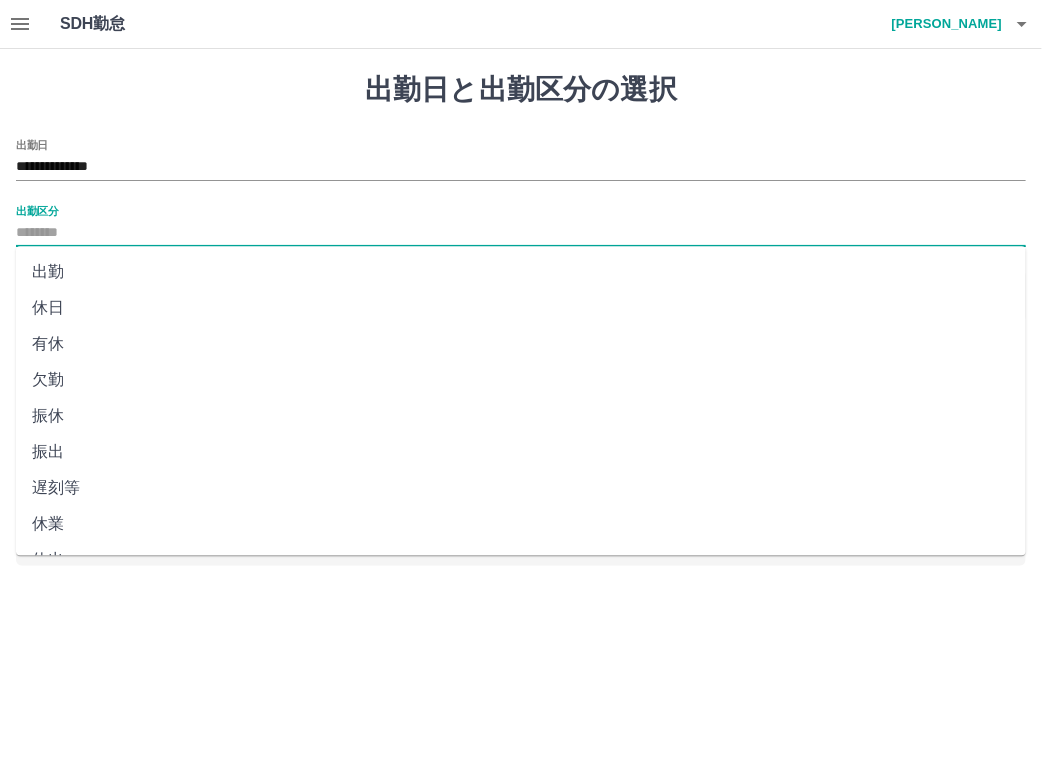 click on "出勤区分" at bounding box center (521, 233) 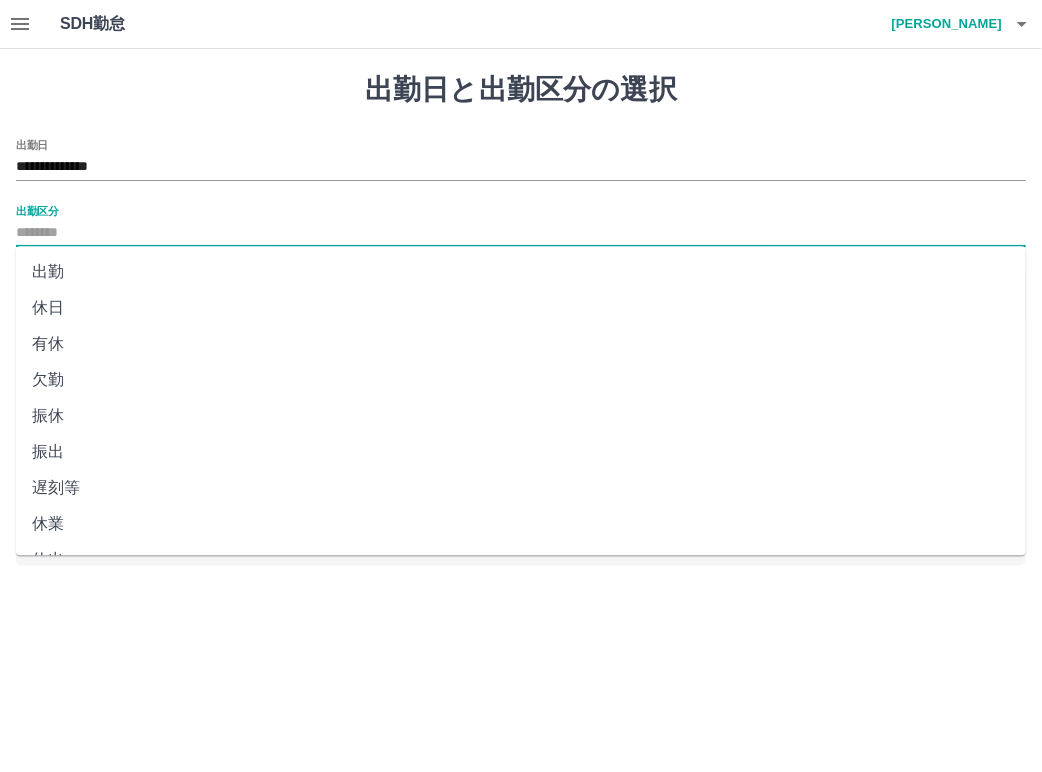 click on "休日" at bounding box center [521, 308] 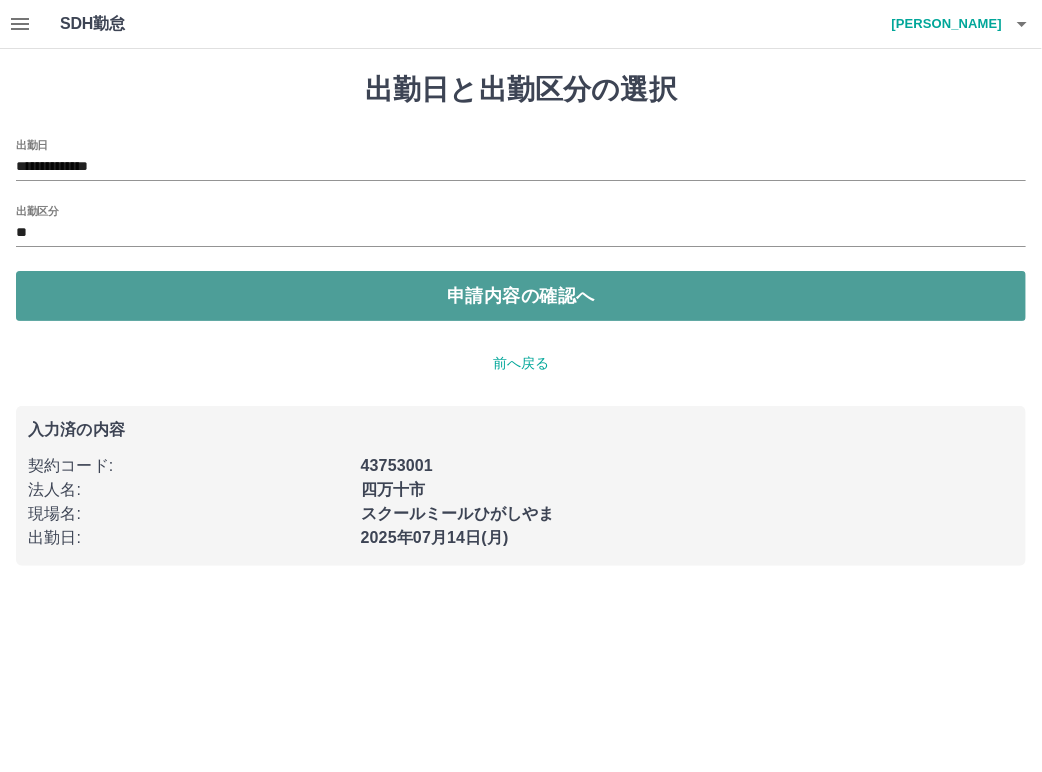 click on "申請内容の確認へ" at bounding box center [521, 296] 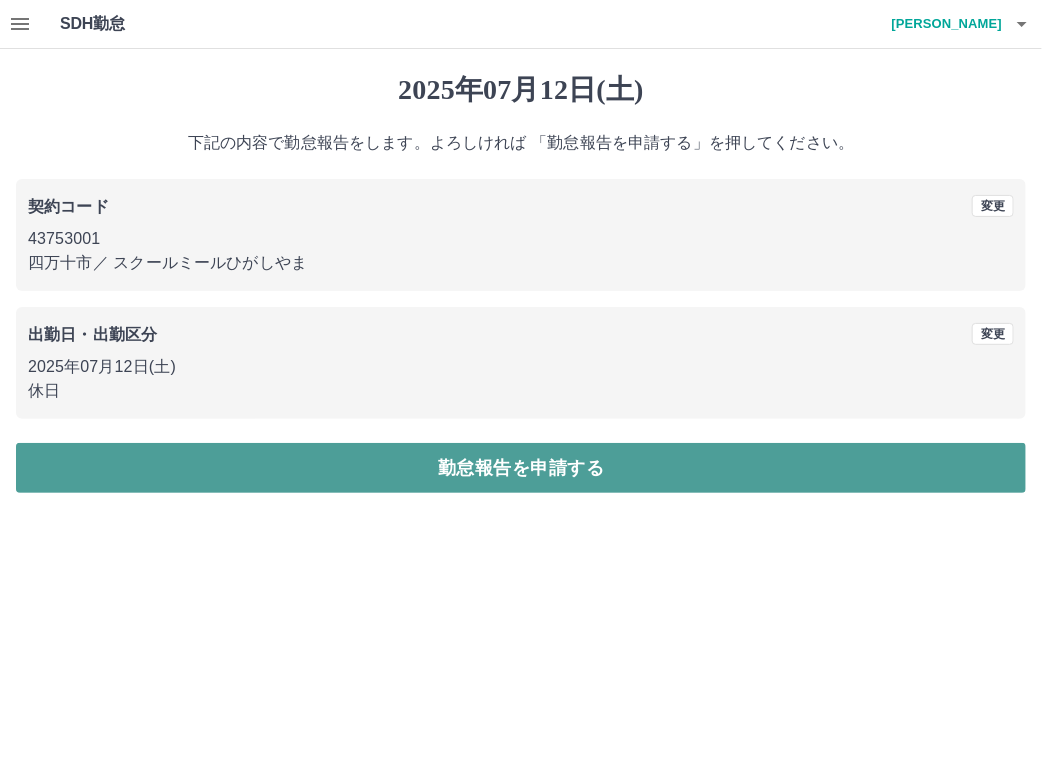 drag, startPoint x: 497, startPoint y: 471, endPoint x: 455, endPoint y: 437, distance: 54.037025 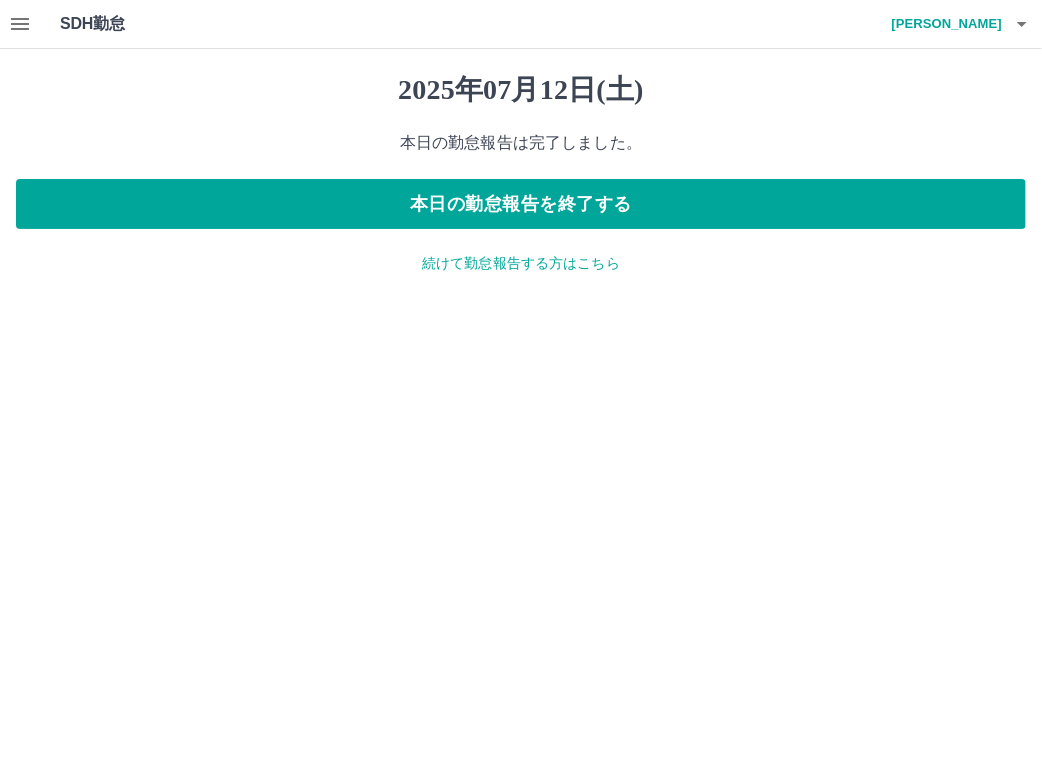 click on "続けて勤怠報告する方はこちら" at bounding box center [521, 263] 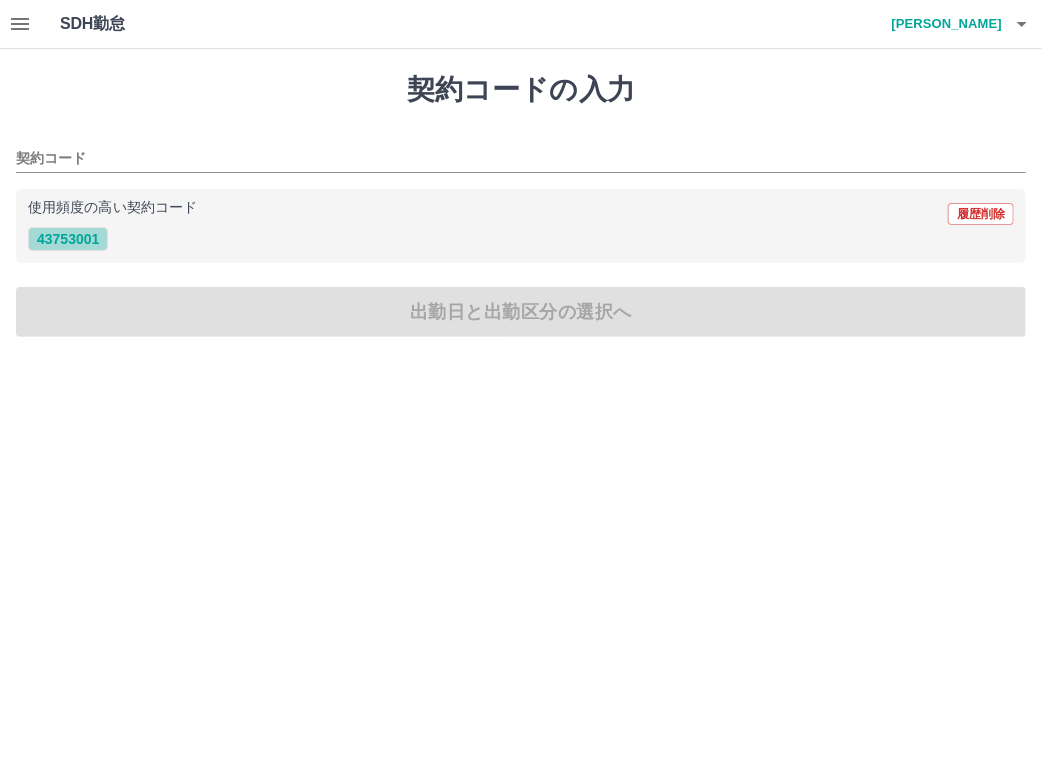 click on "43753001" at bounding box center (68, 239) 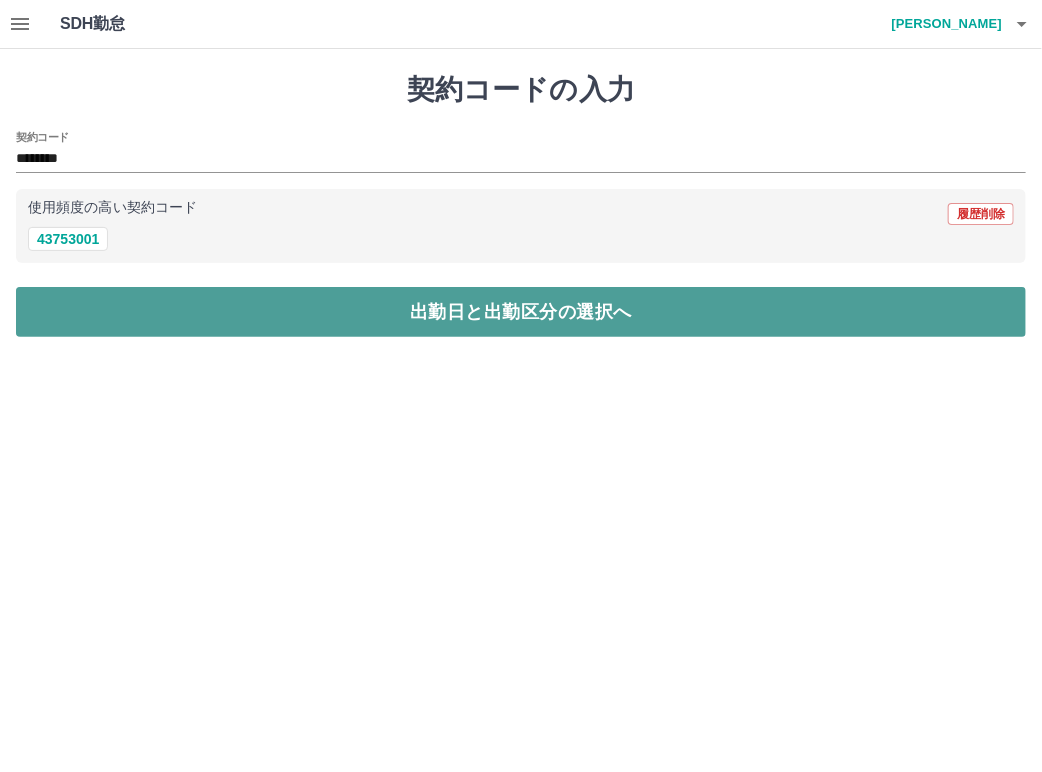 click on "出勤日と出勤区分の選択へ" at bounding box center (521, 312) 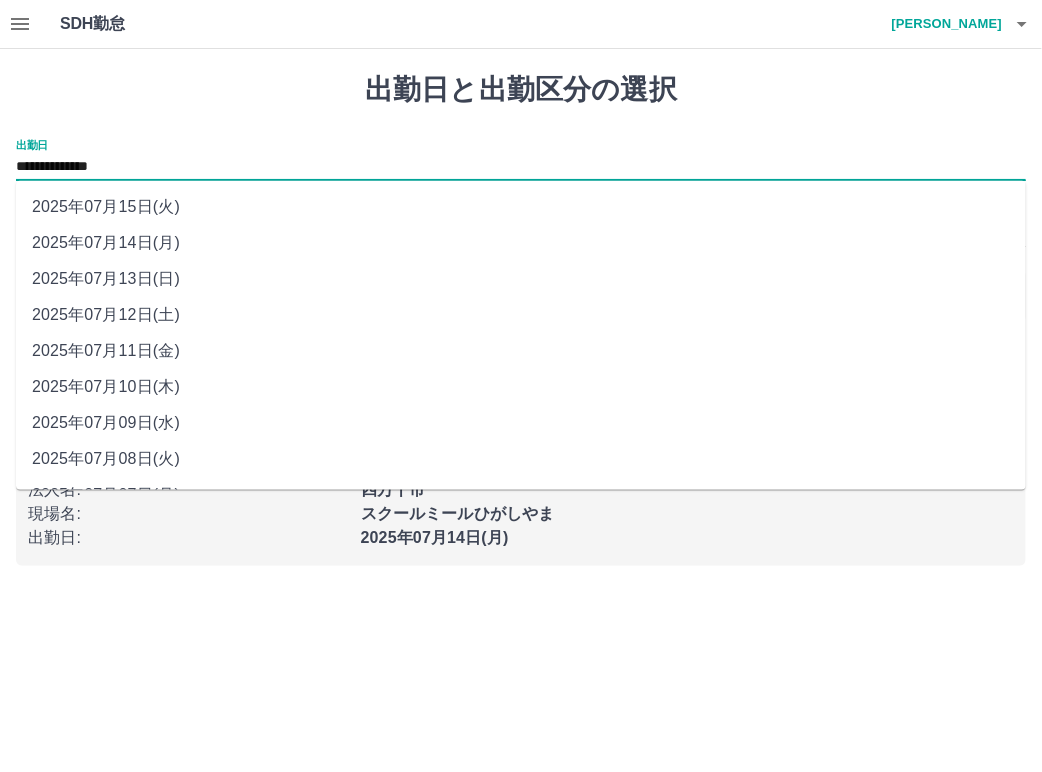 click on "**********" at bounding box center (521, 167) 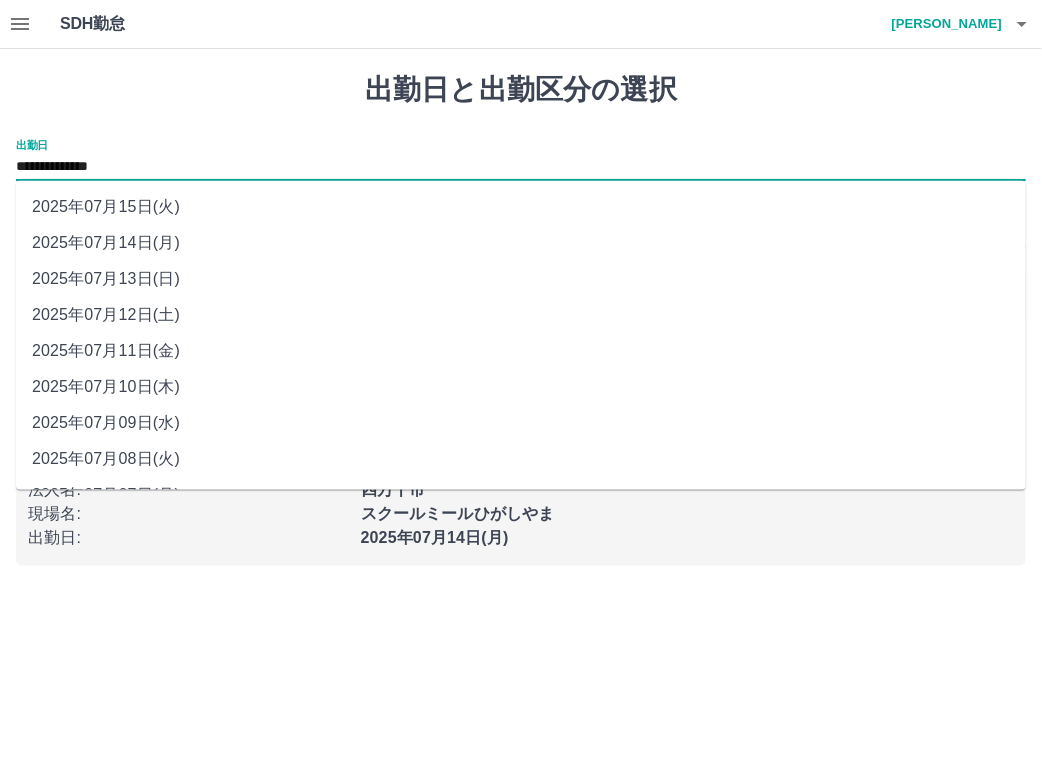 click on "2025年07月13日(日)" at bounding box center (521, 279) 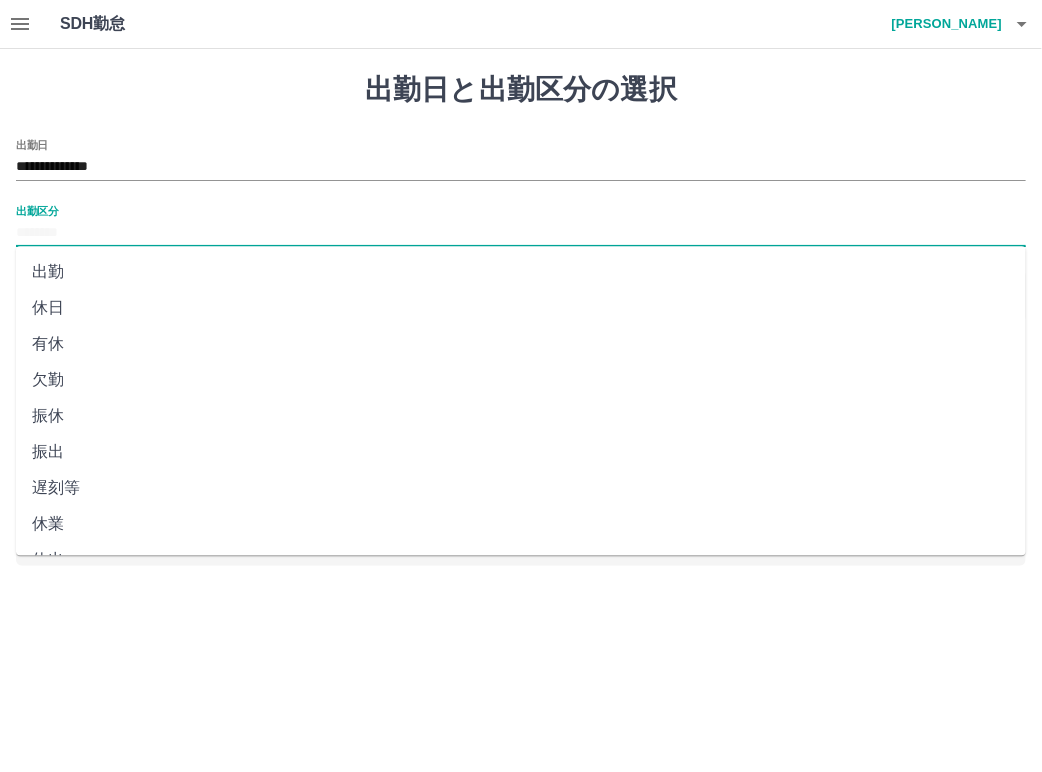click on "出勤区分" at bounding box center [521, 233] 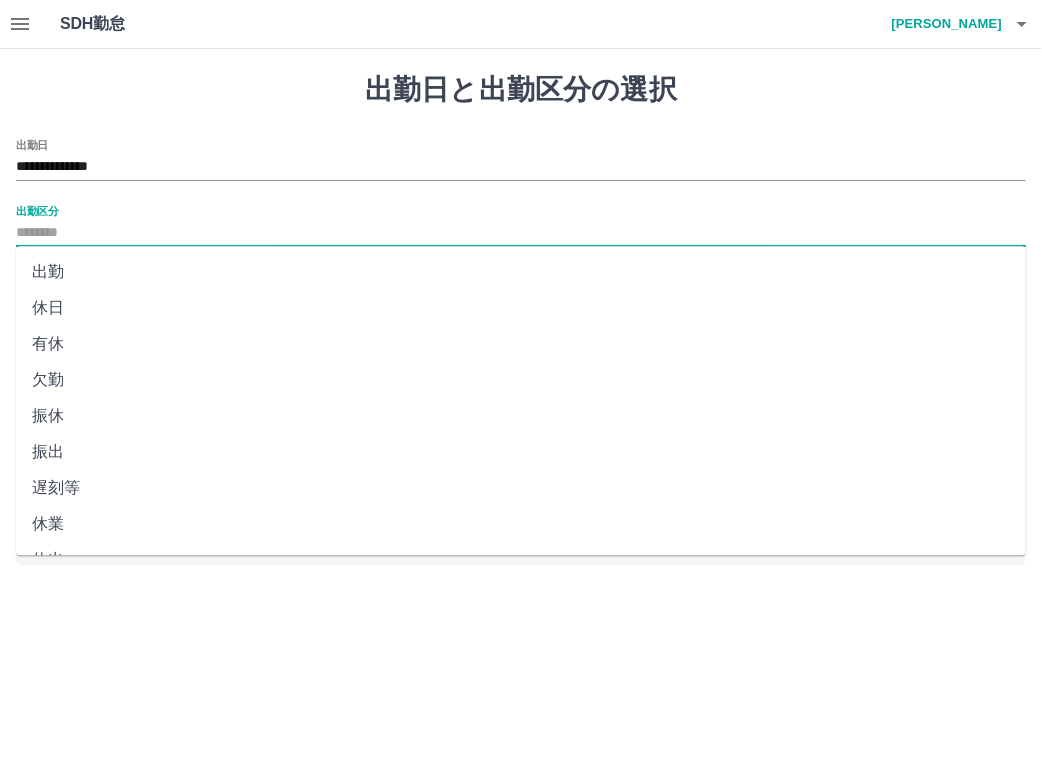click on "休日" at bounding box center (521, 308) 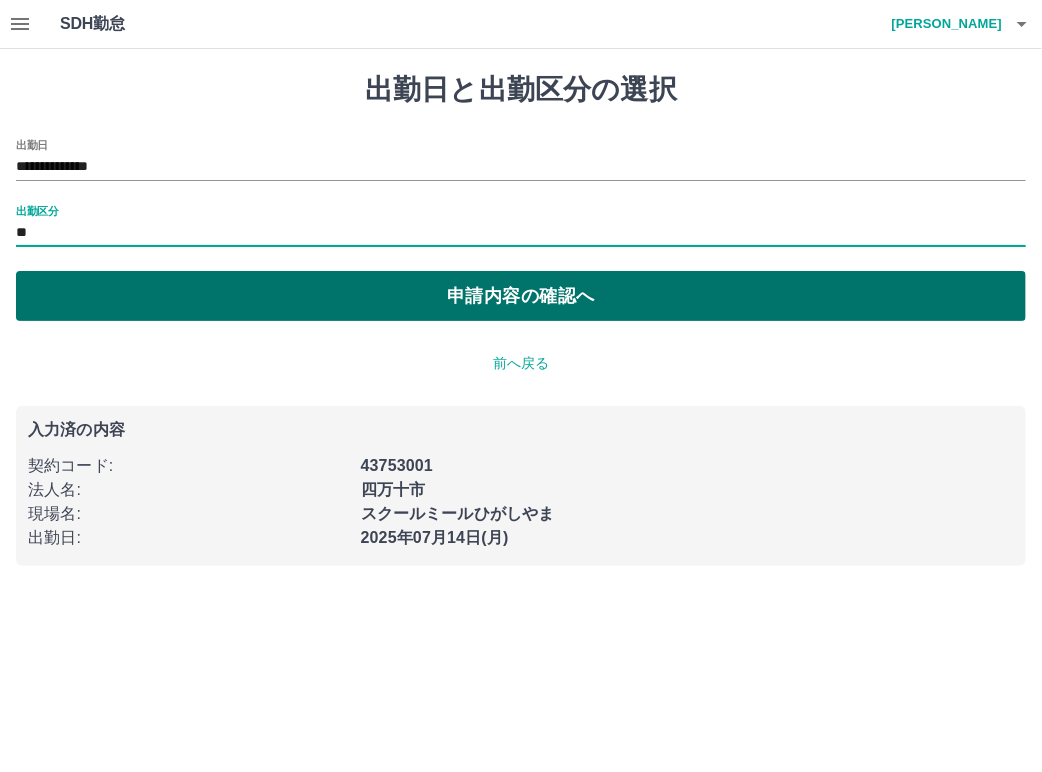 click on "申請内容の確認へ" at bounding box center [521, 296] 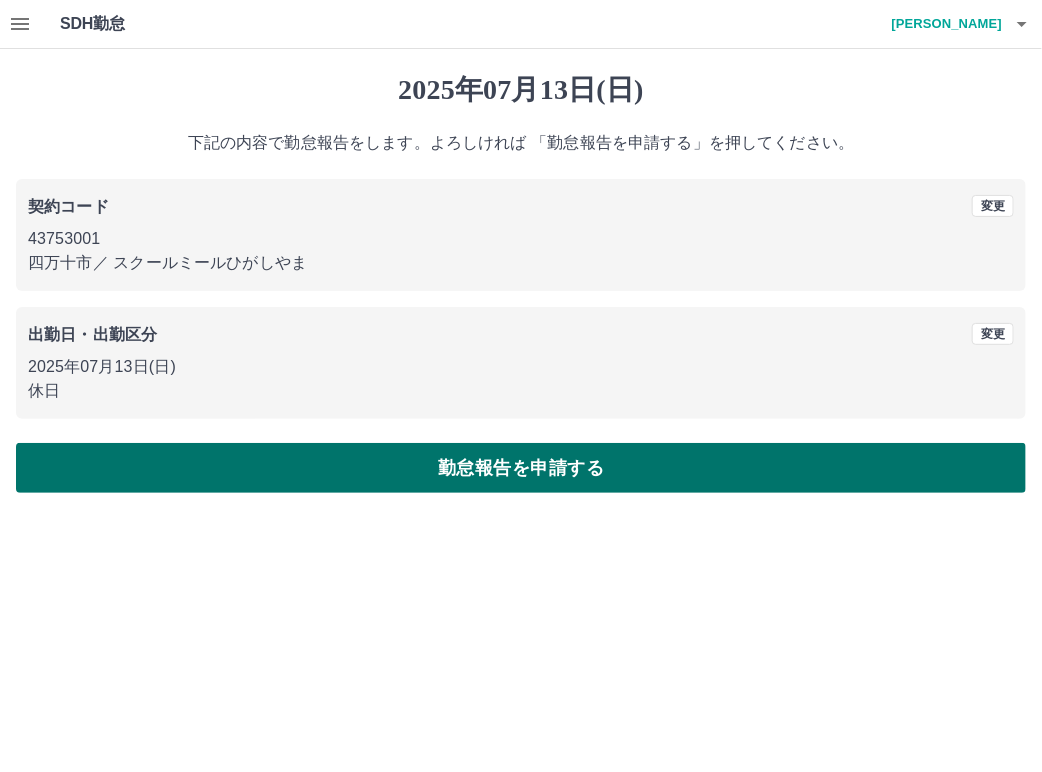 click on "勤怠報告を申請する" at bounding box center [521, 468] 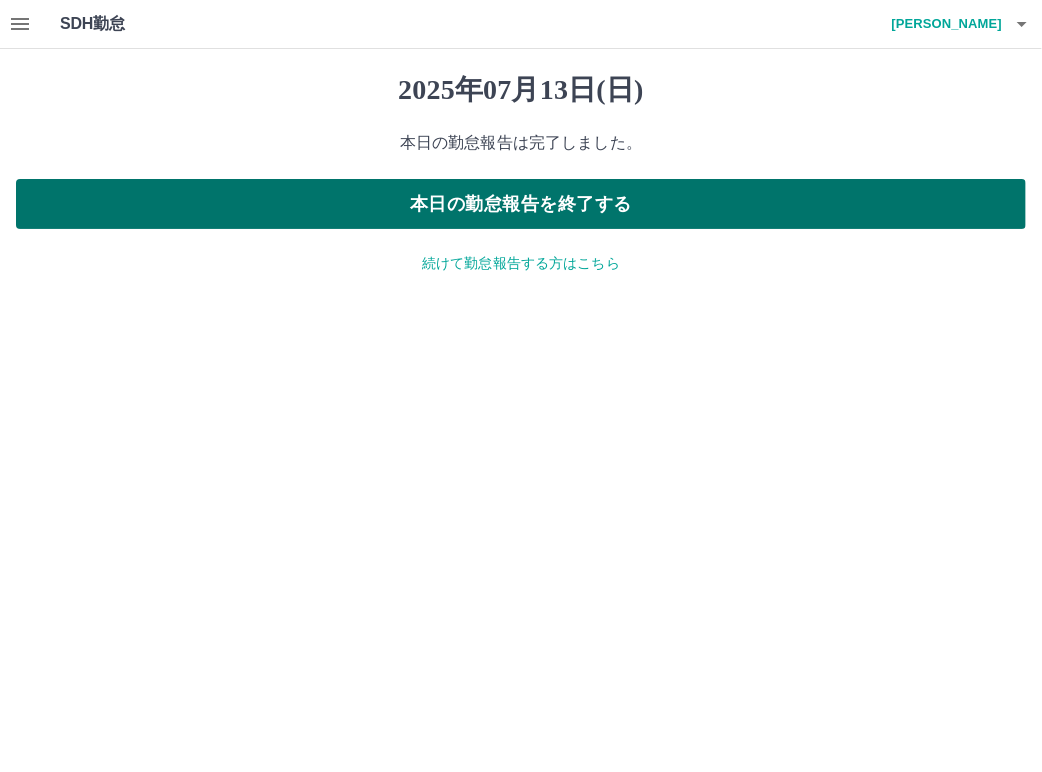 click on "本日の勤怠報告を終了する" at bounding box center [521, 204] 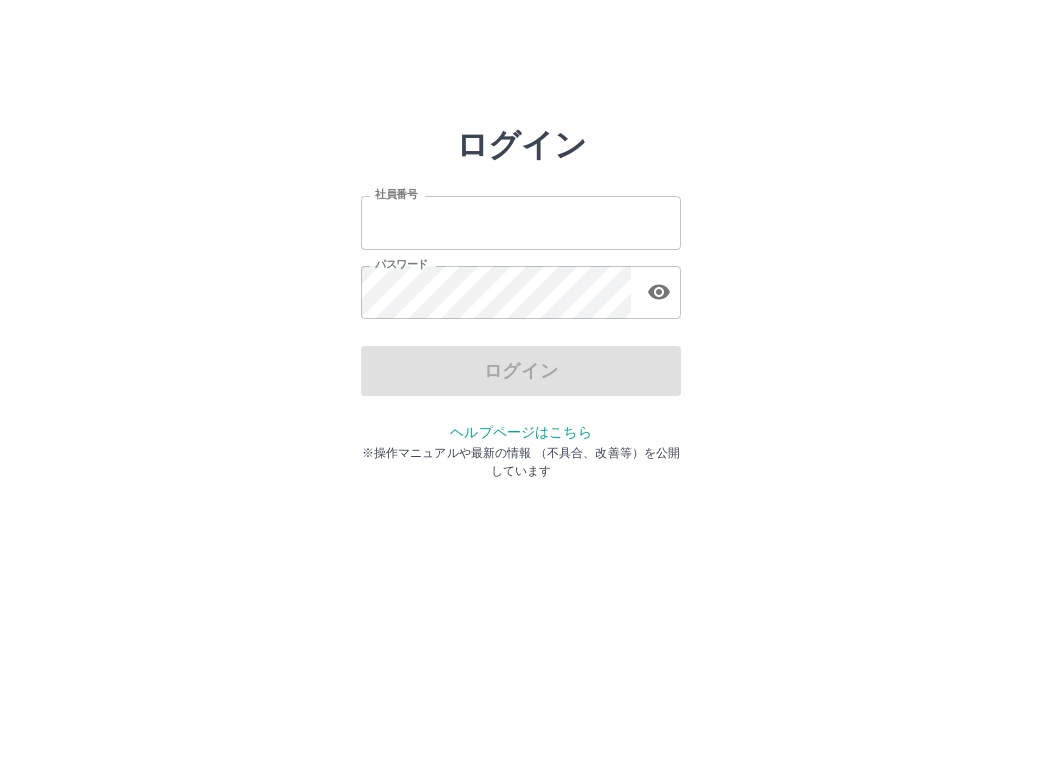 scroll, scrollTop: 0, scrollLeft: 0, axis: both 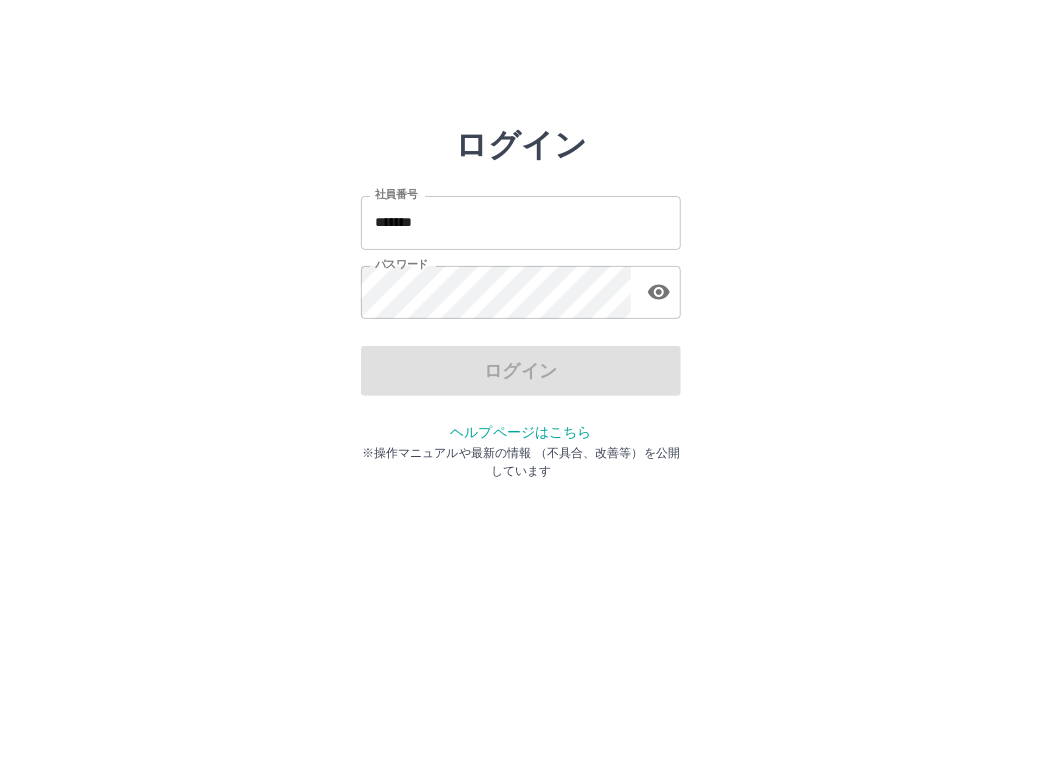 click on "*******" at bounding box center (521, 222) 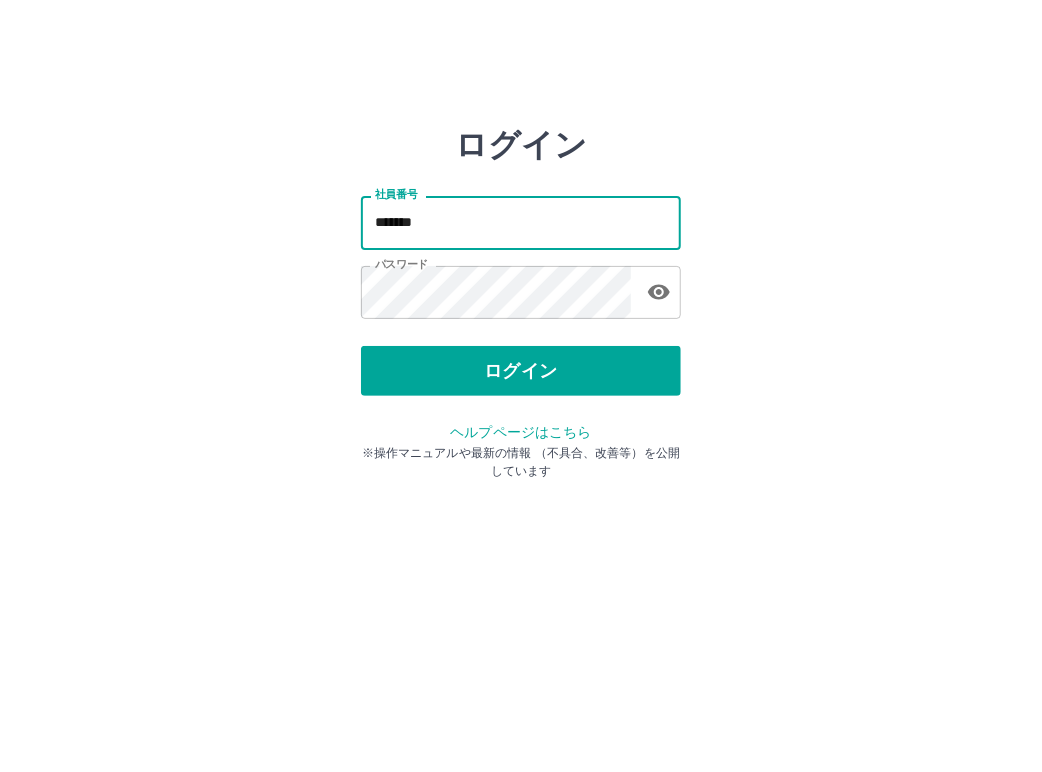 type on "*******" 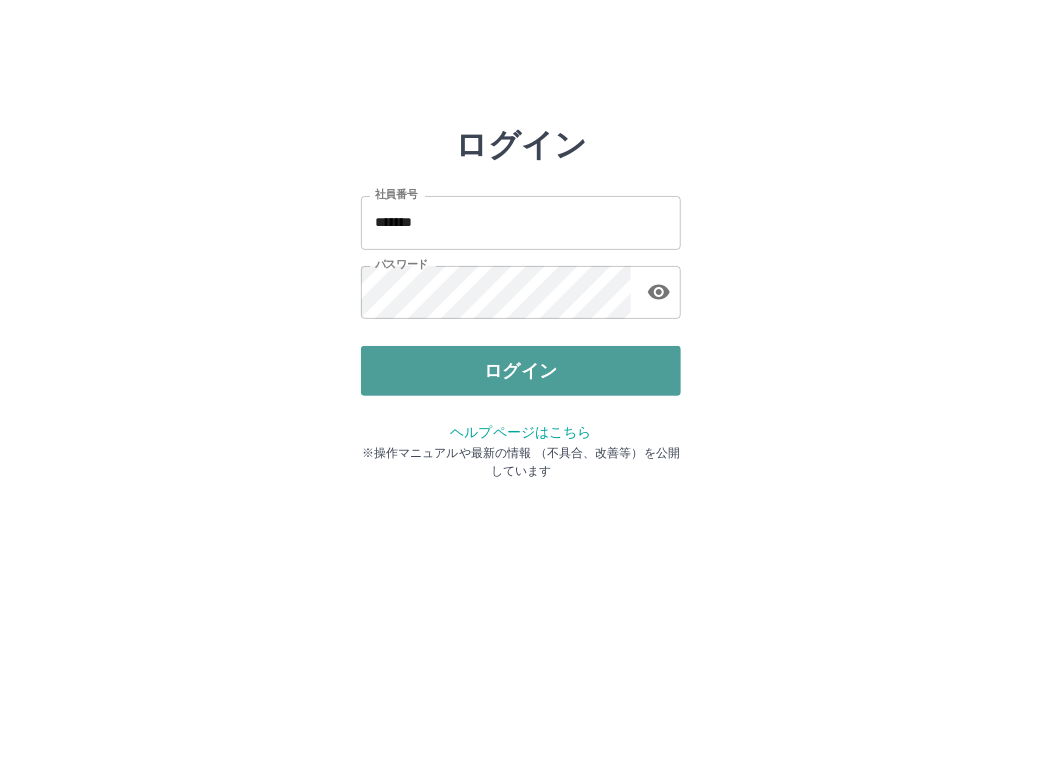 click on "ログイン" at bounding box center (521, 371) 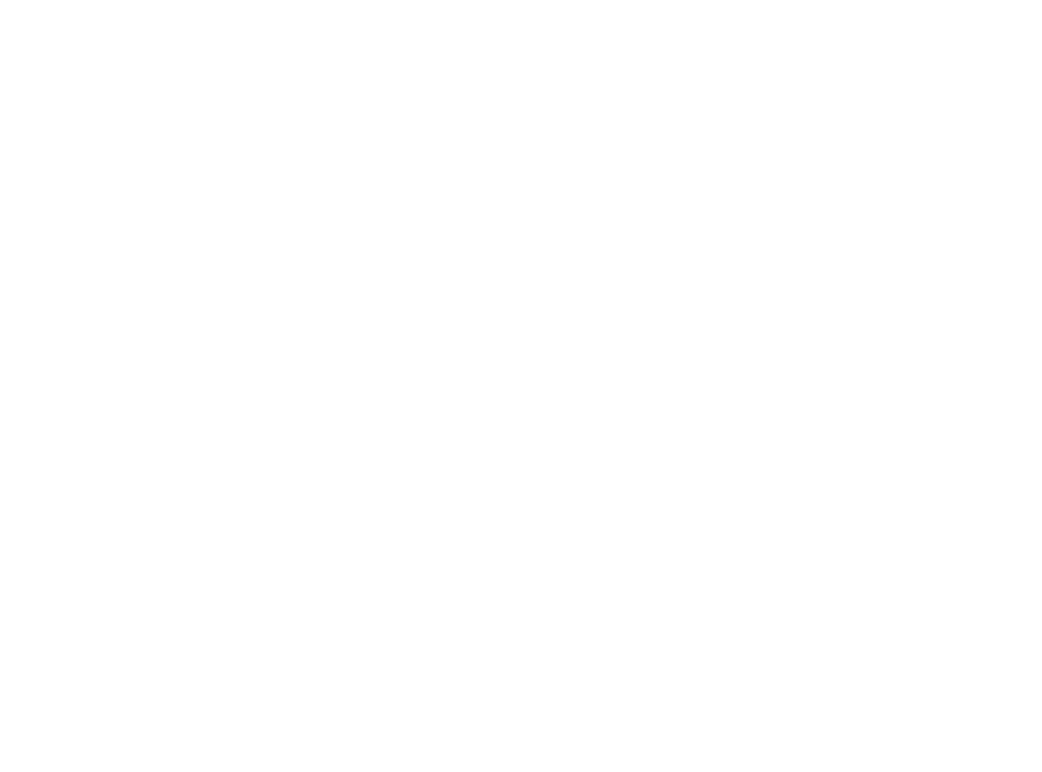 scroll, scrollTop: 0, scrollLeft: 0, axis: both 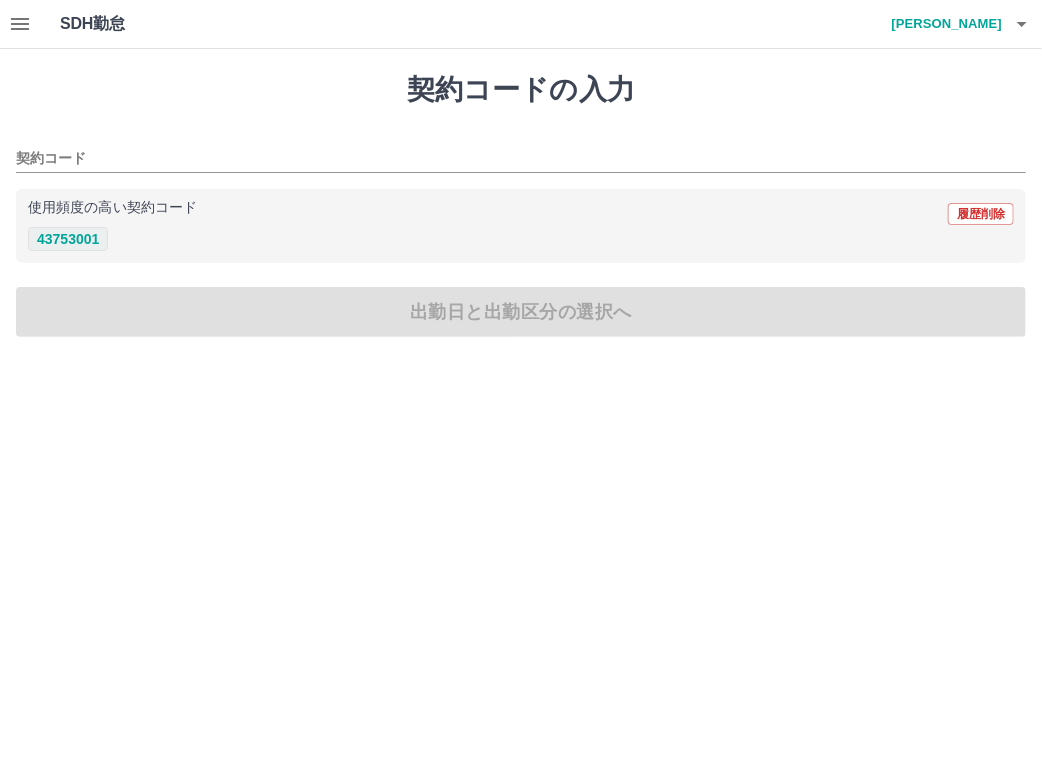 click on "43753001" at bounding box center (68, 239) 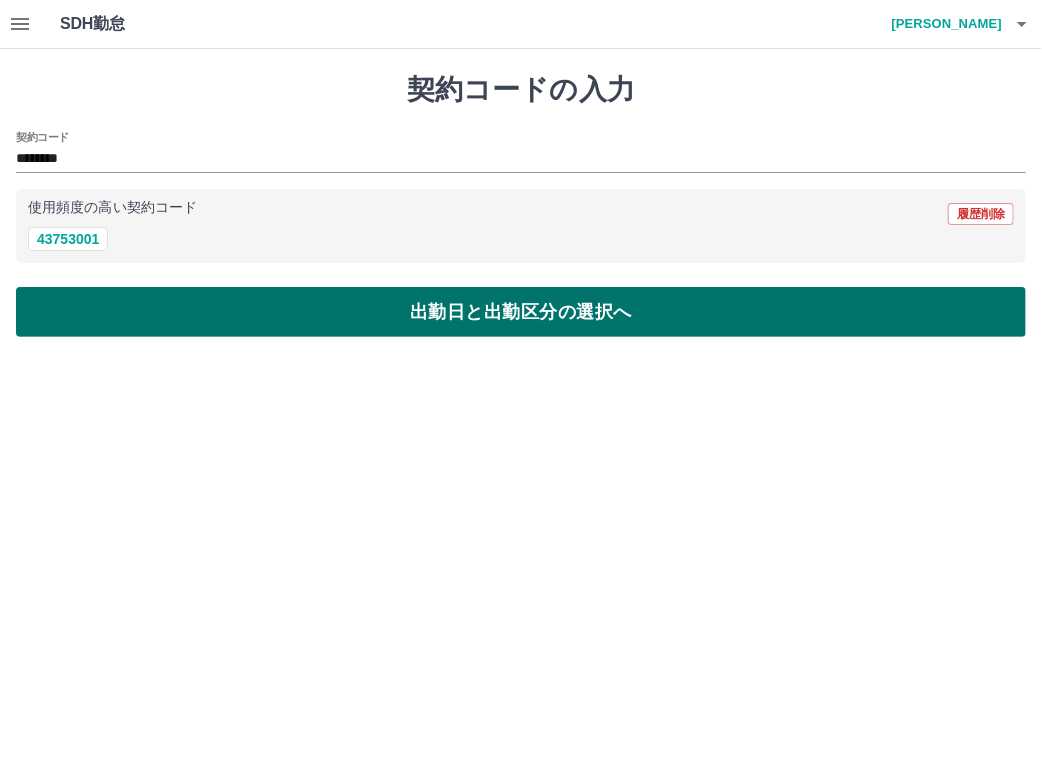 click on "出勤日と出勤区分の選択へ" at bounding box center (521, 312) 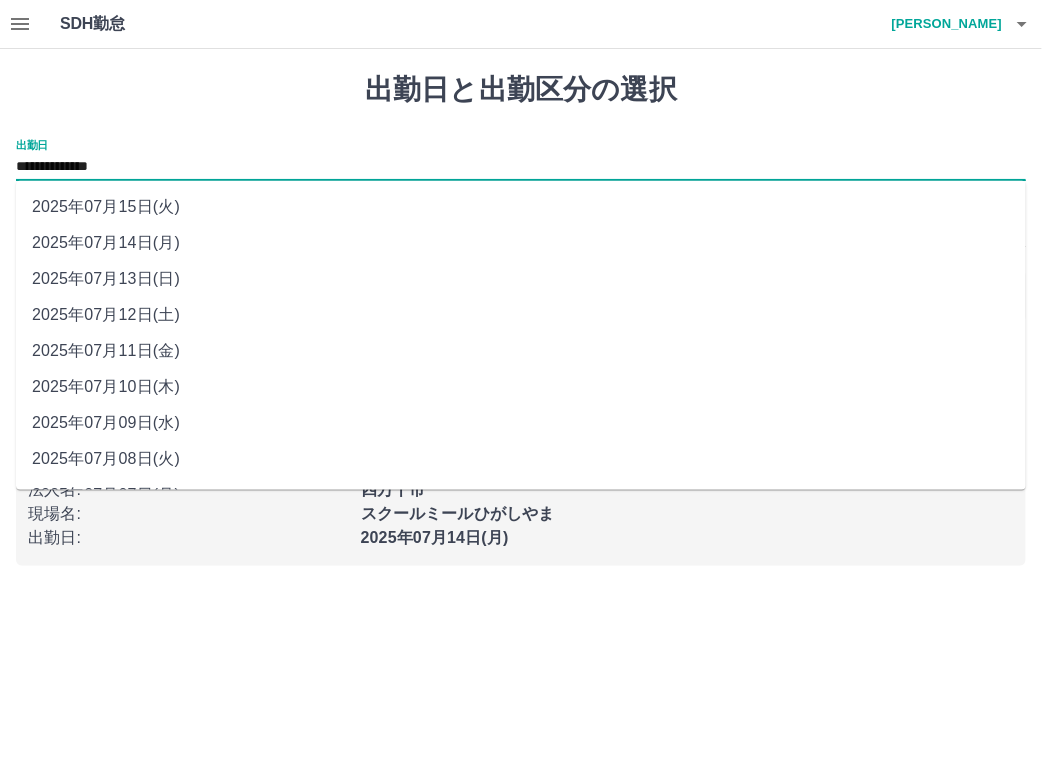 click on "**********" at bounding box center (521, 167) 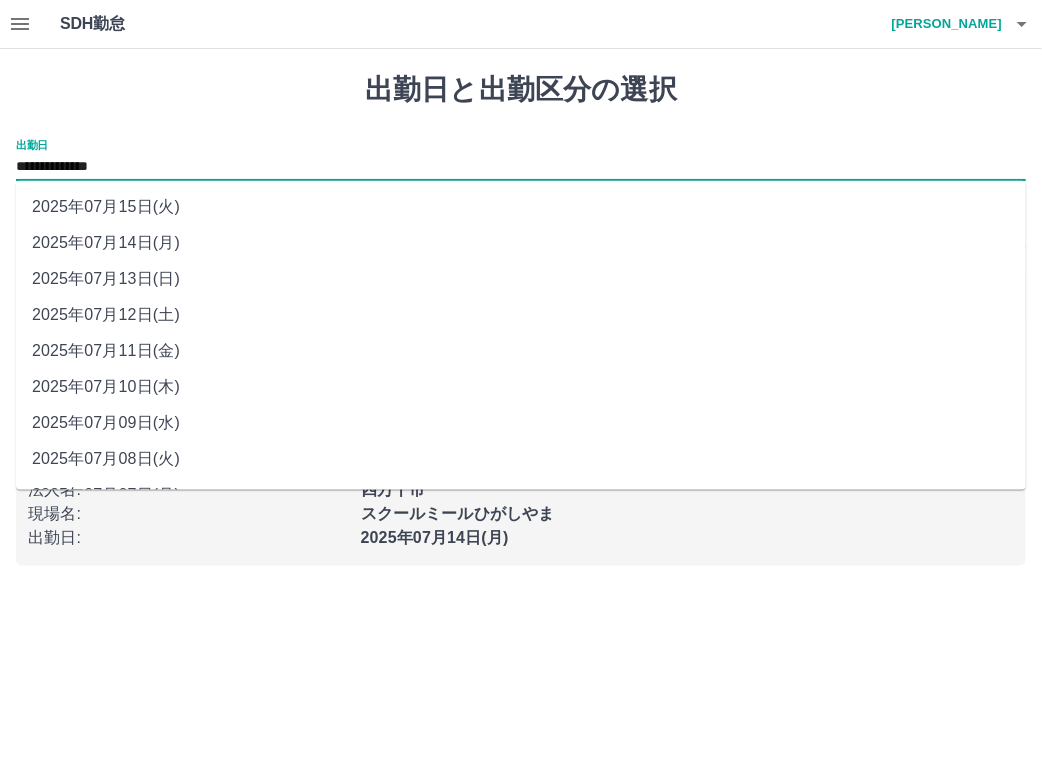 click on "2025年07月08日(火)" at bounding box center [521, 459] 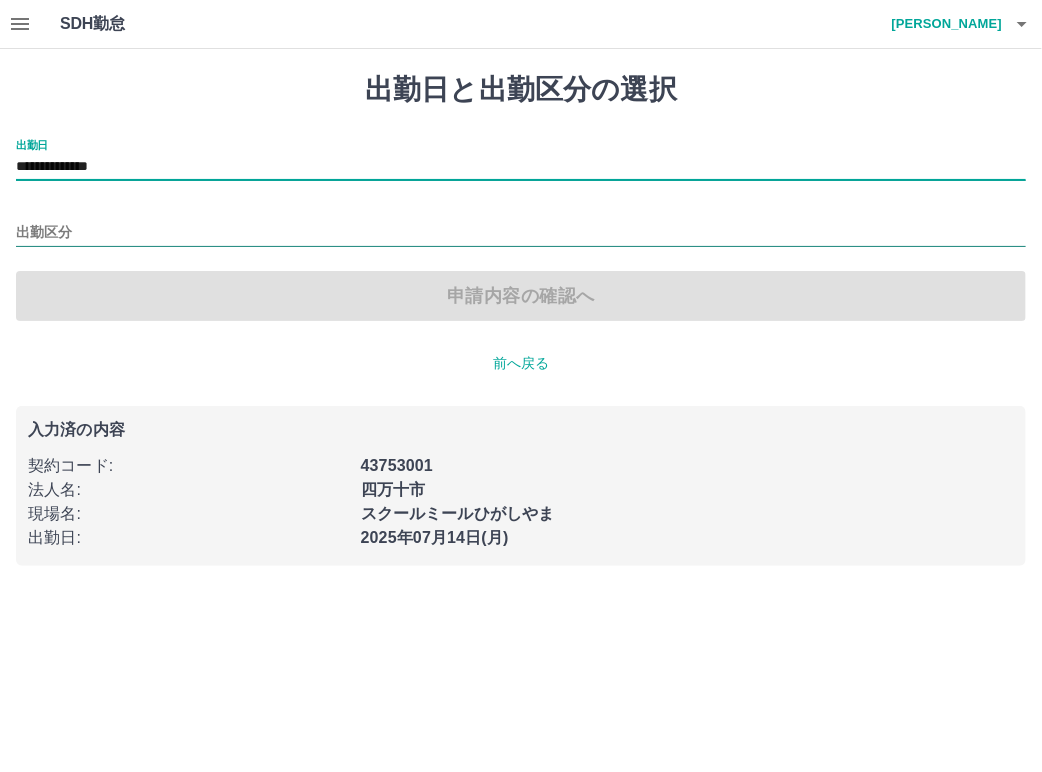 click on "出勤区分" at bounding box center (521, 233) 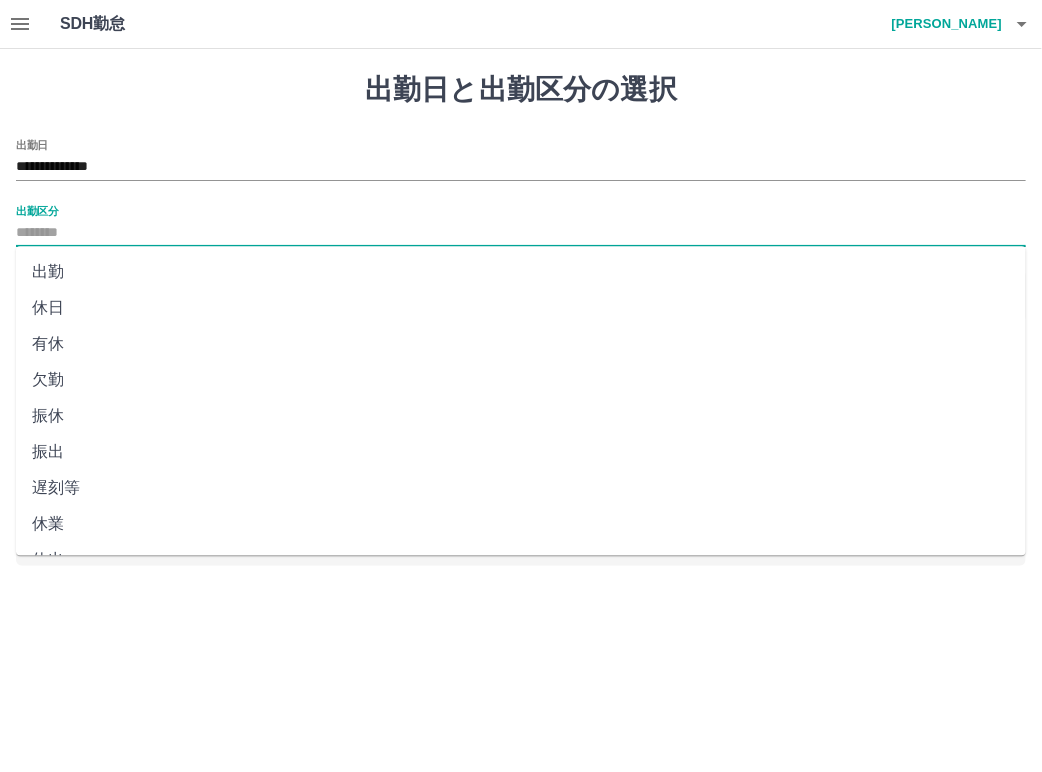 click on "出勤" at bounding box center [521, 272] 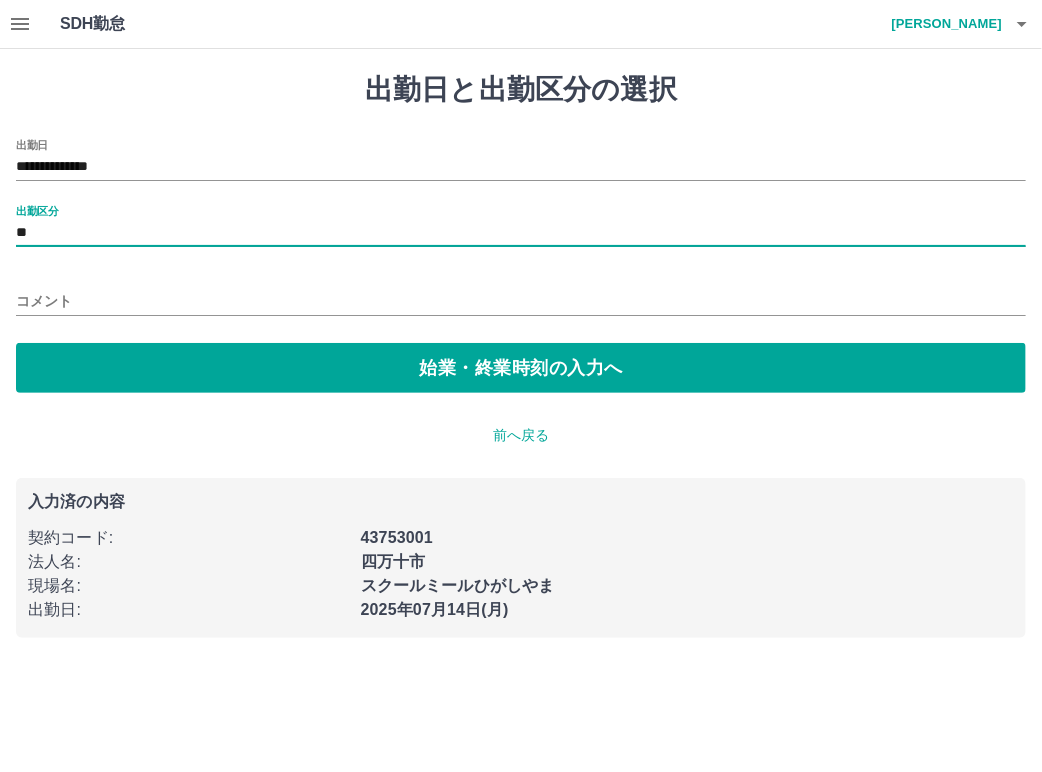 click on "コメント" at bounding box center (521, 301) 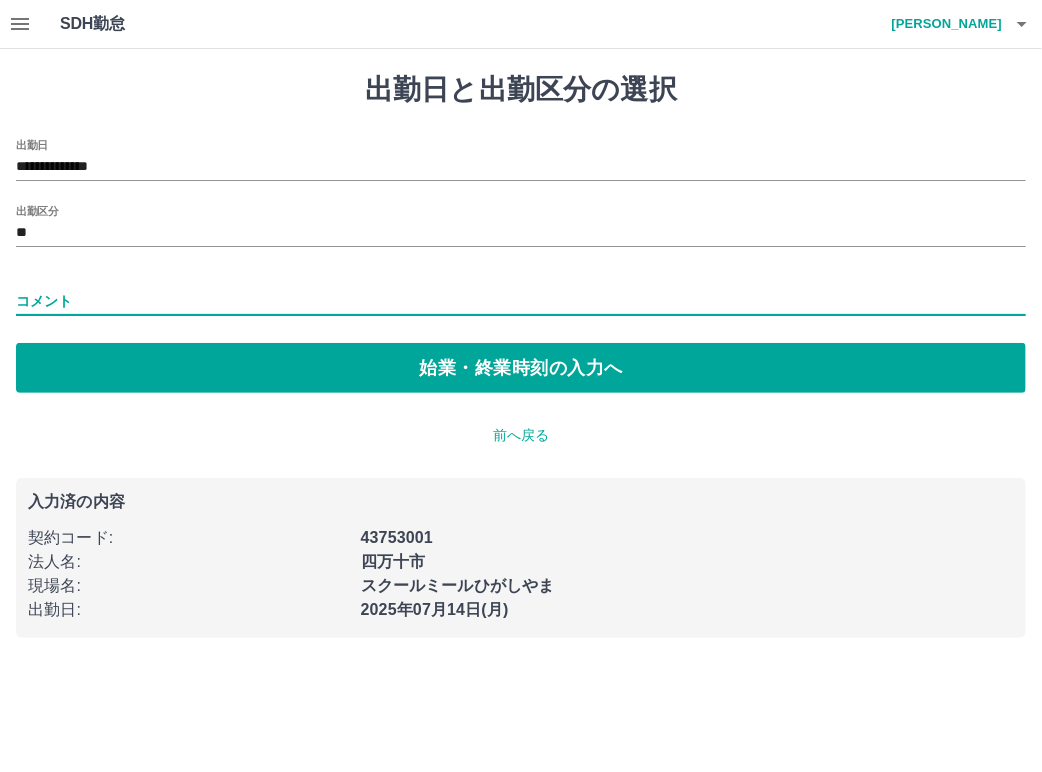 type on "*" 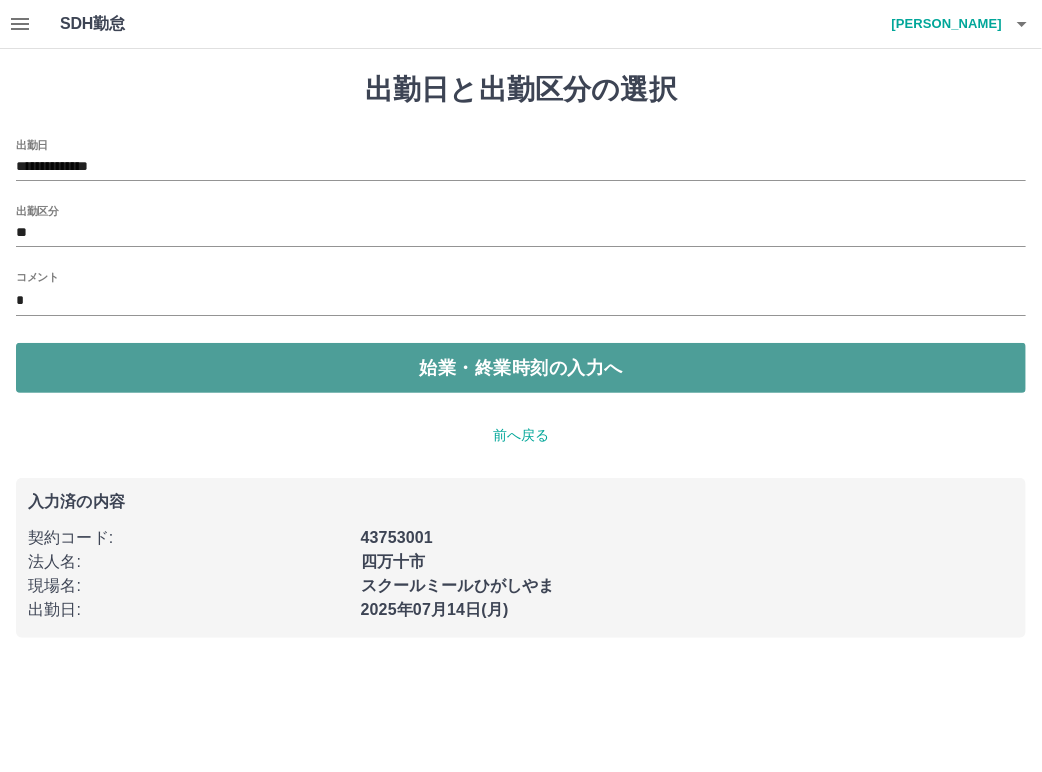 click on "始業・終業時刻の入力へ" at bounding box center (521, 368) 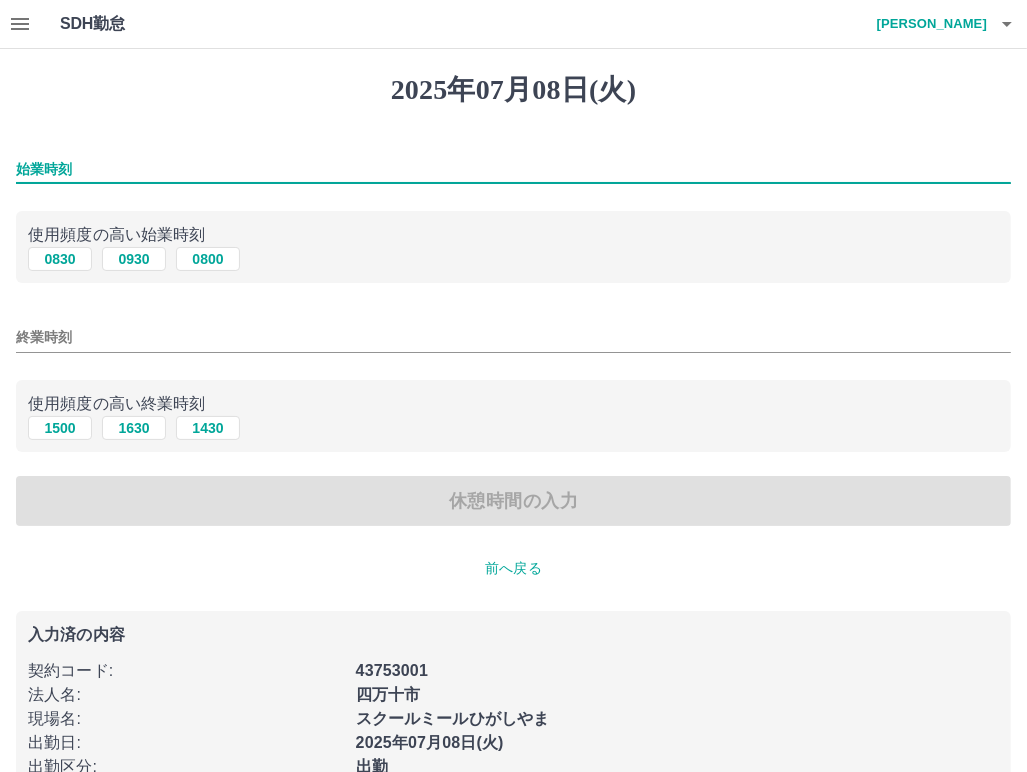 click on "始業時刻" at bounding box center [513, 169] 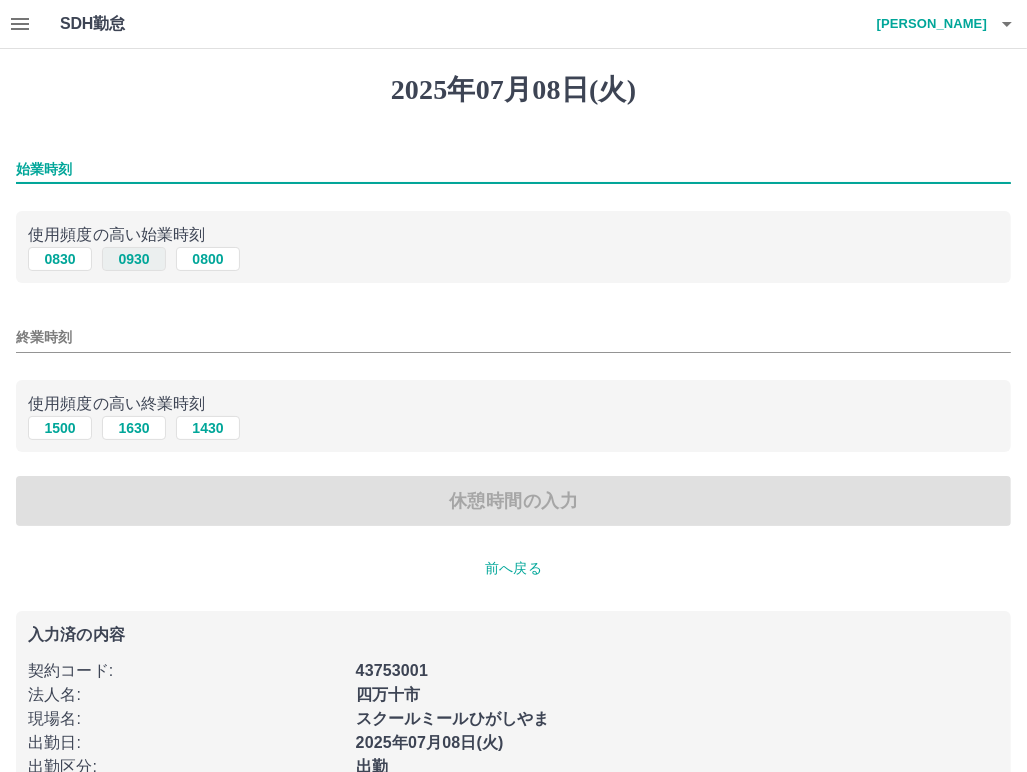type on "****" 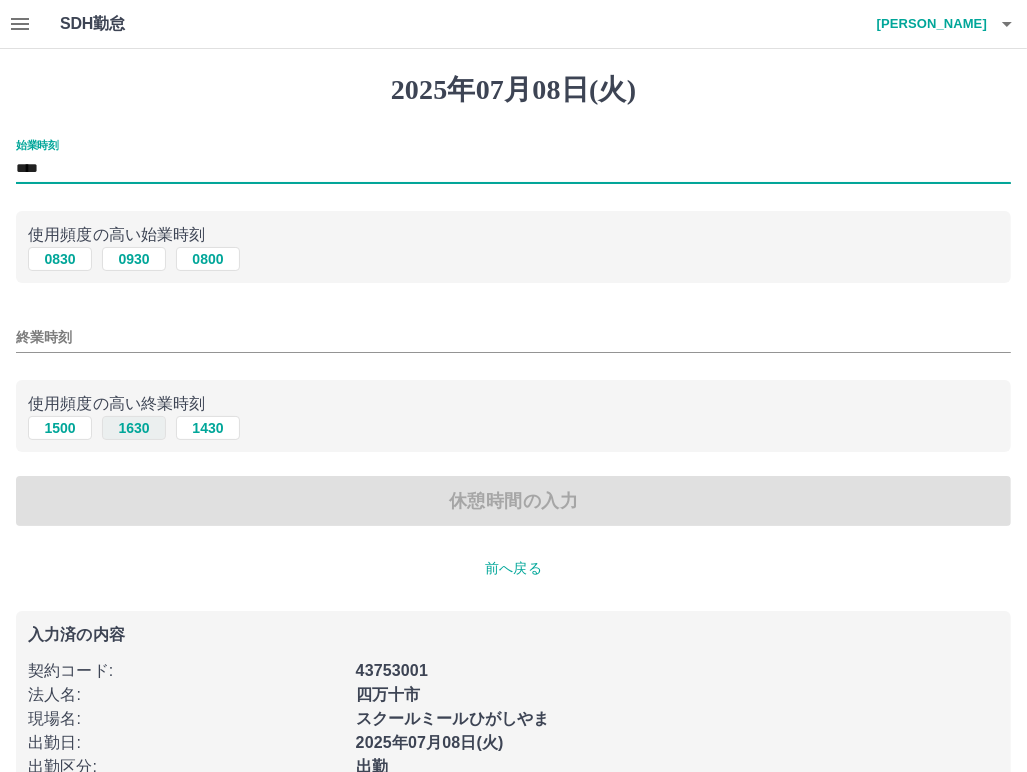 click on "1630" at bounding box center [134, 428] 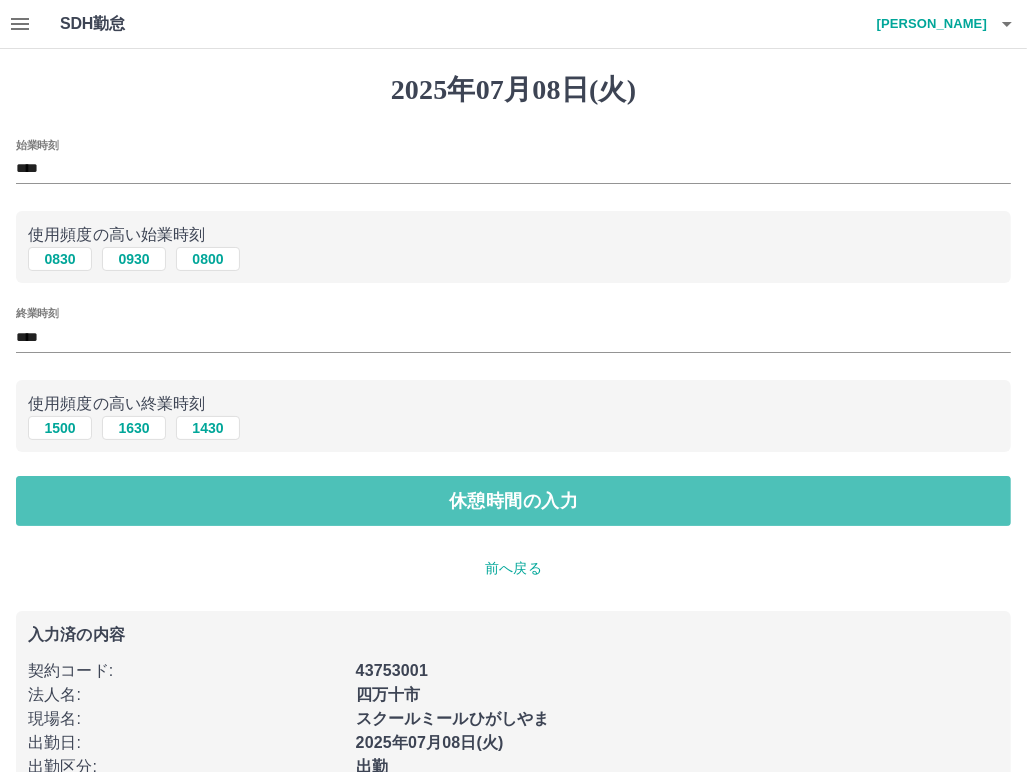 click on "休憩時間の入力" at bounding box center [513, 501] 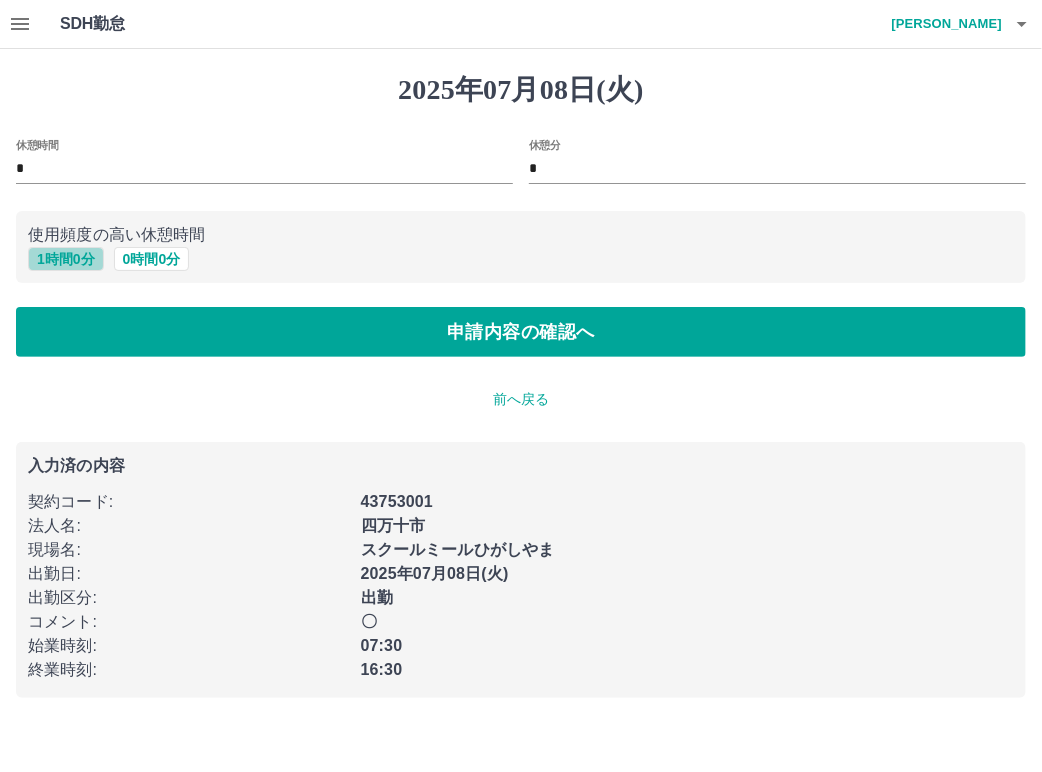 click on "1 時間 0 分" at bounding box center [66, 259] 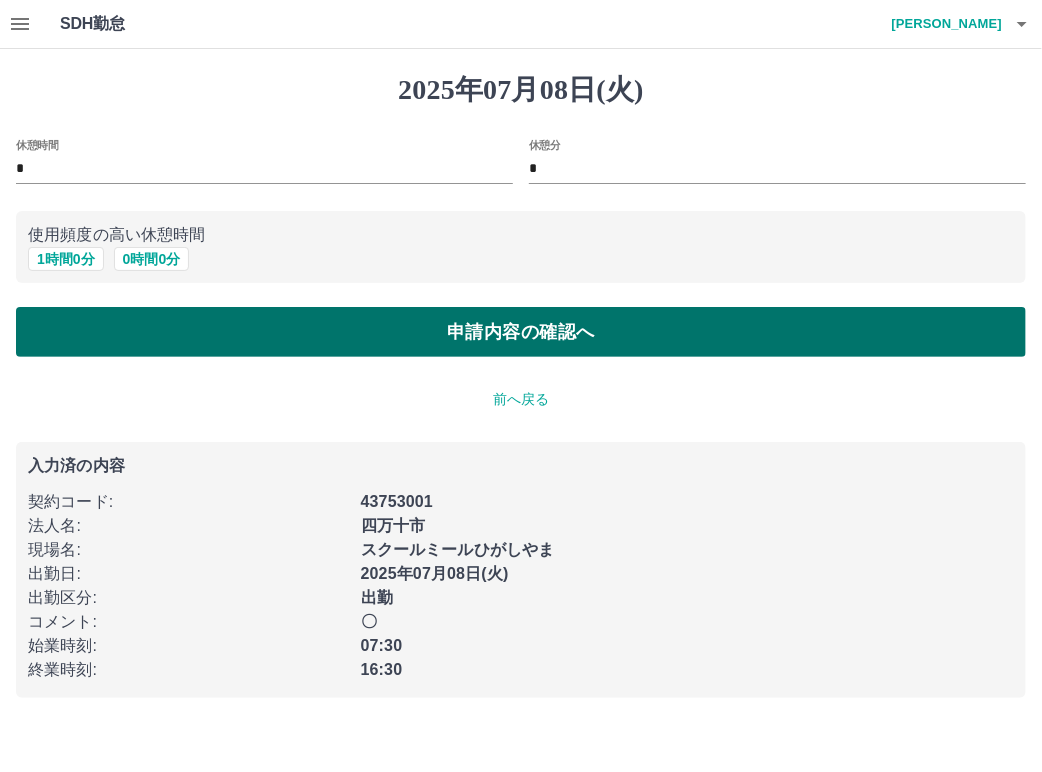 click on "申請内容の確認へ" at bounding box center [521, 332] 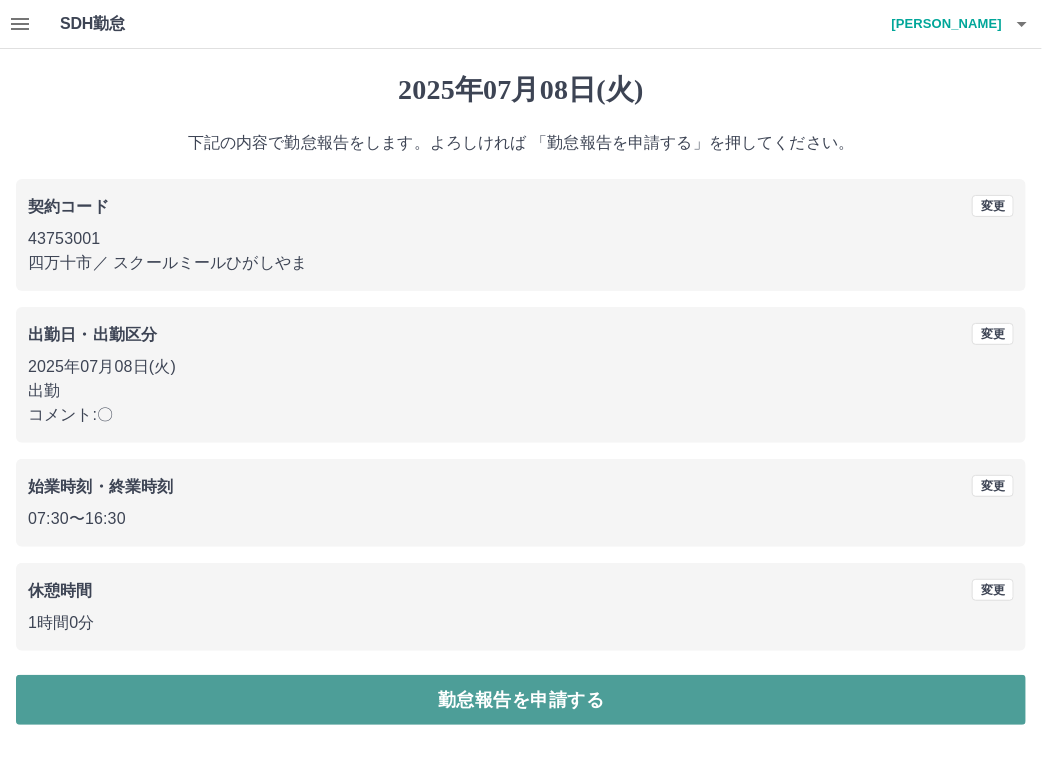 click on "勤怠報告を申請する" at bounding box center [521, 700] 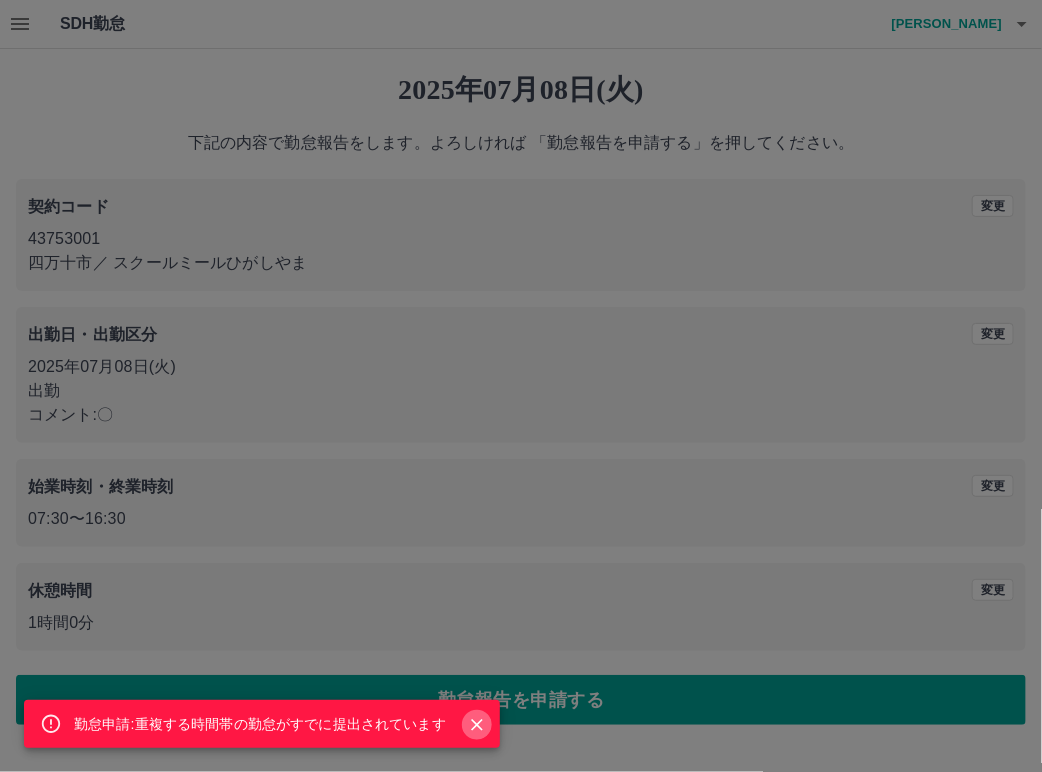 click 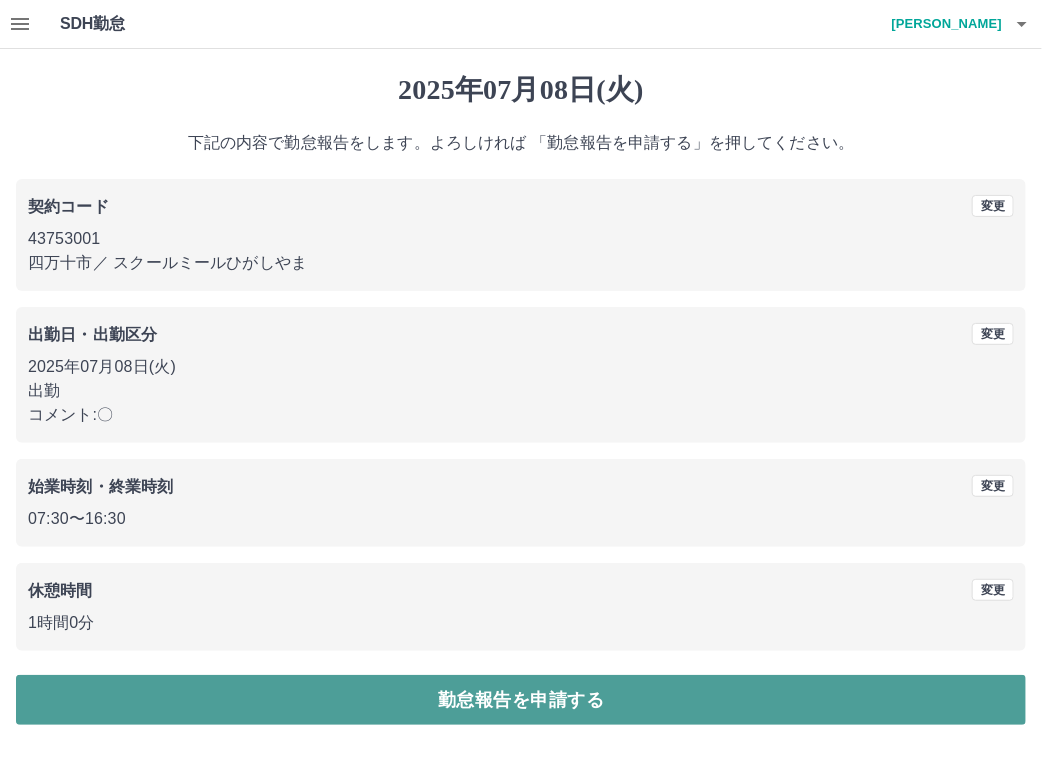 click on "勤怠報告を申請する" at bounding box center [521, 700] 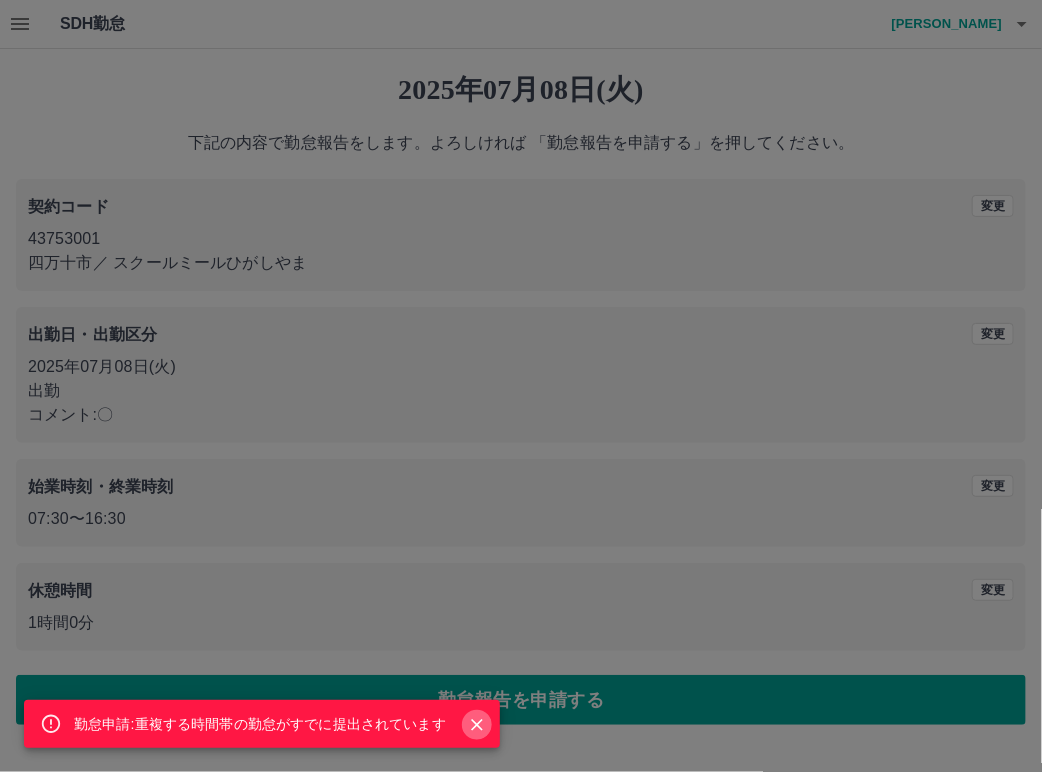 drag, startPoint x: 472, startPoint y: 722, endPoint x: 457, endPoint y: 708, distance: 20.518284 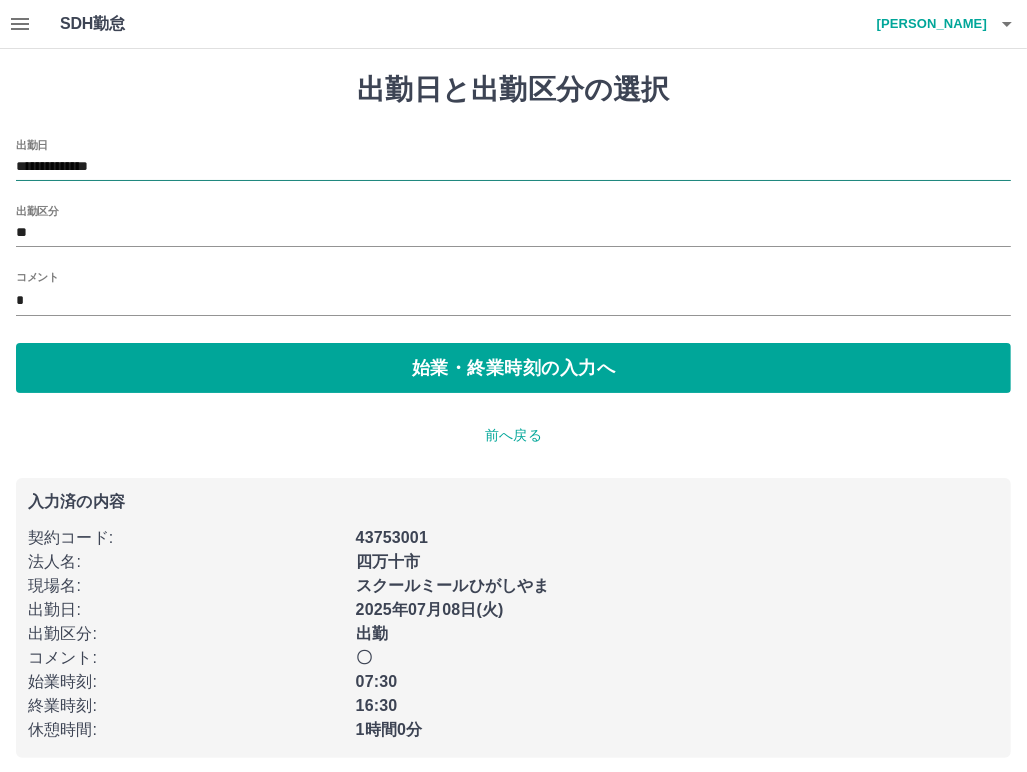 click on "**********" at bounding box center [513, 167] 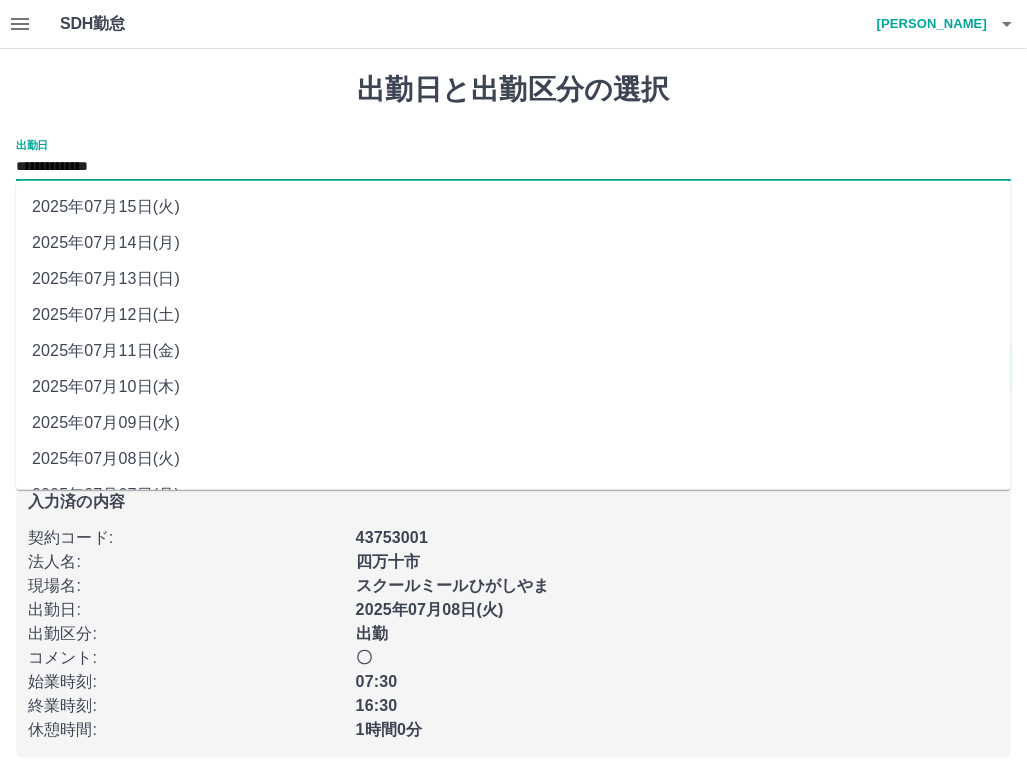 click on "2025年07月10日(木)" at bounding box center (513, 387) 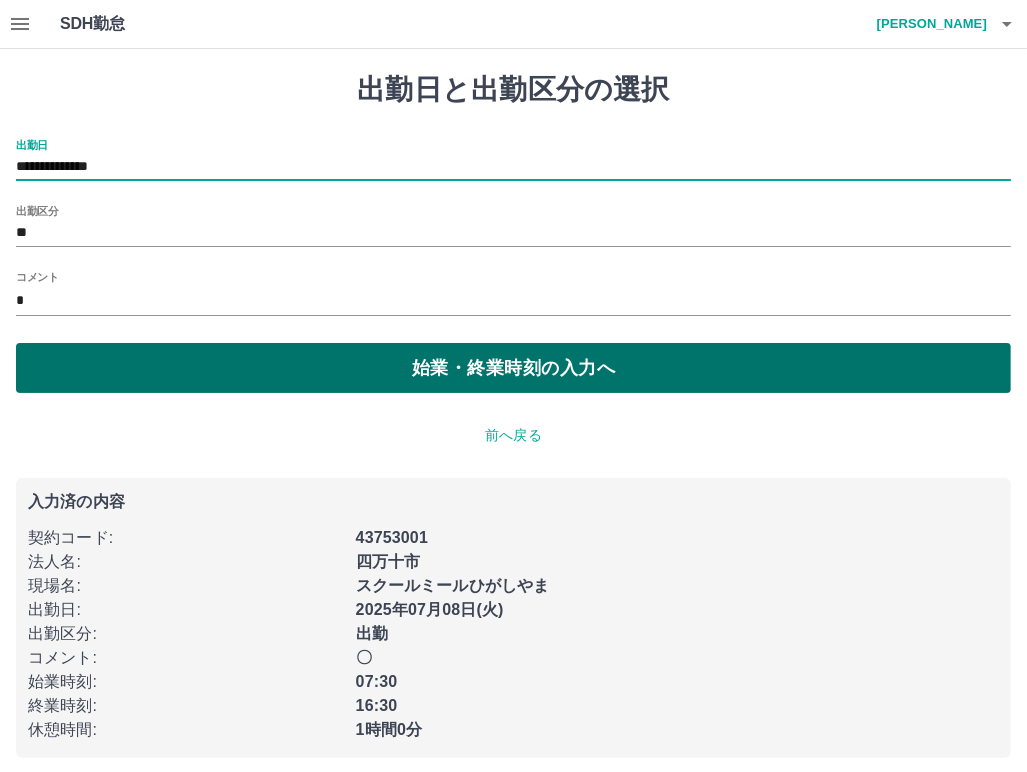 click on "始業・終業時刻の入力へ" at bounding box center [513, 368] 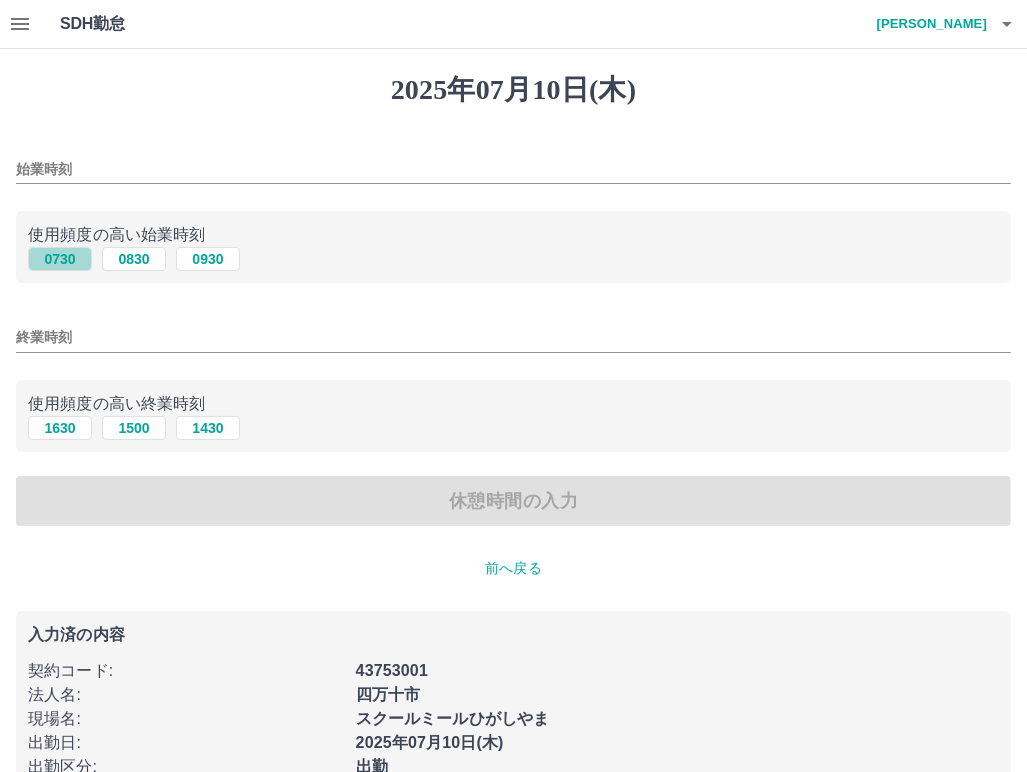 click on "0730" at bounding box center (60, 259) 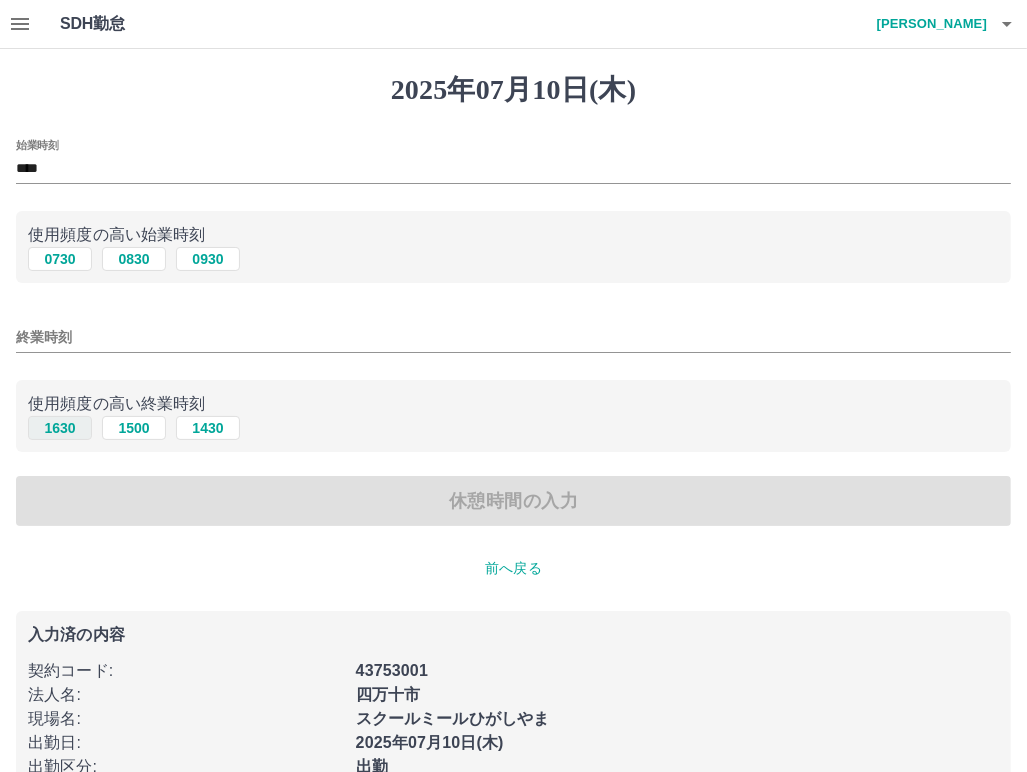 click on "1630" at bounding box center [60, 428] 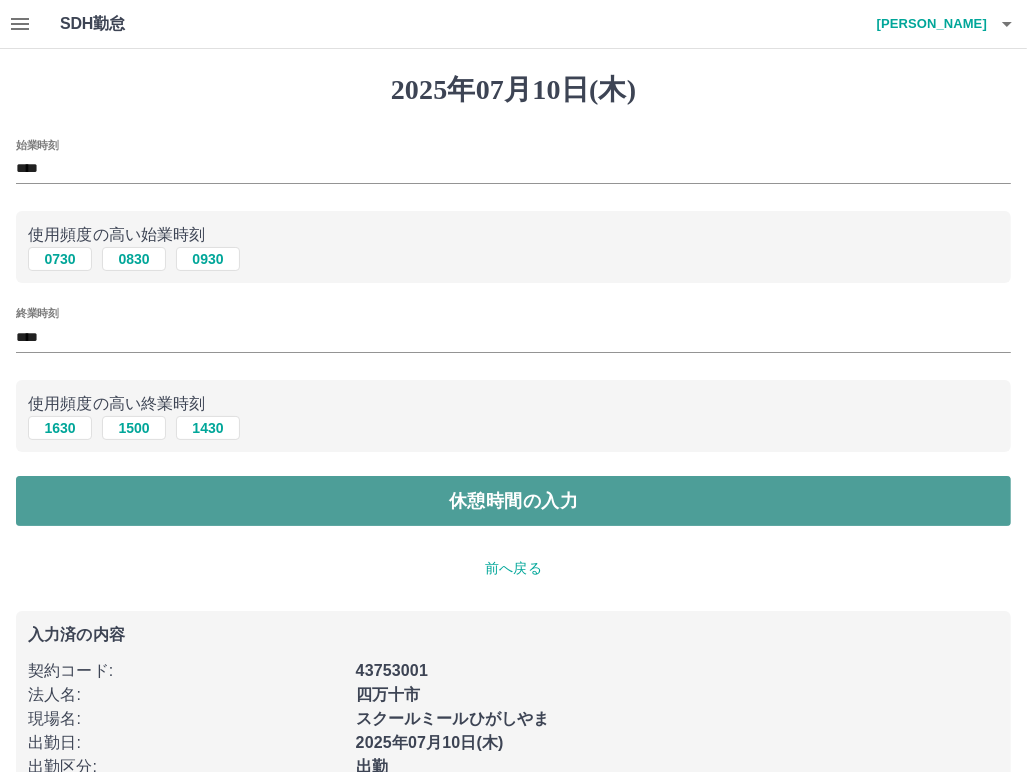 click on "休憩時間の入力" at bounding box center [513, 501] 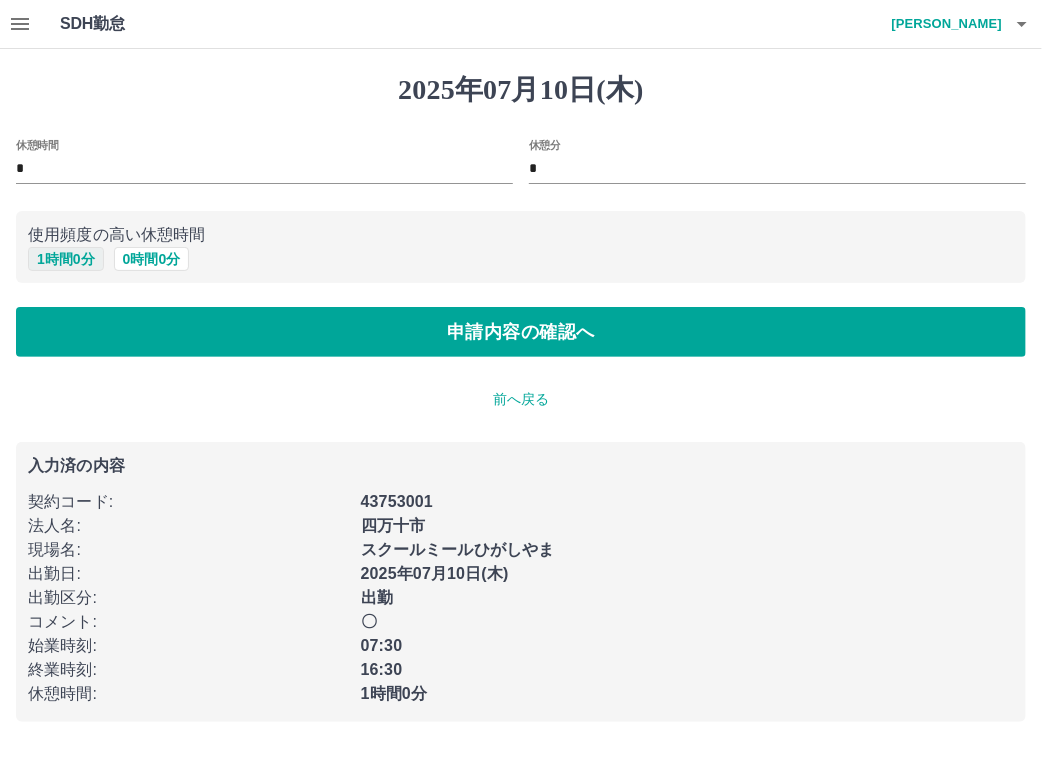 click on "1 時間 0 分" at bounding box center [66, 259] 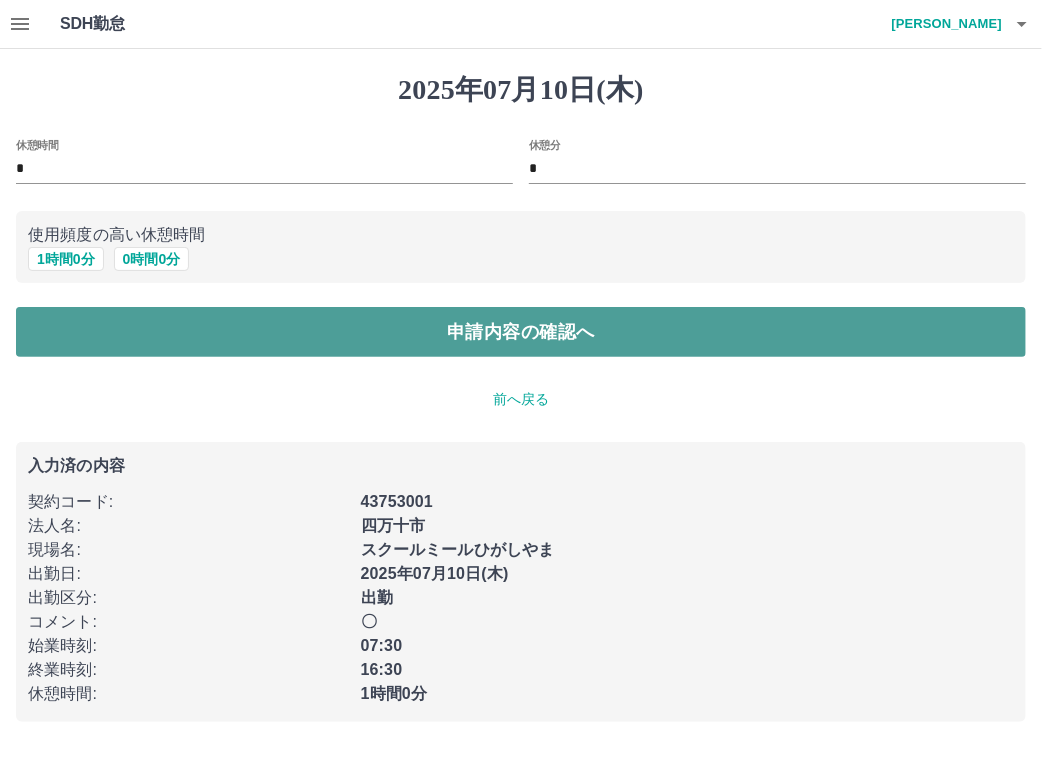 click on "申請内容の確認へ" at bounding box center (521, 332) 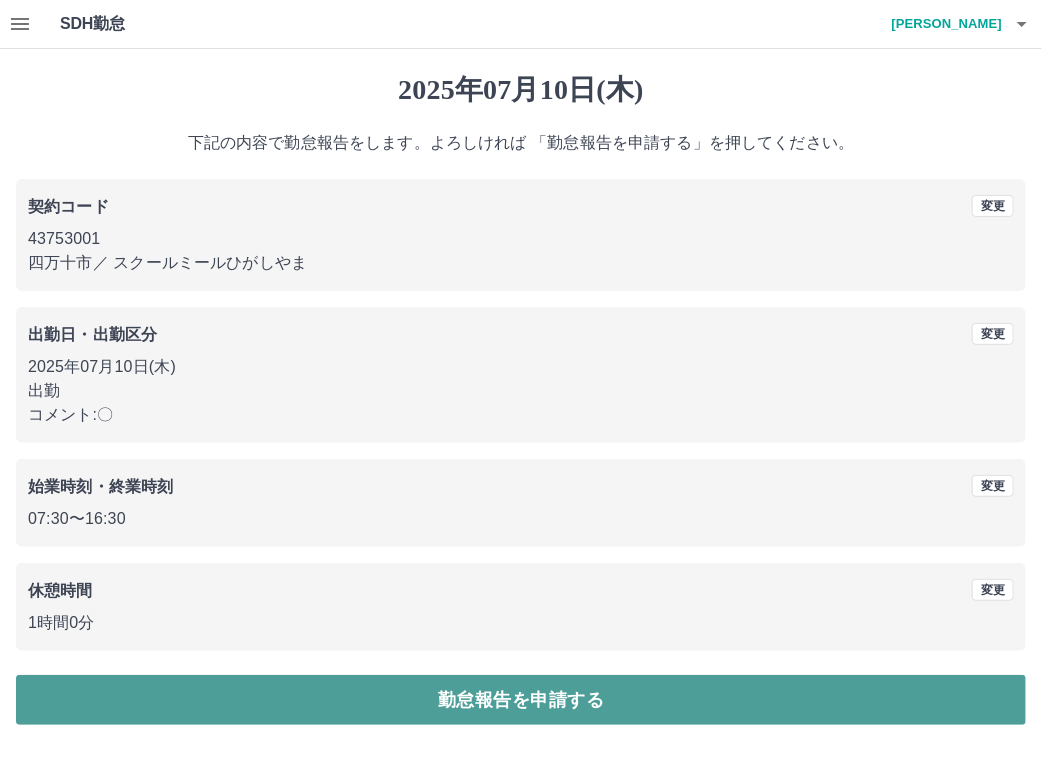 click on "勤怠報告を申請する" at bounding box center [521, 700] 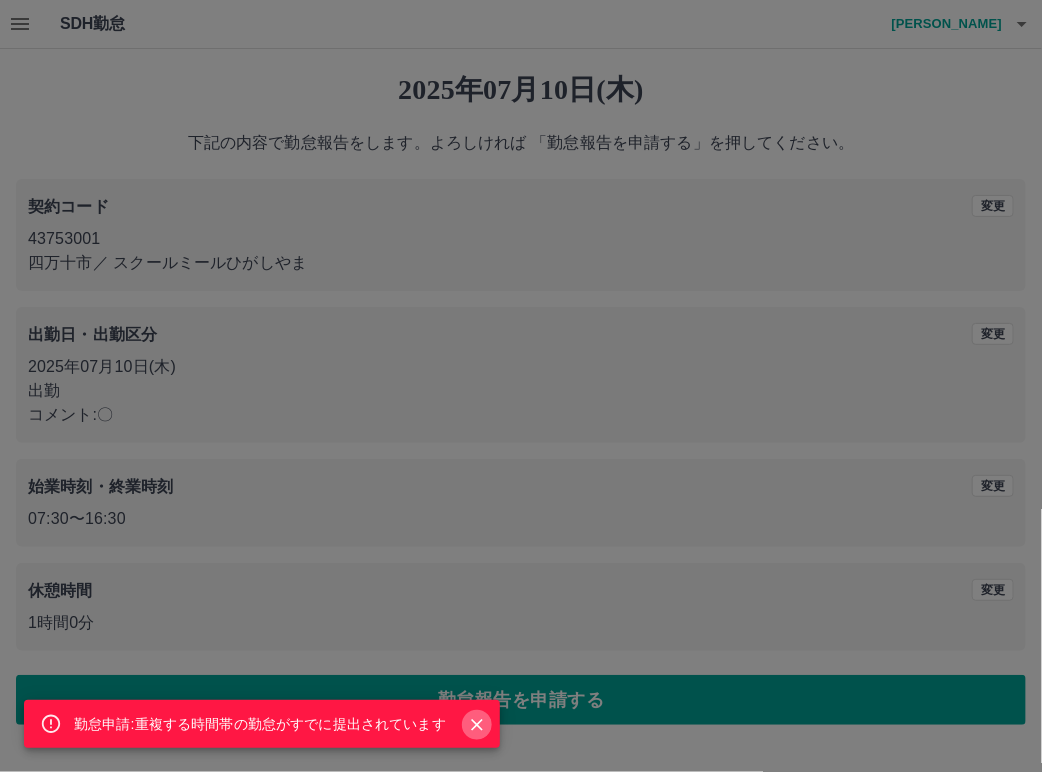 click 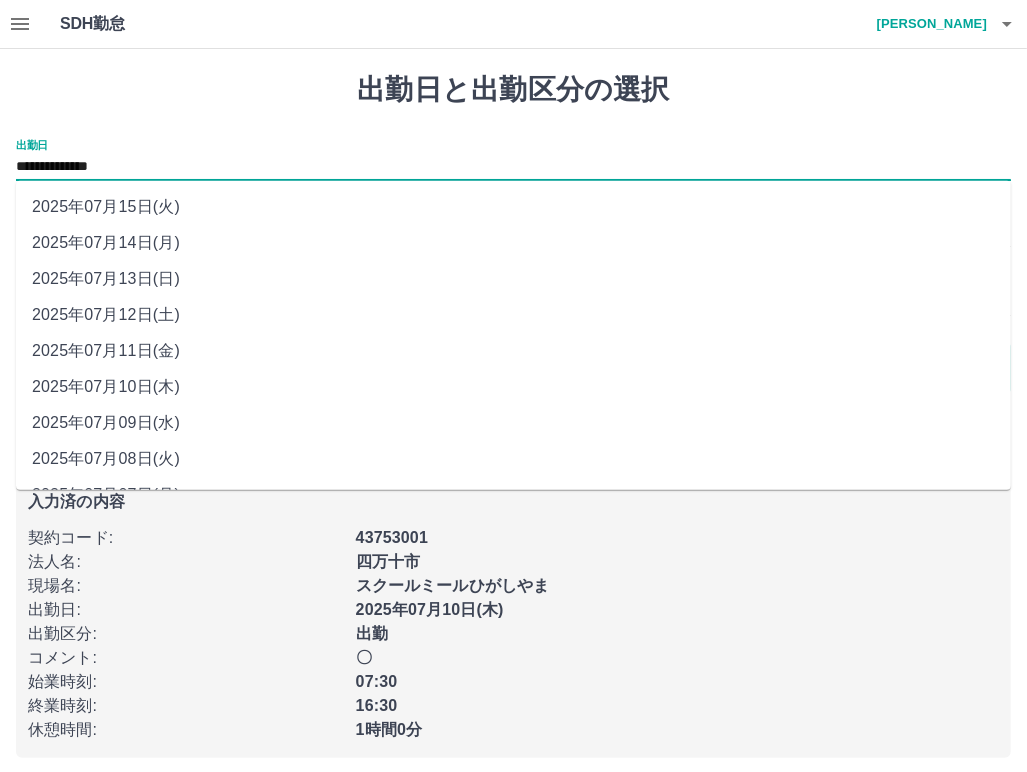 click on "**********" at bounding box center (513, 167) 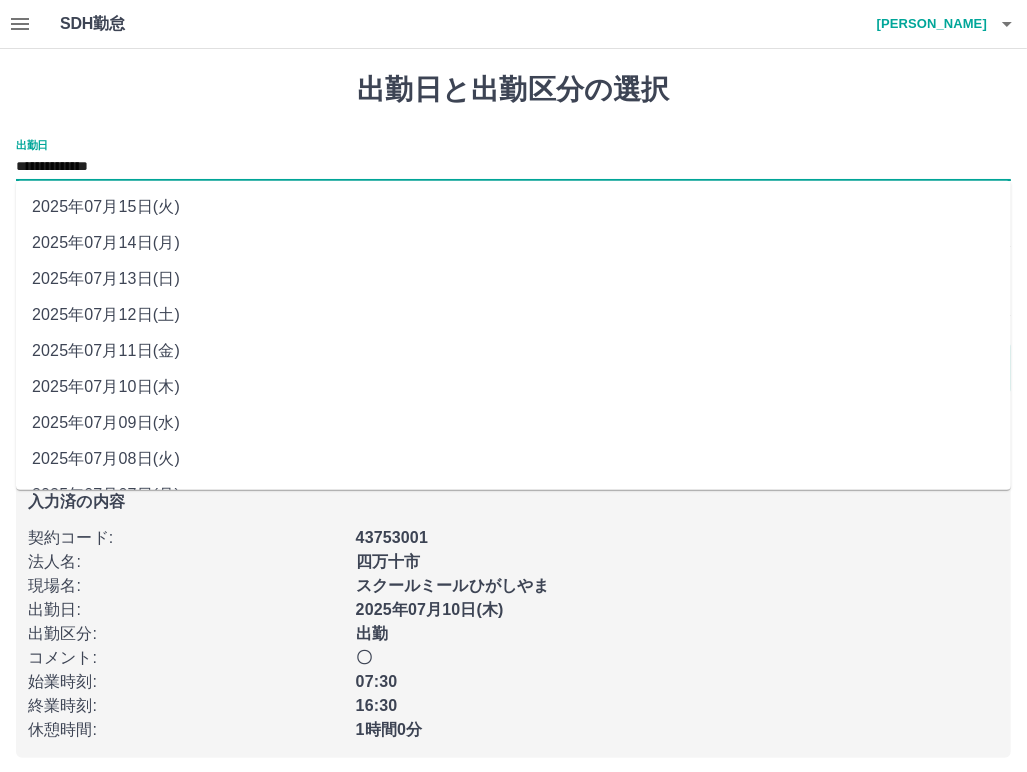 click on "2025年07月11日(金)" at bounding box center [513, 351] 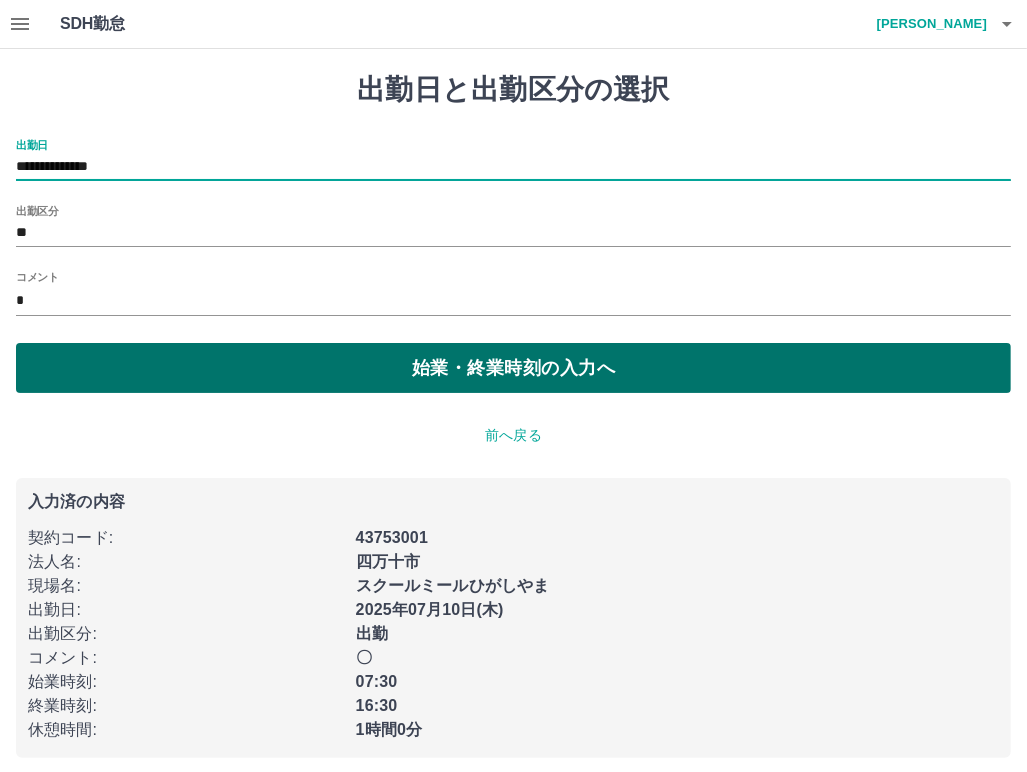 click on "始業・終業時刻の入力へ" at bounding box center (513, 368) 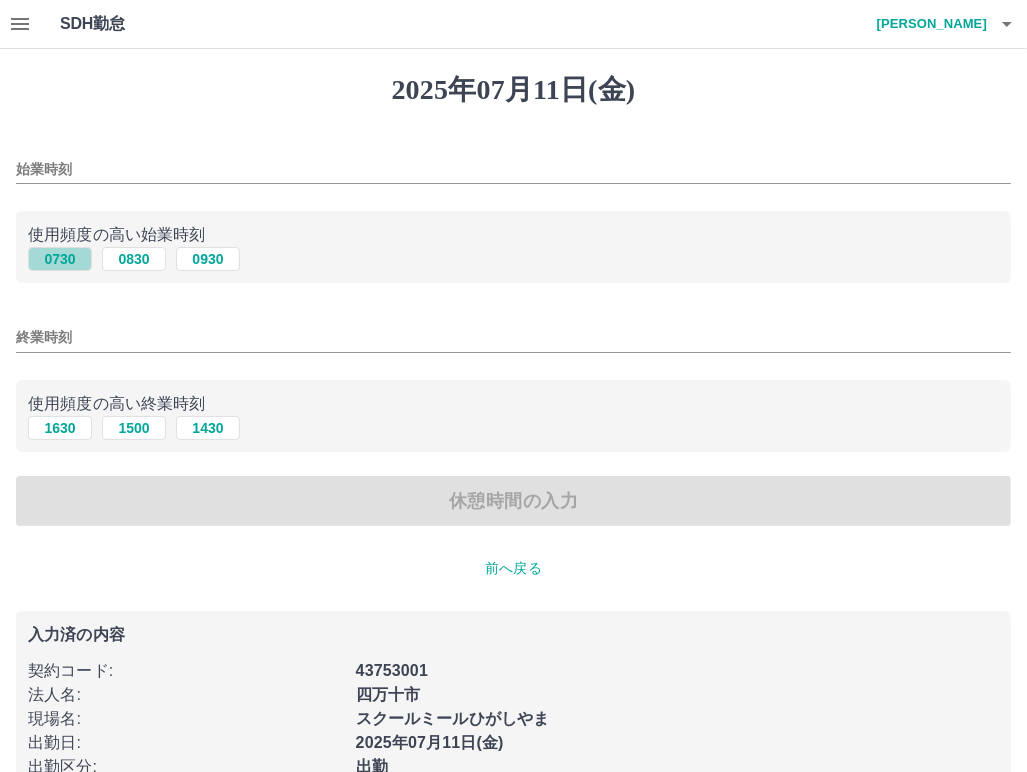 click on "0730" at bounding box center (60, 259) 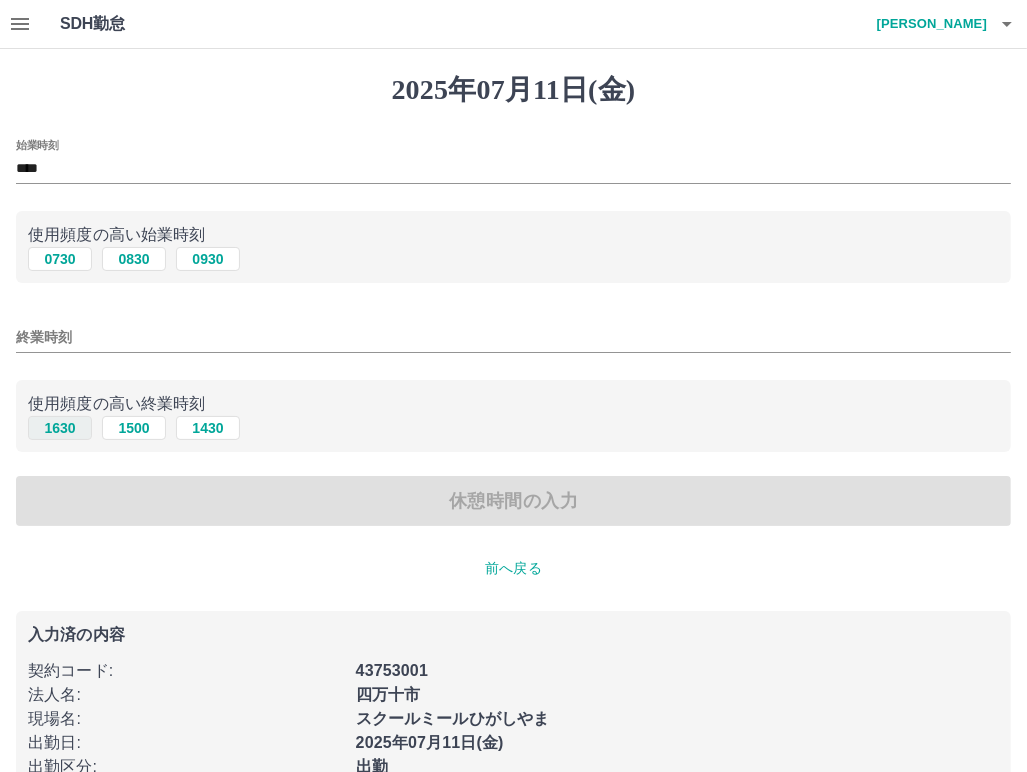 click on "1630" at bounding box center (60, 428) 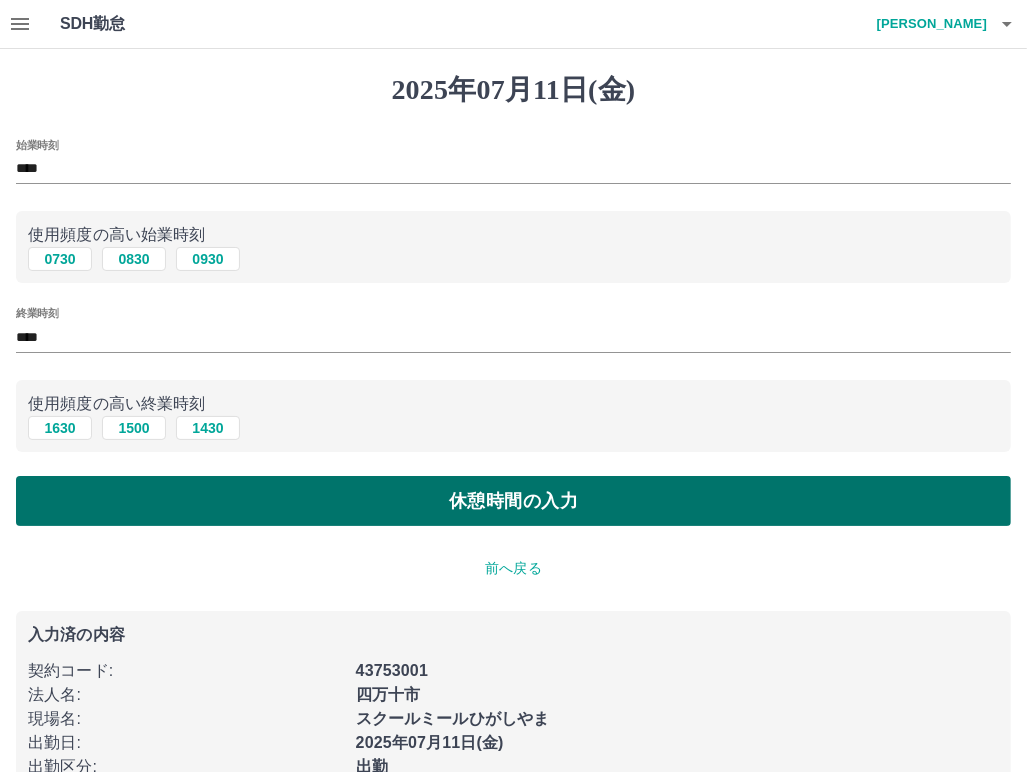 click on "休憩時間の入力" at bounding box center (513, 501) 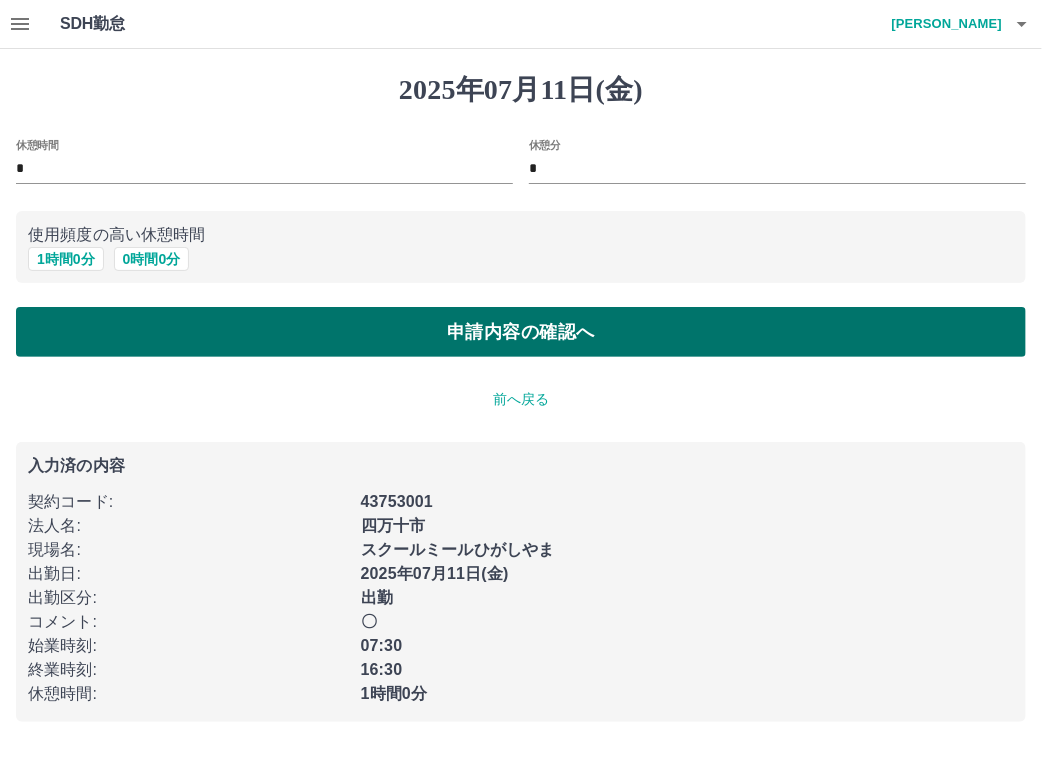 click on "申請内容の確認へ" at bounding box center [521, 332] 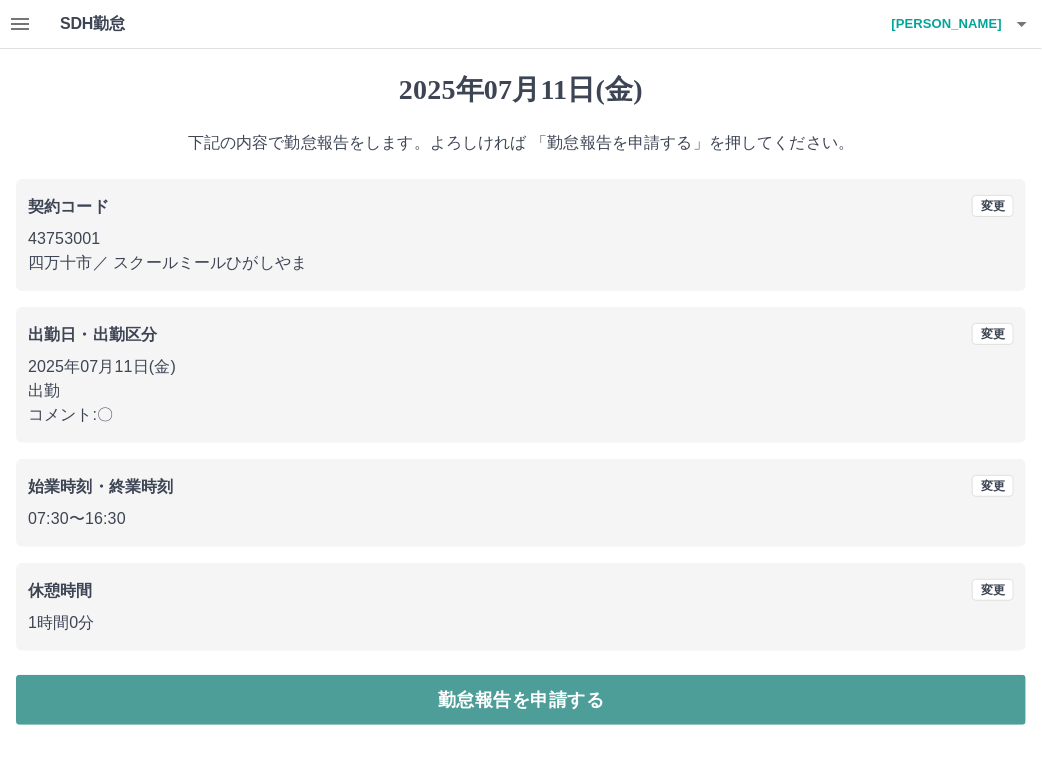 click on "勤怠報告を申請する" at bounding box center [521, 700] 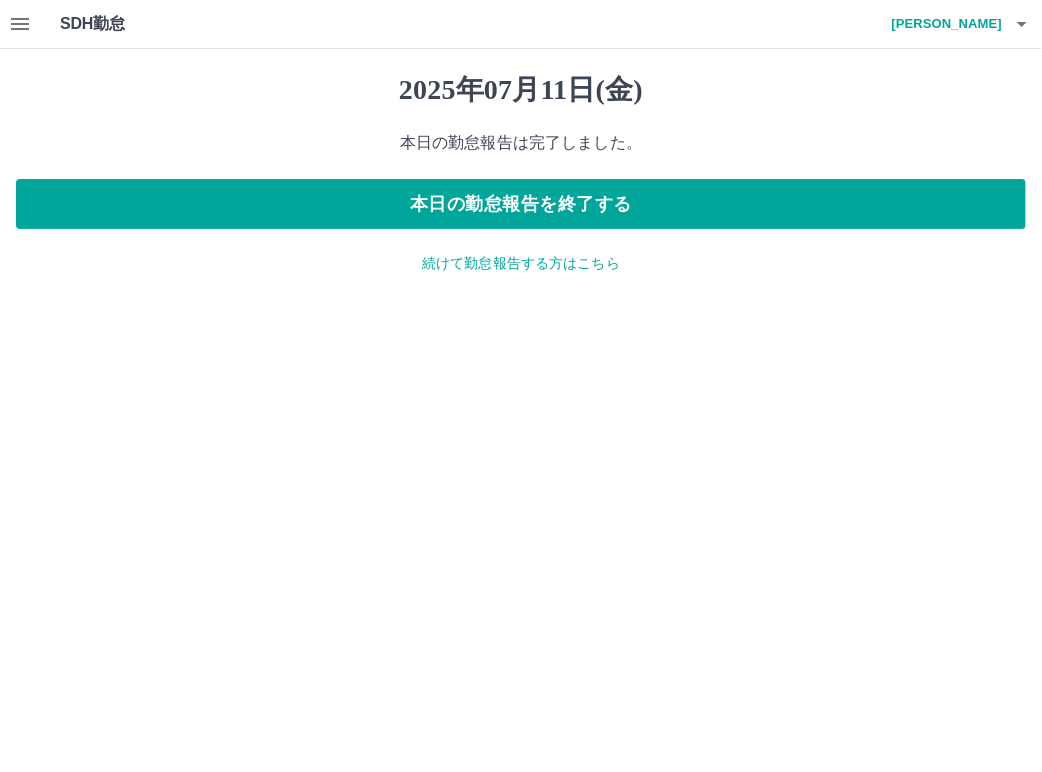 click on "続けて勤怠報告する方はこちら" at bounding box center [521, 263] 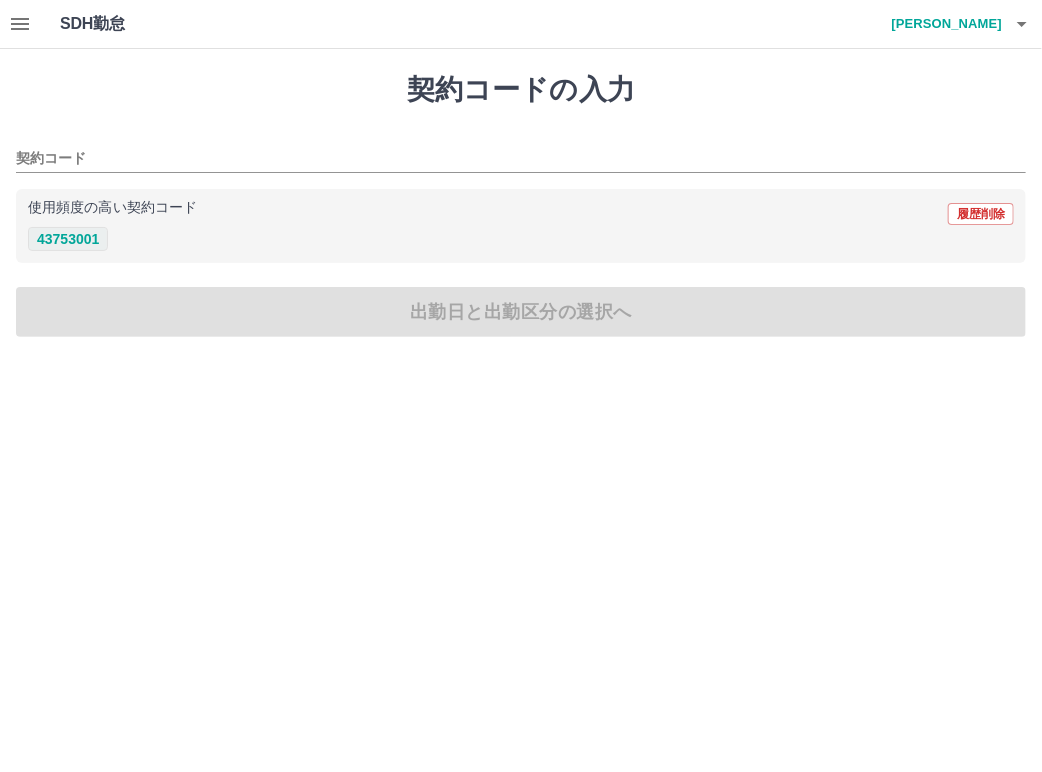 click on "43753001" at bounding box center (68, 239) 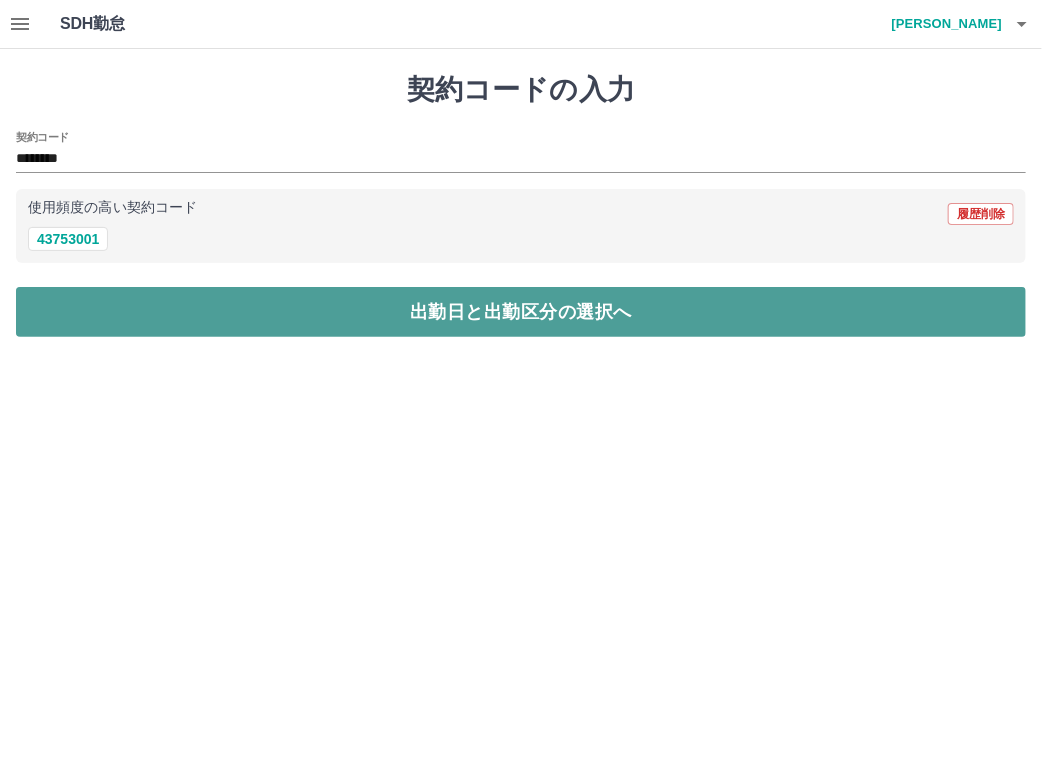 click on "出勤日と出勤区分の選択へ" at bounding box center (521, 312) 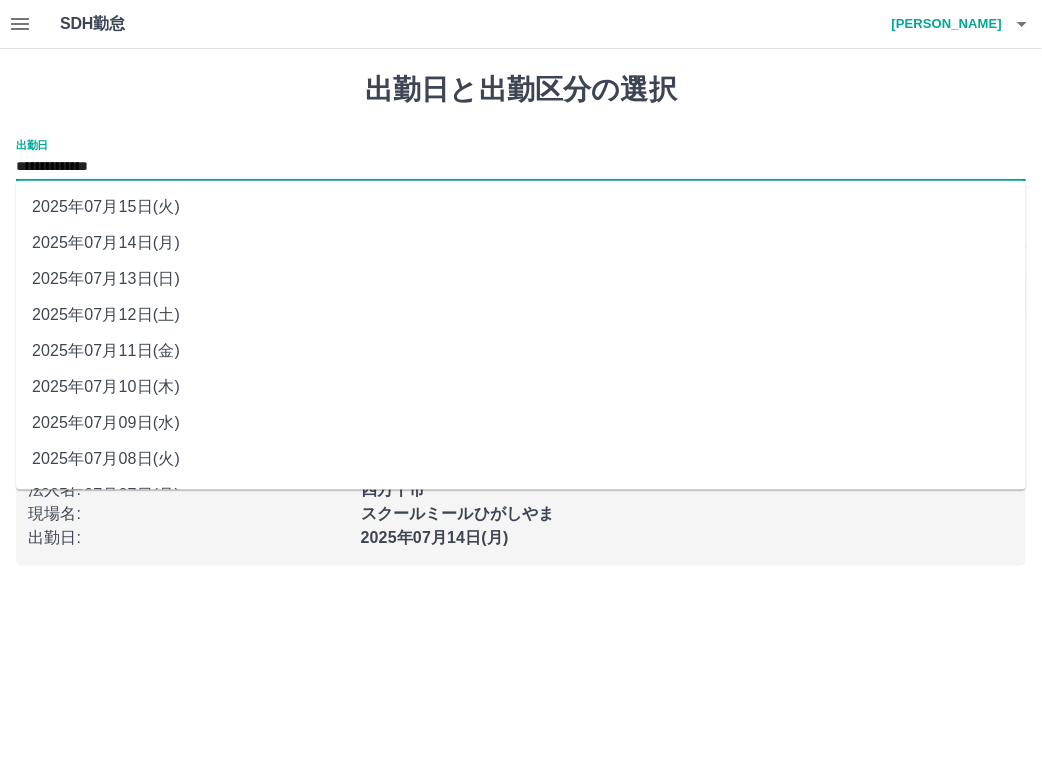 click on "**********" at bounding box center [521, 167] 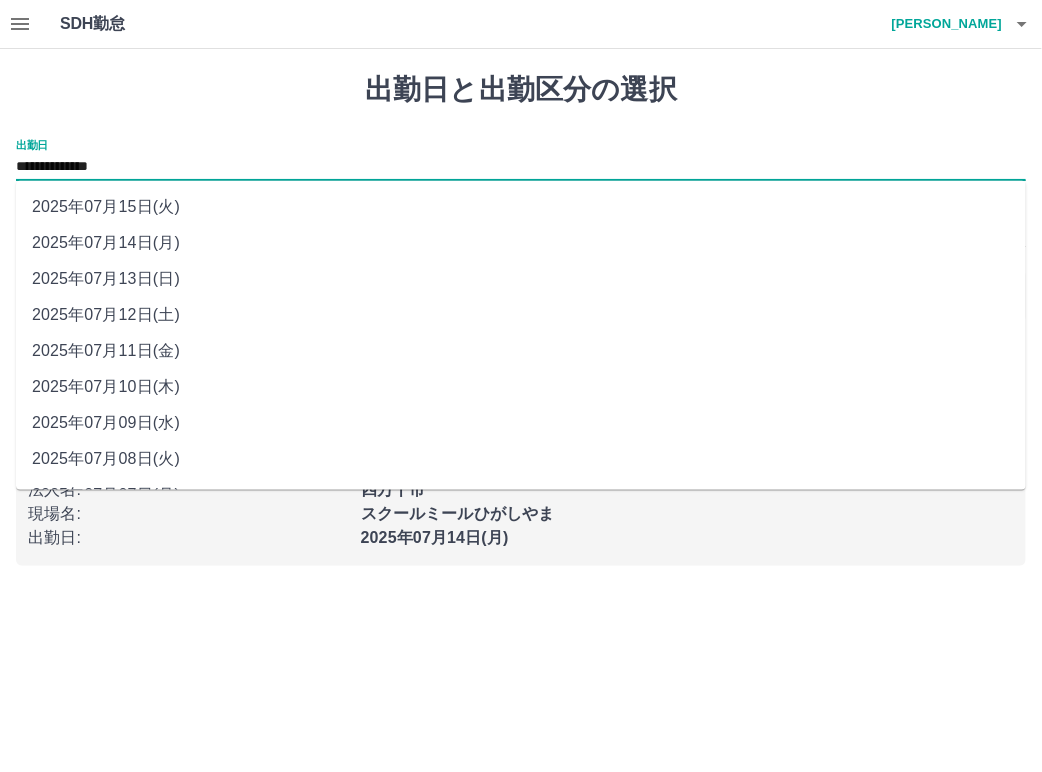 click on "2025年07月12日(土)" at bounding box center [521, 315] 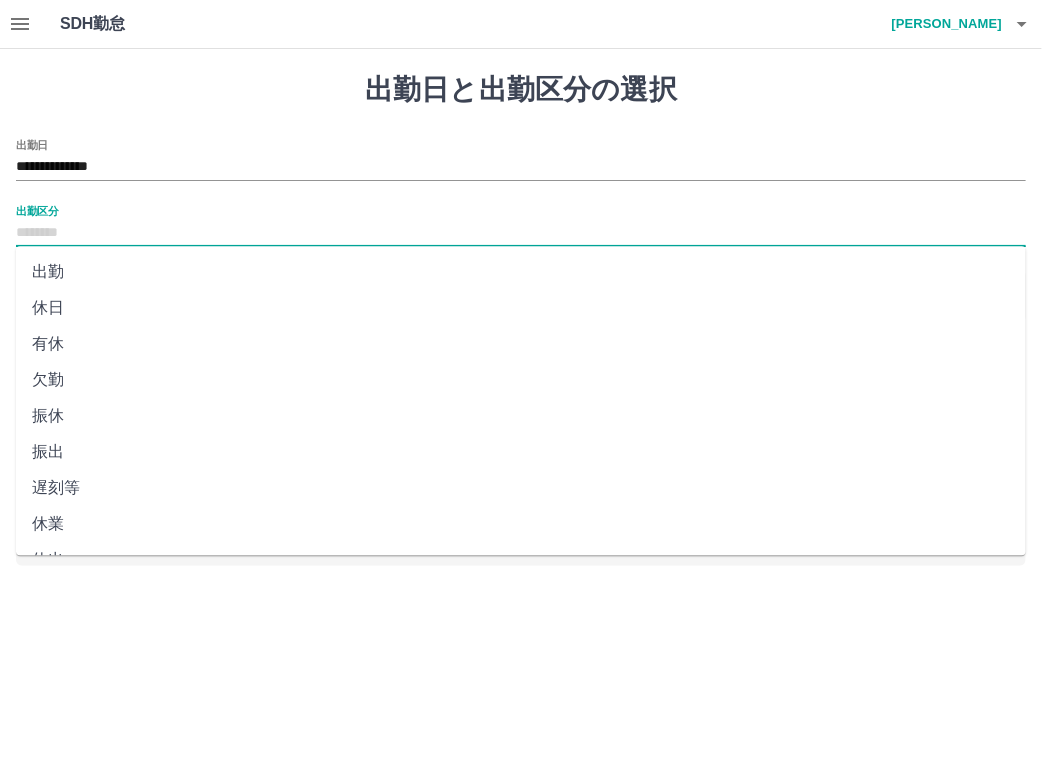 click on "出勤区分" at bounding box center [521, 233] 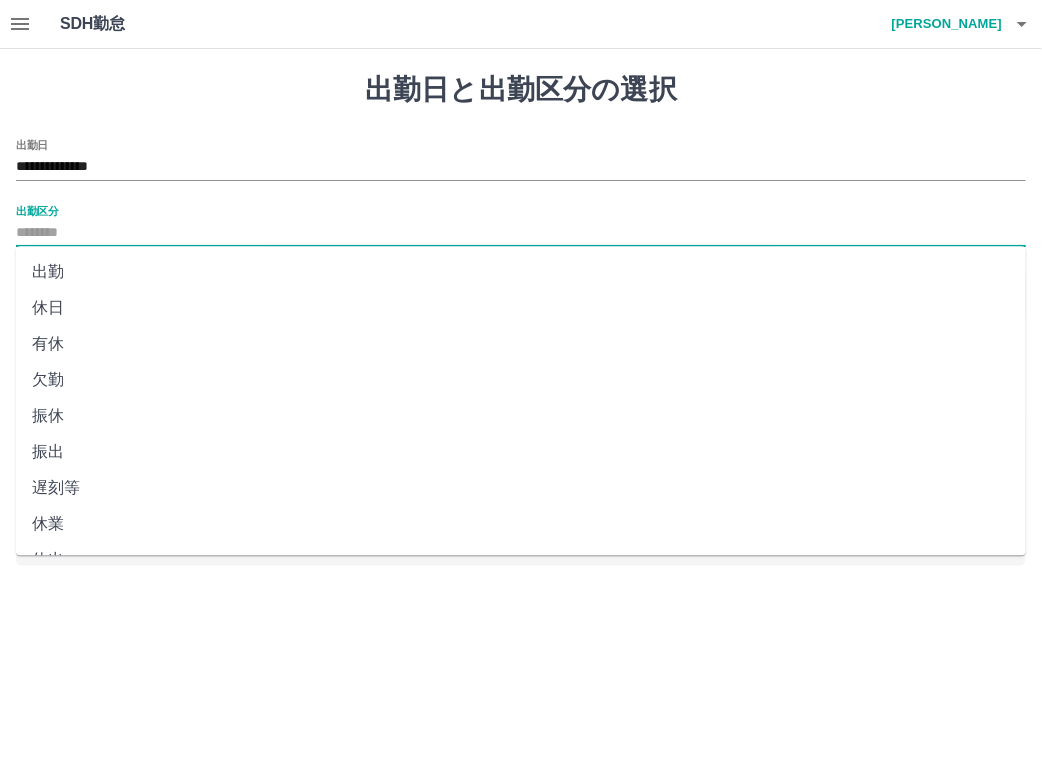 click on "休日" at bounding box center (521, 308) 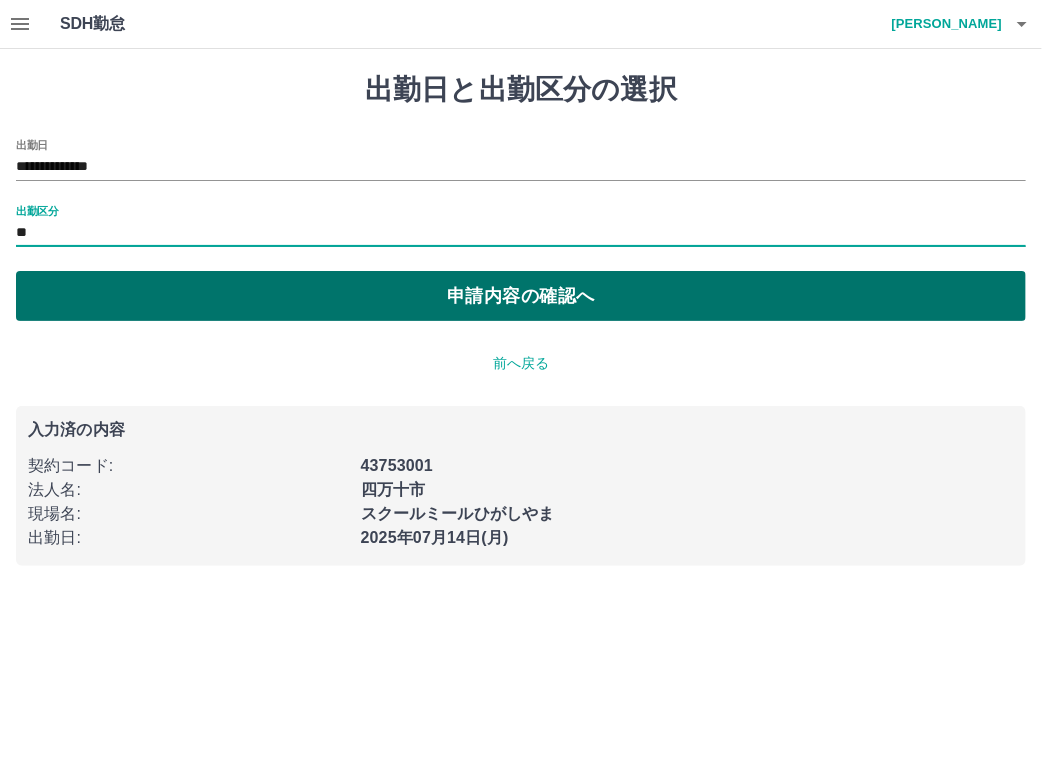 click on "申請内容の確認へ" at bounding box center [521, 296] 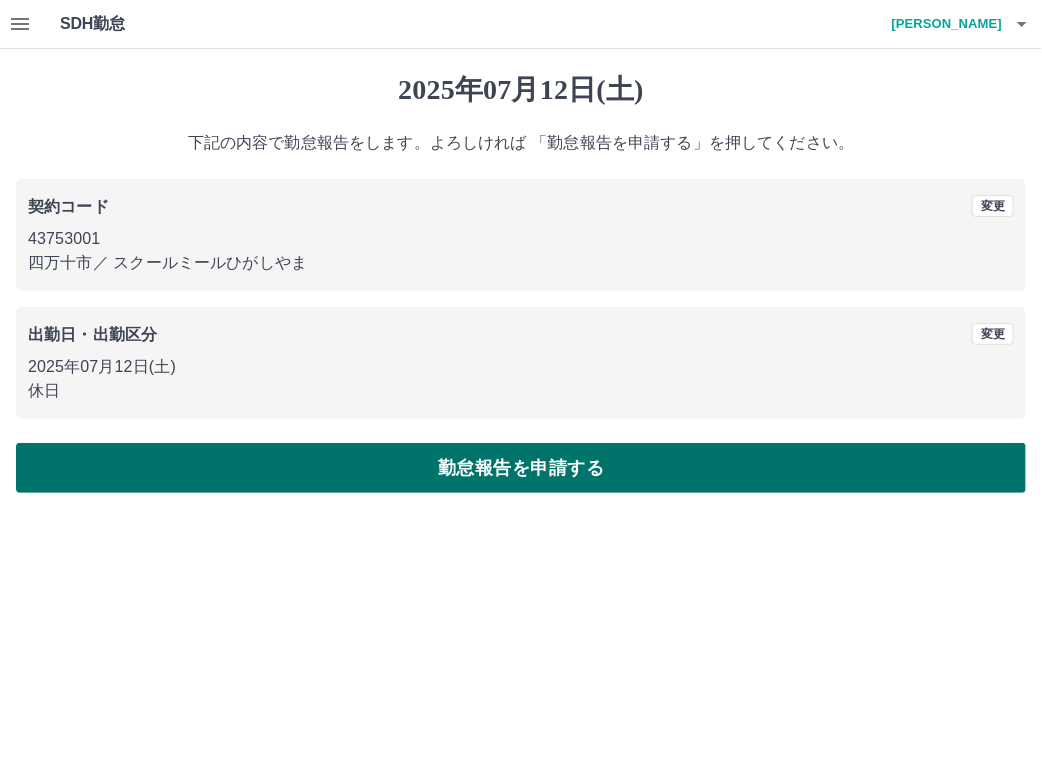 click on "勤怠報告を申請する" at bounding box center [521, 468] 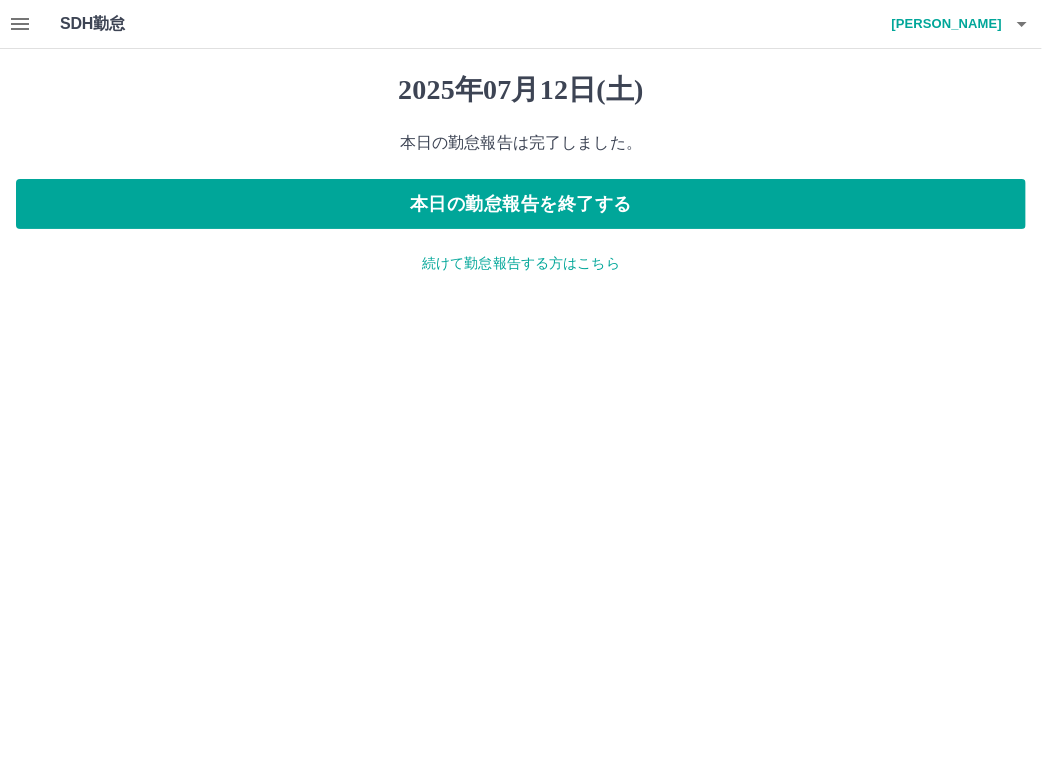 click on "続けて勤怠報告する方はこちら" at bounding box center [521, 263] 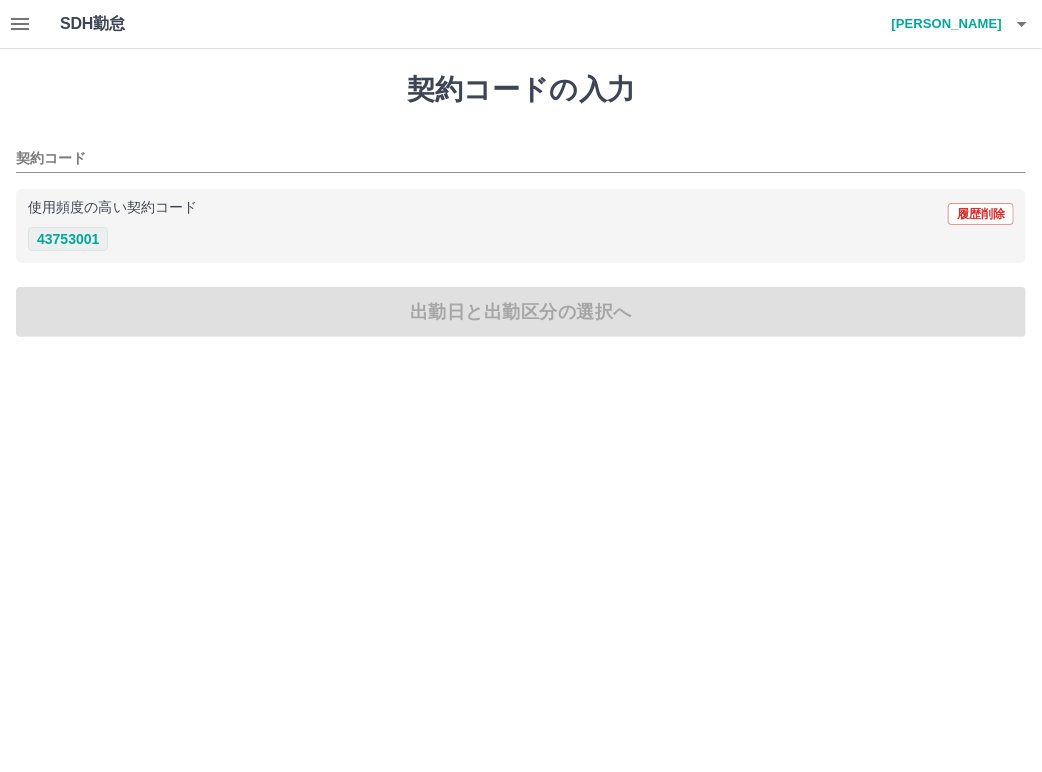 click on "43753001" at bounding box center [68, 239] 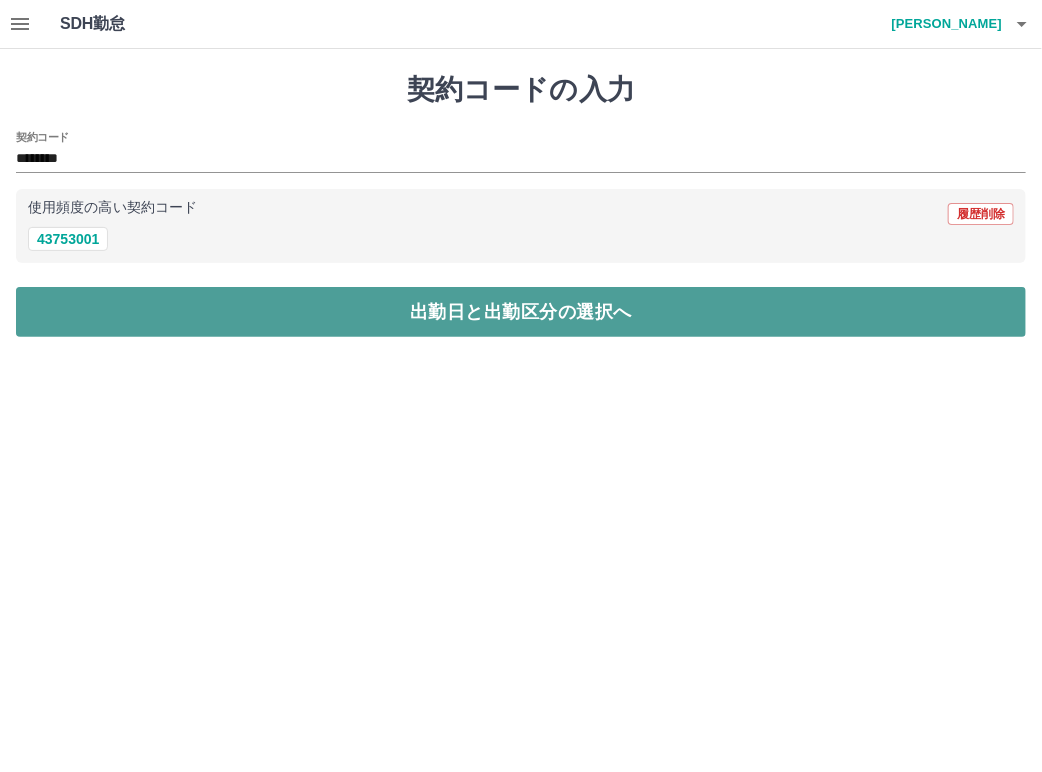 click on "出勤日と出勤区分の選択へ" at bounding box center (521, 312) 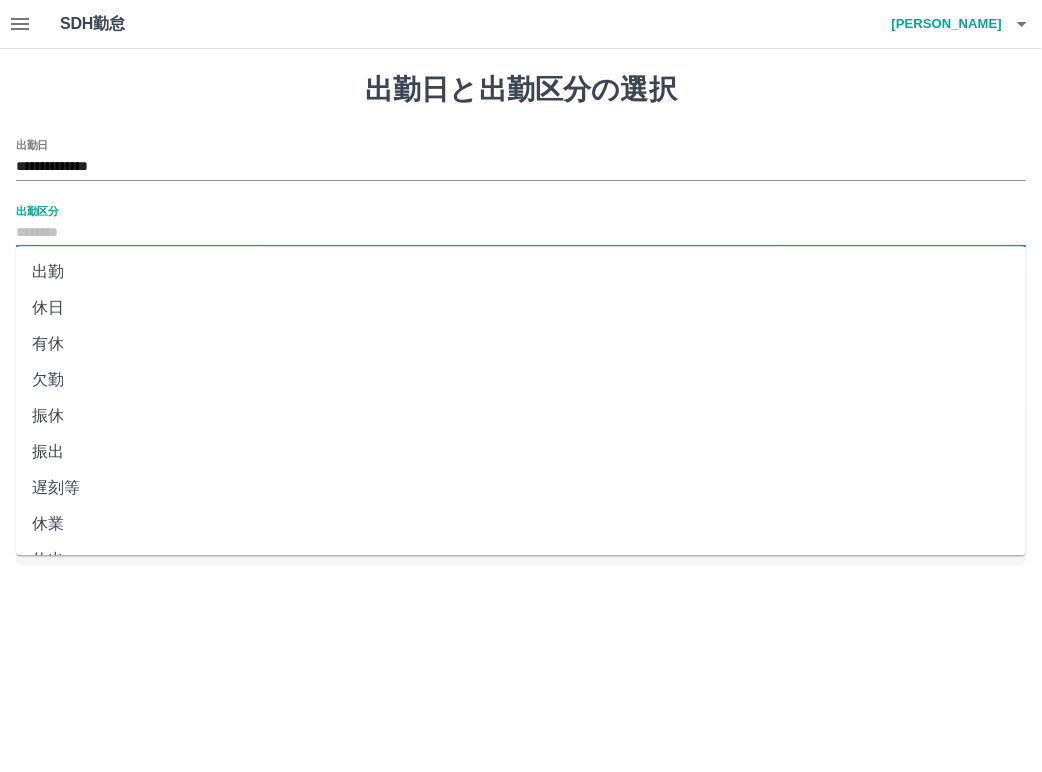 click on "出勤区分" at bounding box center [521, 233] 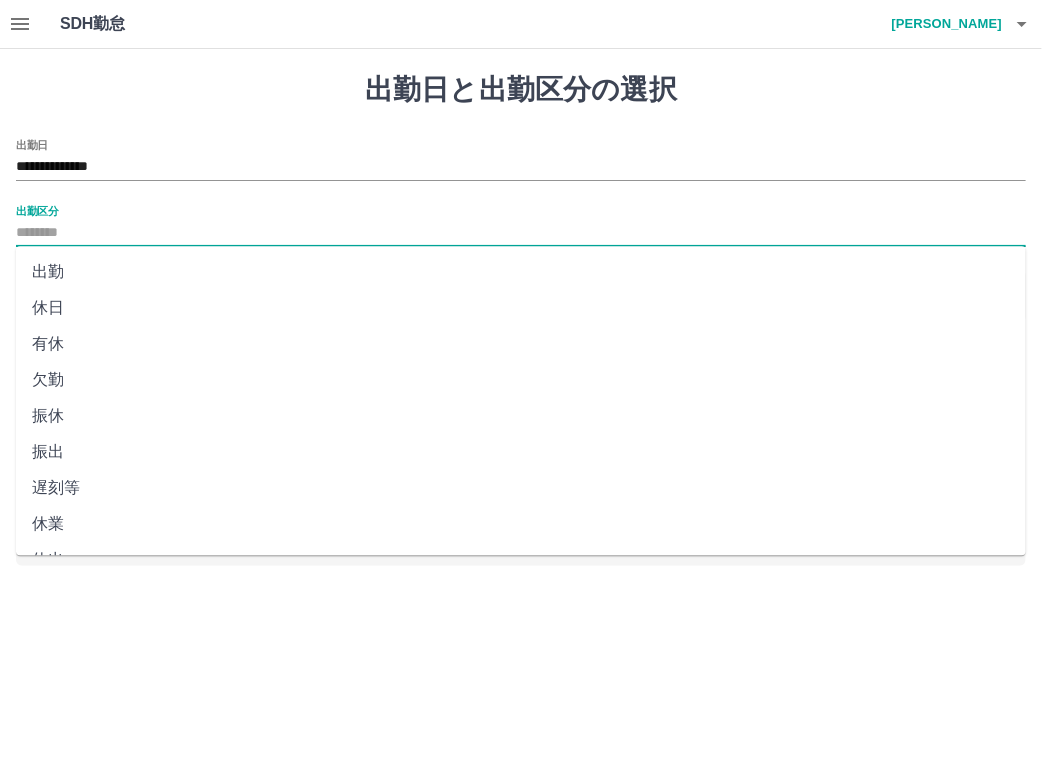 click on "休日" at bounding box center (521, 308) 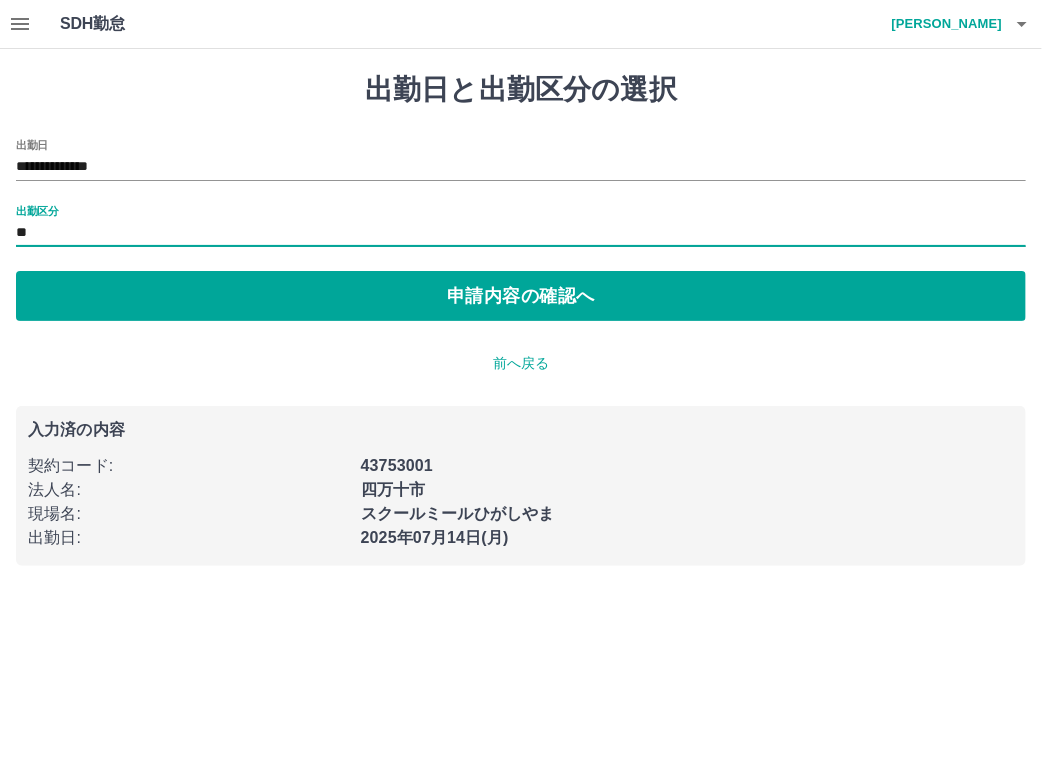 type on "**" 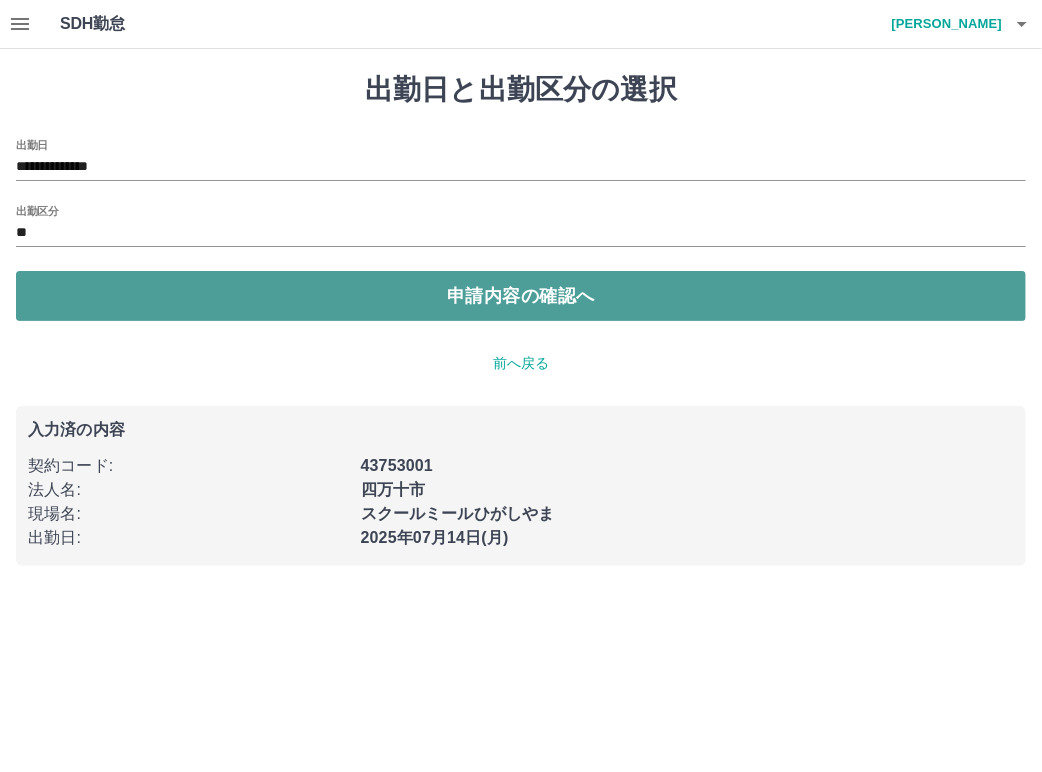 click on "申請内容の確認へ" at bounding box center [521, 296] 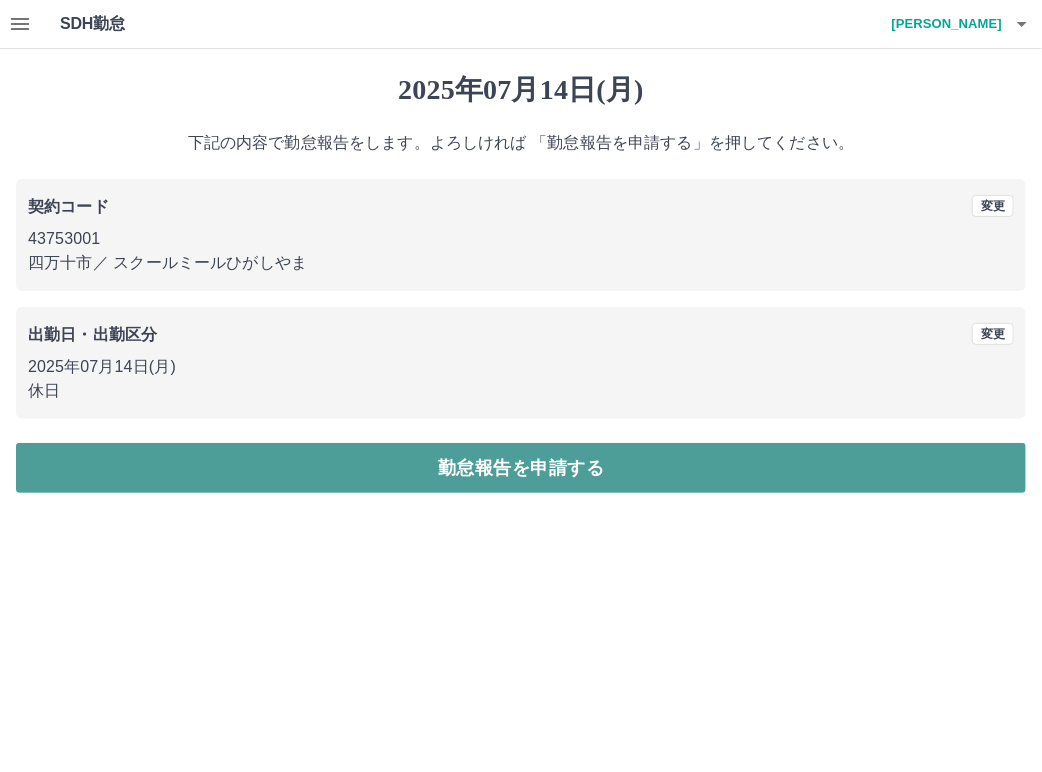 click on "勤怠報告を申請する" at bounding box center (521, 468) 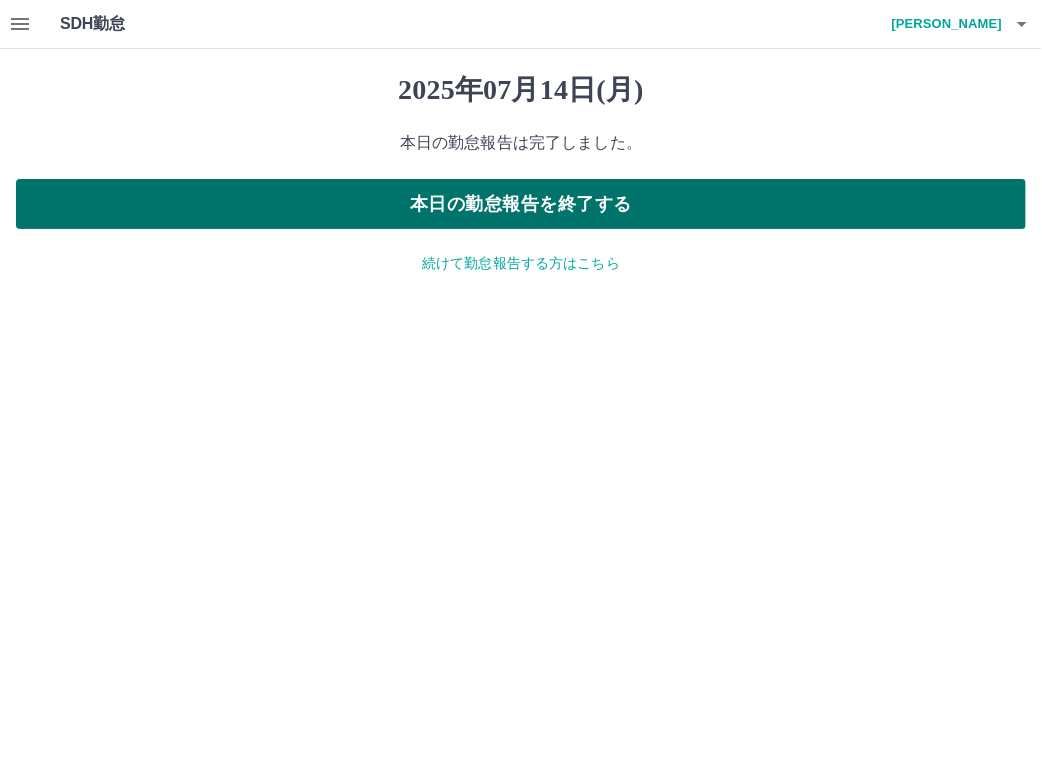 click on "本日の勤怠報告を終了する" at bounding box center (521, 204) 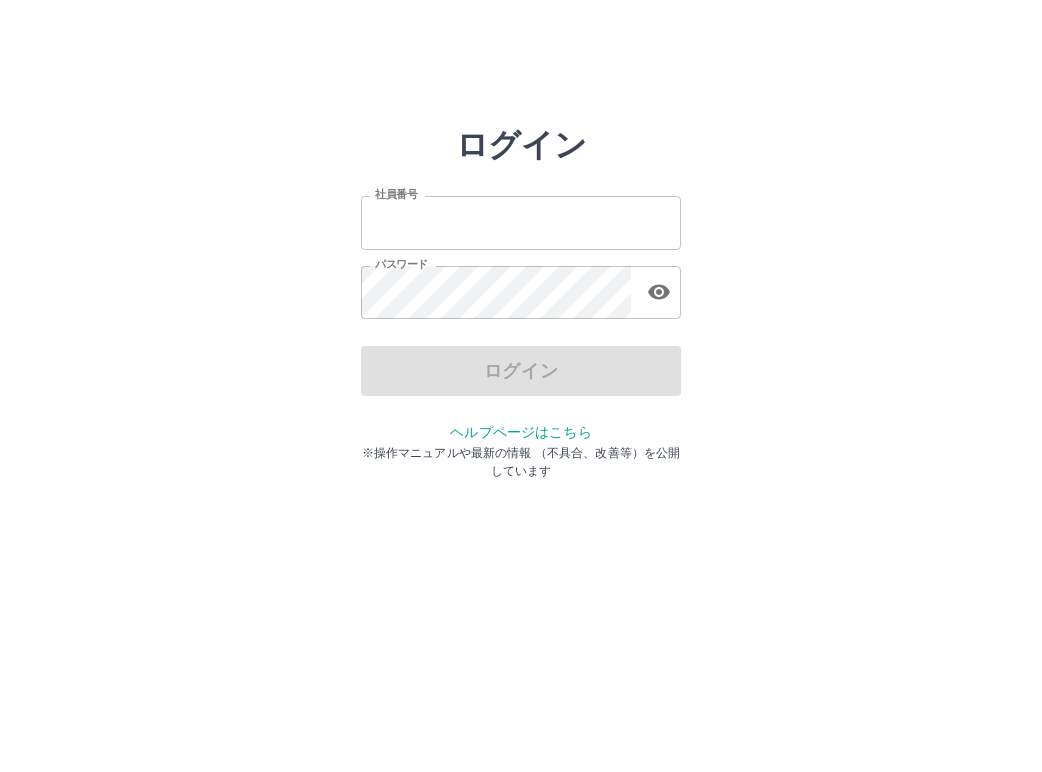 scroll, scrollTop: 0, scrollLeft: 0, axis: both 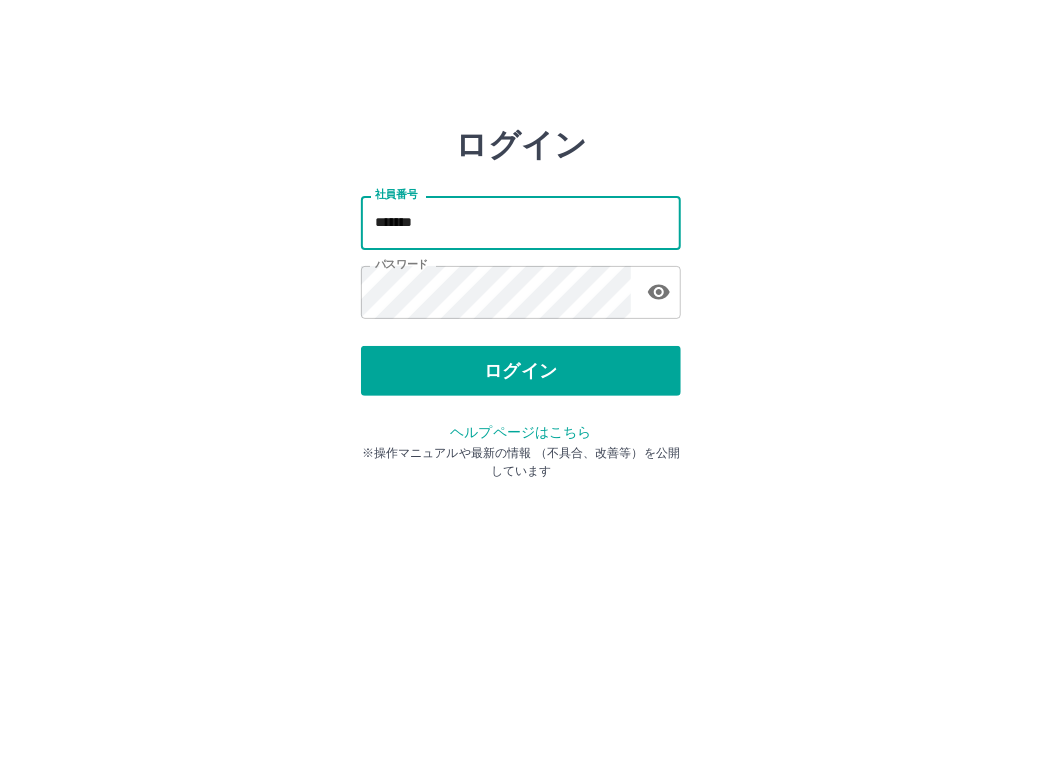 click on "*******" at bounding box center [521, 222] 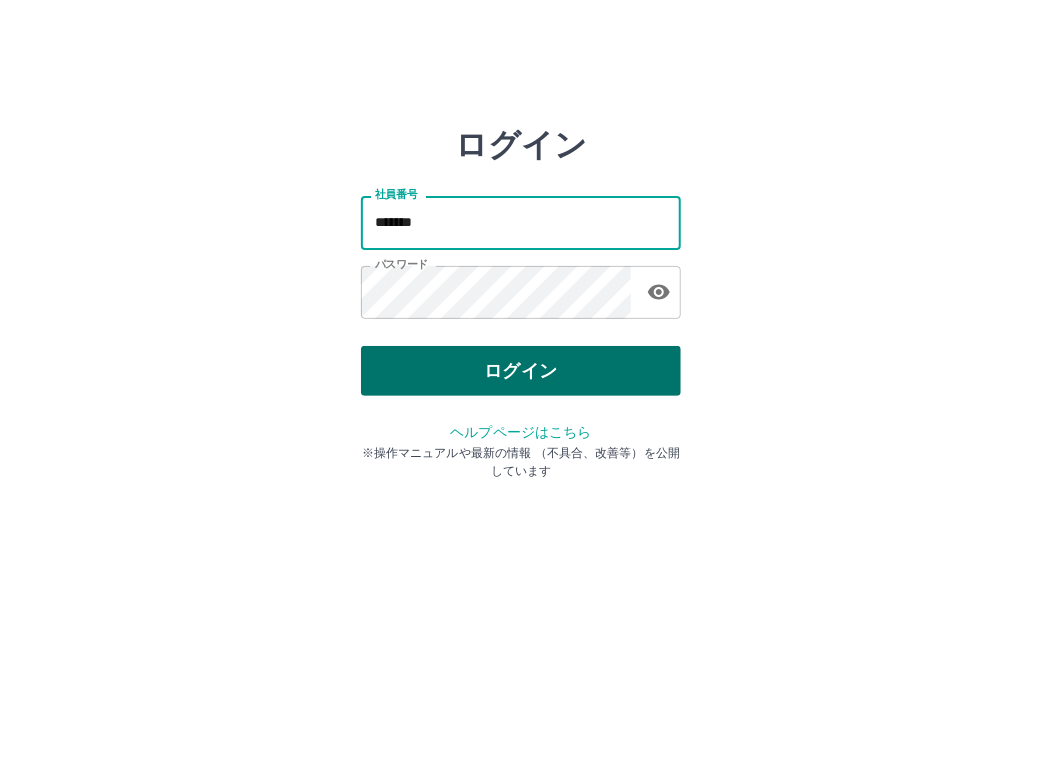 click on "ログイン" at bounding box center (521, 371) 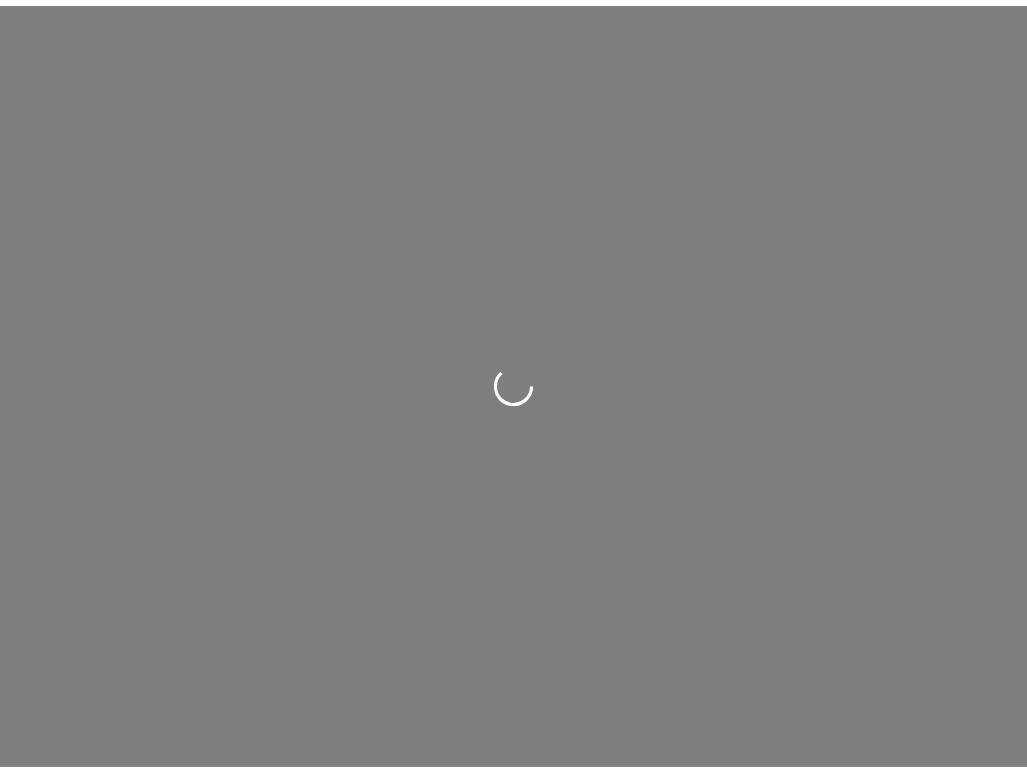 scroll, scrollTop: 0, scrollLeft: 0, axis: both 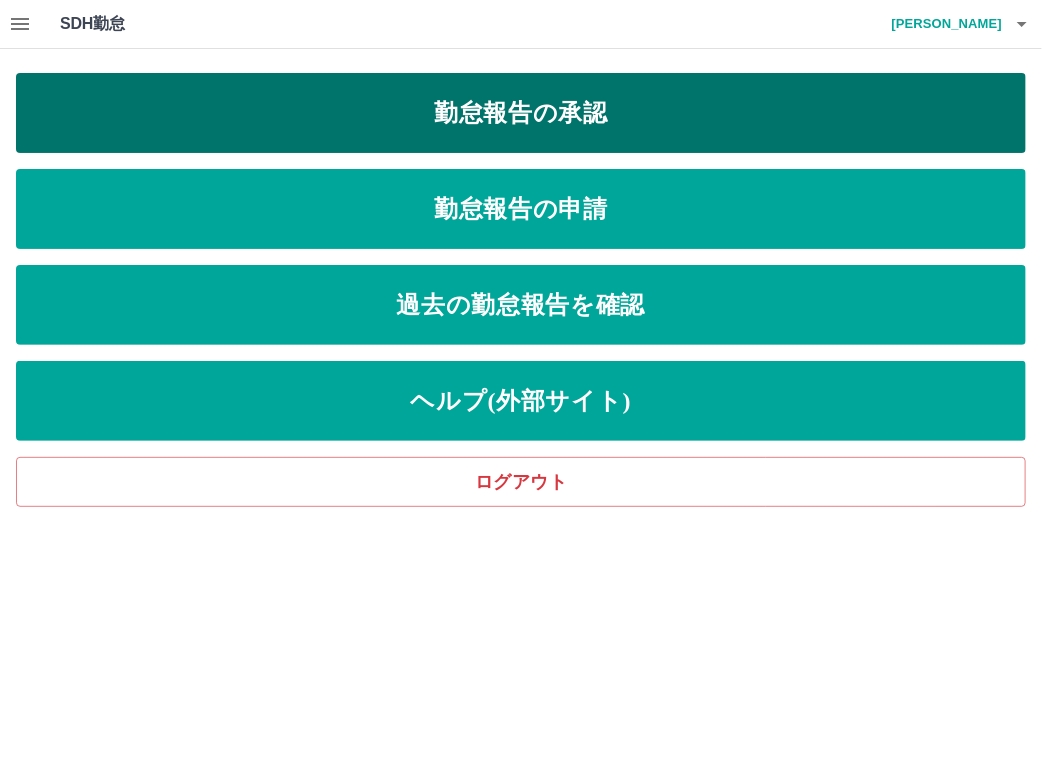 click on "勤怠報告の承認" at bounding box center [521, 113] 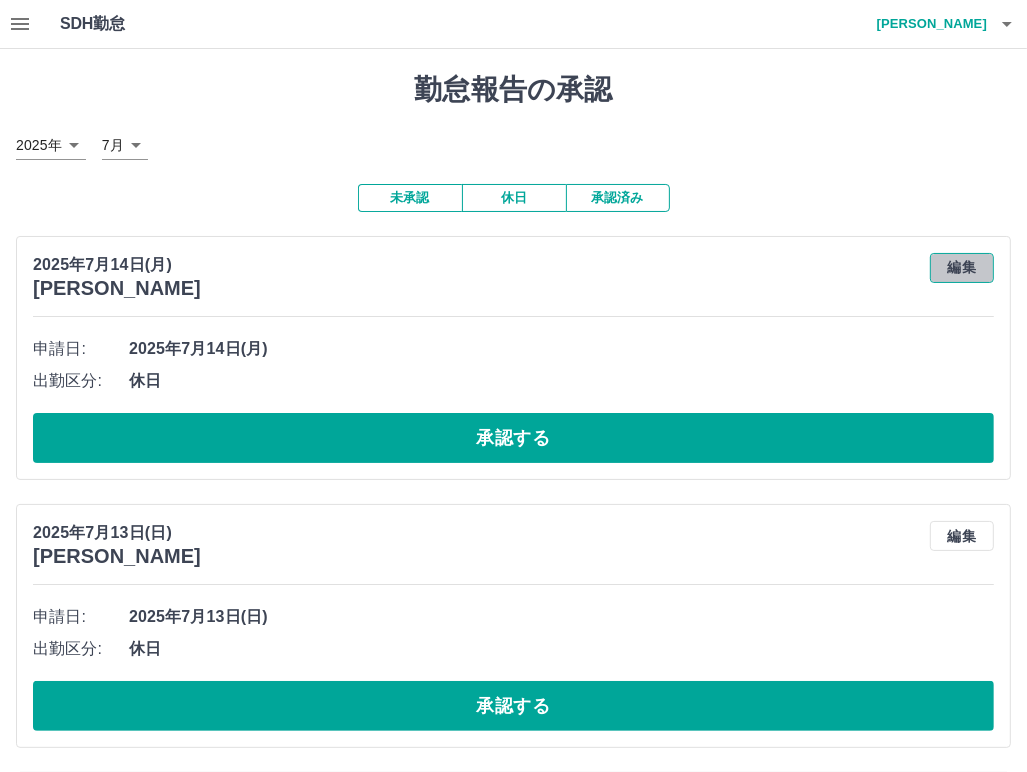 click on "編集" at bounding box center [962, 268] 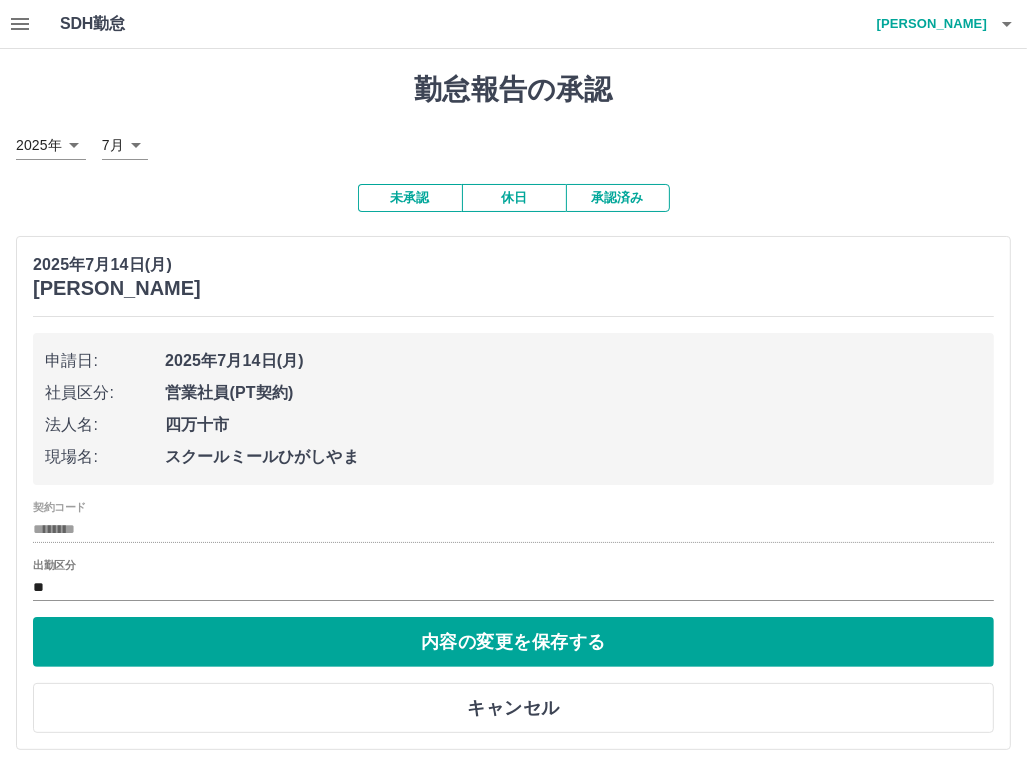 click on "キャンセル" at bounding box center (513, 708) 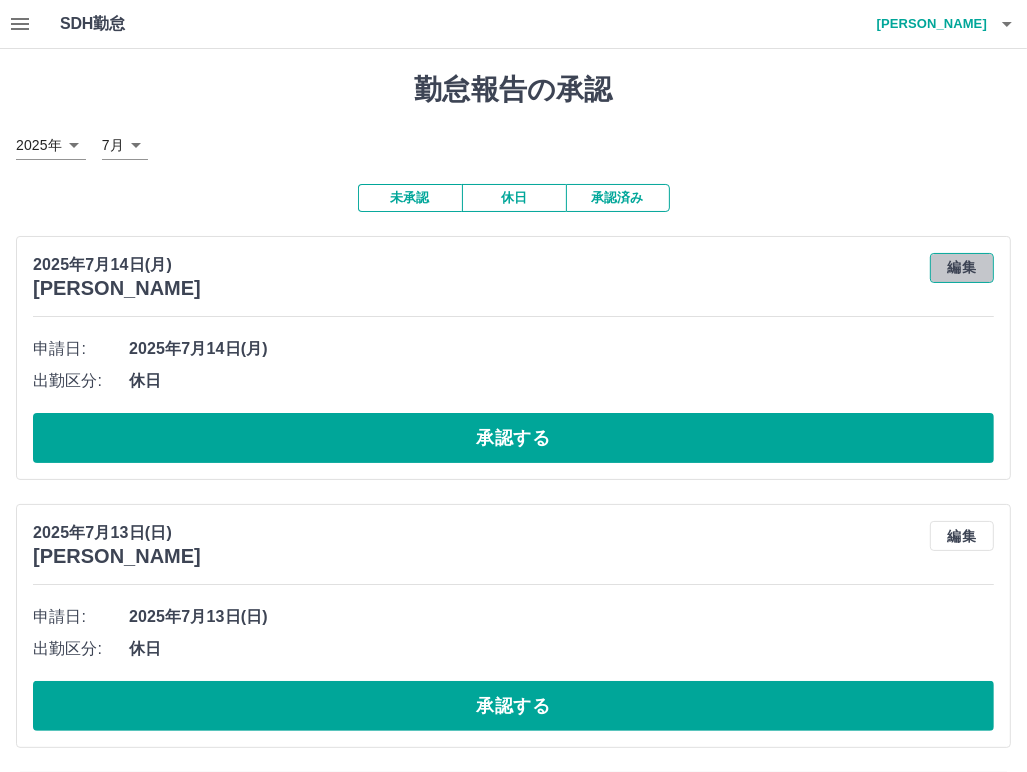 click on "編集" at bounding box center (962, 268) 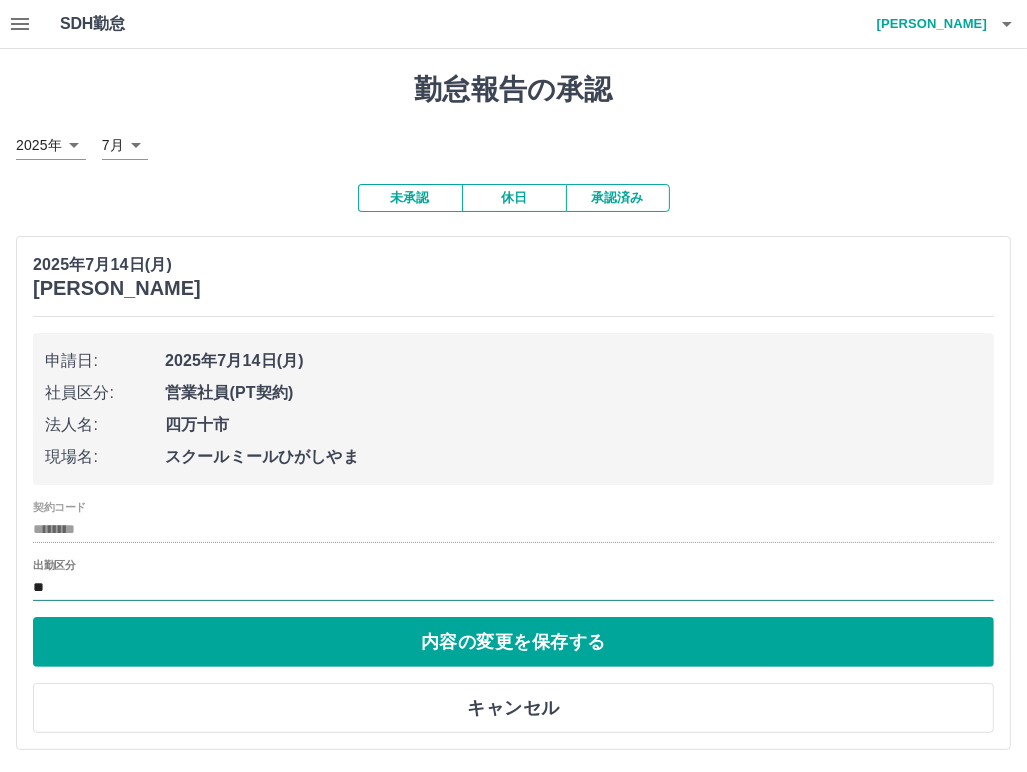 click on "**" at bounding box center (513, 587) 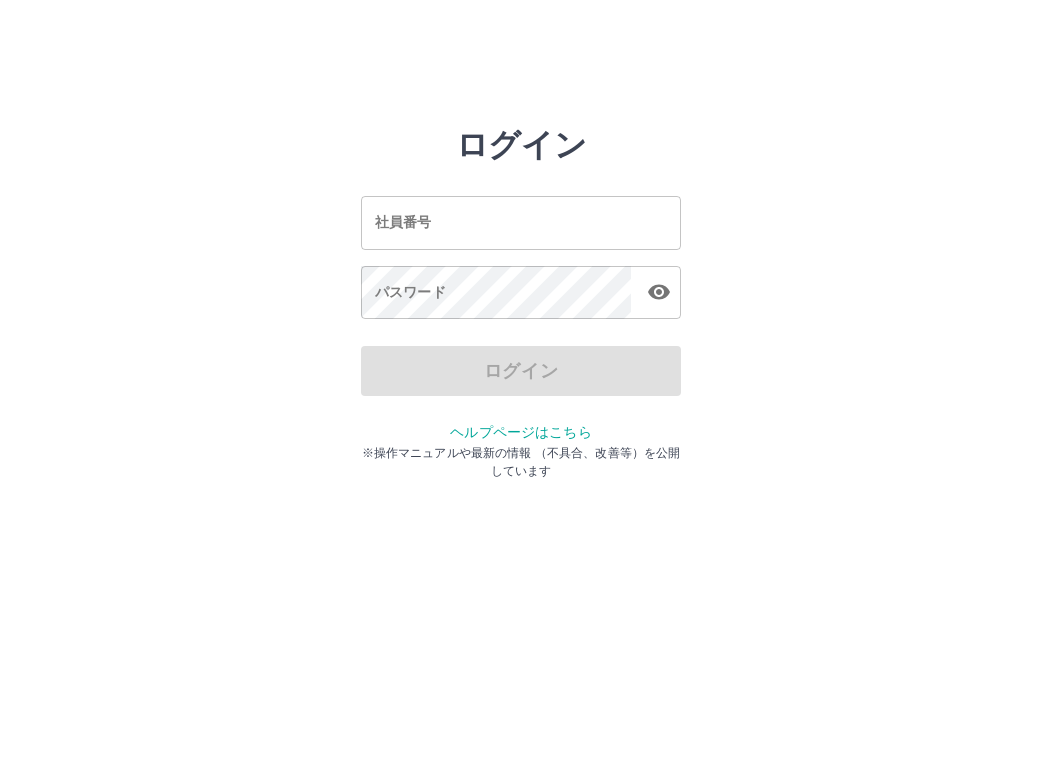 scroll, scrollTop: 0, scrollLeft: 0, axis: both 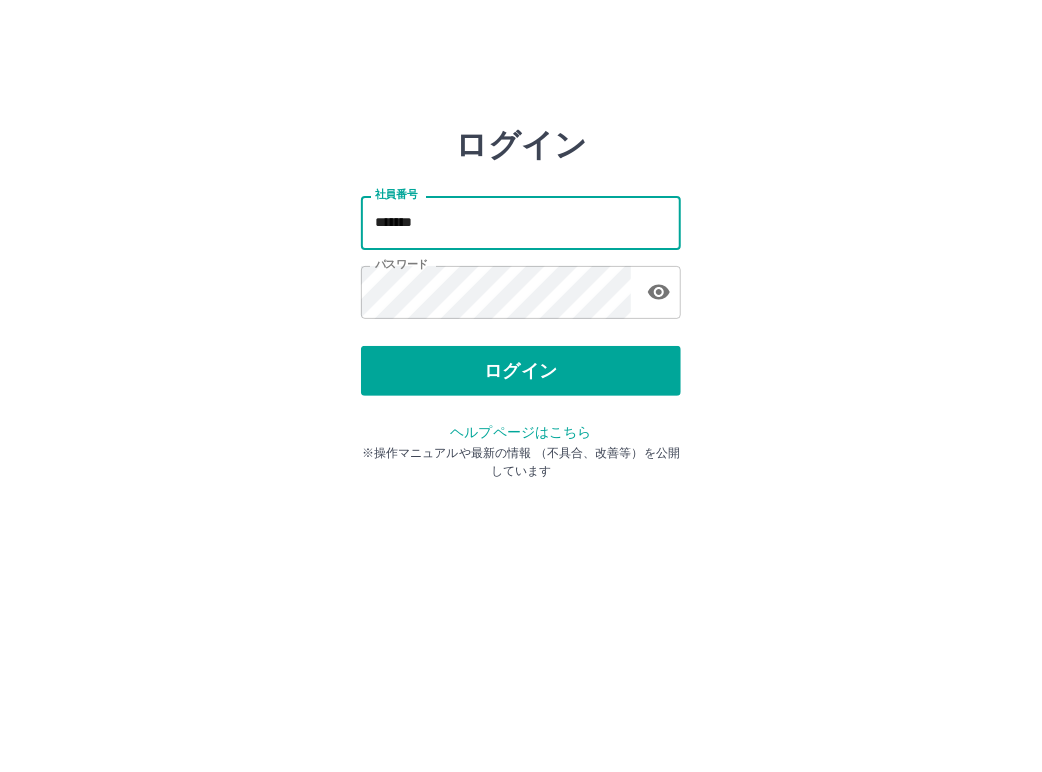 click on "*******" at bounding box center [521, 222] 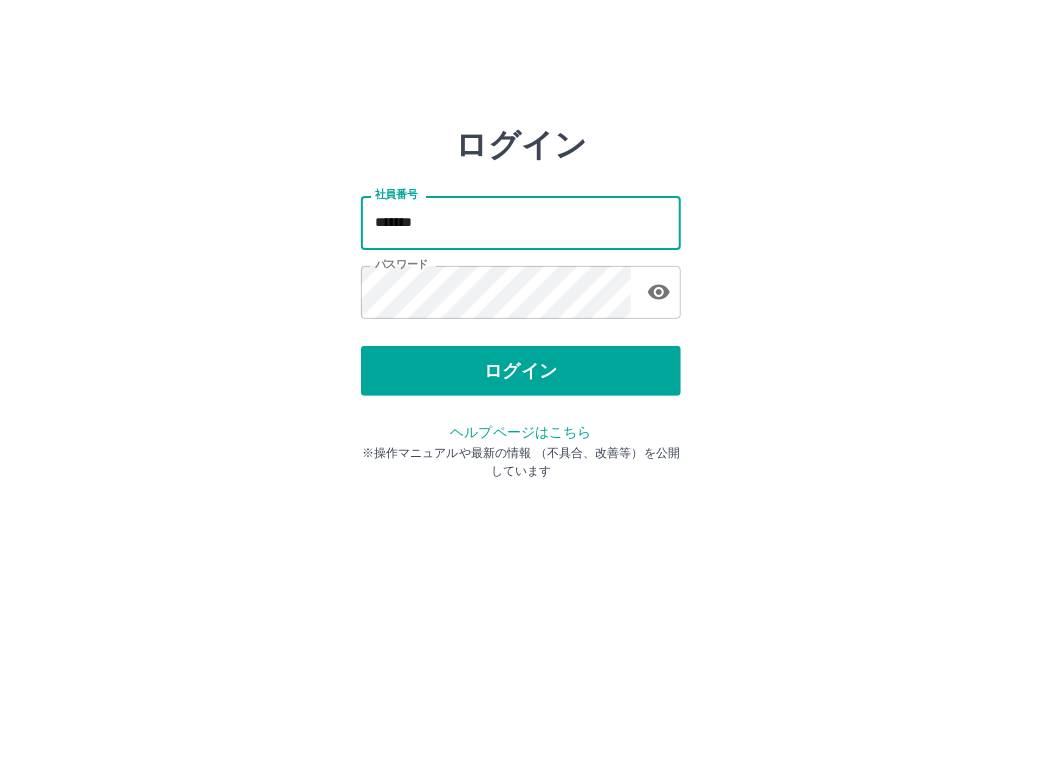 type on "*******" 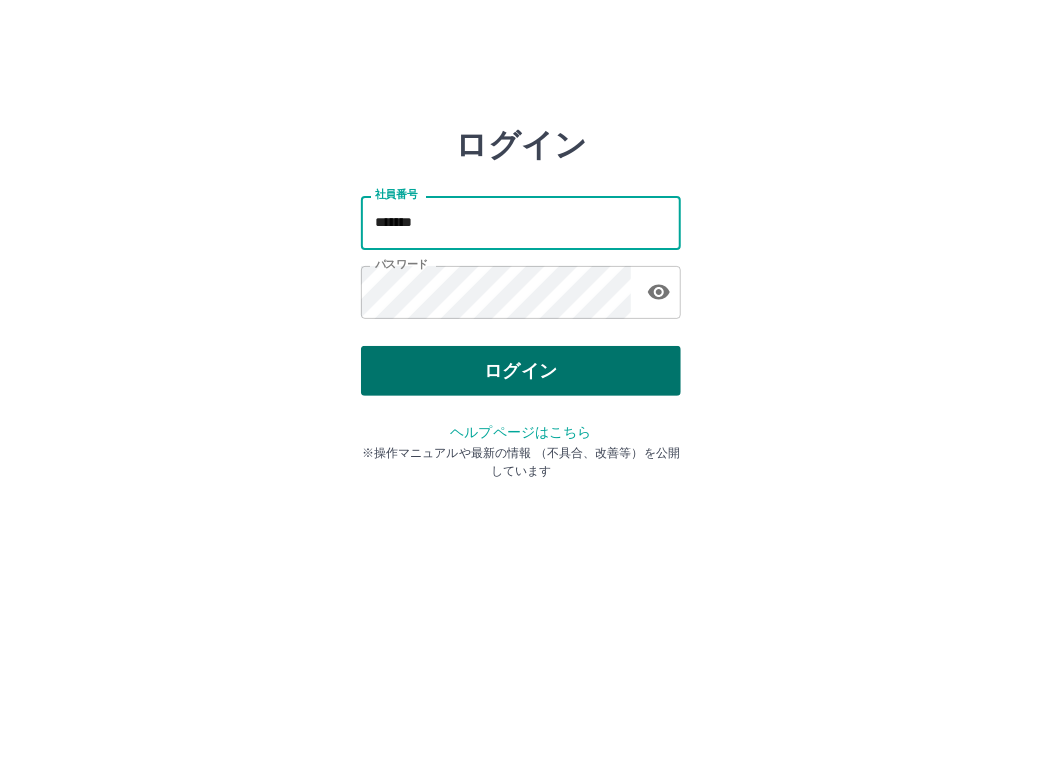 click on "ログイン" at bounding box center [521, 371] 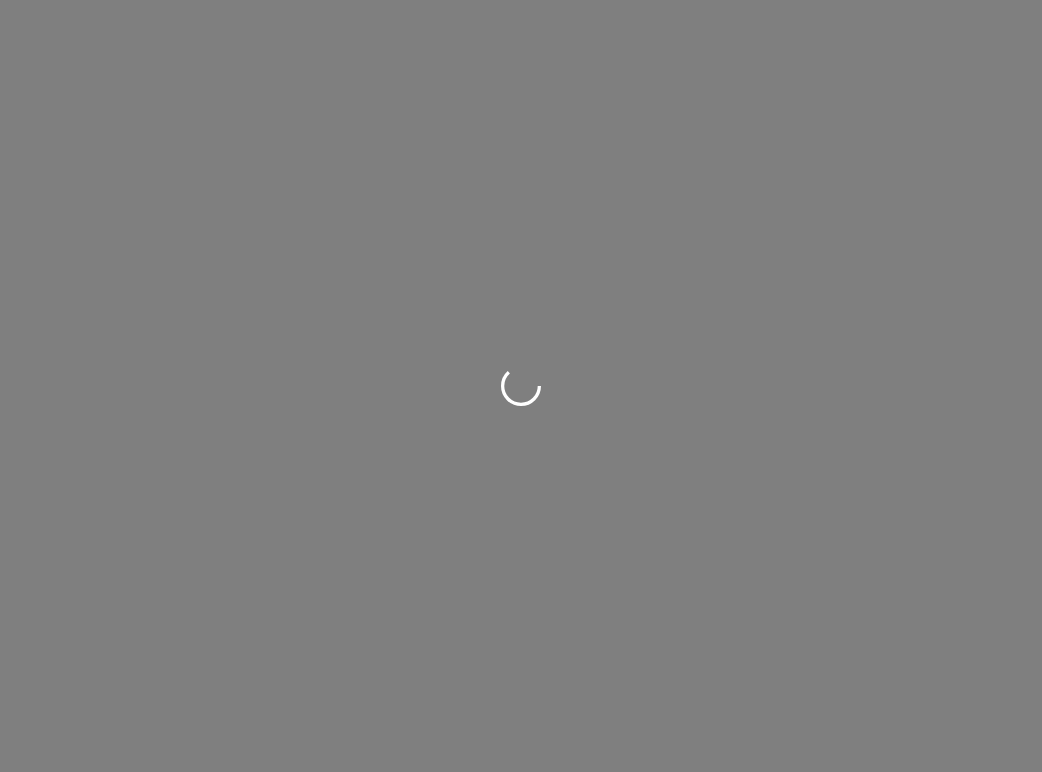 scroll, scrollTop: 0, scrollLeft: 0, axis: both 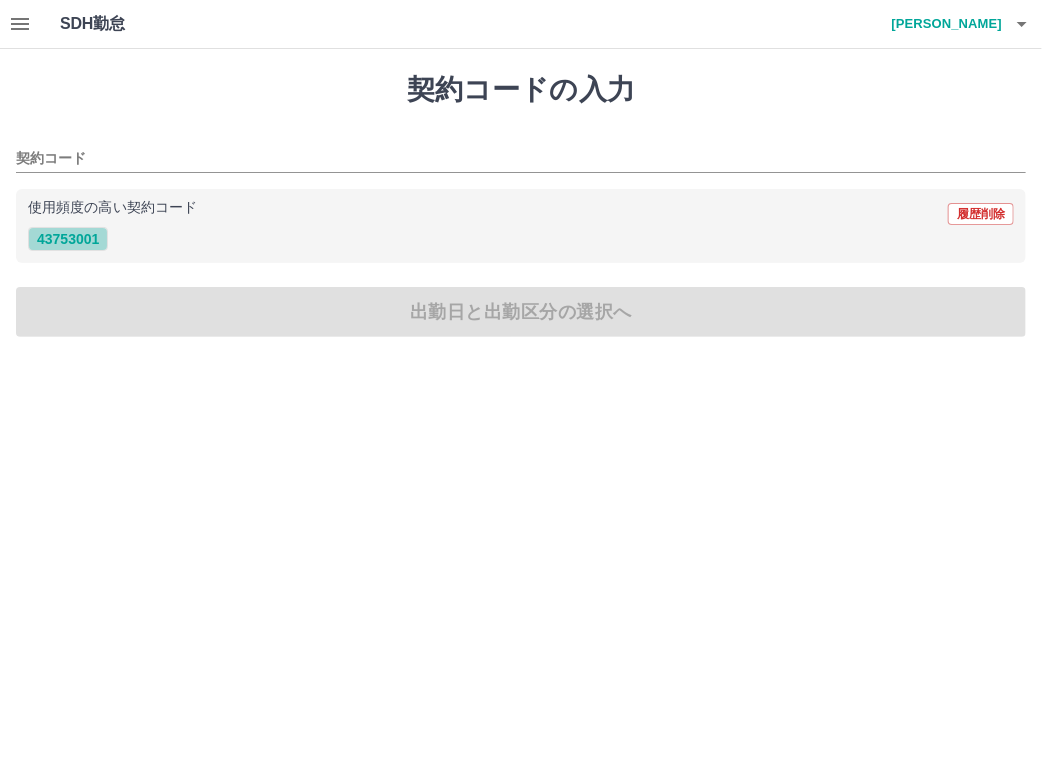 click on "43753001" at bounding box center [68, 239] 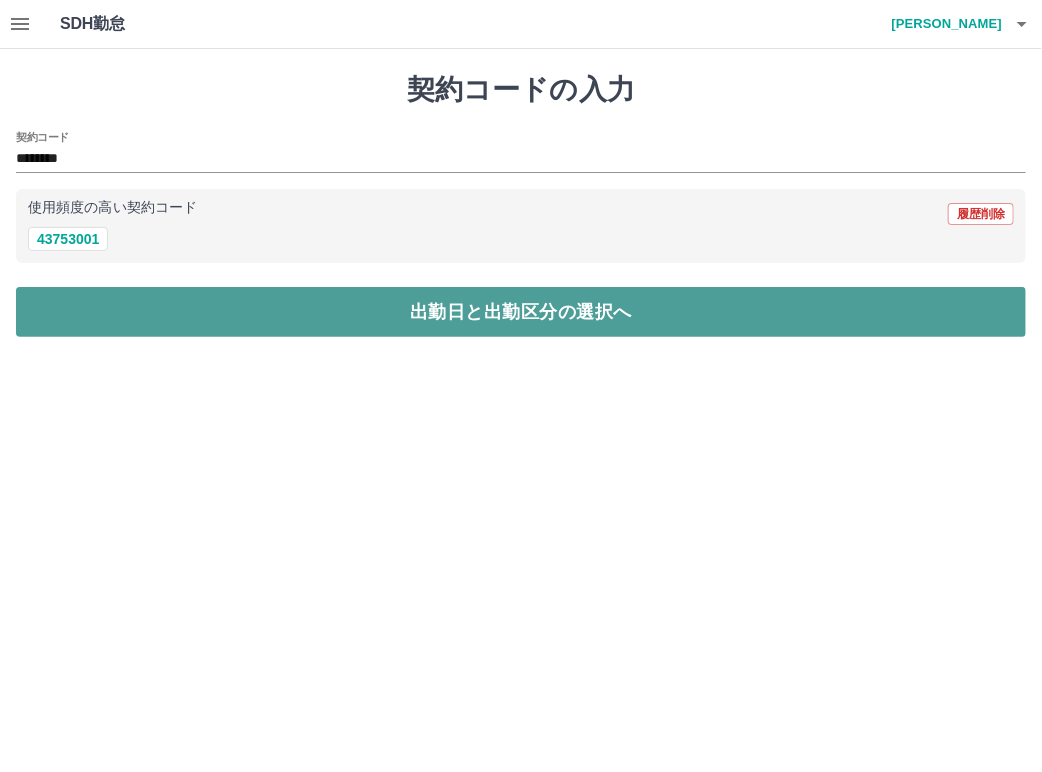 click on "出勤日と出勤区分の選択へ" at bounding box center [521, 312] 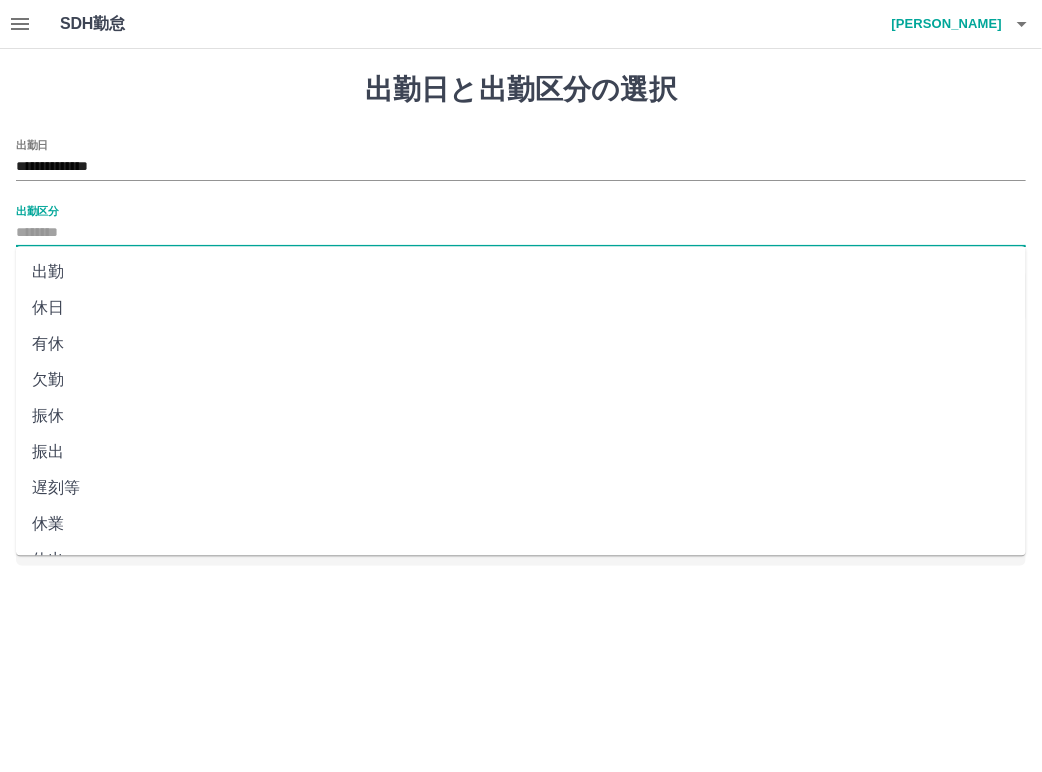 click on "出勤区分" at bounding box center [521, 233] 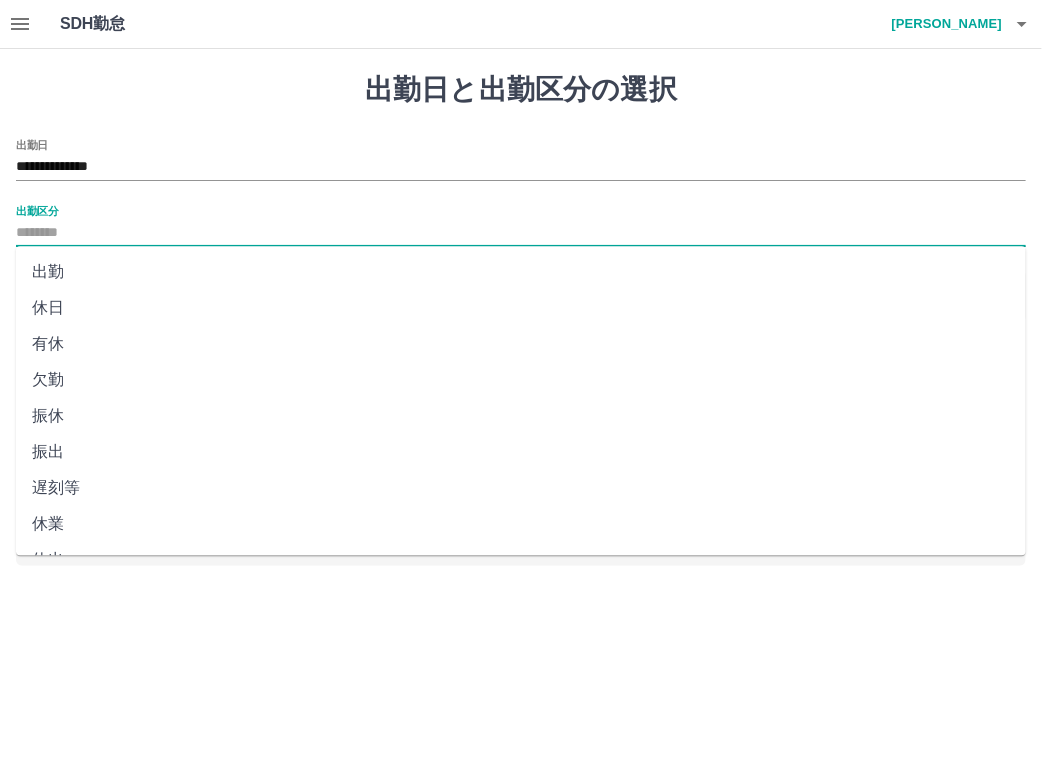 click on "出勤" at bounding box center (521, 272) 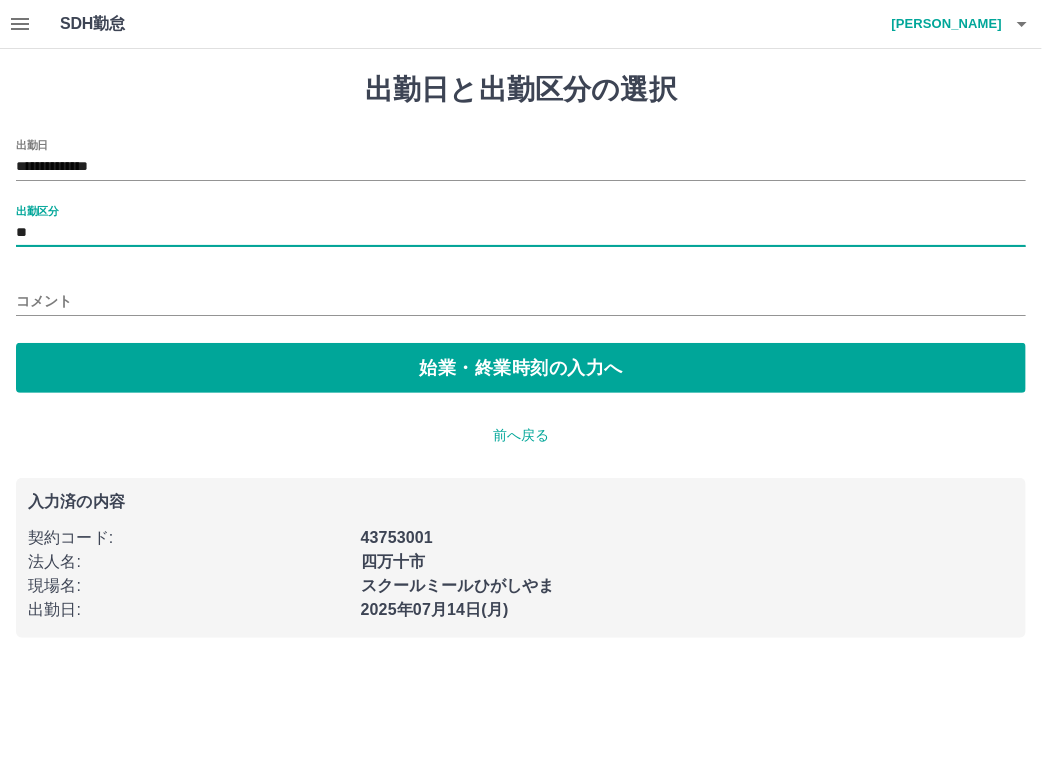 click on "コメント" at bounding box center [521, 301] 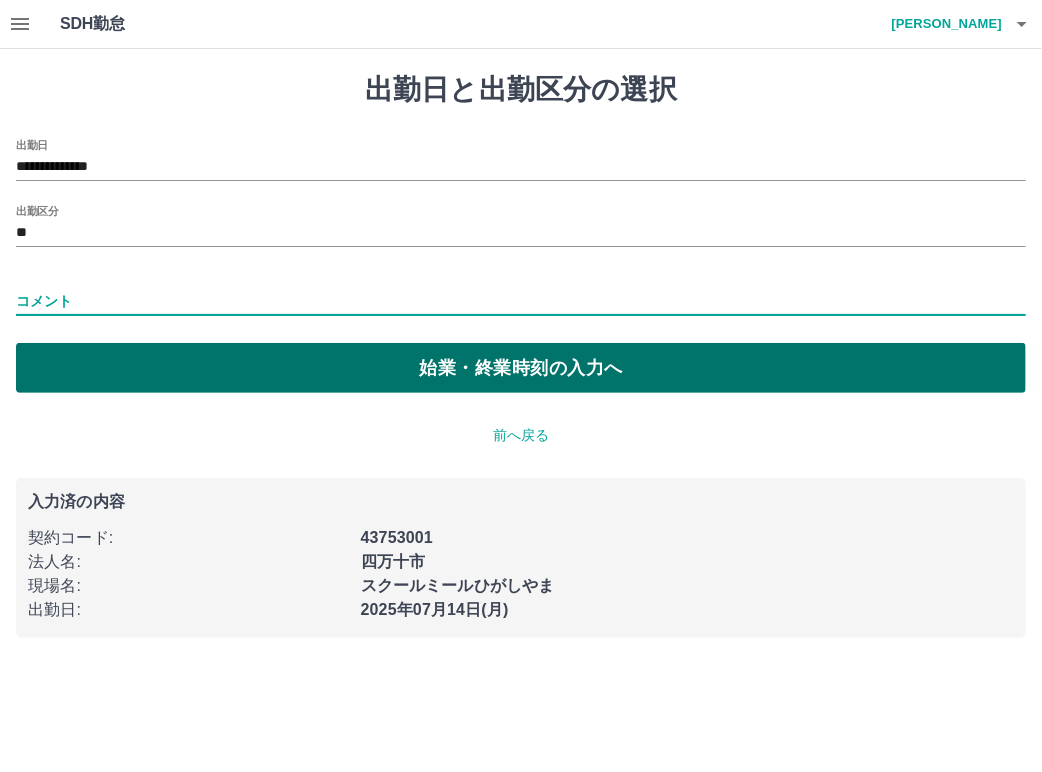 type on "*" 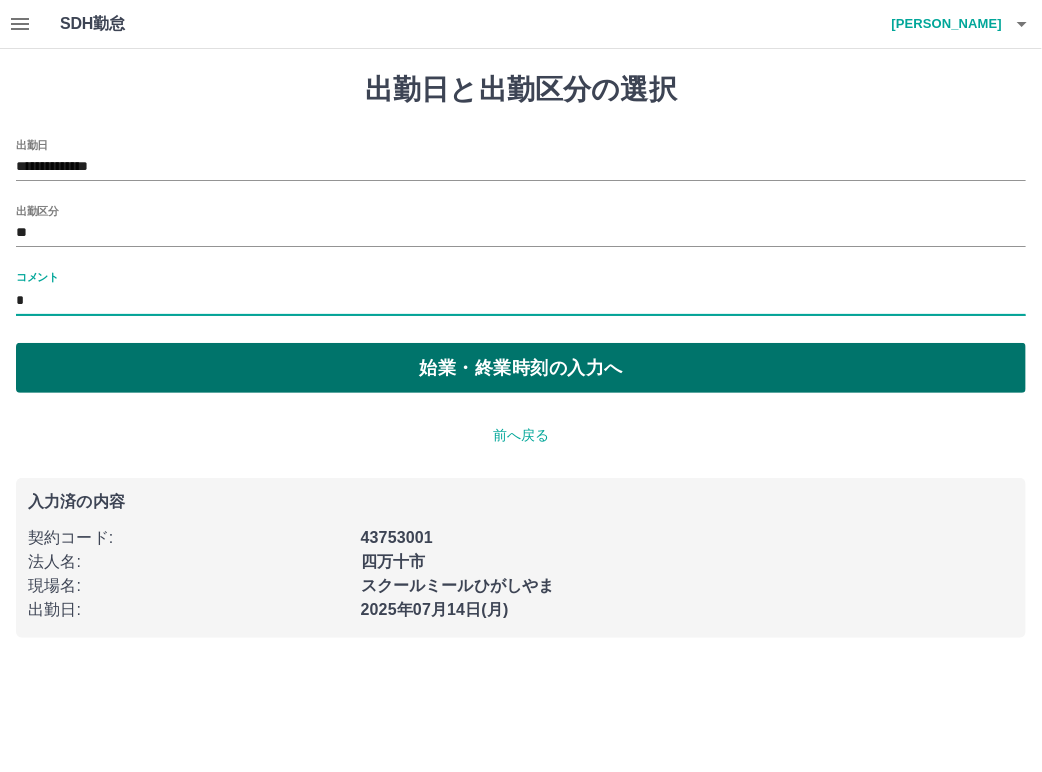click on "始業・終業時刻の入力へ" at bounding box center [521, 368] 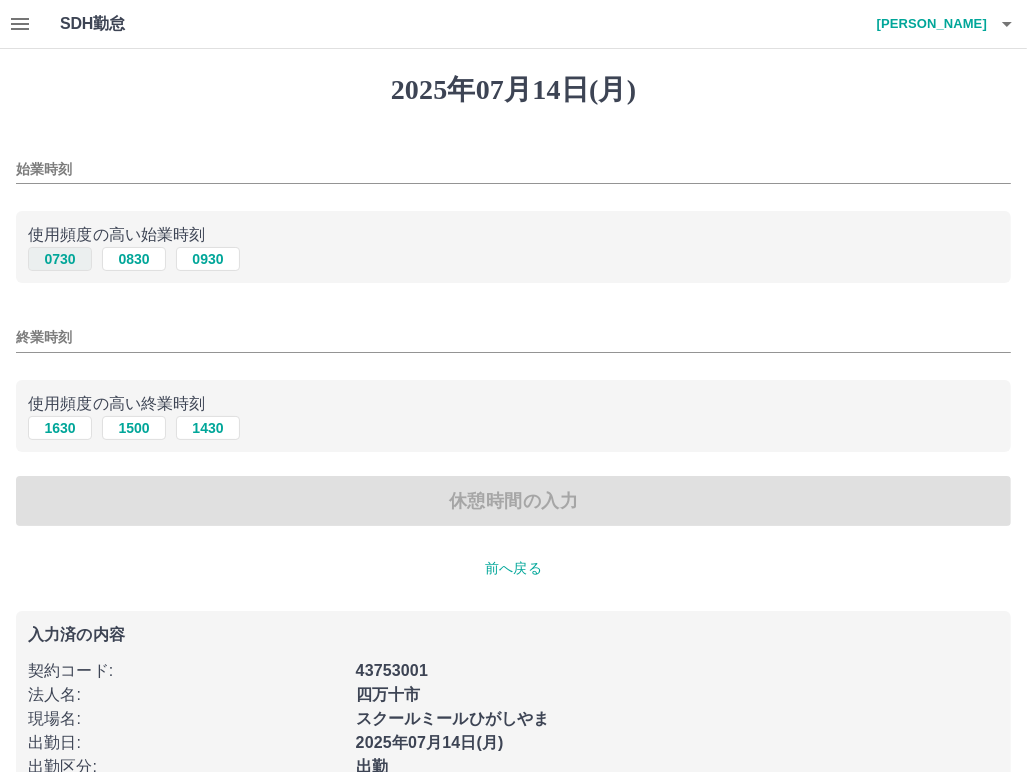 click on "0730" at bounding box center (60, 259) 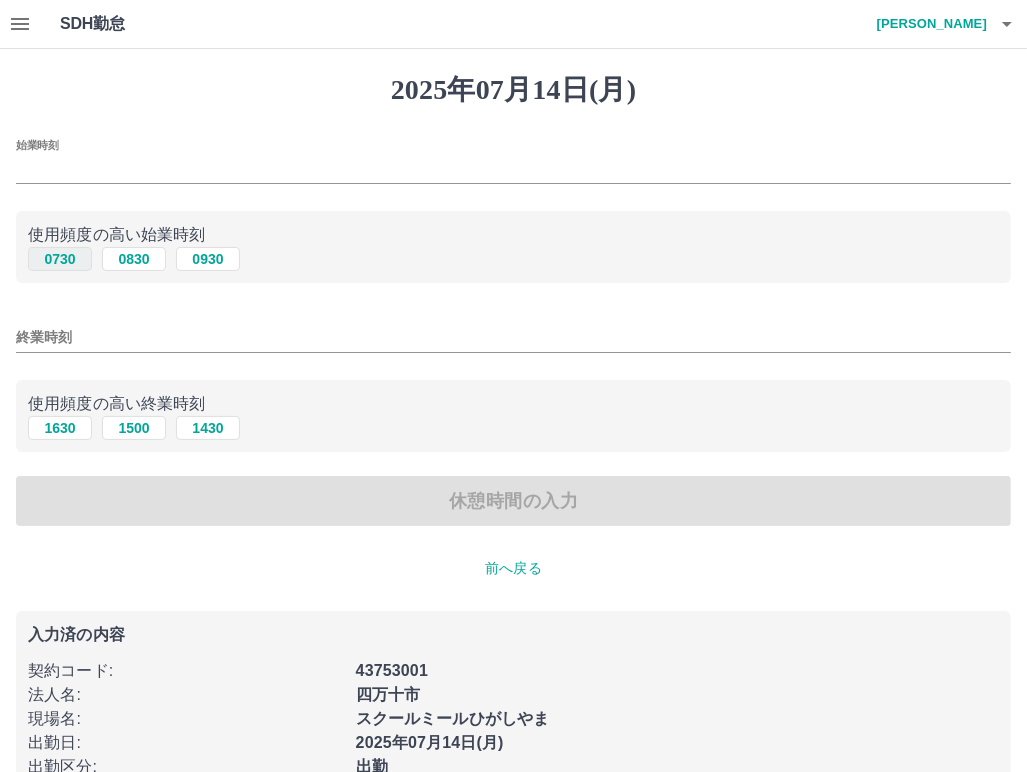 type on "****" 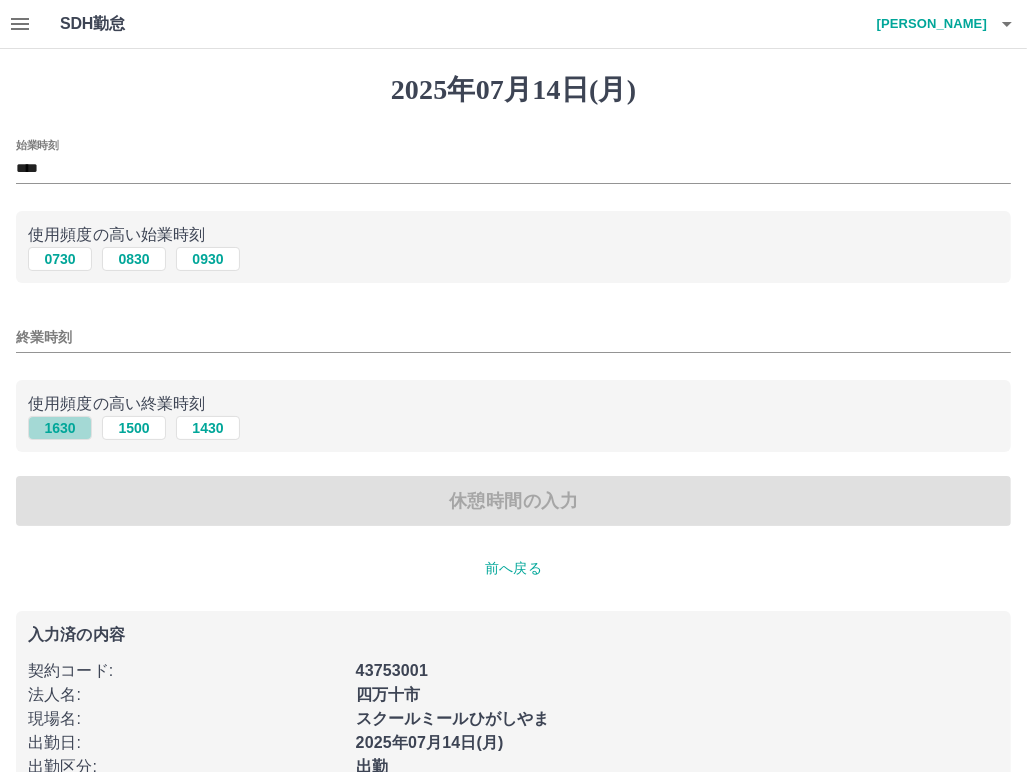 click on "1630" at bounding box center (60, 428) 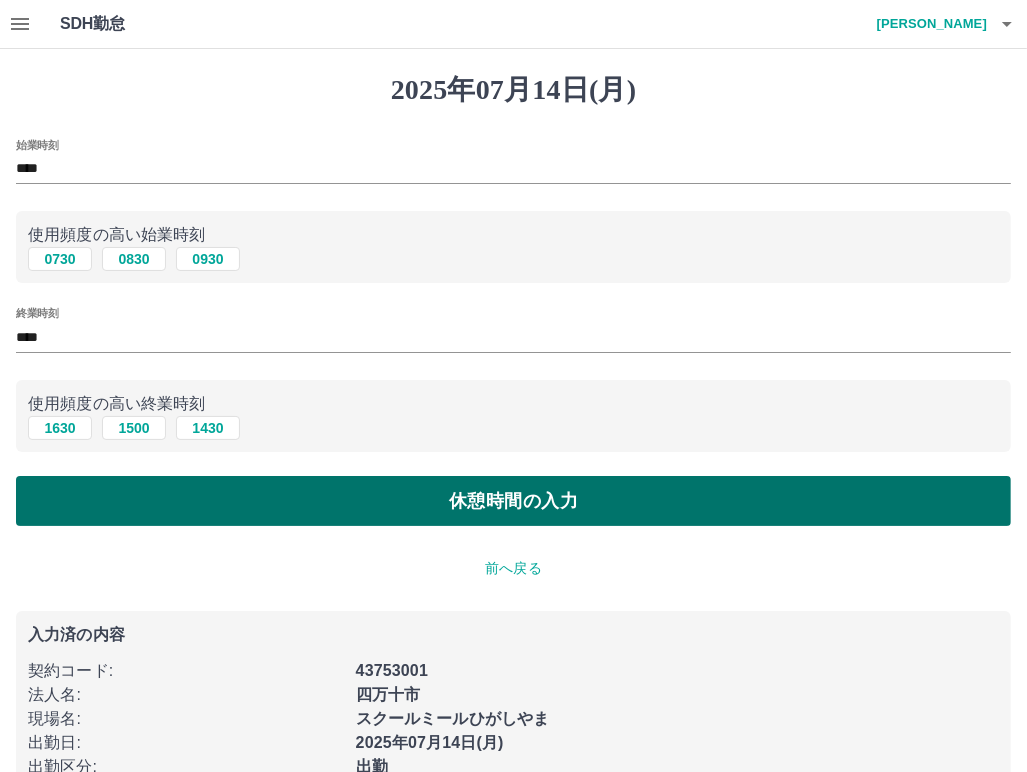 click on "休憩時間の入力" at bounding box center [513, 501] 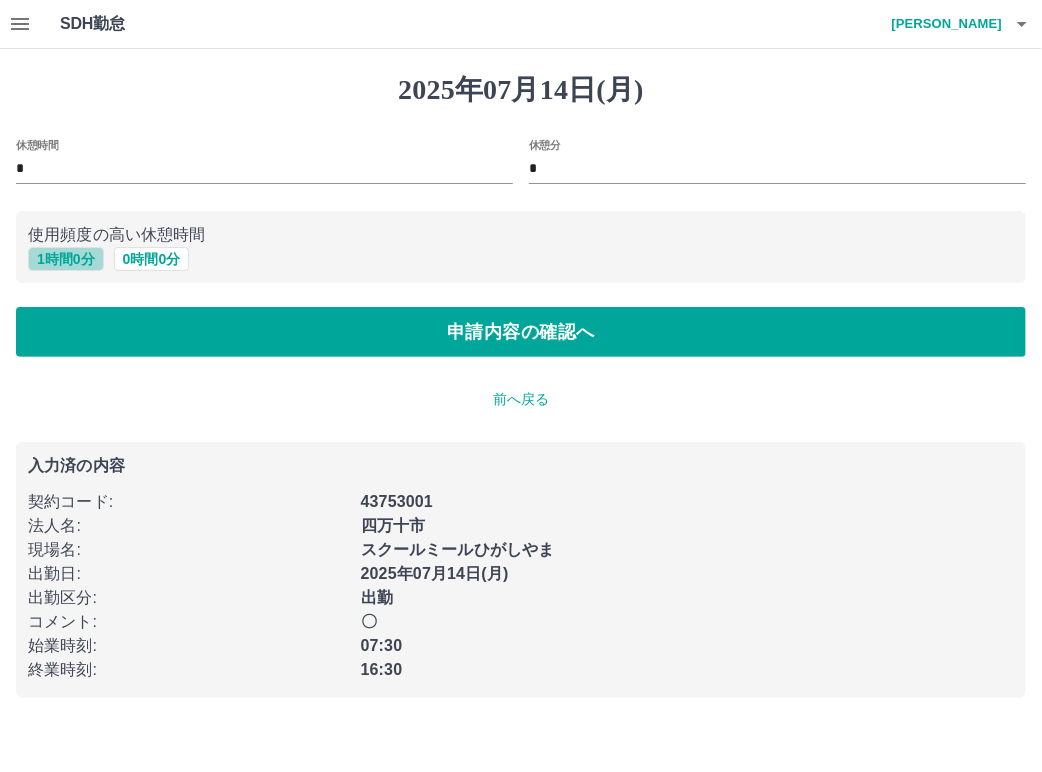 click on "1 時間 0 分" at bounding box center [66, 259] 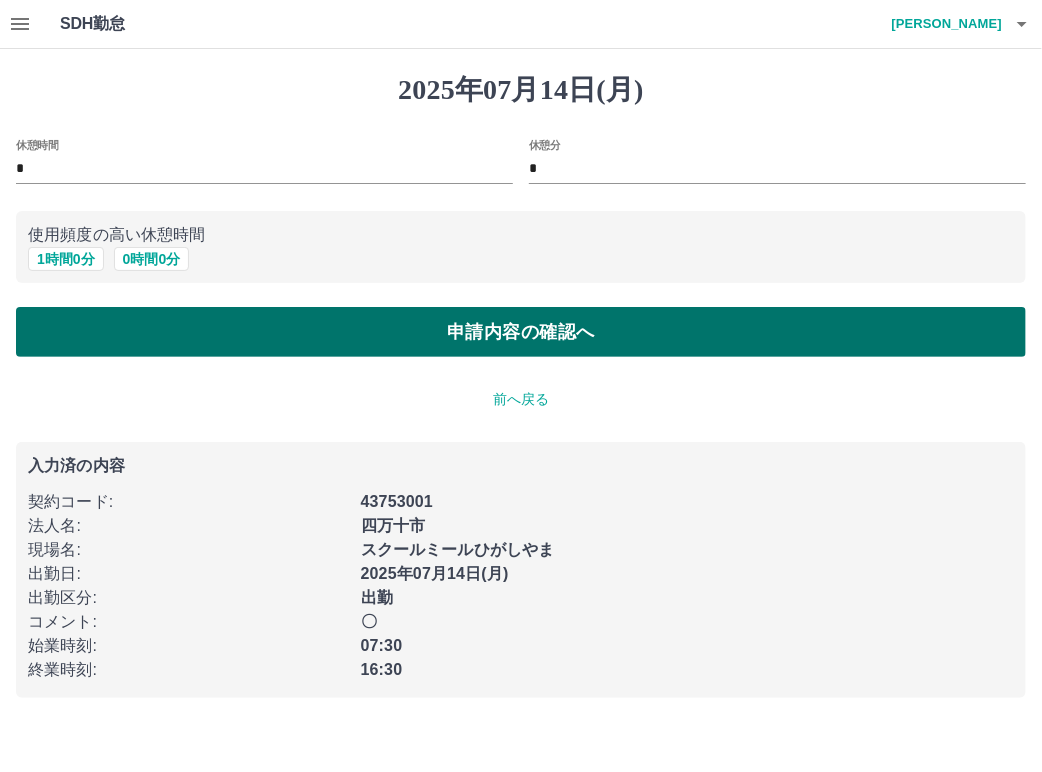 click on "申請内容の確認へ" at bounding box center (521, 332) 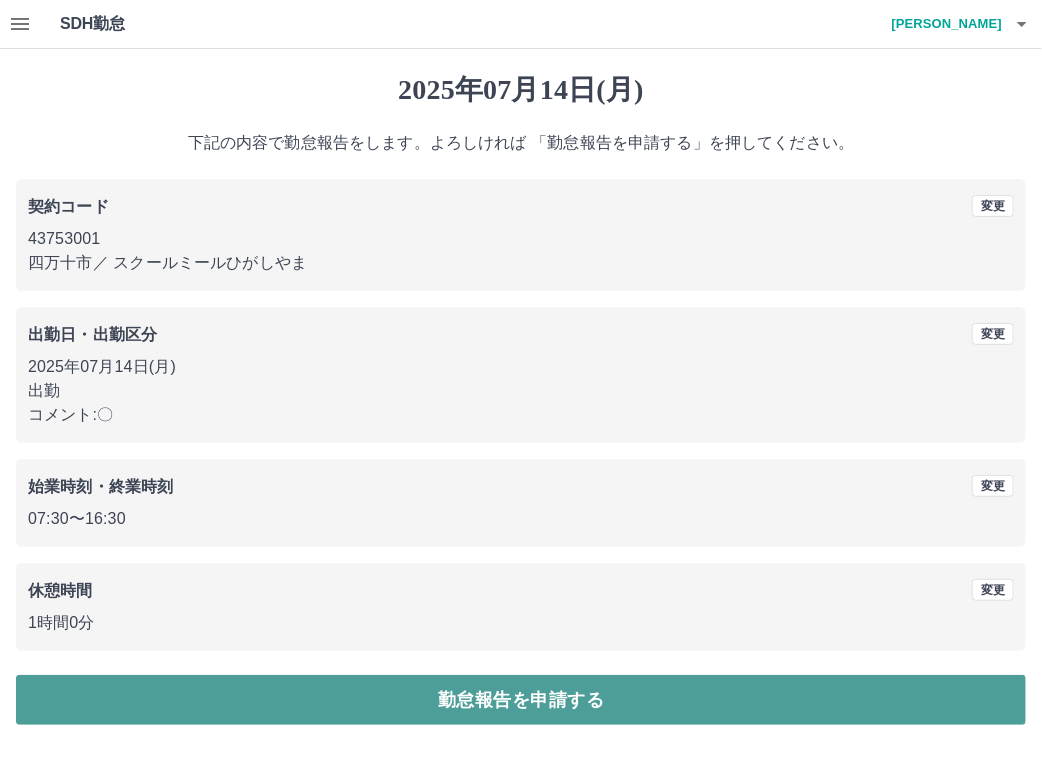 click on "勤怠報告を申請する" at bounding box center (521, 700) 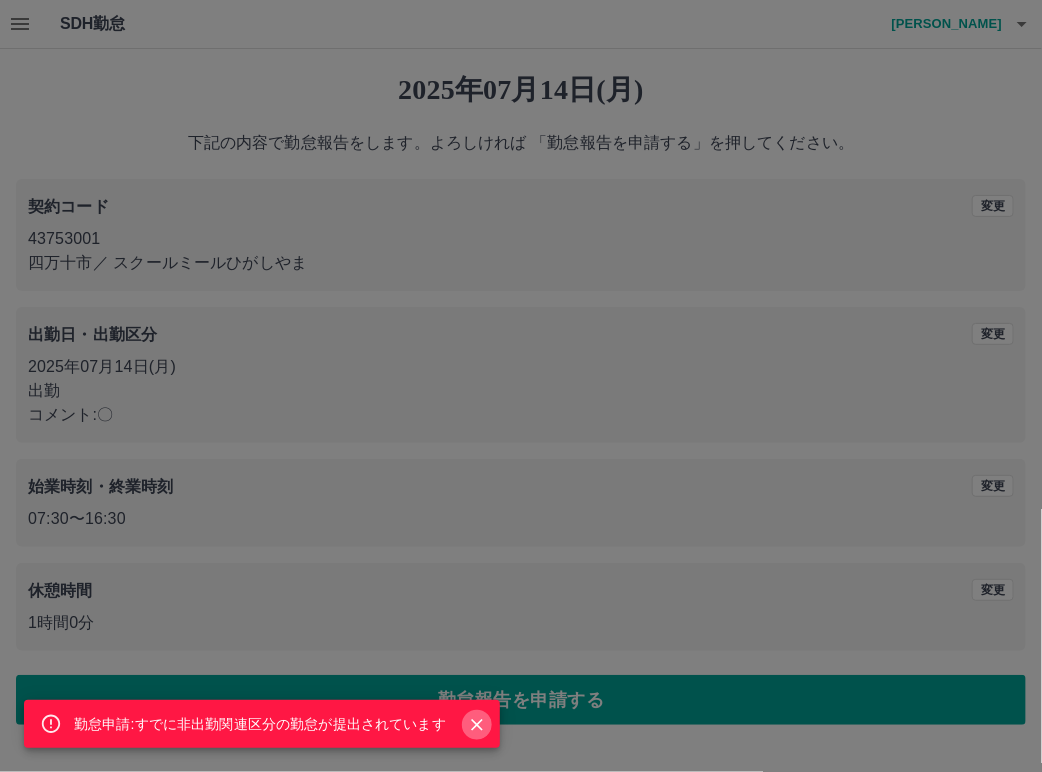 click 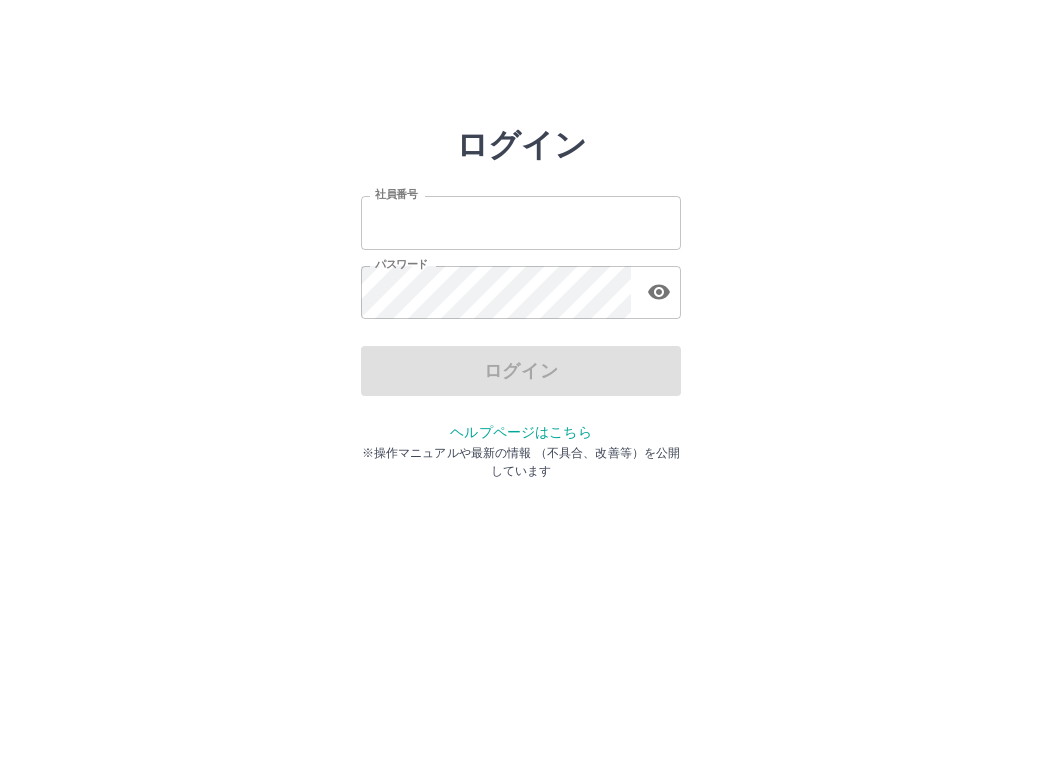 scroll, scrollTop: 0, scrollLeft: 0, axis: both 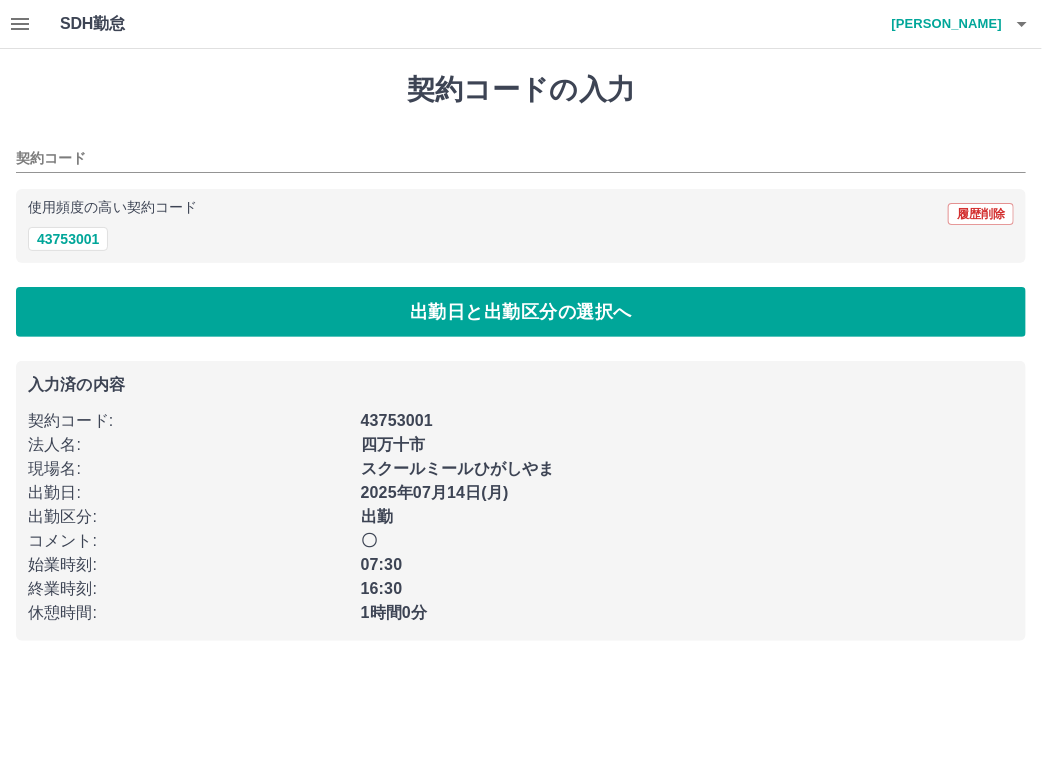 type on "********" 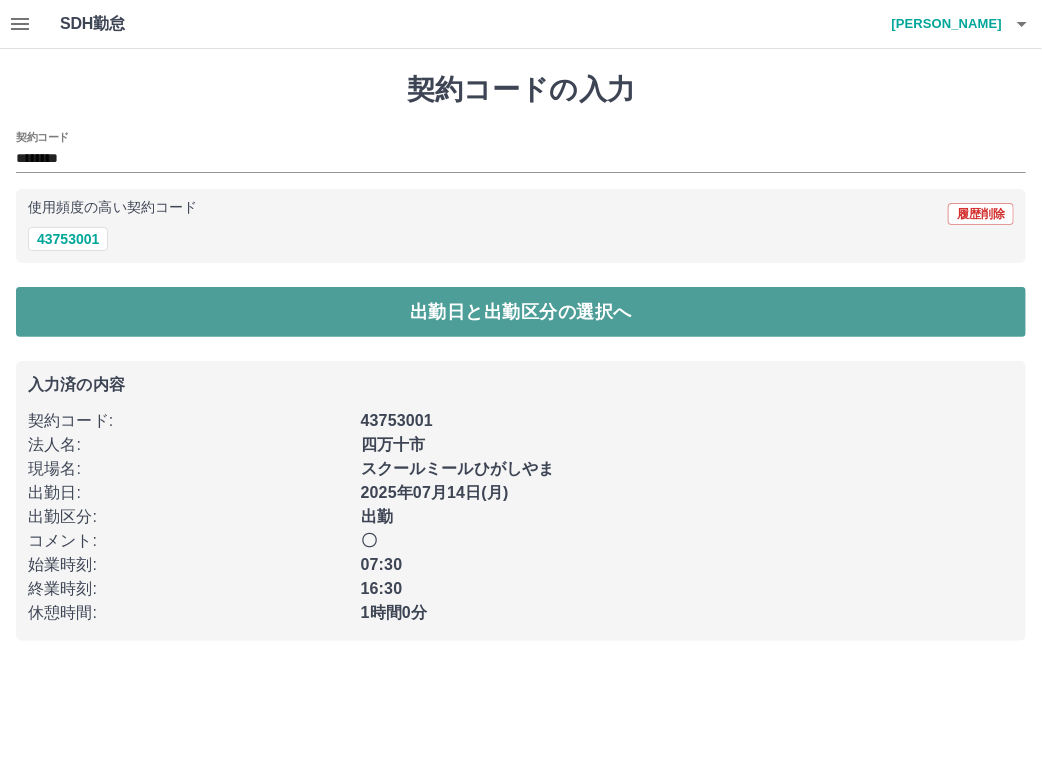 click on "出勤日と出勤区分の選択へ" at bounding box center [521, 312] 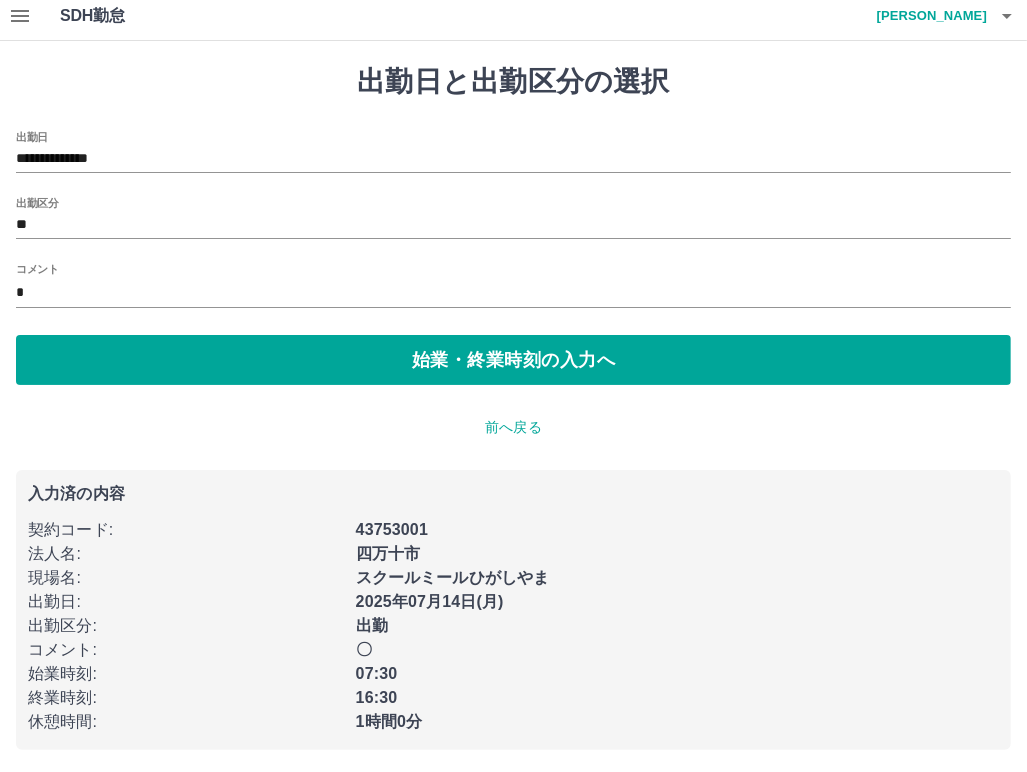 scroll, scrollTop: 9, scrollLeft: 0, axis: vertical 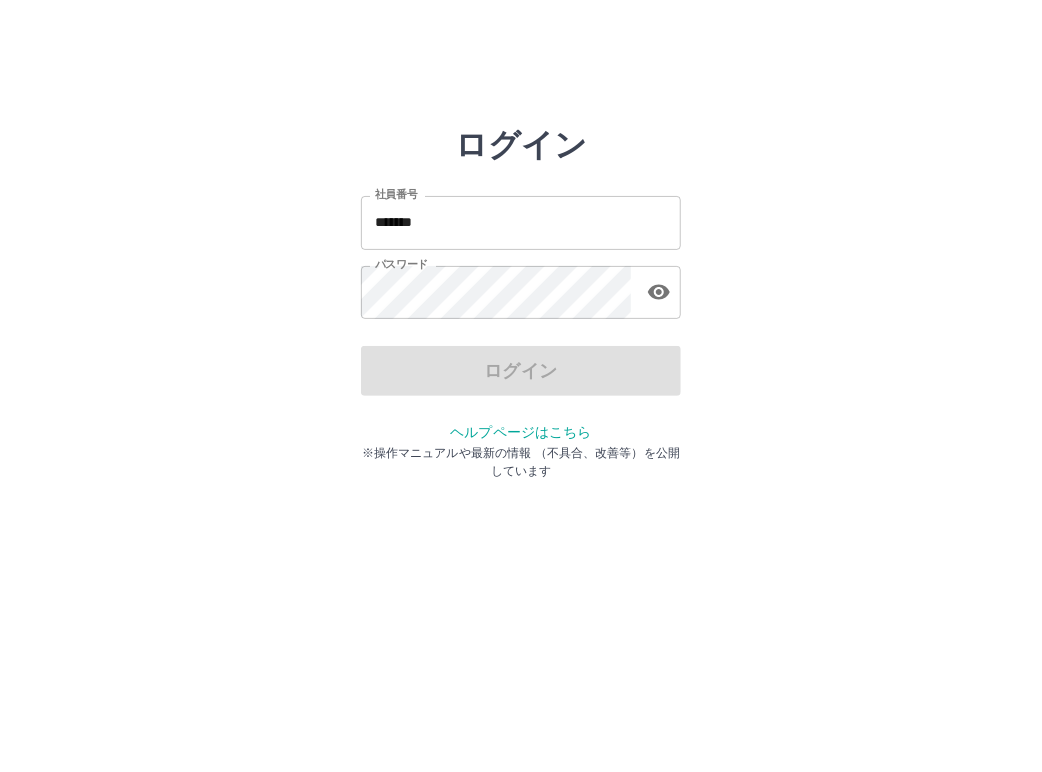 click on "*******" at bounding box center (521, 222) 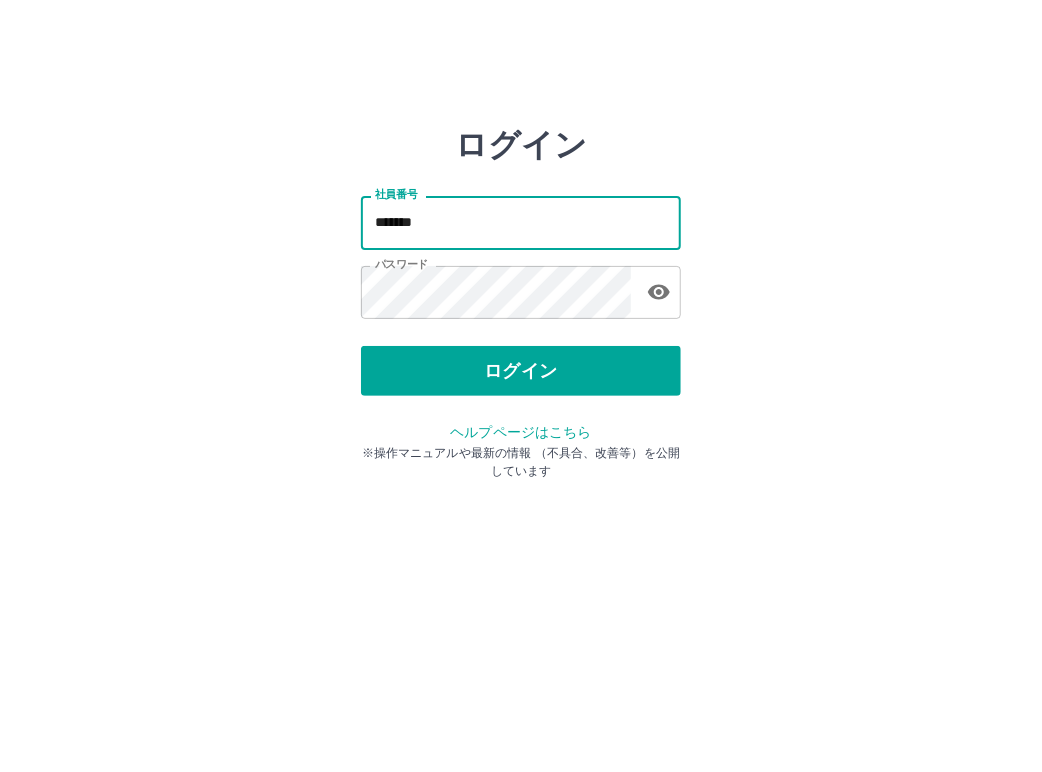 type on "*******" 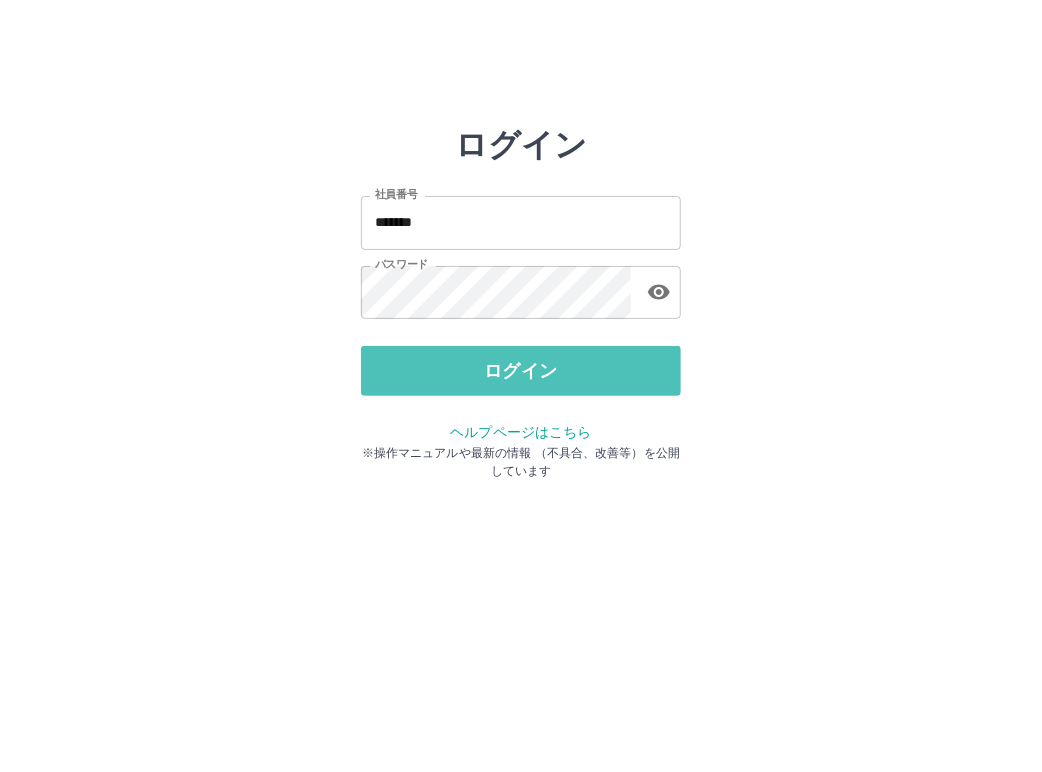 click on "ログイン" at bounding box center [521, 371] 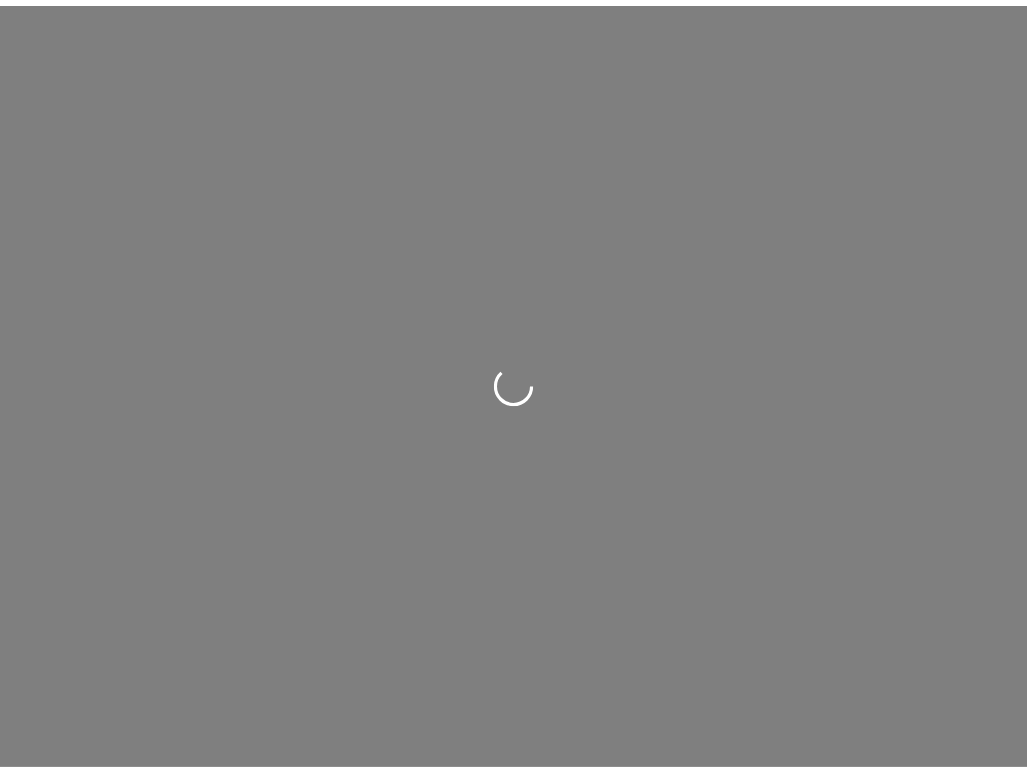 scroll, scrollTop: 0, scrollLeft: 0, axis: both 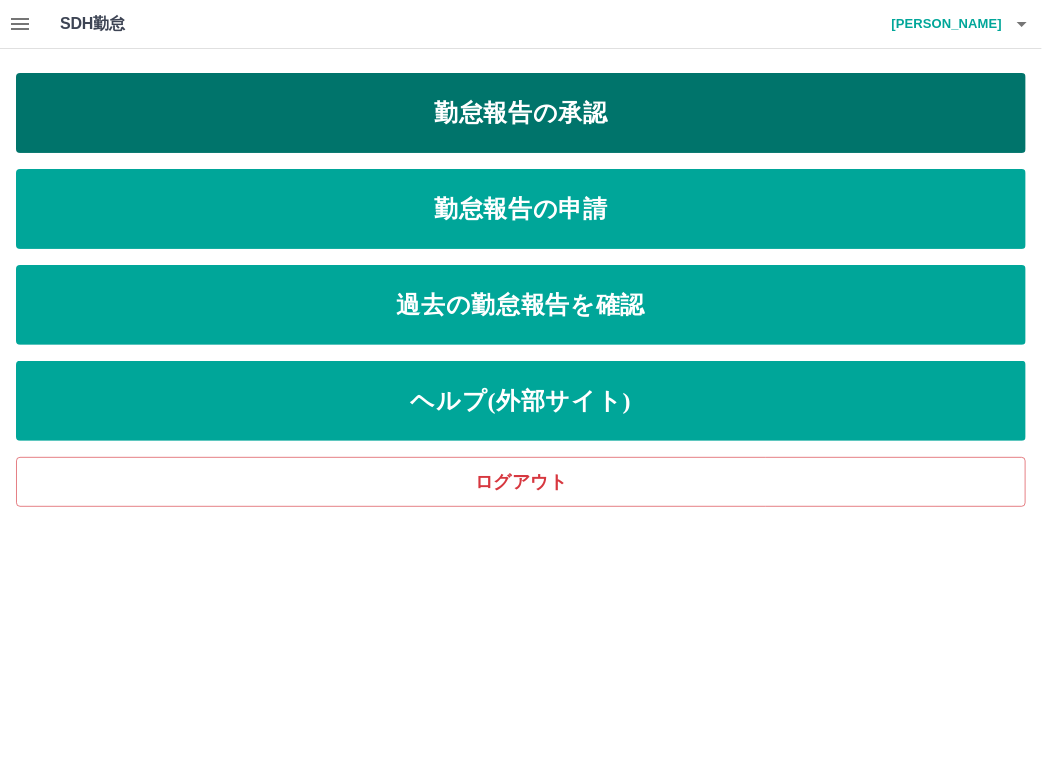click on "勤怠報告の承認" at bounding box center (521, 113) 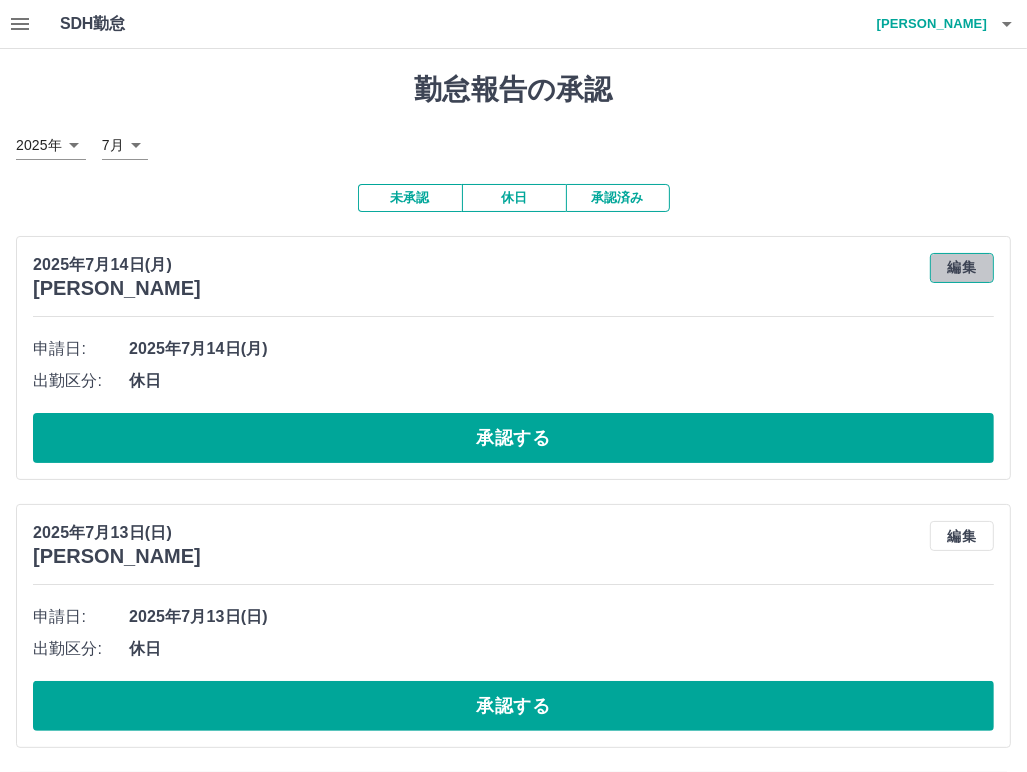 click on "編集" at bounding box center [962, 268] 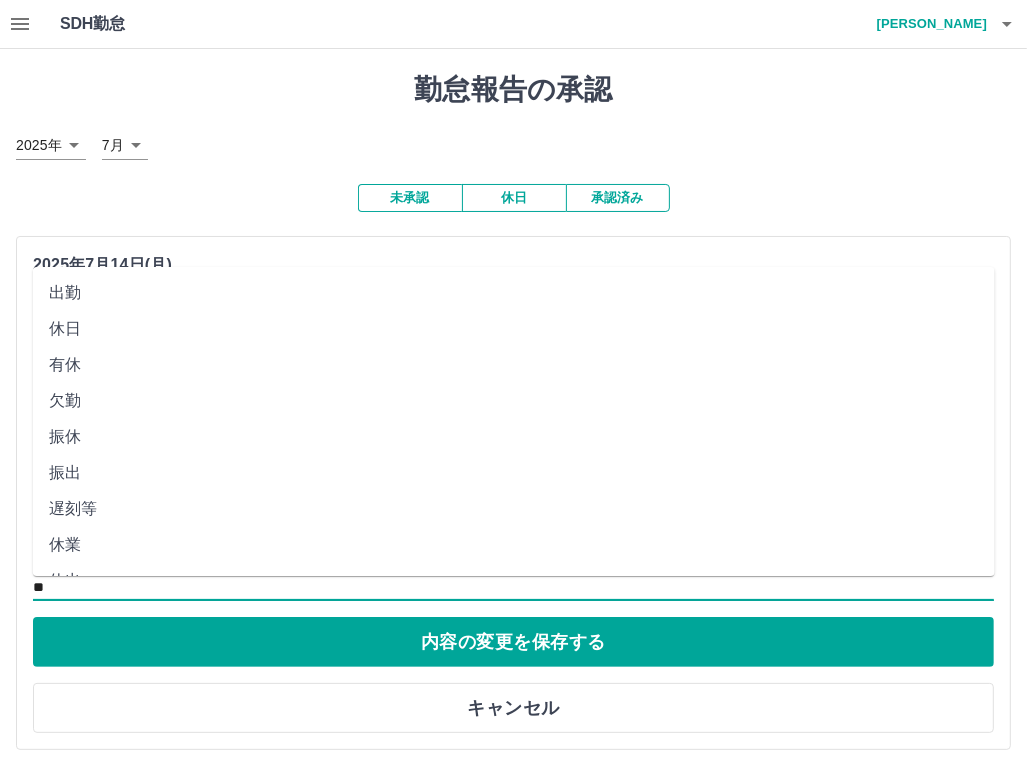 click on "**" at bounding box center [513, 587] 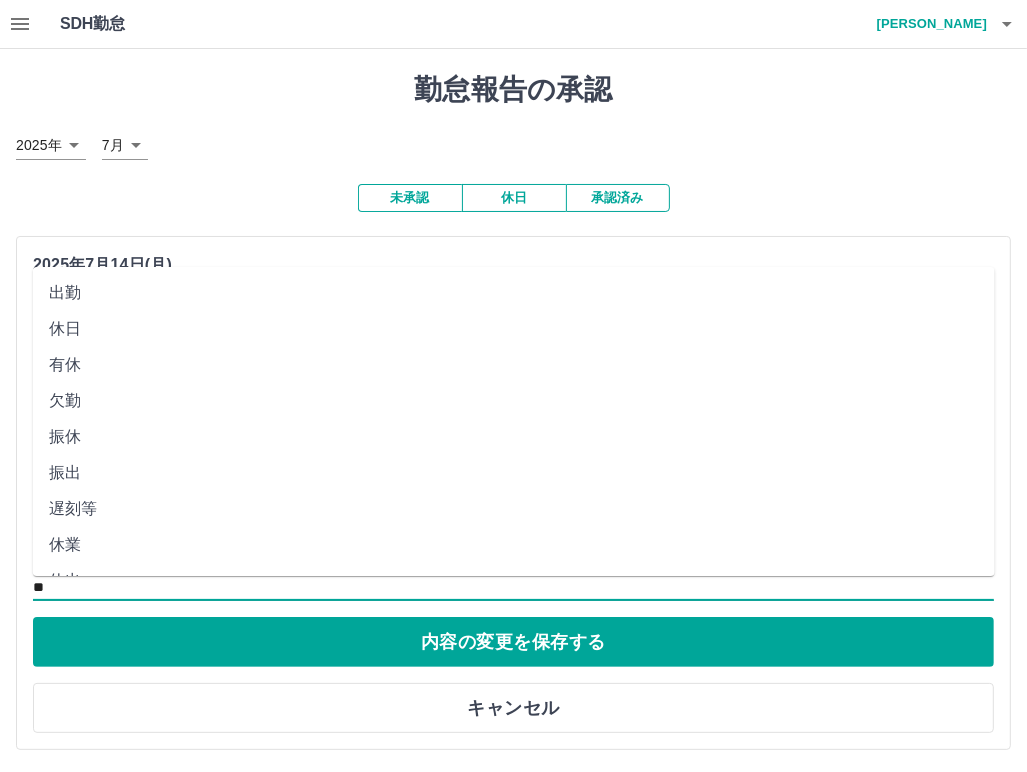 click on "出勤" at bounding box center [514, 293] 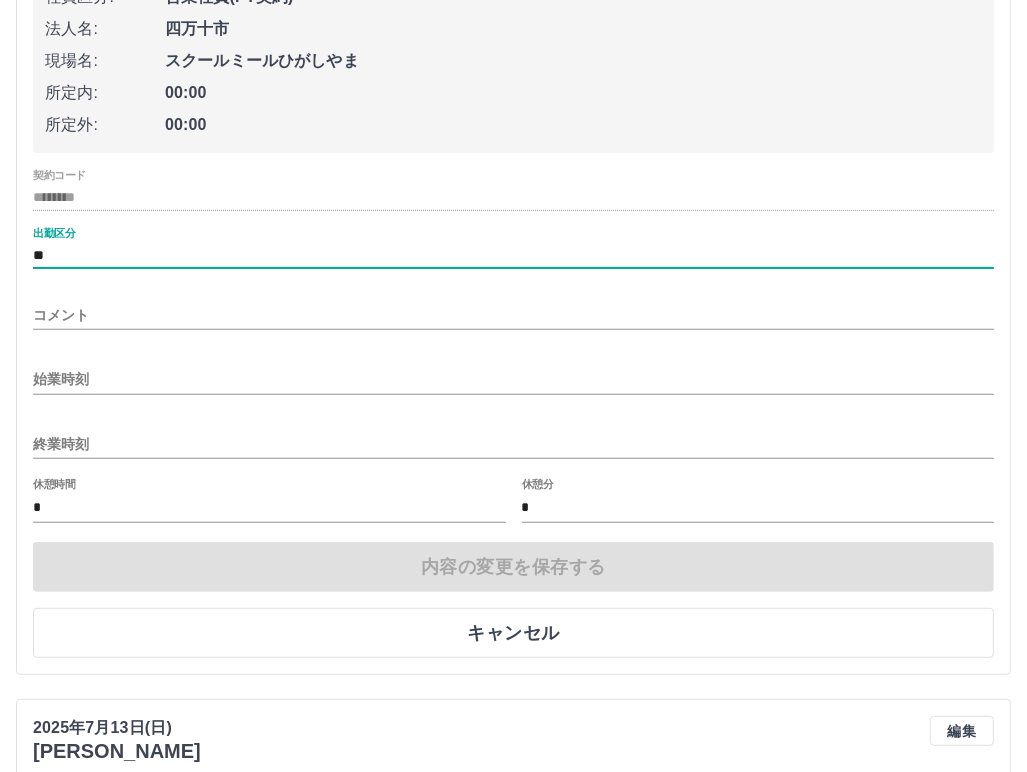 scroll, scrollTop: 400, scrollLeft: 0, axis: vertical 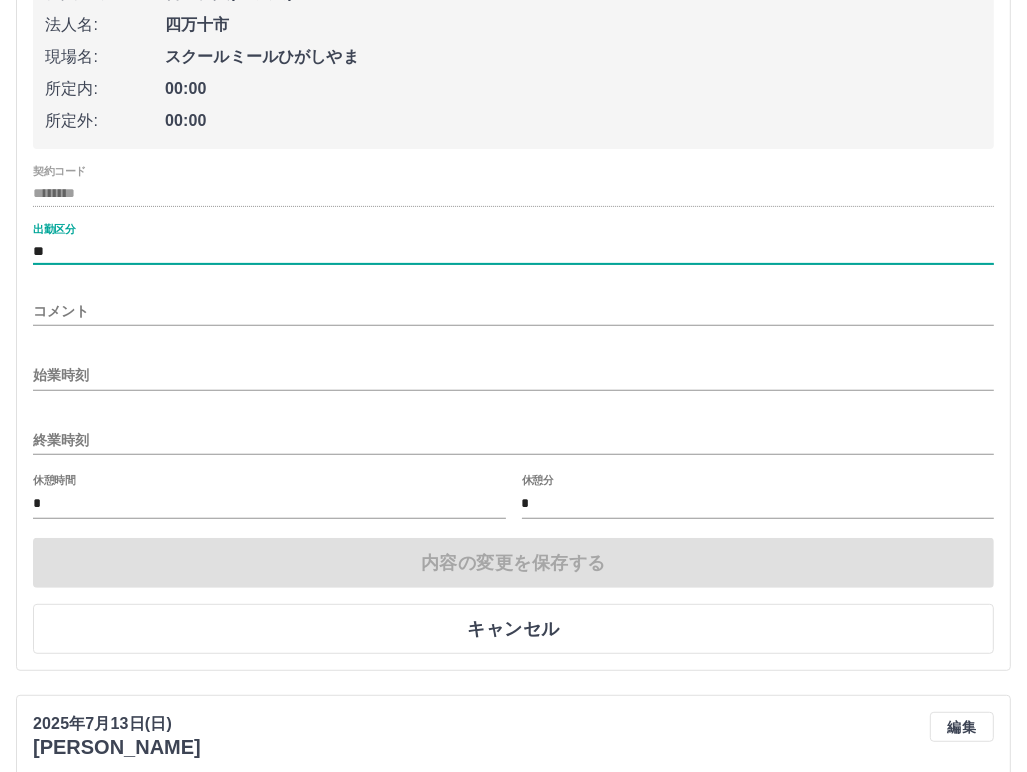 click on "コメント" at bounding box center [513, 311] 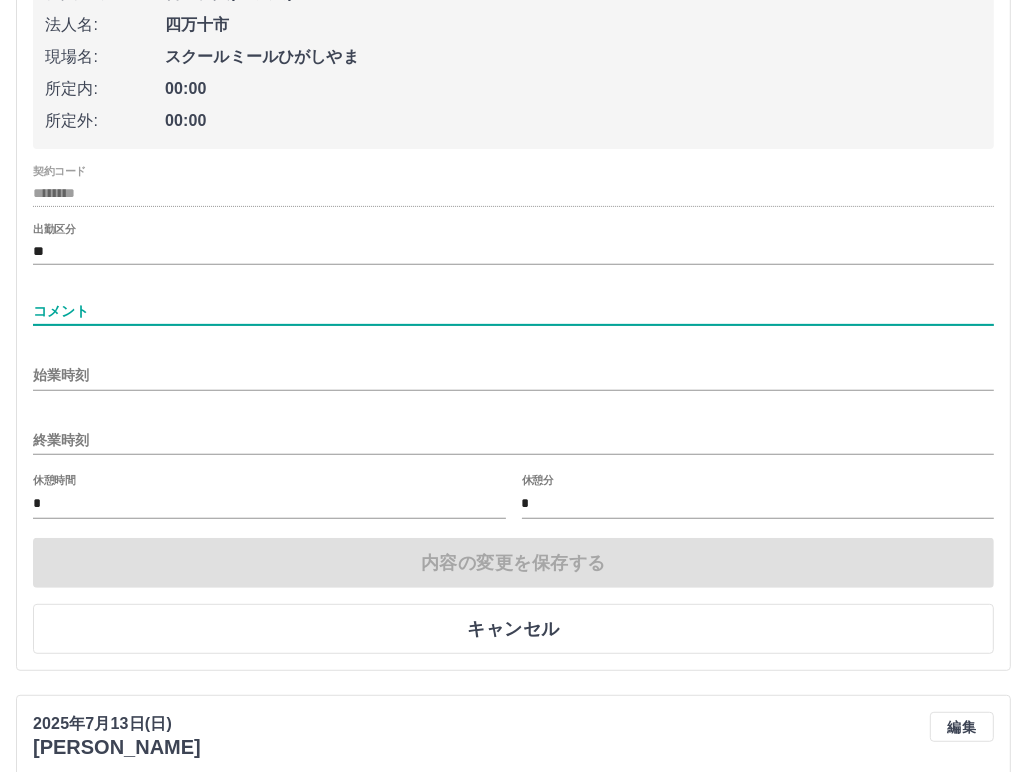 type on "*" 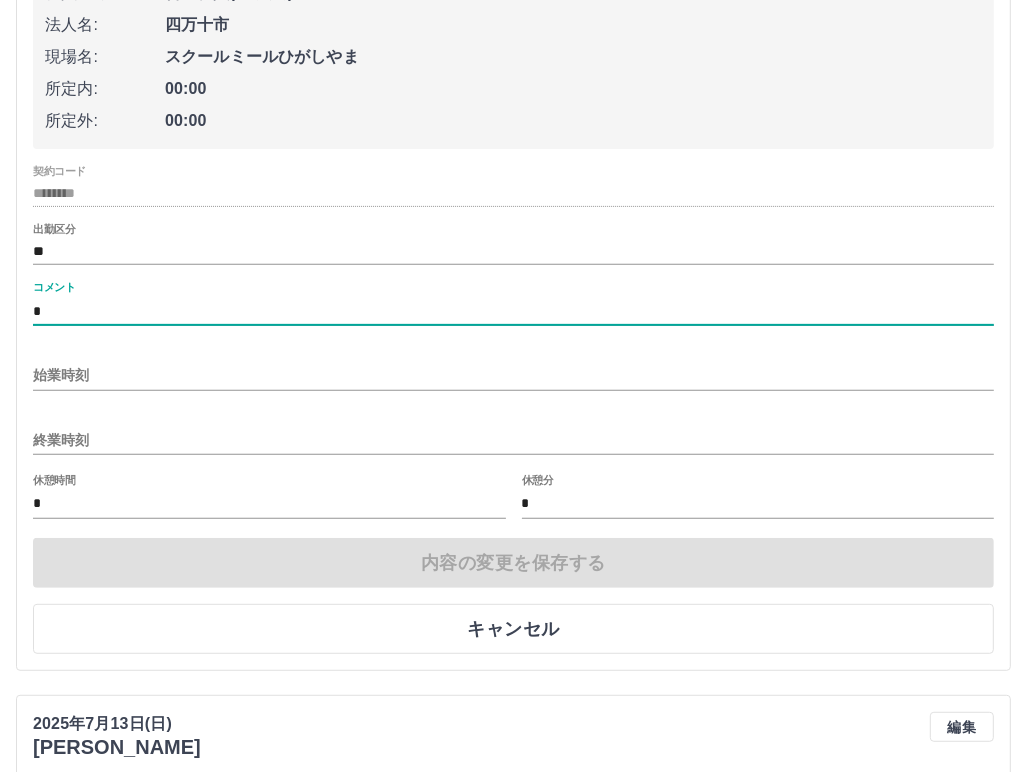 click on "始業時刻" at bounding box center [513, 375] 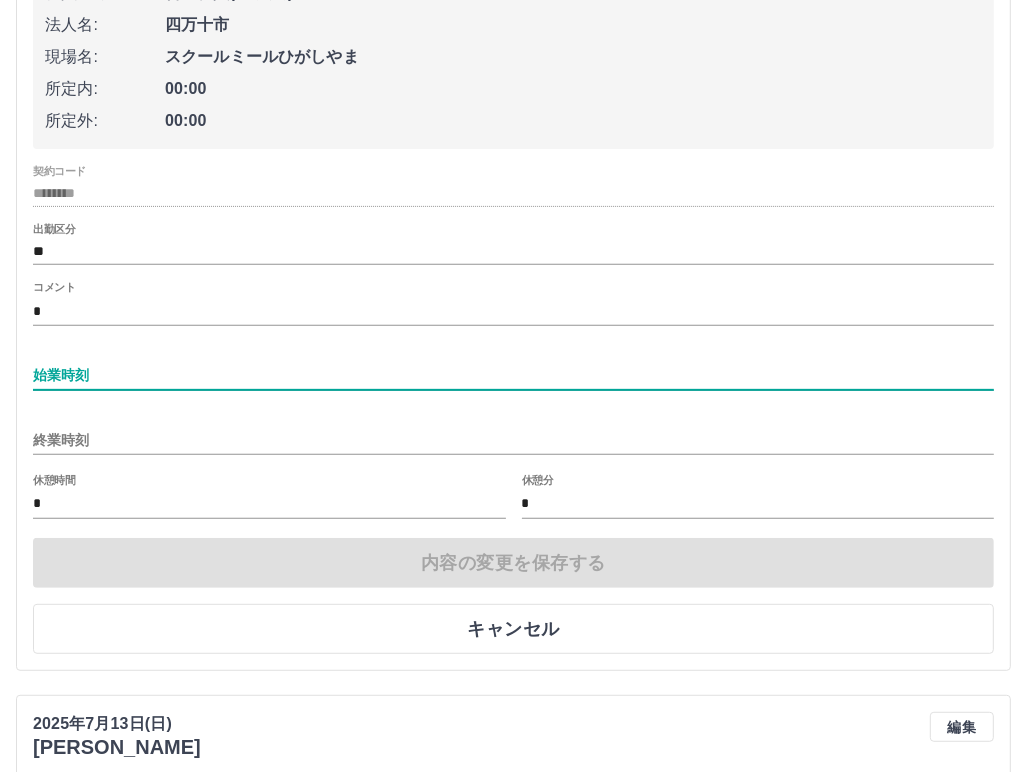 type on "****" 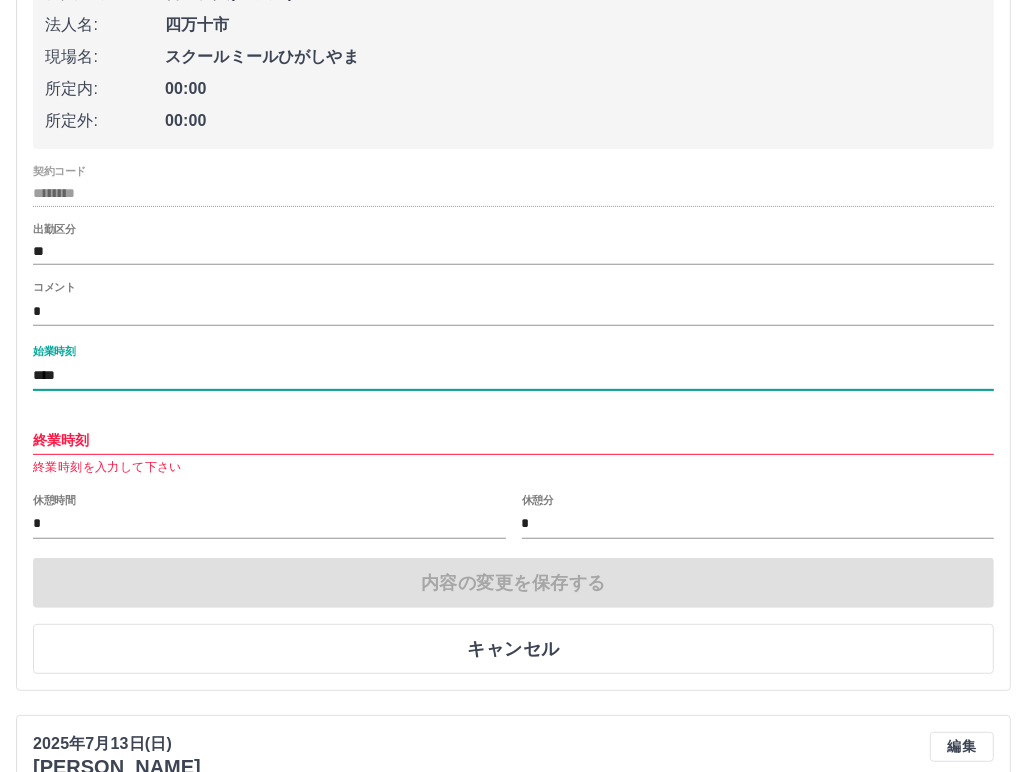 click on "終業時刻" at bounding box center (513, 440) 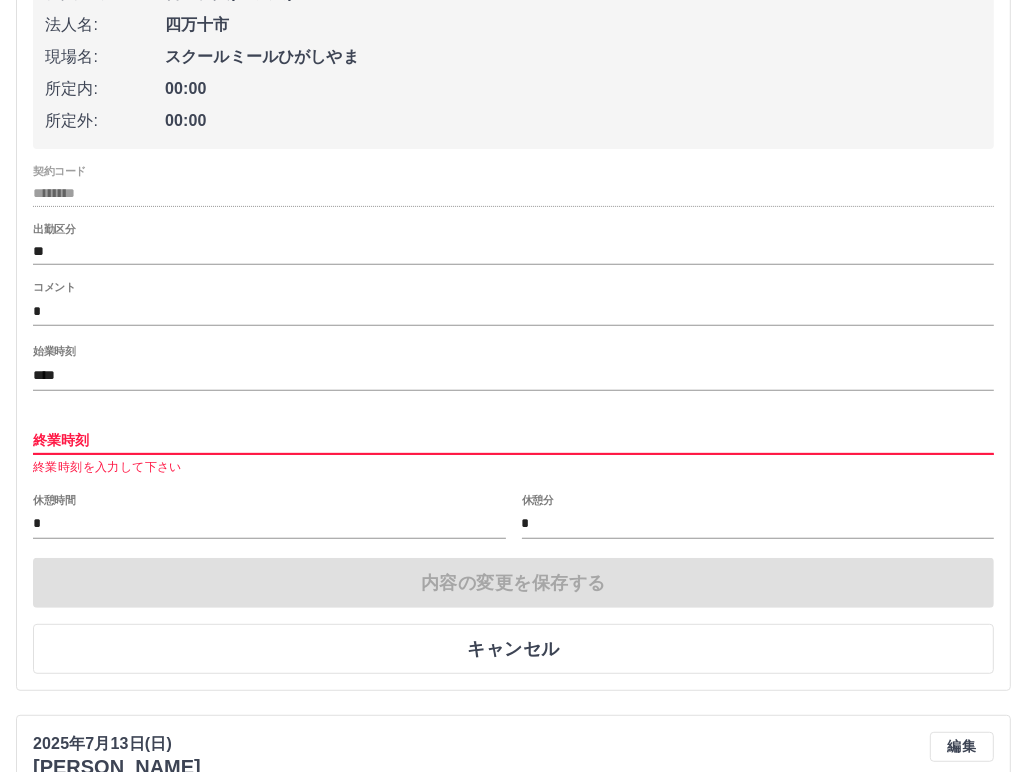 type on "****" 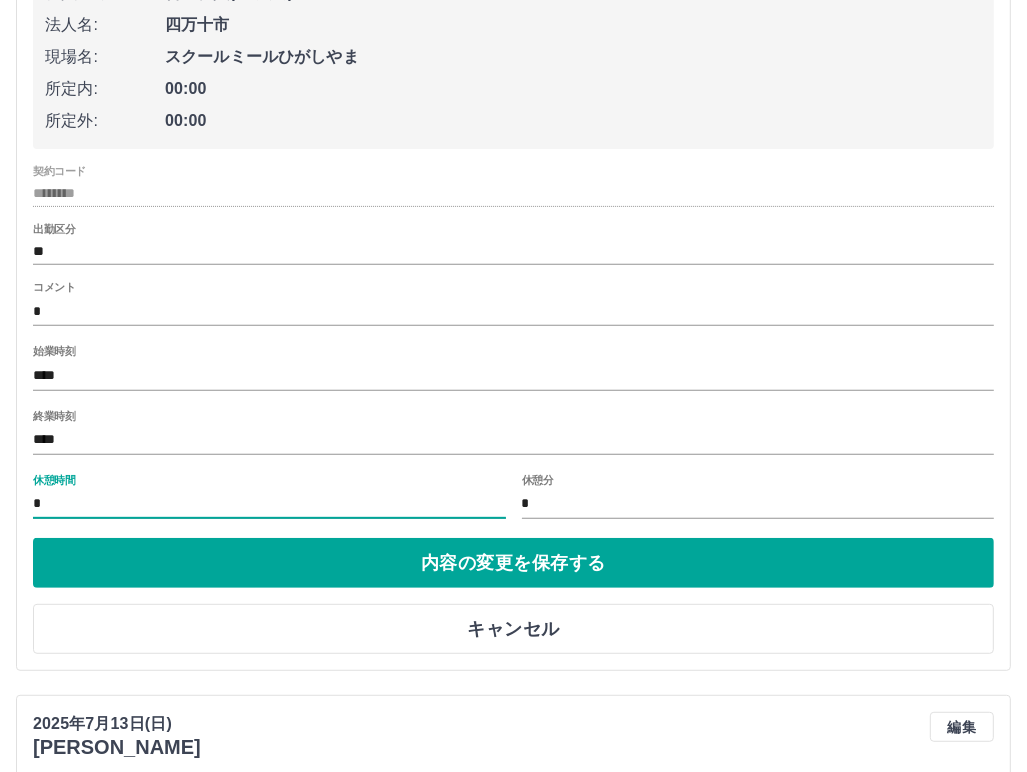 click on "*" at bounding box center [269, 504] 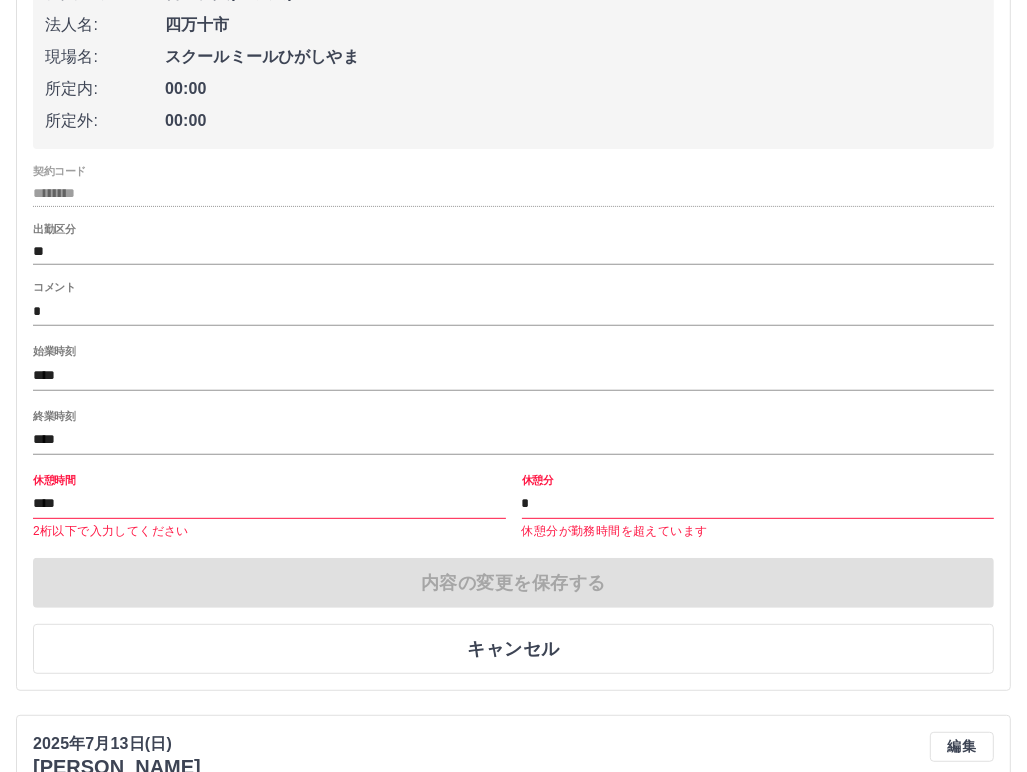 click on "内容の変更を保存する キャンセル" at bounding box center [513, 616] 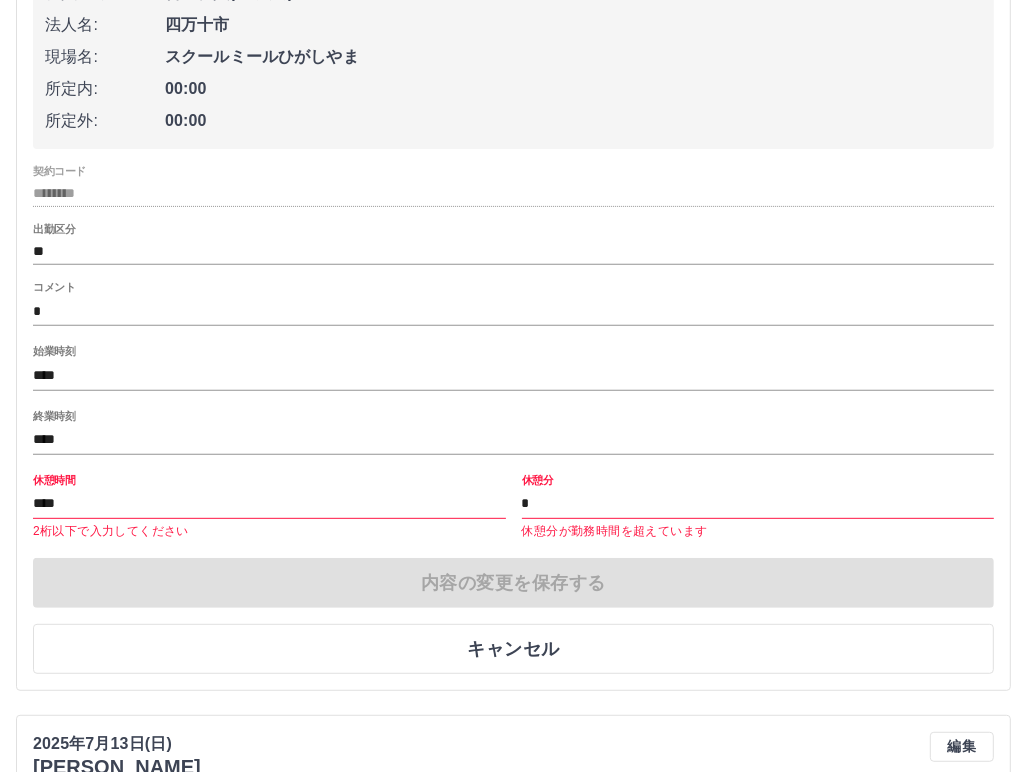 click on "****" at bounding box center (269, 504) 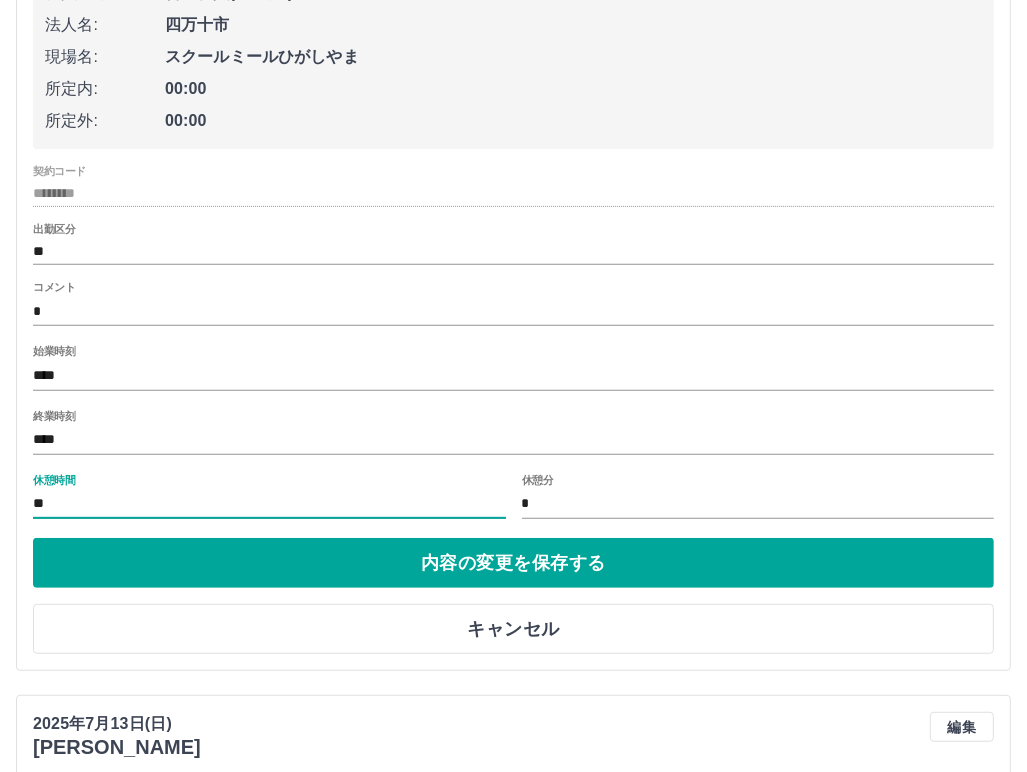 type on "*" 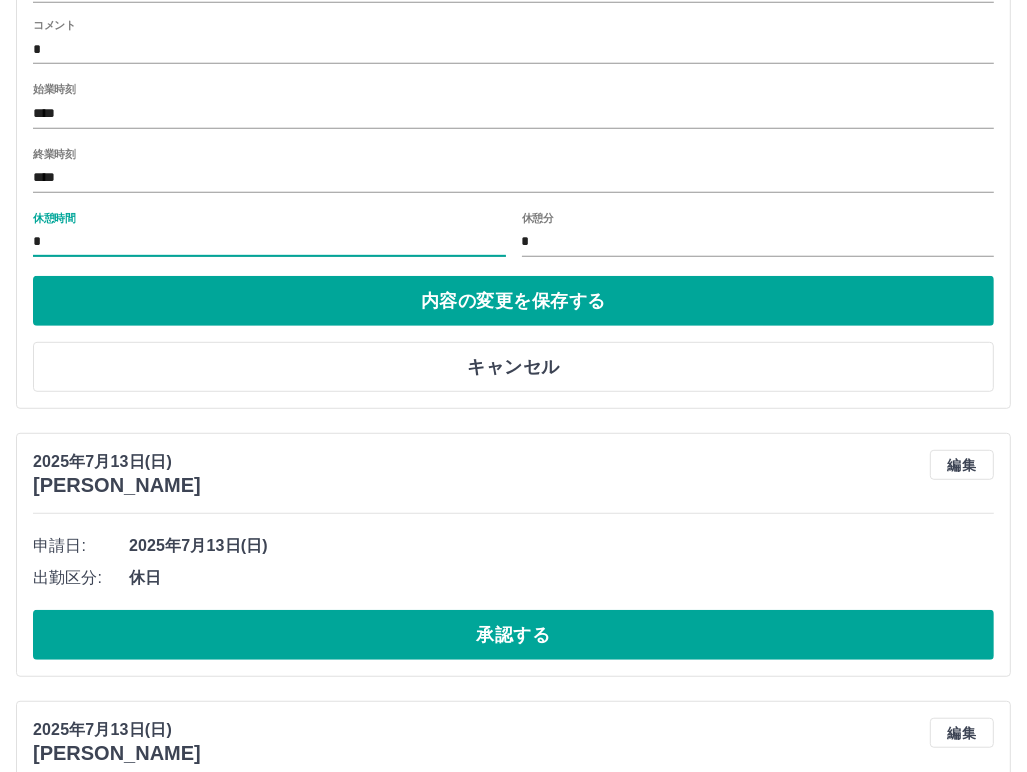 scroll, scrollTop: 700, scrollLeft: 0, axis: vertical 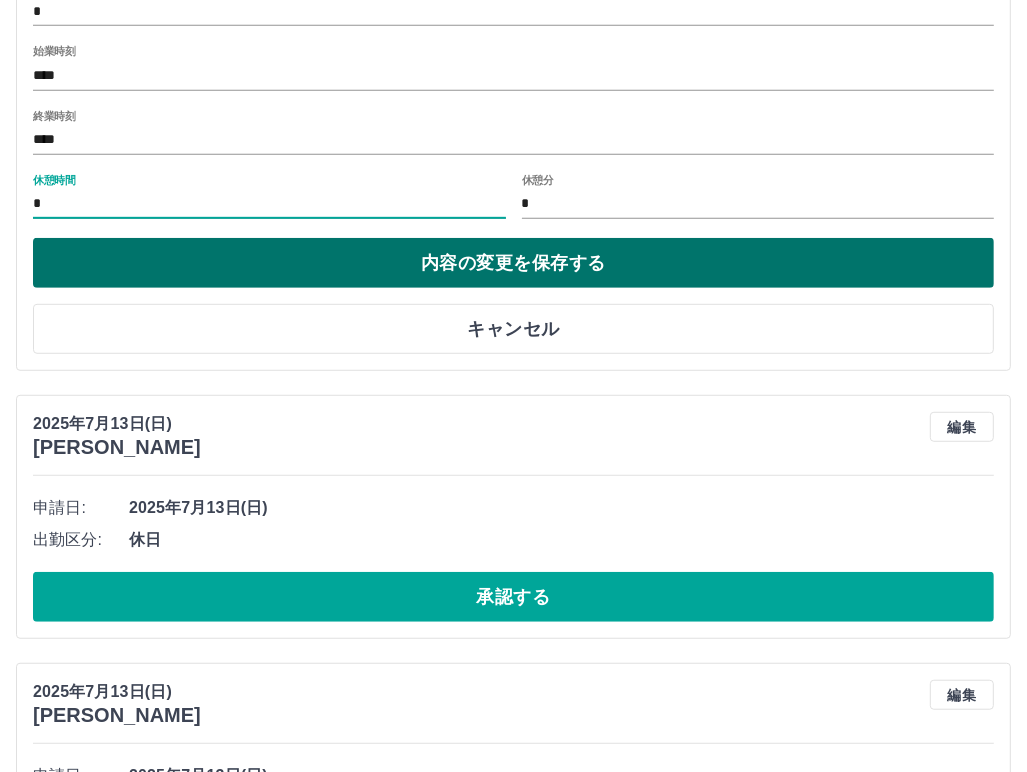 type on "*" 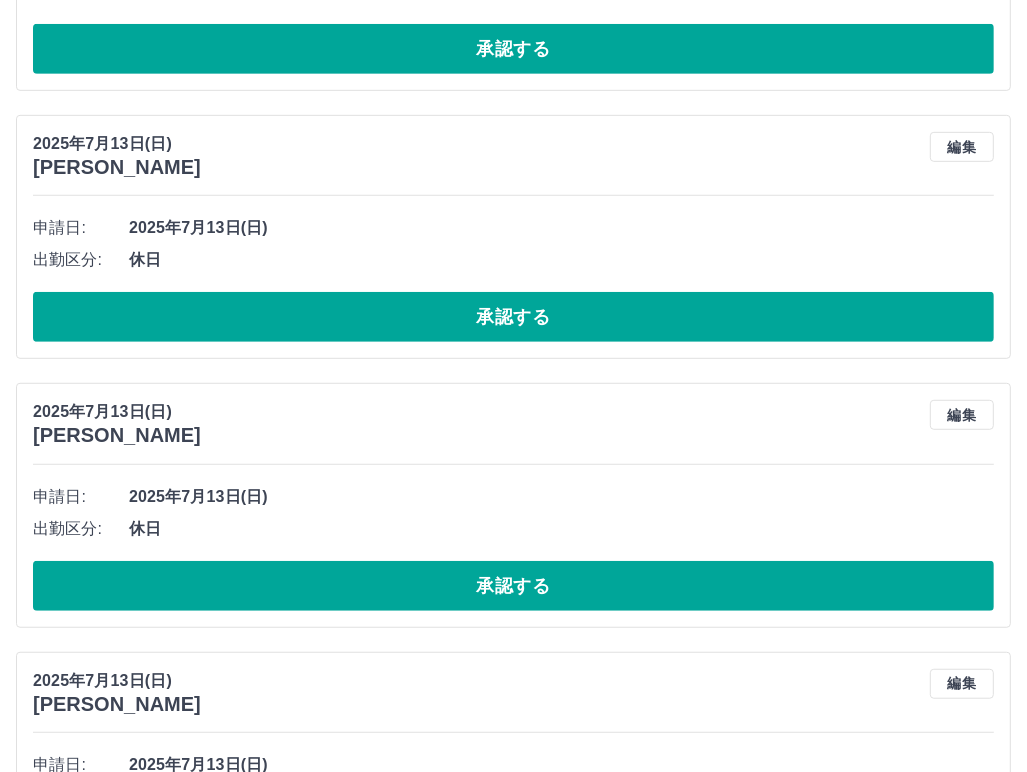 scroll, scrollTop: 800, scrollLeft: 0, axis: vertical 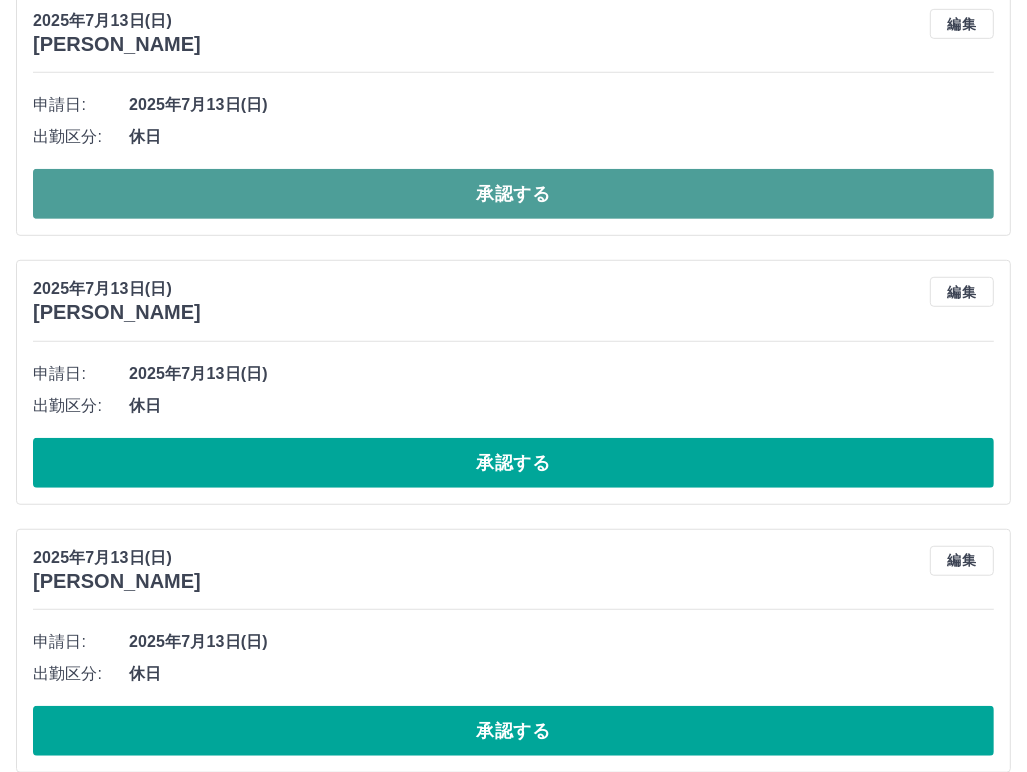 click on "承認する" at bounding box center [513, 194] 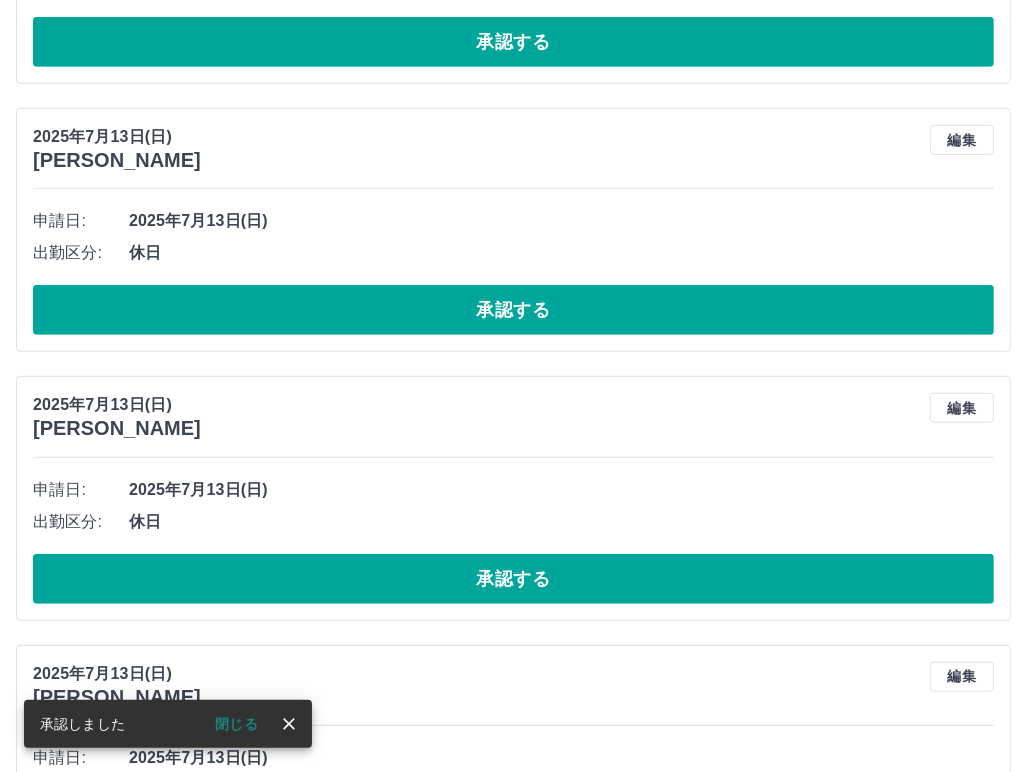scroll, scrollTop: 732, scrollLeft: 0, axis: vertical 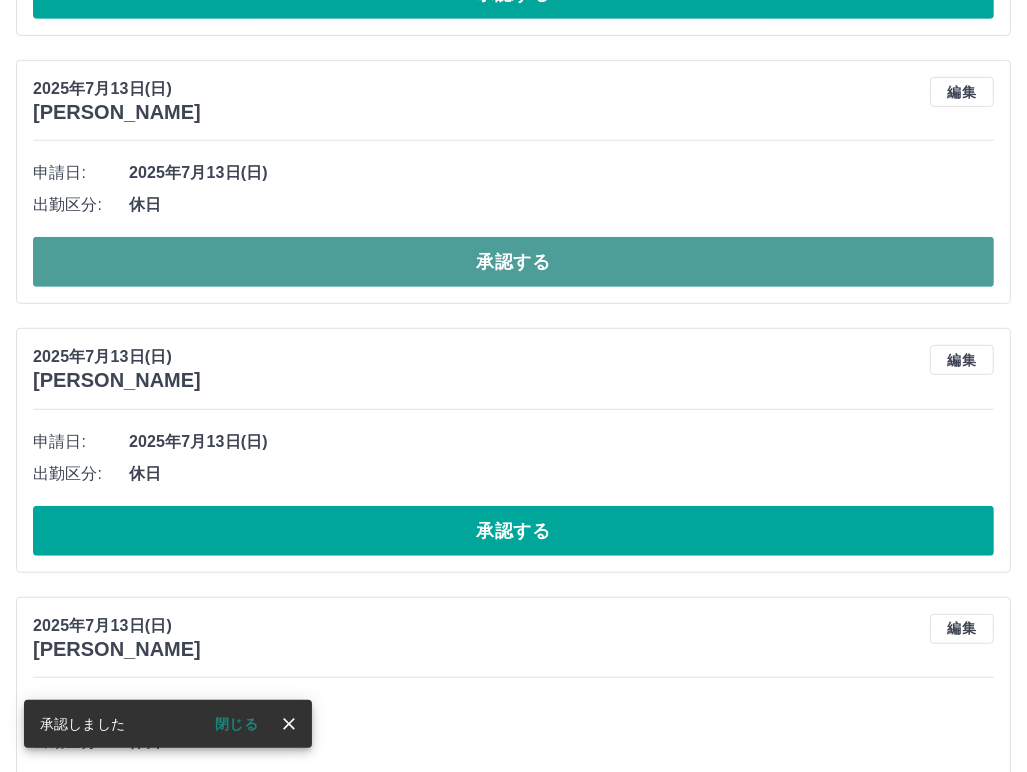 click on "承認する" at bounding box center (513, 262) 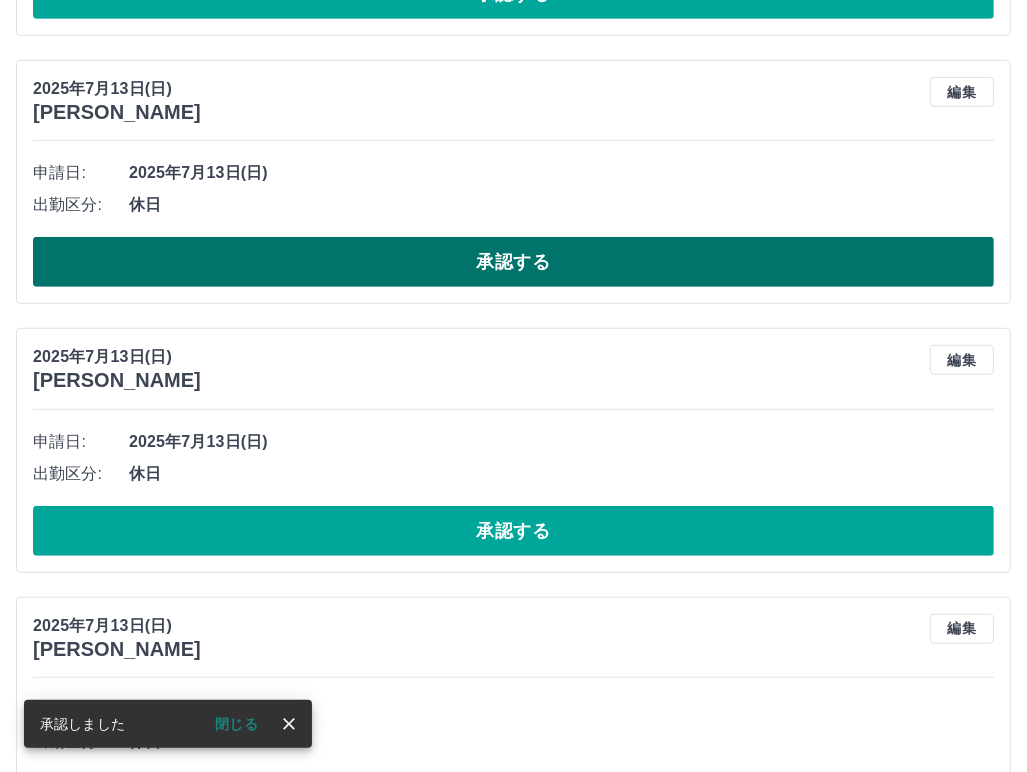 click on "承認する" at bounding box center (513, 262) 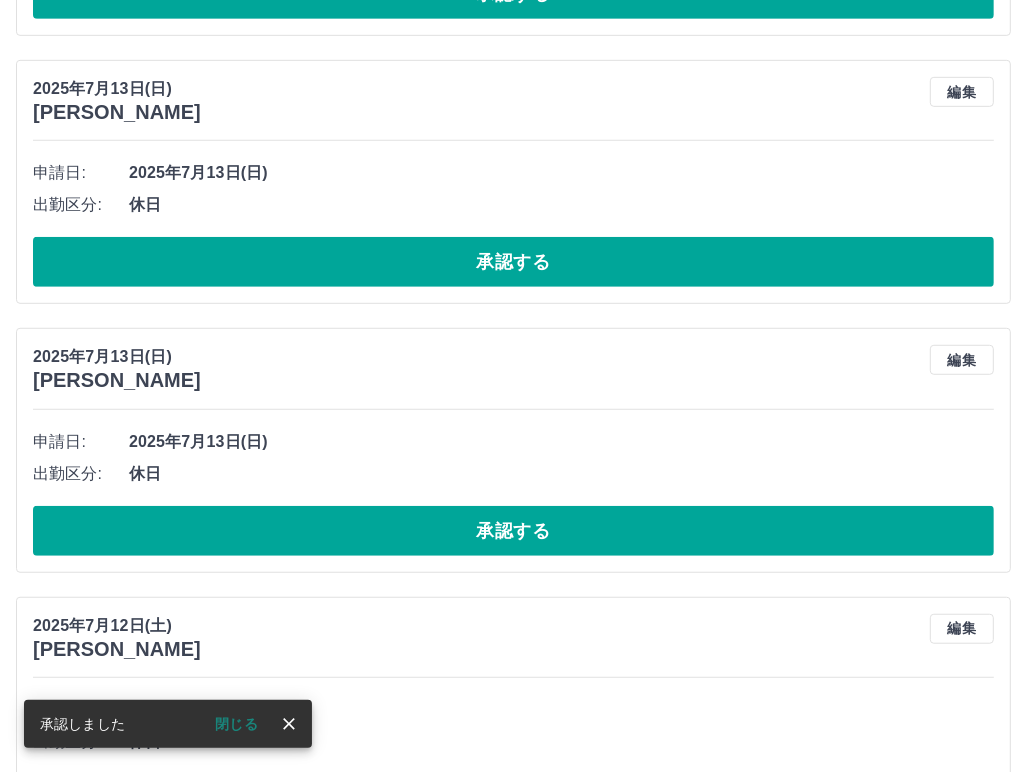click on "承認する" at bounding box center [513, 262] 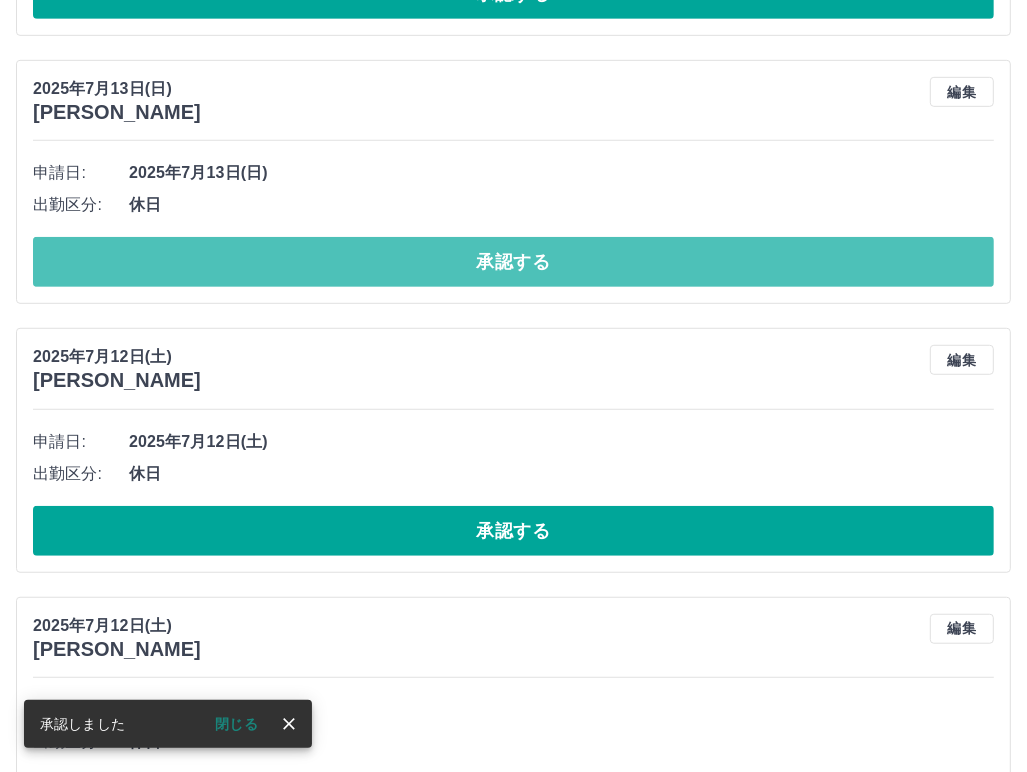 click on "承認する" at bounding box center (513, 262) 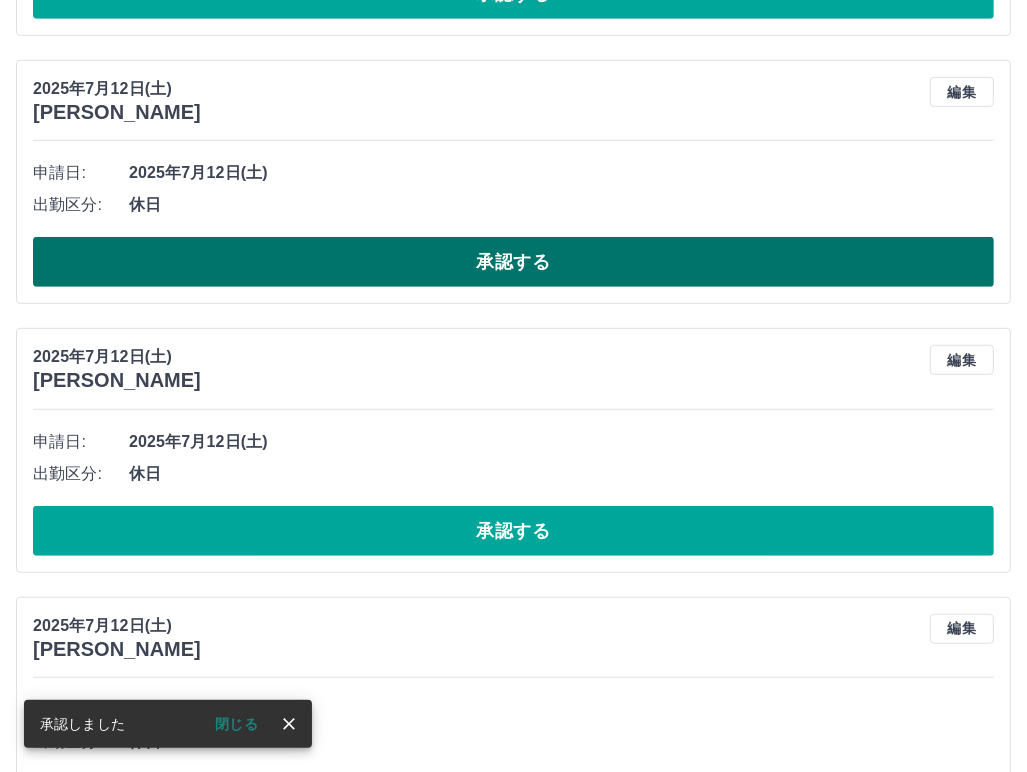 click on "承認する" at bounding box center (513, 262) 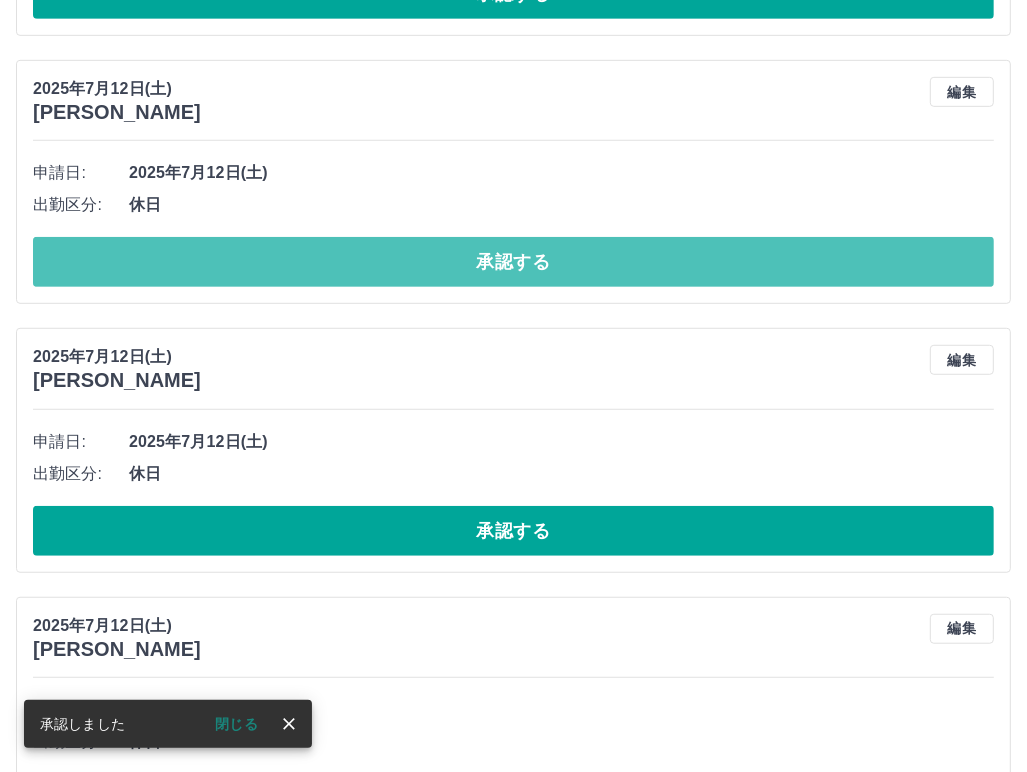 click on "承認する" at bounding box center [513, 262] 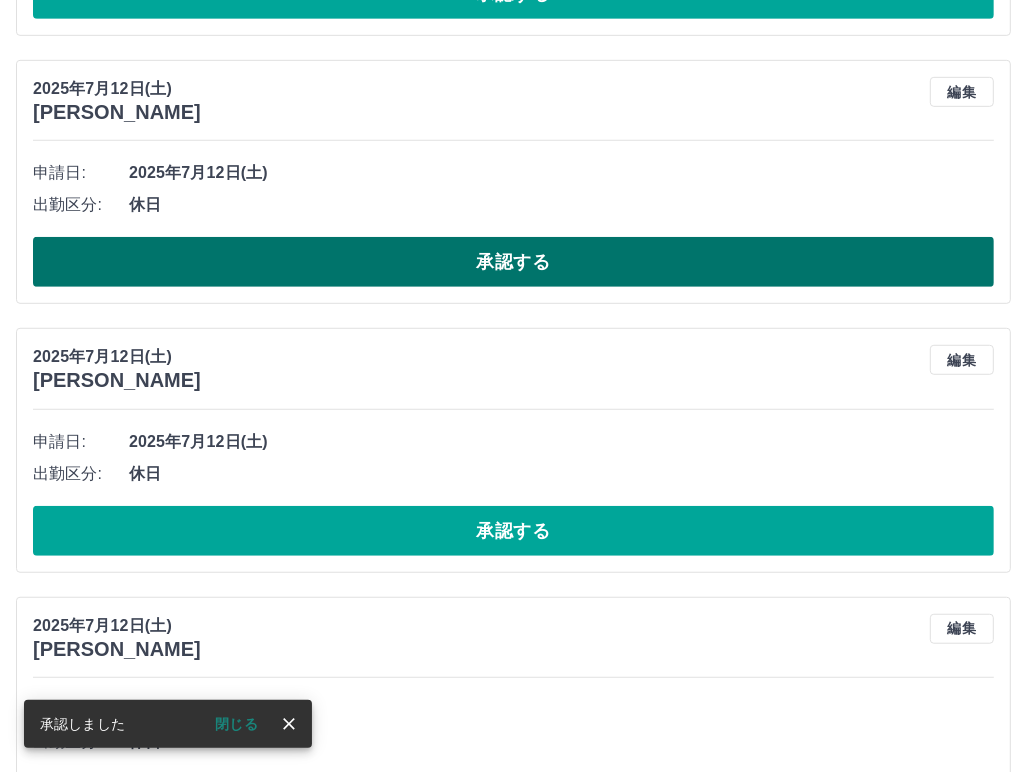 click on "承認する" at bounding box center (513, 262) 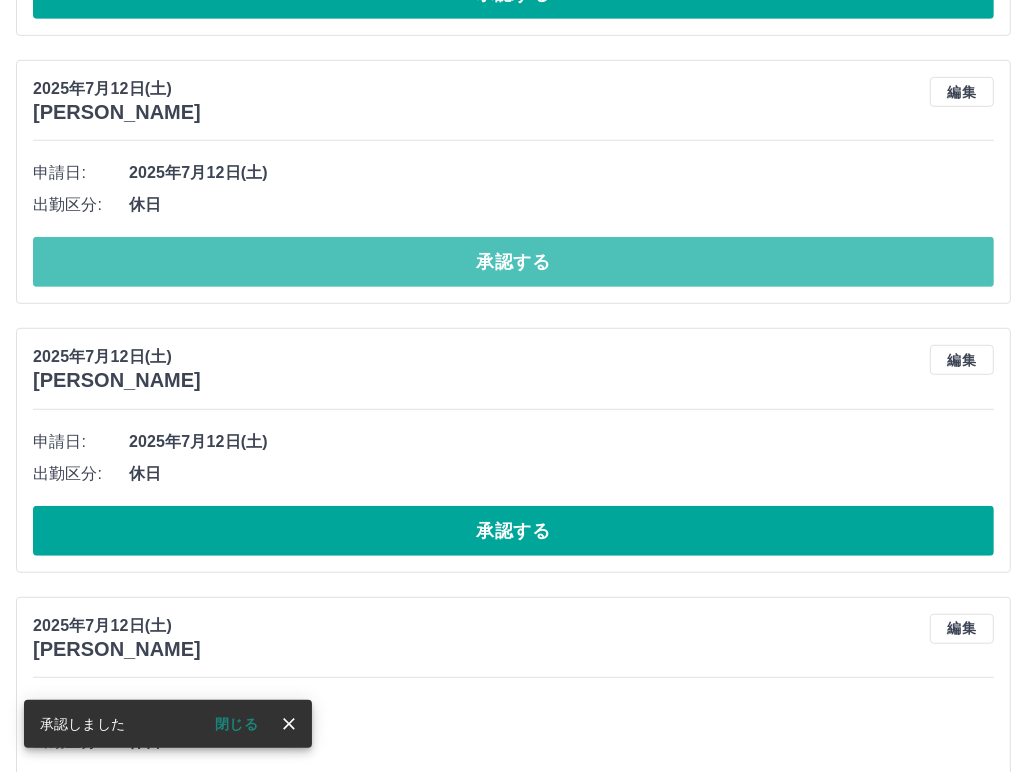 click on "承認する" at bounding box center (513, 262) 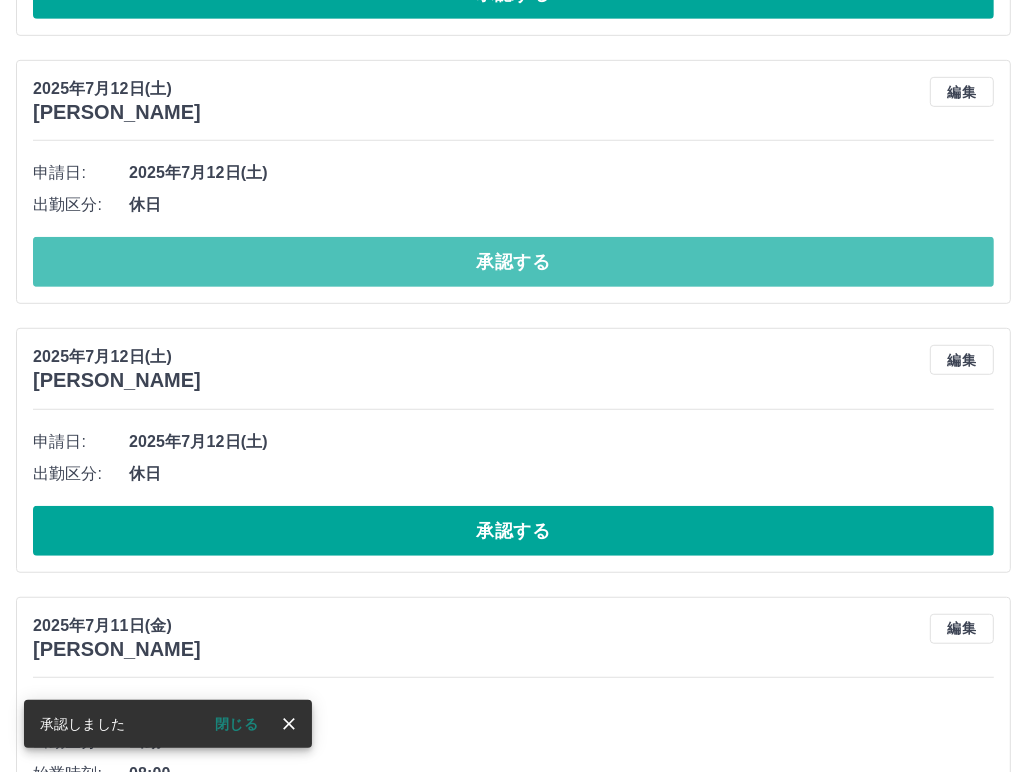 click on "承認する" at bounding box center [513, 262] 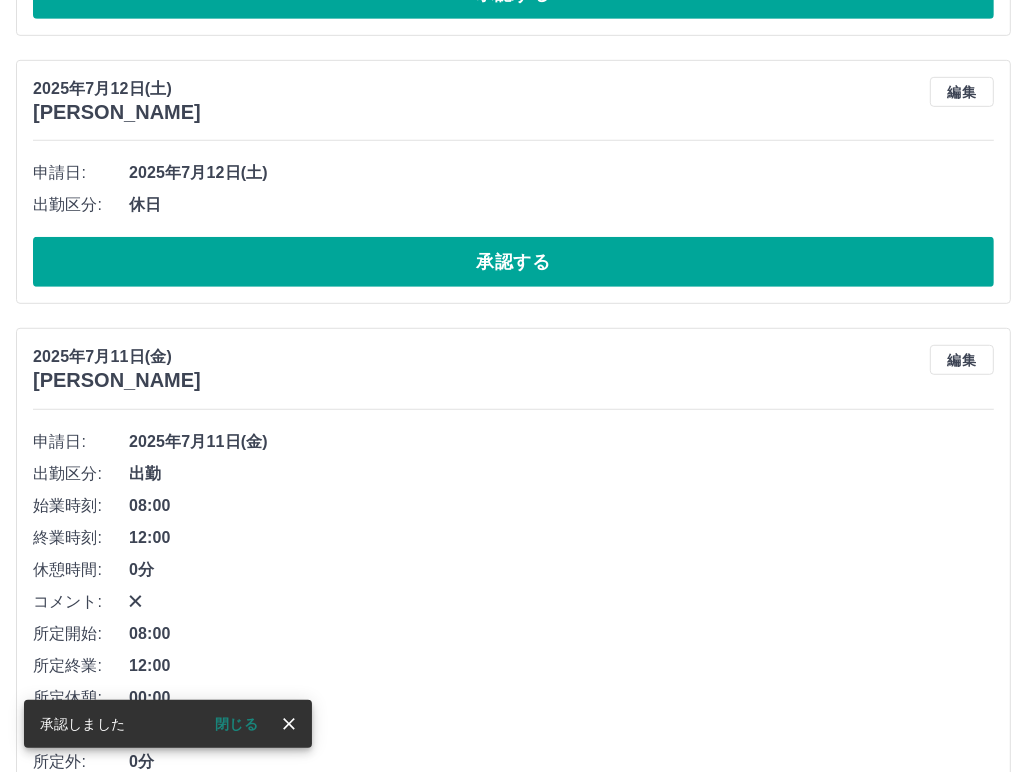 click on "承認する" at bounding box center (513, 262) 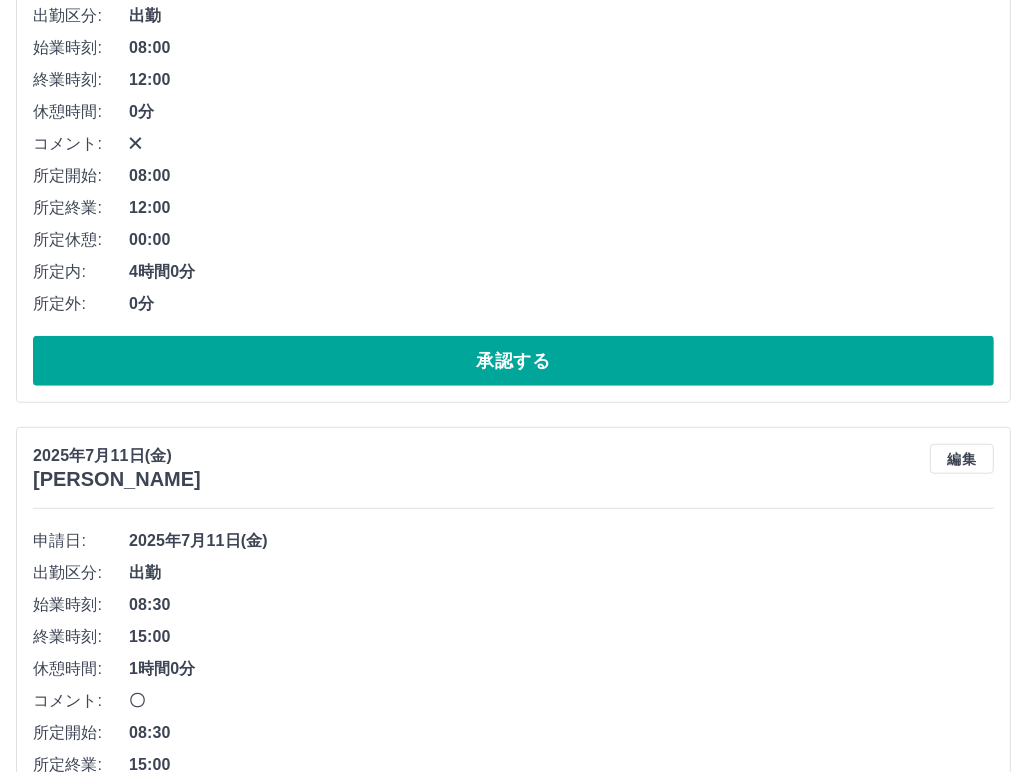 scroll, scrollTop: 932, scrollLeft: 0, axis: vertical 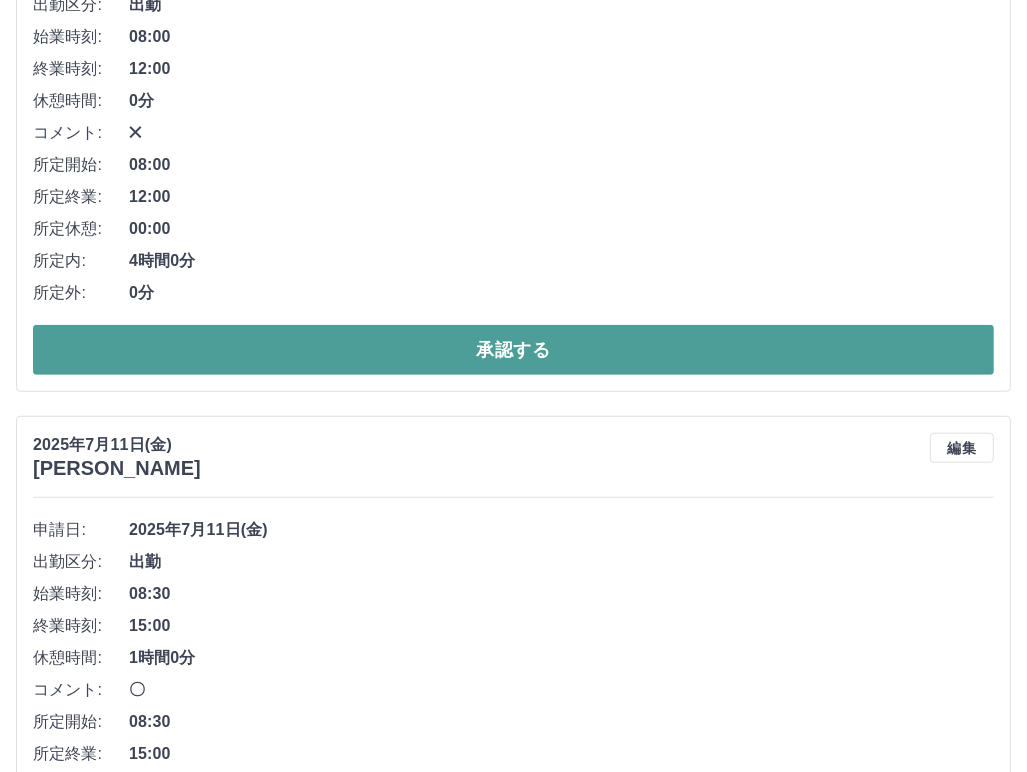click on "承認する" at bounding box center (513, 350) 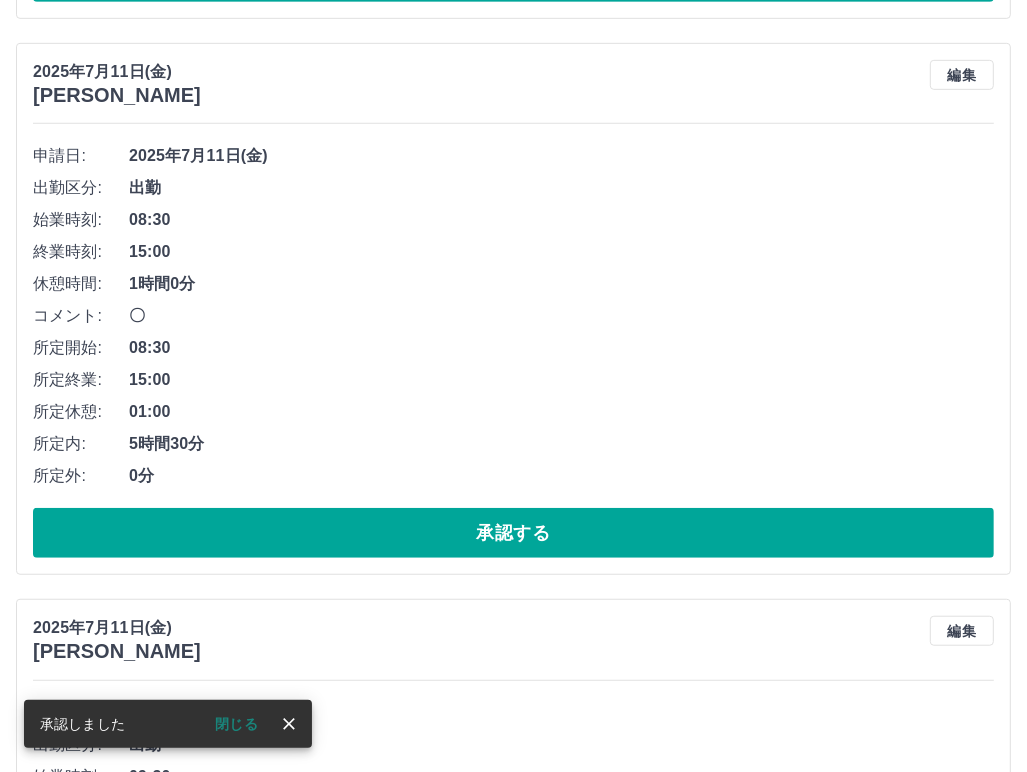 scroll, scrollTop: 776, scrollLeft: 0, axis: vertical 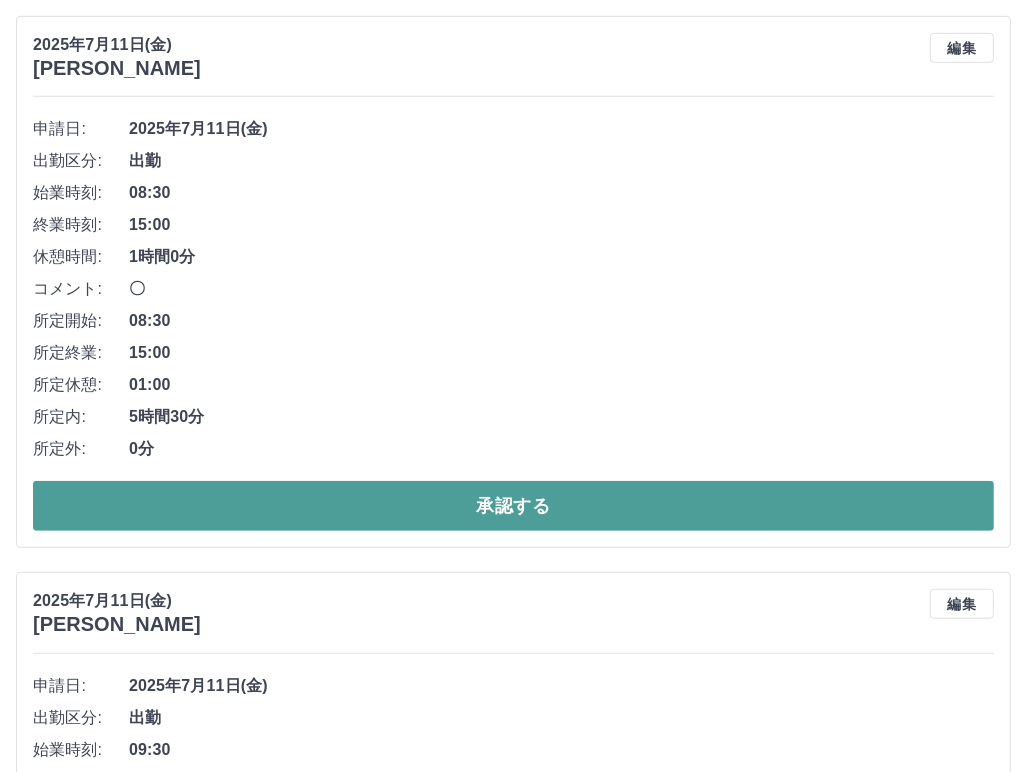 click on "承認する" at bounding box center [513, 506] 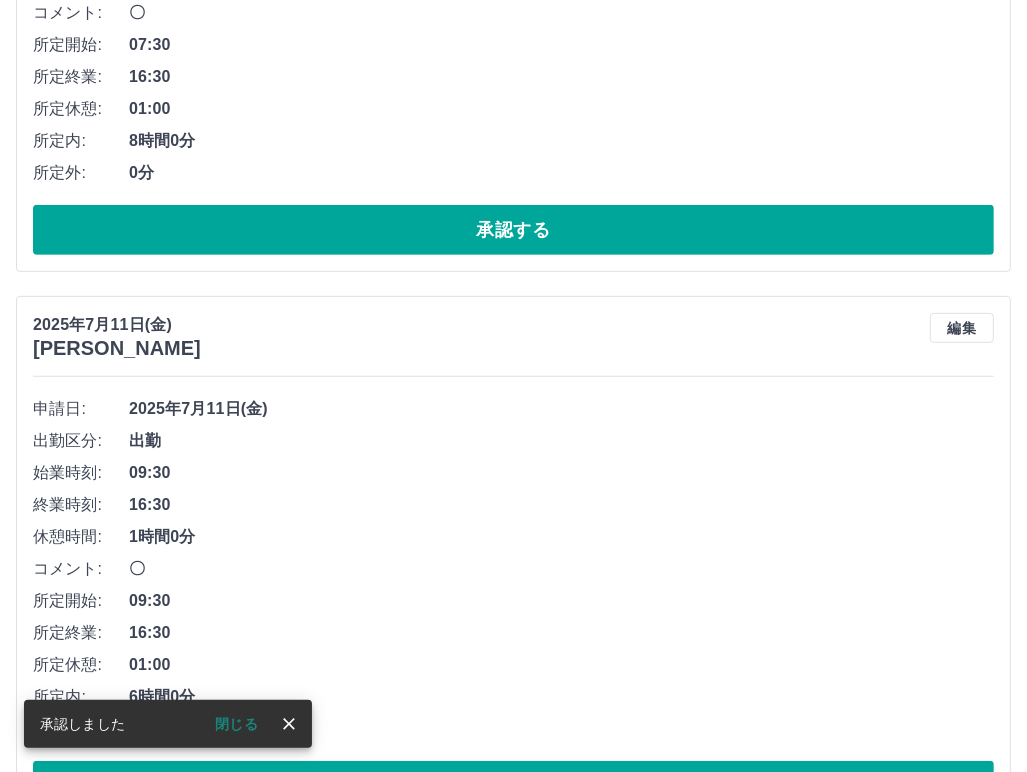 scroll, scrollTop: 720, scrollLeft: 0, axis: vertical 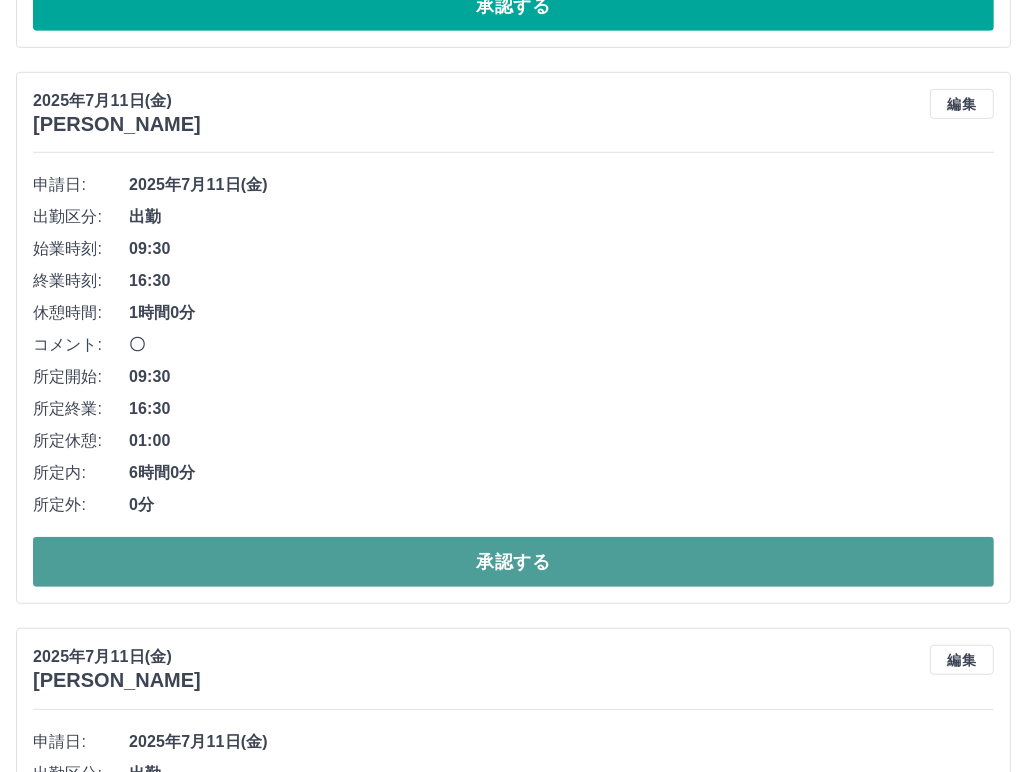 click on "承認する" at bounding box center (513, 562) 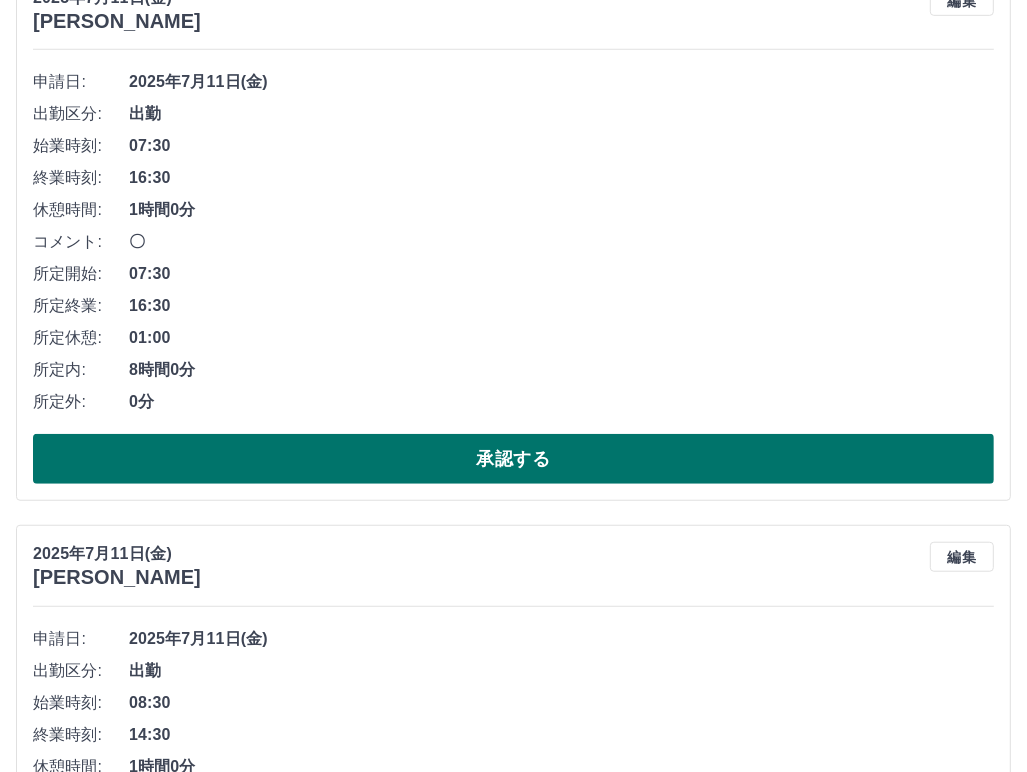 scroll, scrollTop: 720, scrollLeft: 0, axis: vertical 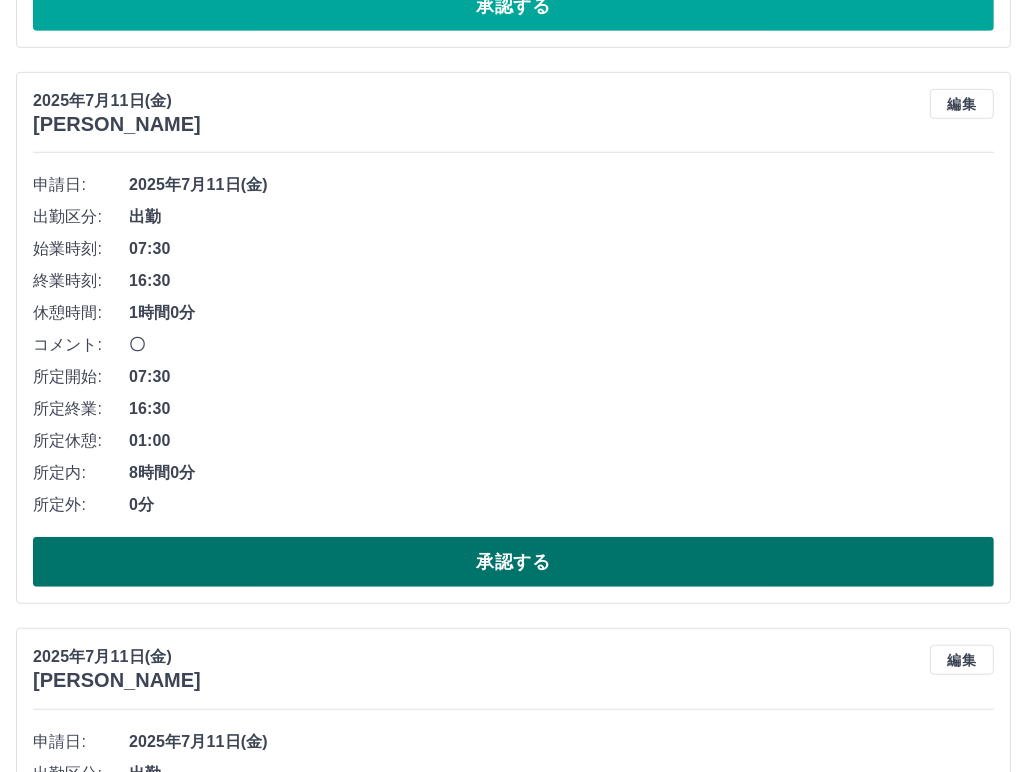 click on "承認する" at bounding box center [513, 562] 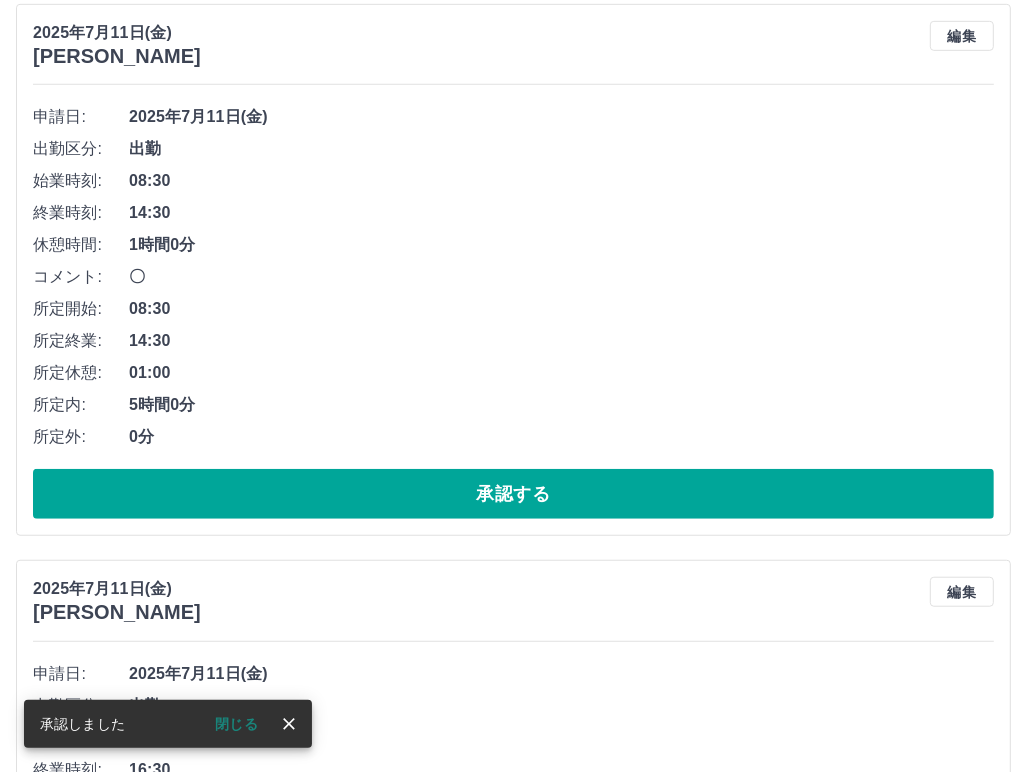 scroll, scrollTop: 820, scrollLeft: 0, axis: vertical 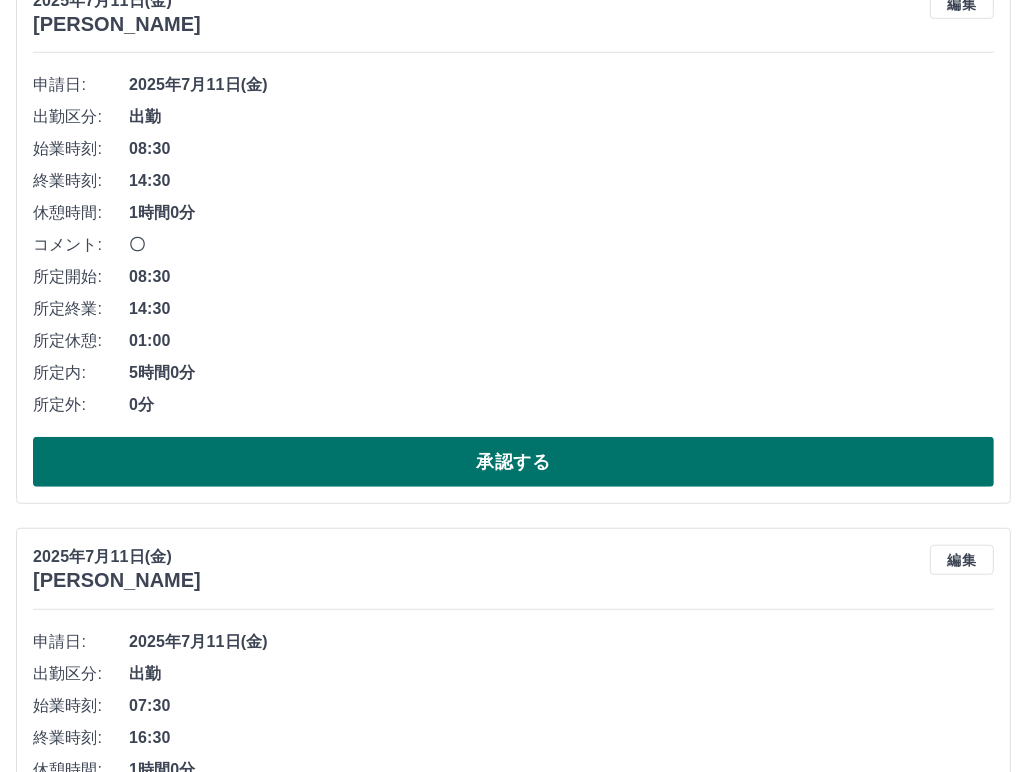 click on "承認する" at bounding box center (513, 462) 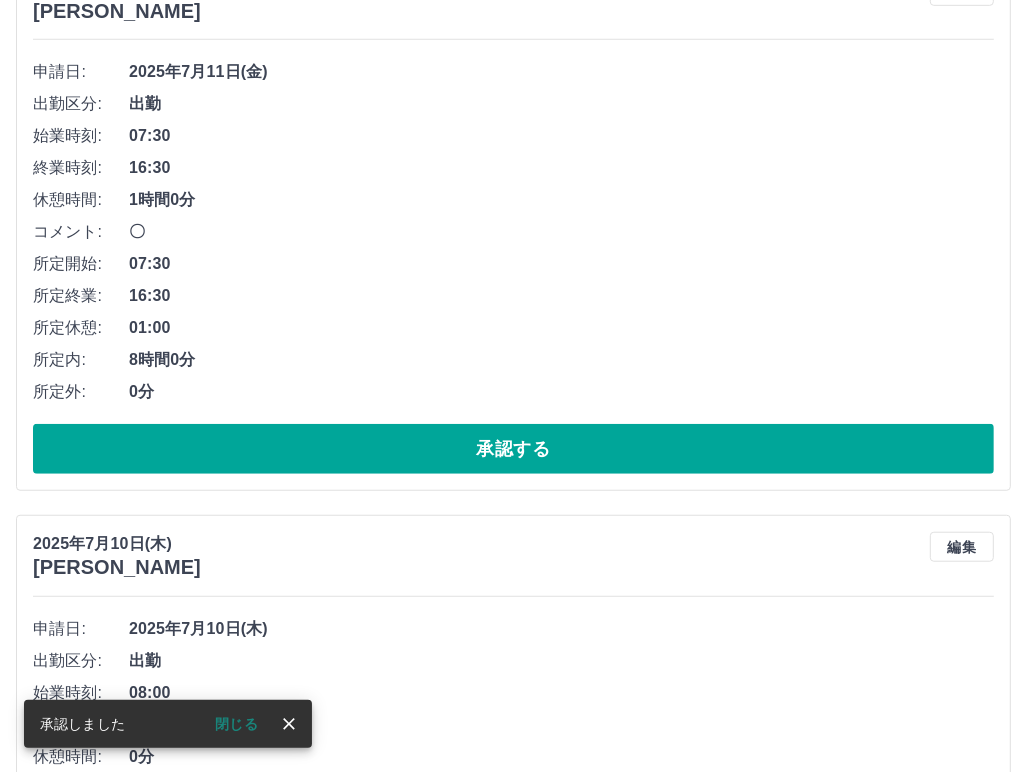 scroll, scrollTop: 864, scrollLeft: 0, axis: vertical 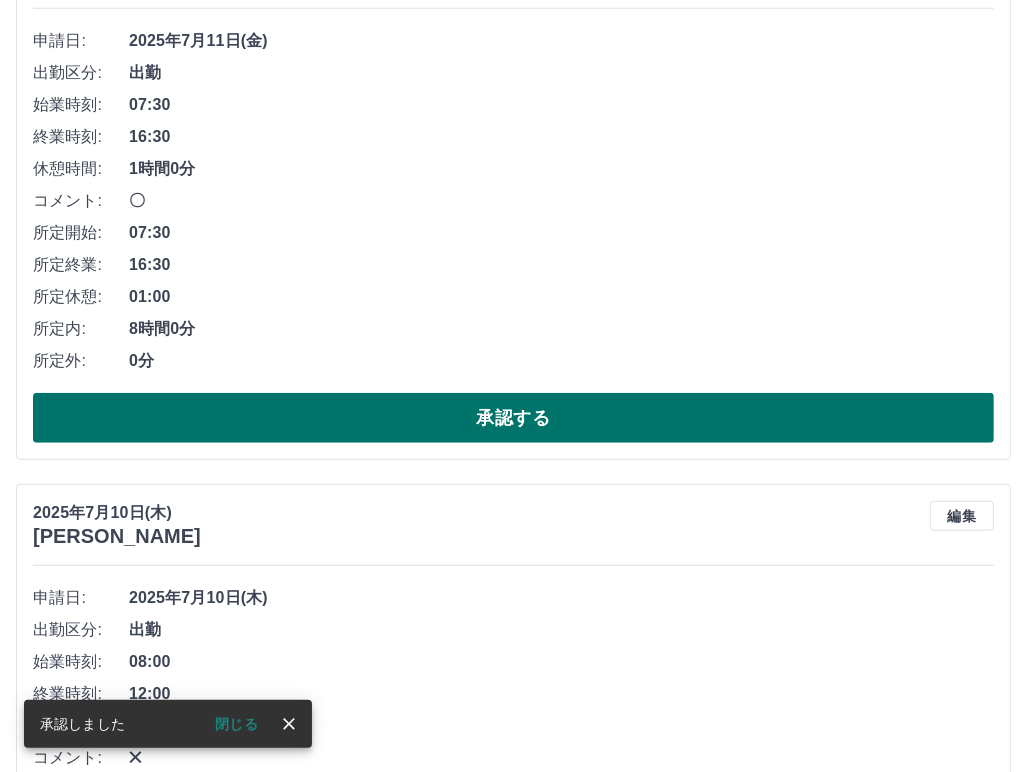 click on "承認する" at bounding box center (513, 418) 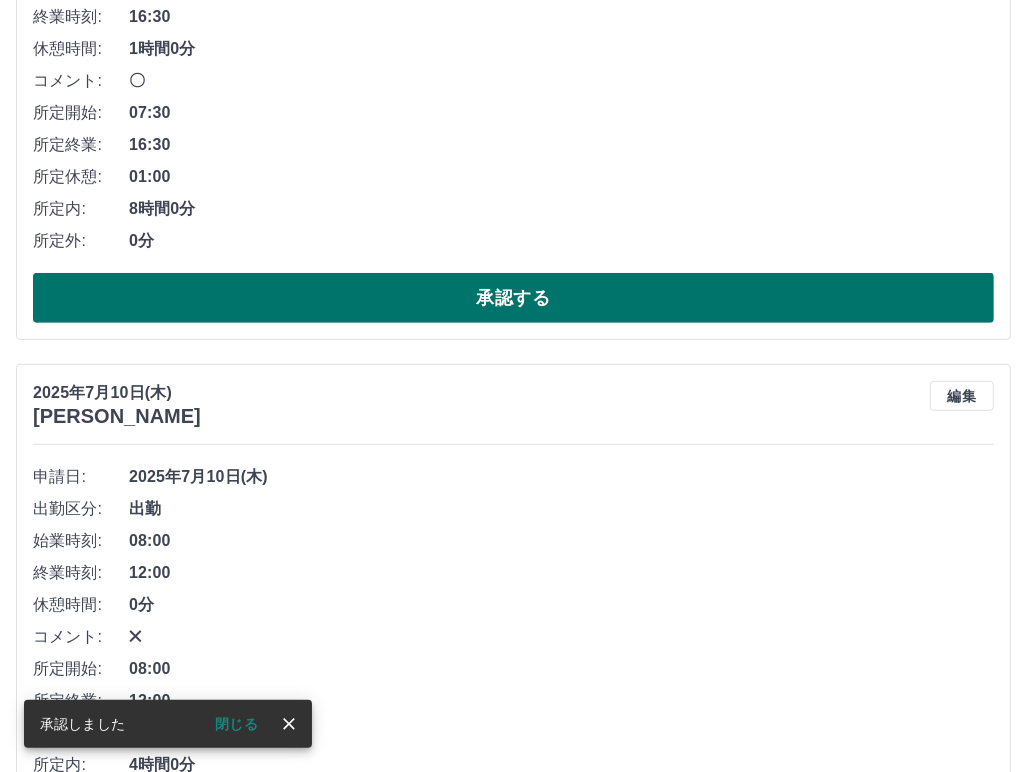 scroll, scrollTop: 576, scrollLeft: 0, axis: vertical 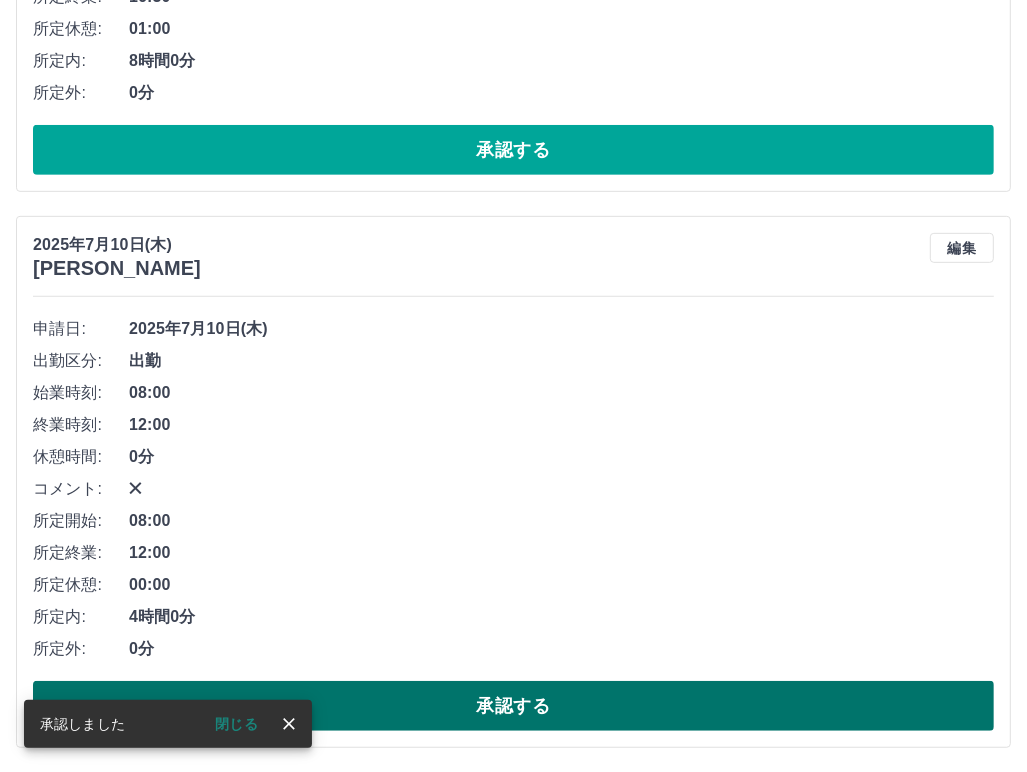 click on "承認する" at bounding box center [513, 706] 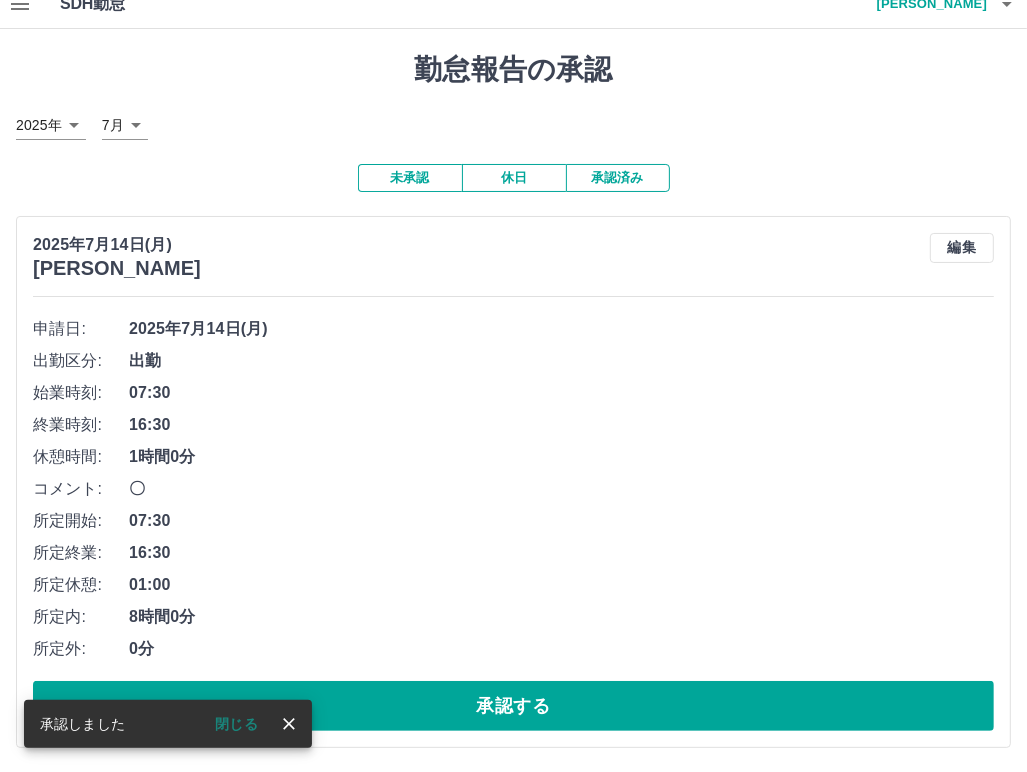 scroll, scrollTop: 20, scrollLeft: 0, axis: vertical 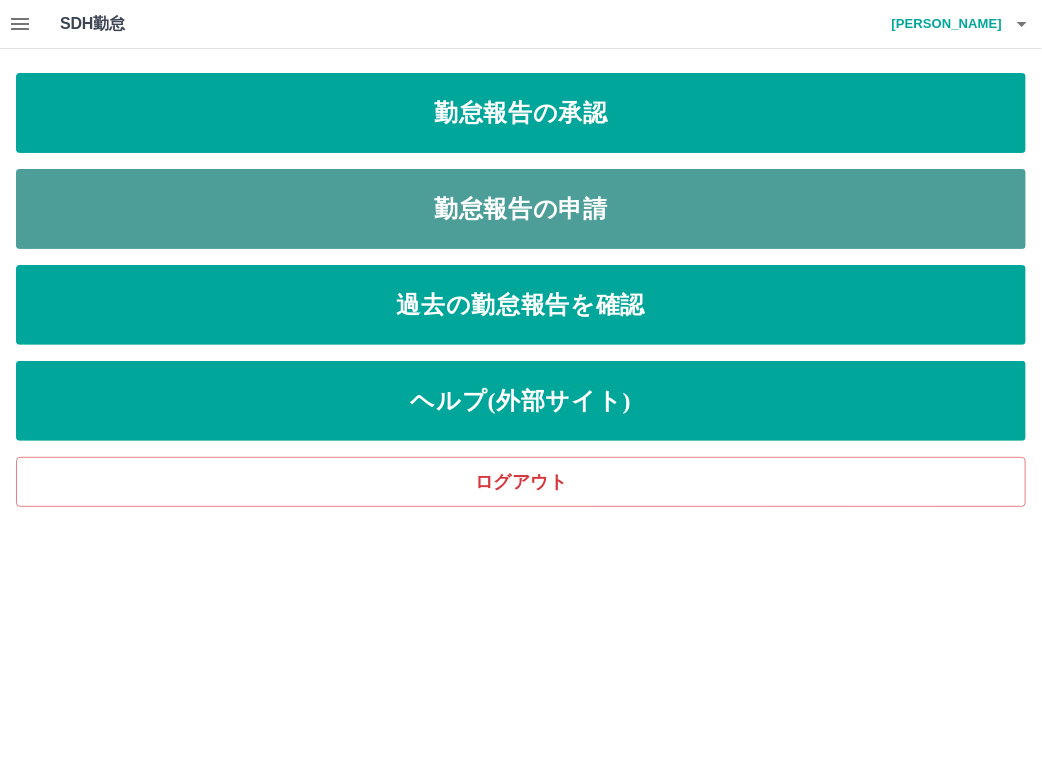 click on "勤怠報告の申請" at bounding box center [521, 209] 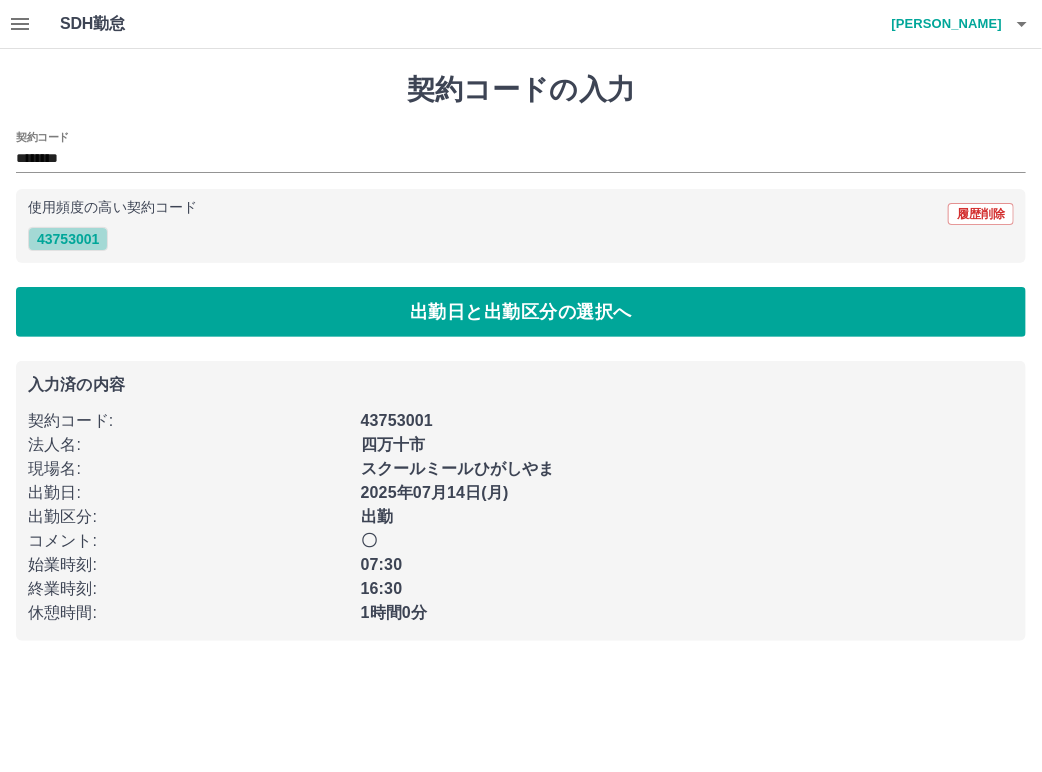 click on "43753001" at bounding box center [68, 239] 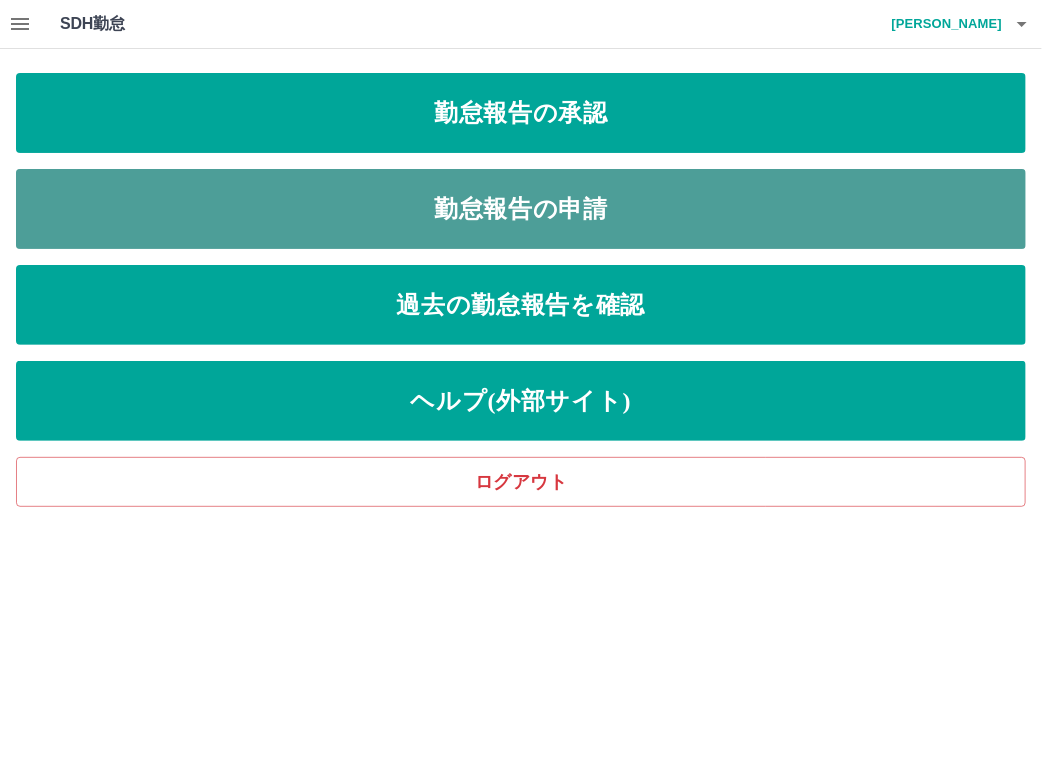 click on "勤怠報告の申請" at bounding box center (521, 209) 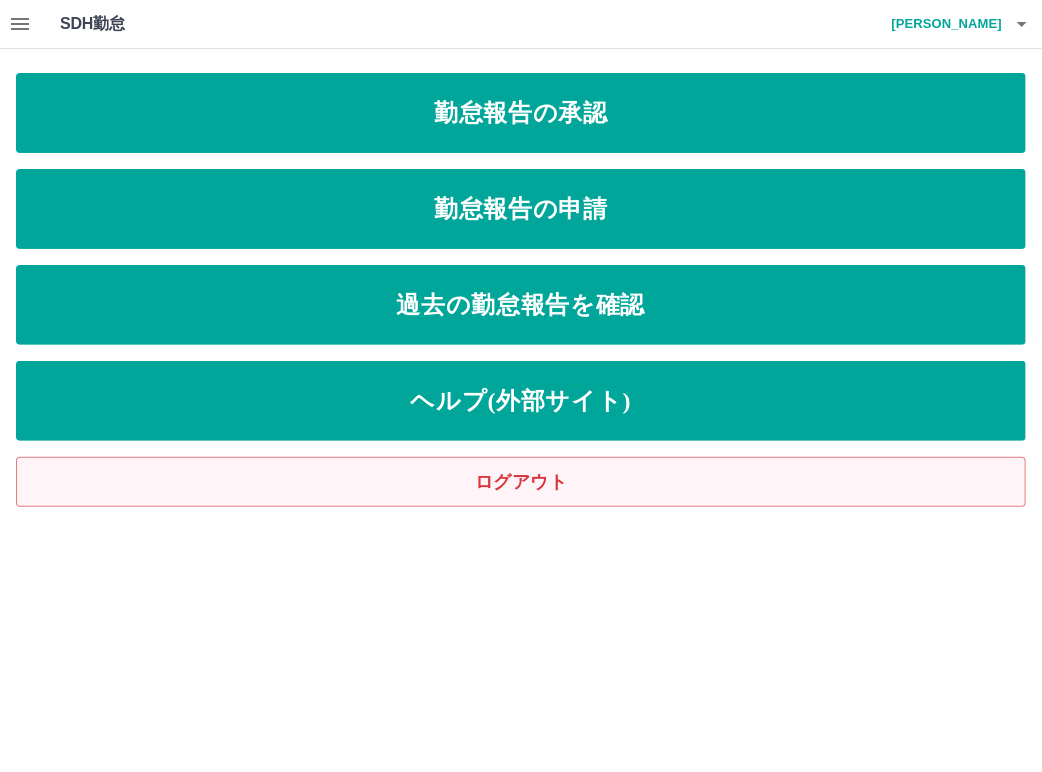 click on "ログアウト" at bounding box center [521, 482] 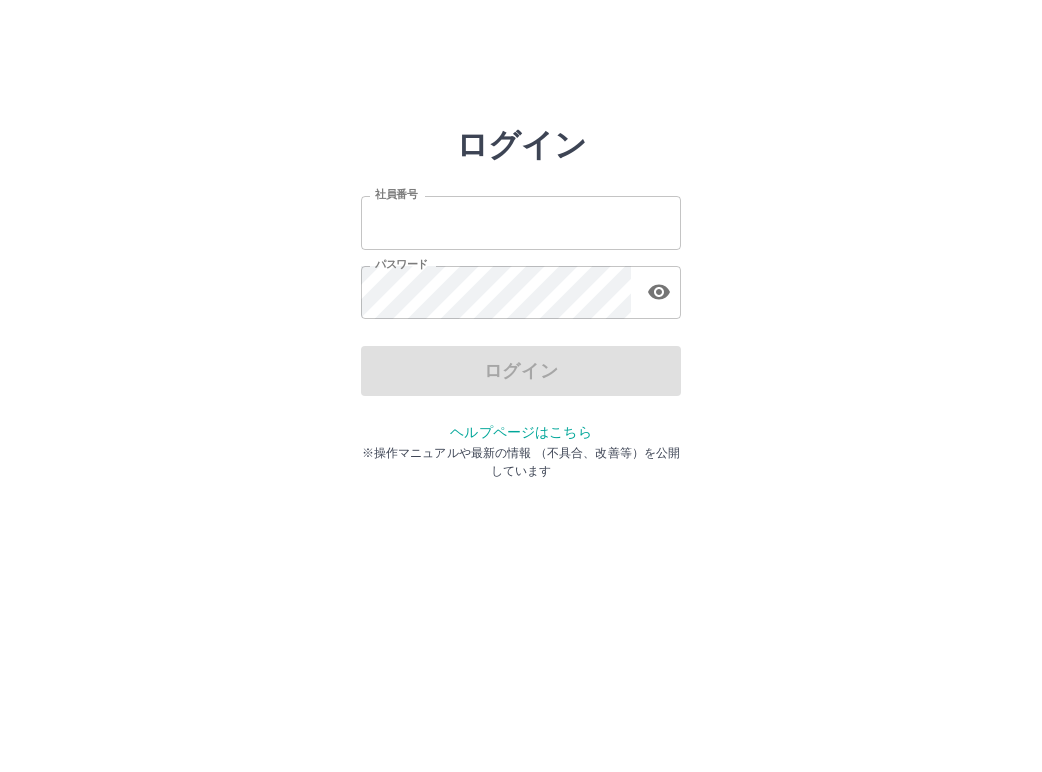 scroll, scrollTop: 0, scrollLeft: 0, axis: both 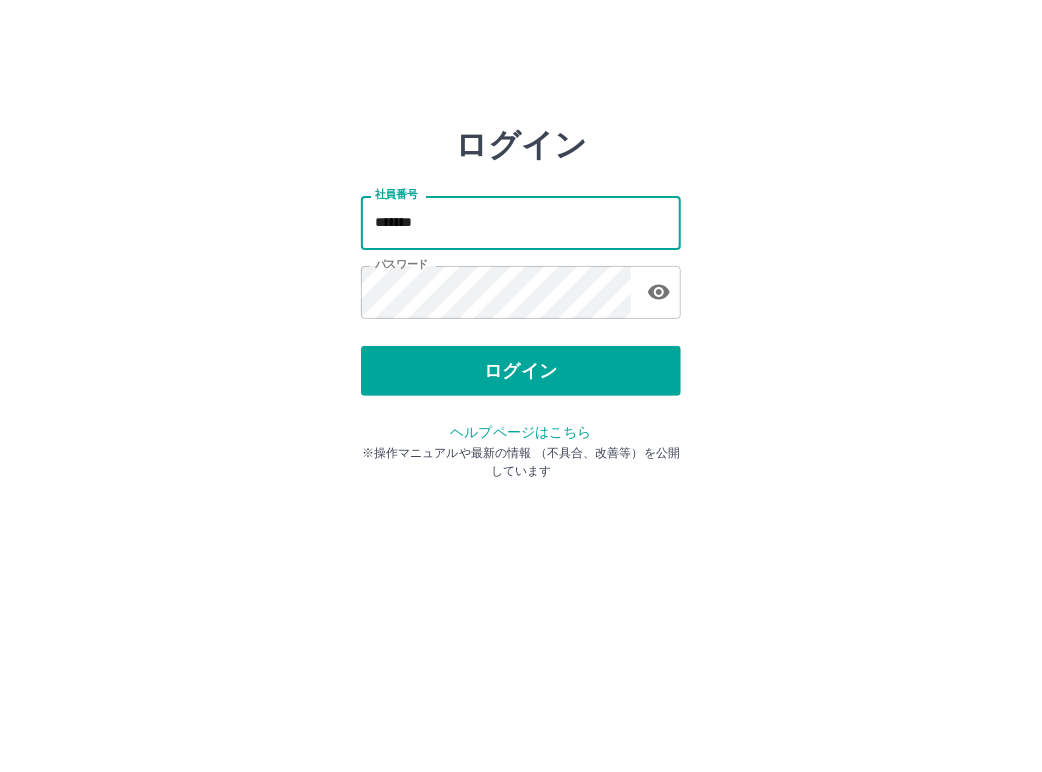 click on "*******" at bounding box center (521, 222) 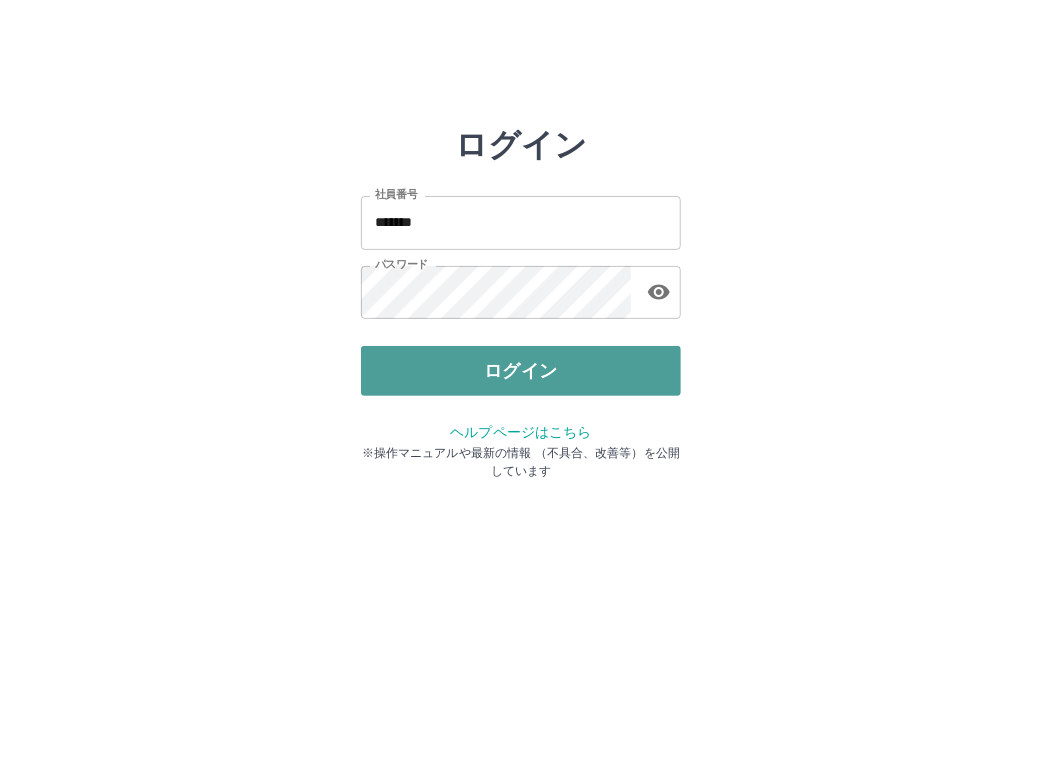 click on "ログイン" at bounding box center [521, 371] 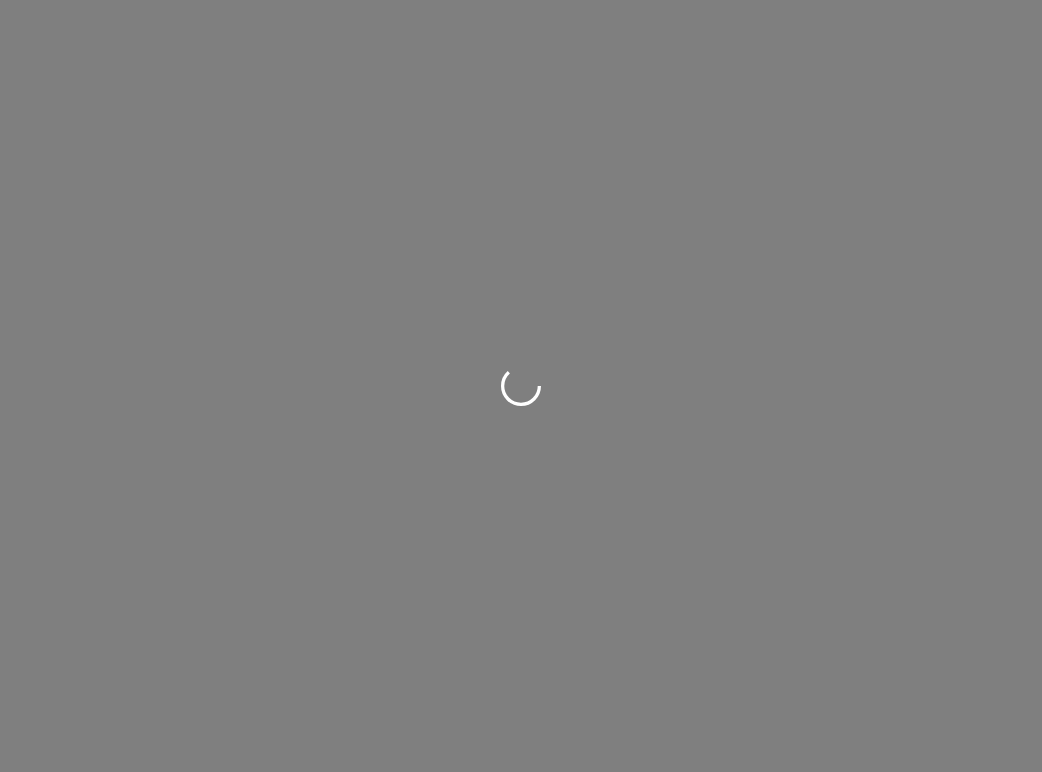 scroll, scrollTop: 0, scrollLeft: 0, axis: both 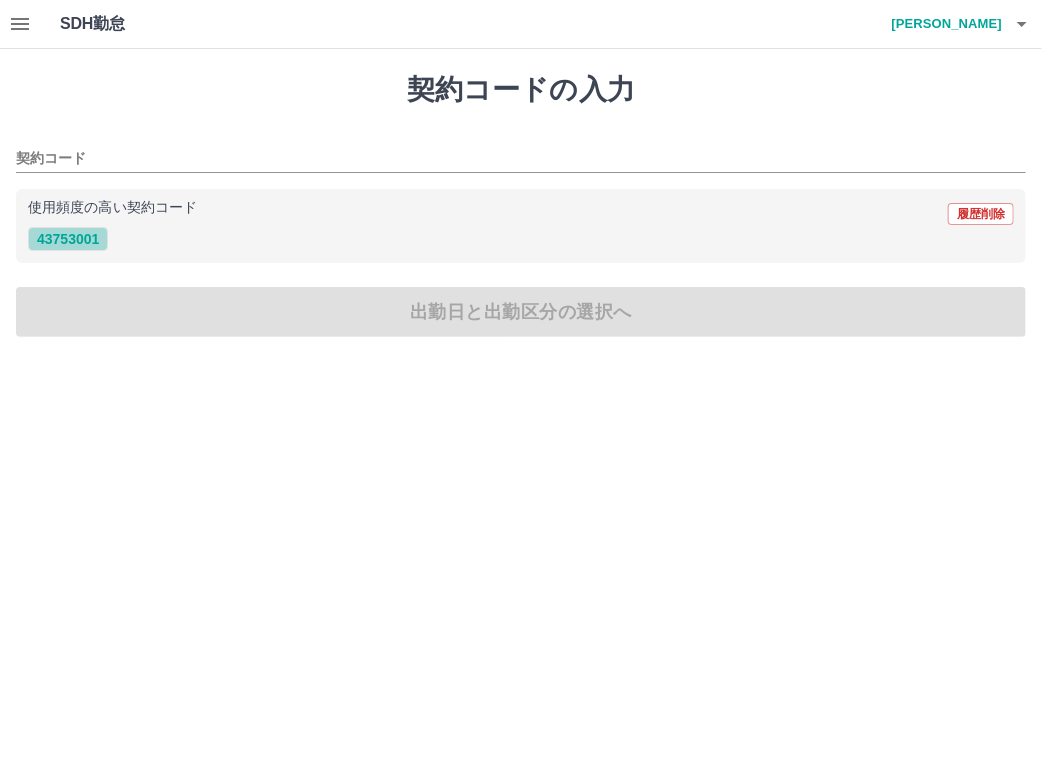 click on "43753001" at bounding box center (68, 239) 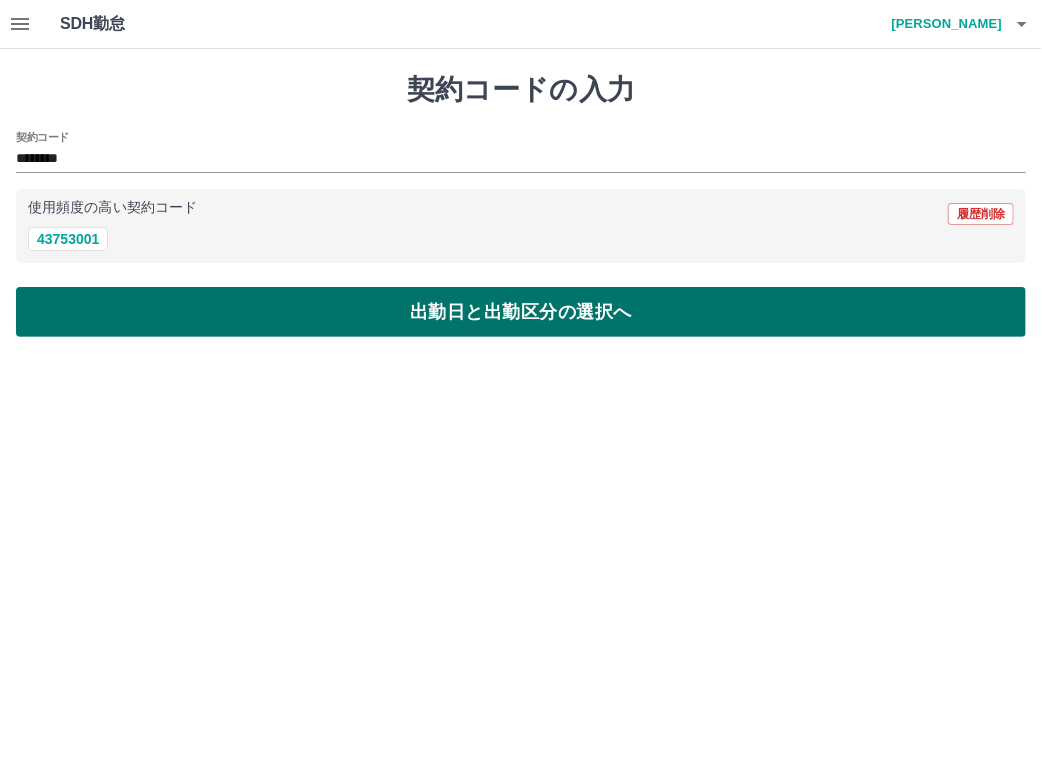 click on "出勤日と出勤区分の選択へ" at bounding box center (521, 312) 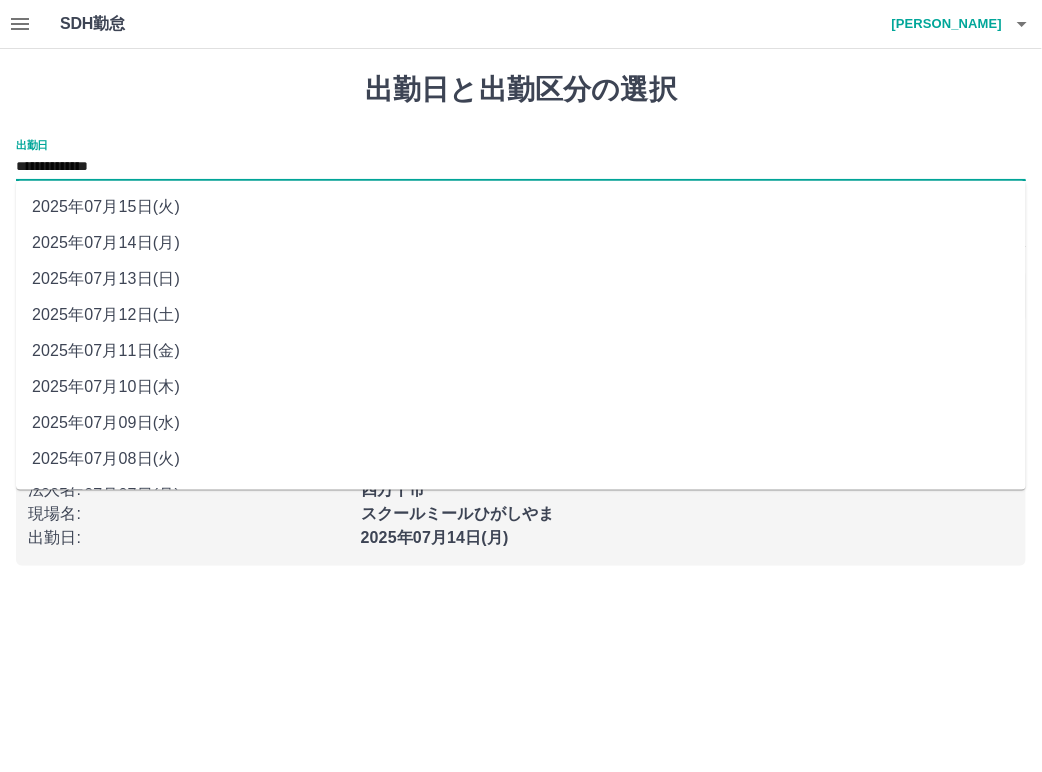 click on "**********" at bounding box center [521, 167] 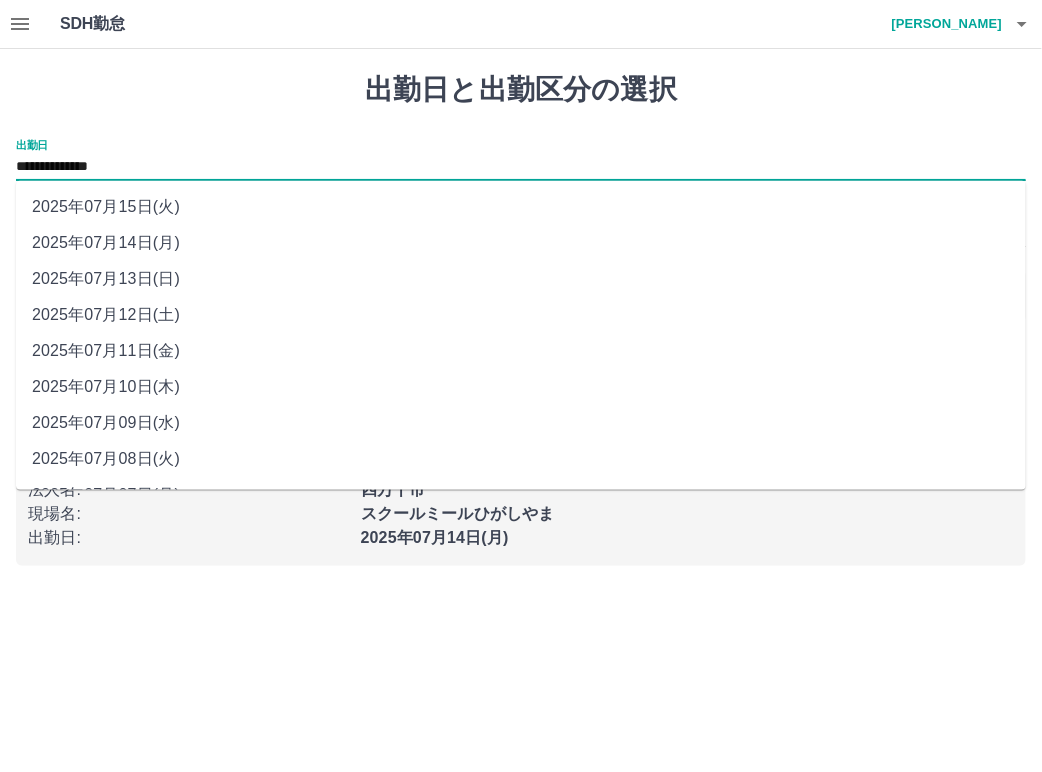 click on "2025年07月13日(日)" at bounding box center (521, 279) 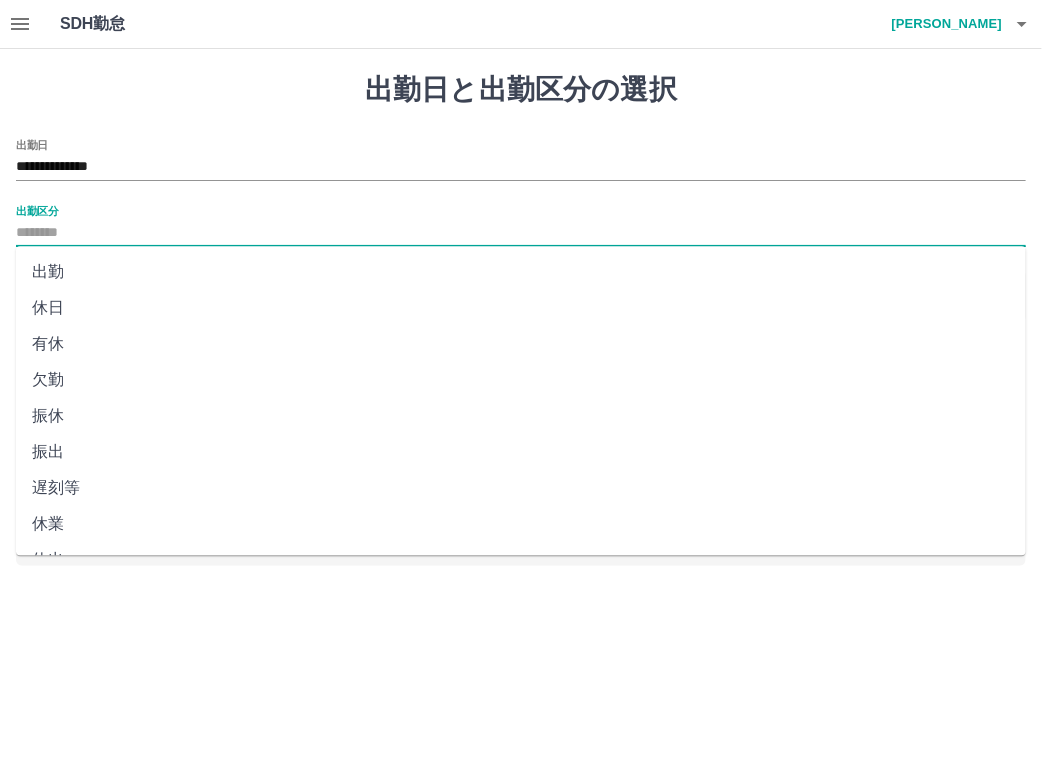 click on "出勤区分" at bounding box center [521, 233] 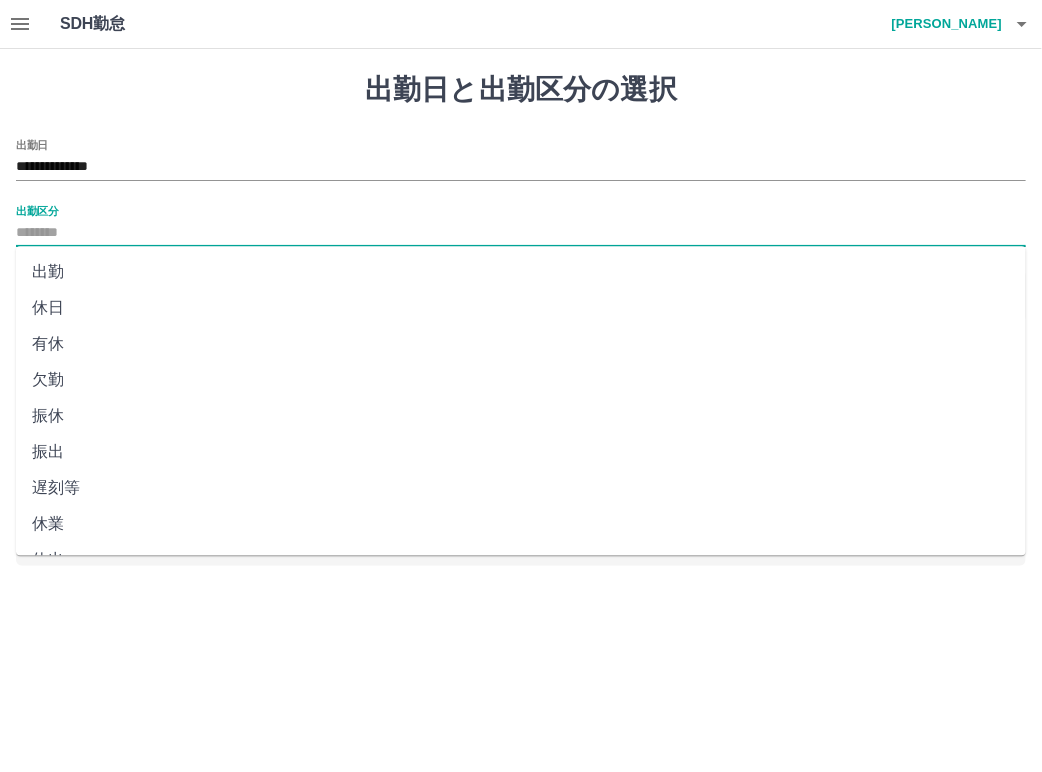 click on "休日" at bounding box center (521, 308) 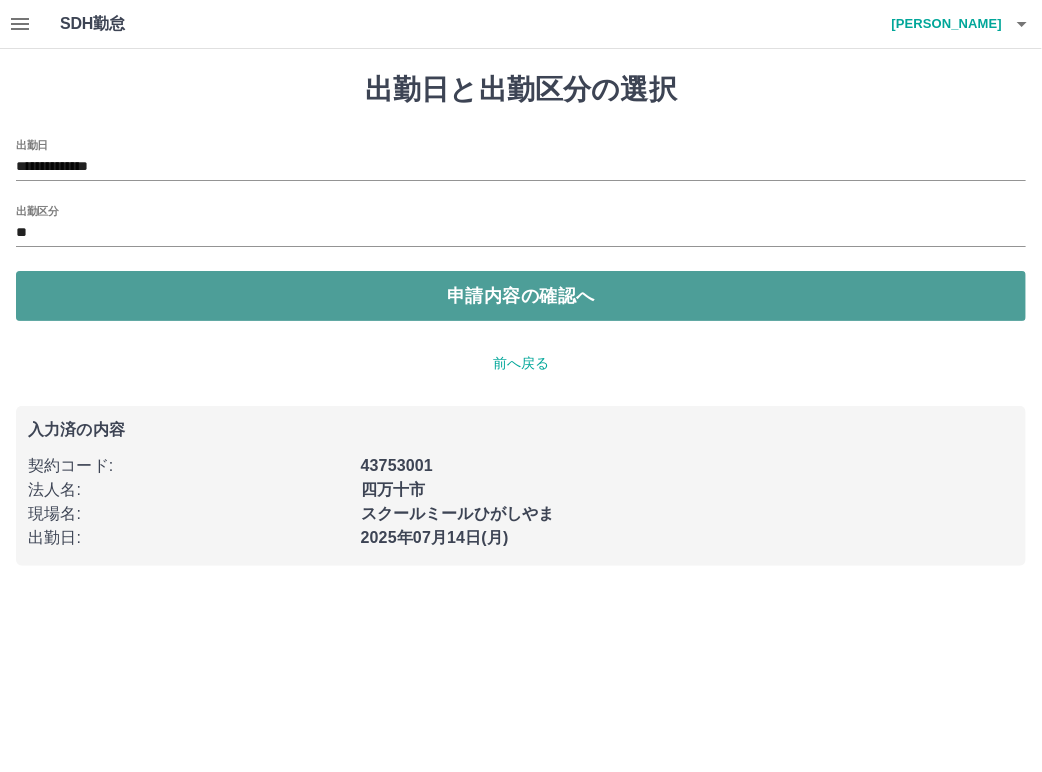 click on "申請内容の確認へ" at bounding box center [521, 296] 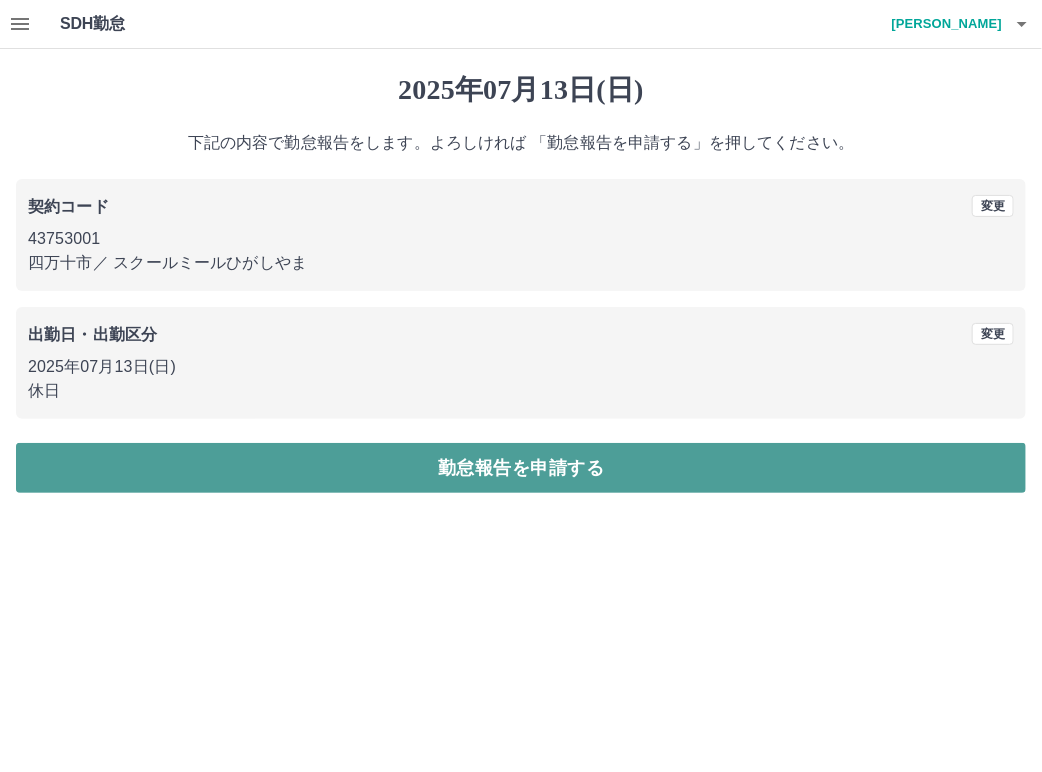 click on "勤怠報告を申請する" at bounding box center [521, 468] 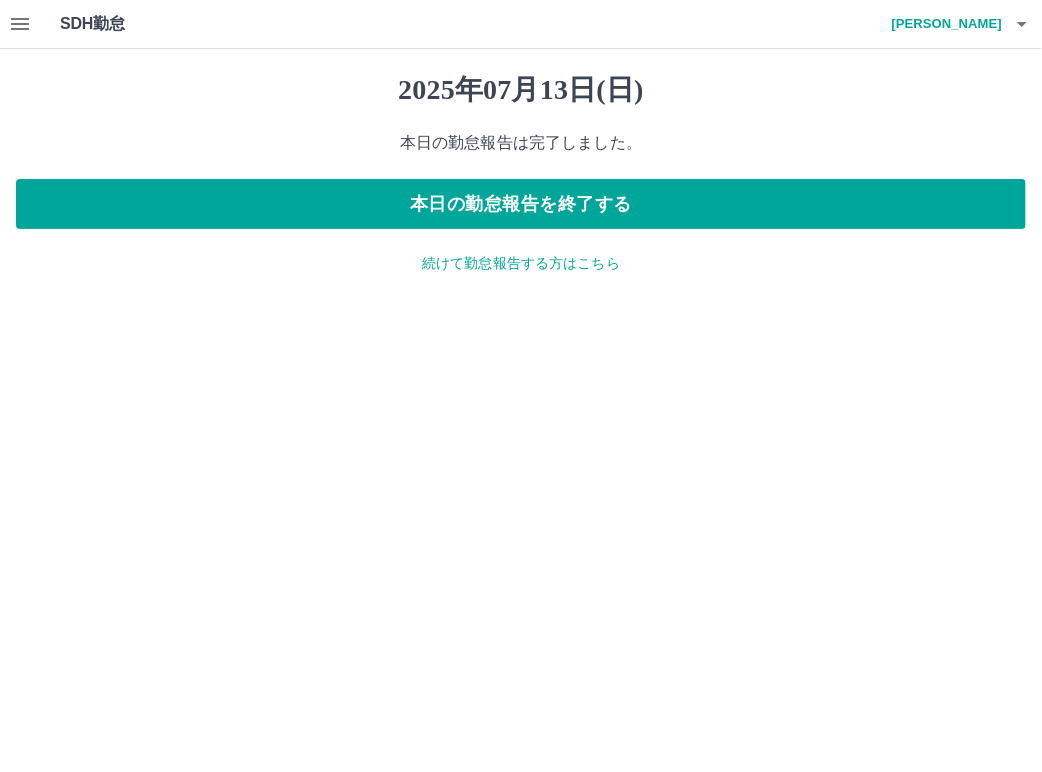 click on "続けて勤怠報告する方はこちら" at bounding box center [521, 263] 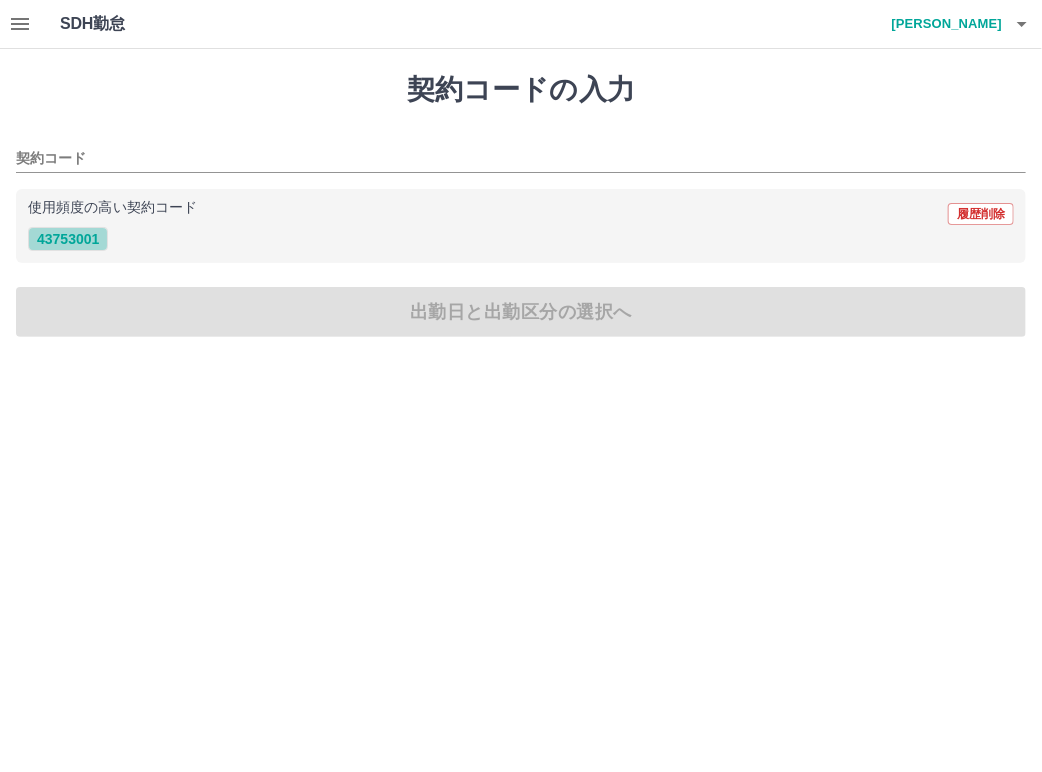 click on "43753001" at bounding box center [68, 239] 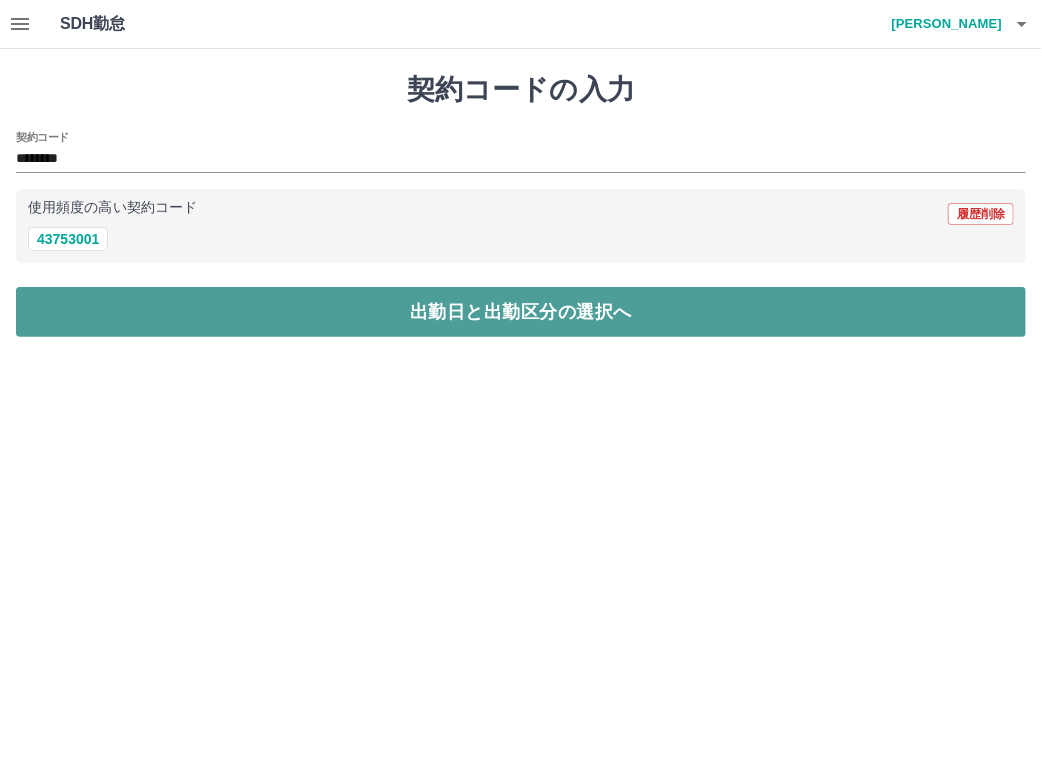 click on "出勤日と出勤区分の選択へ" at bounding box center (521, 312) 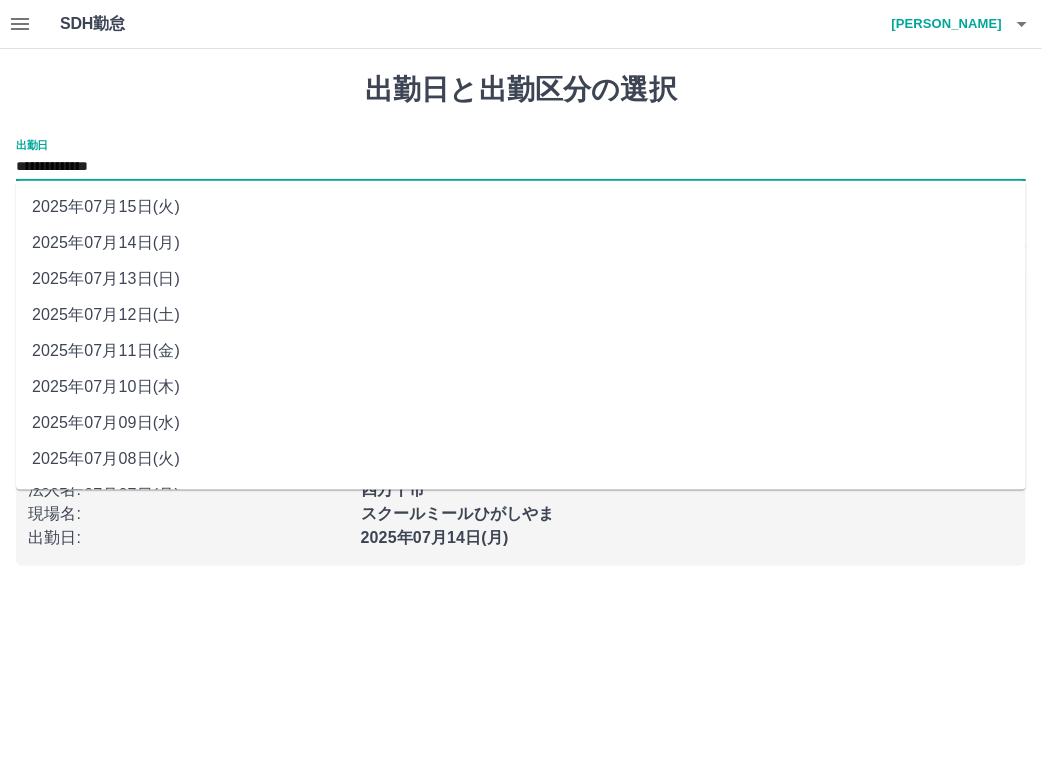 click on "**********" at bounding box center [521, 167] 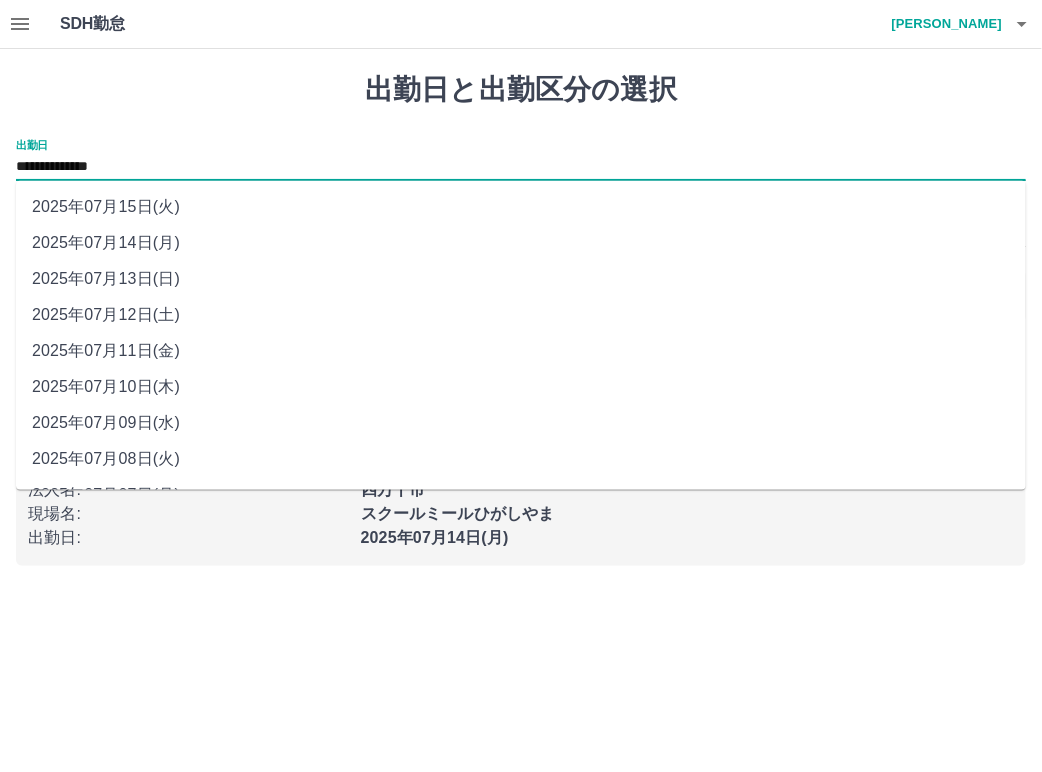 click on "2025年07月12日(土)" at bounding box center (521, 315) 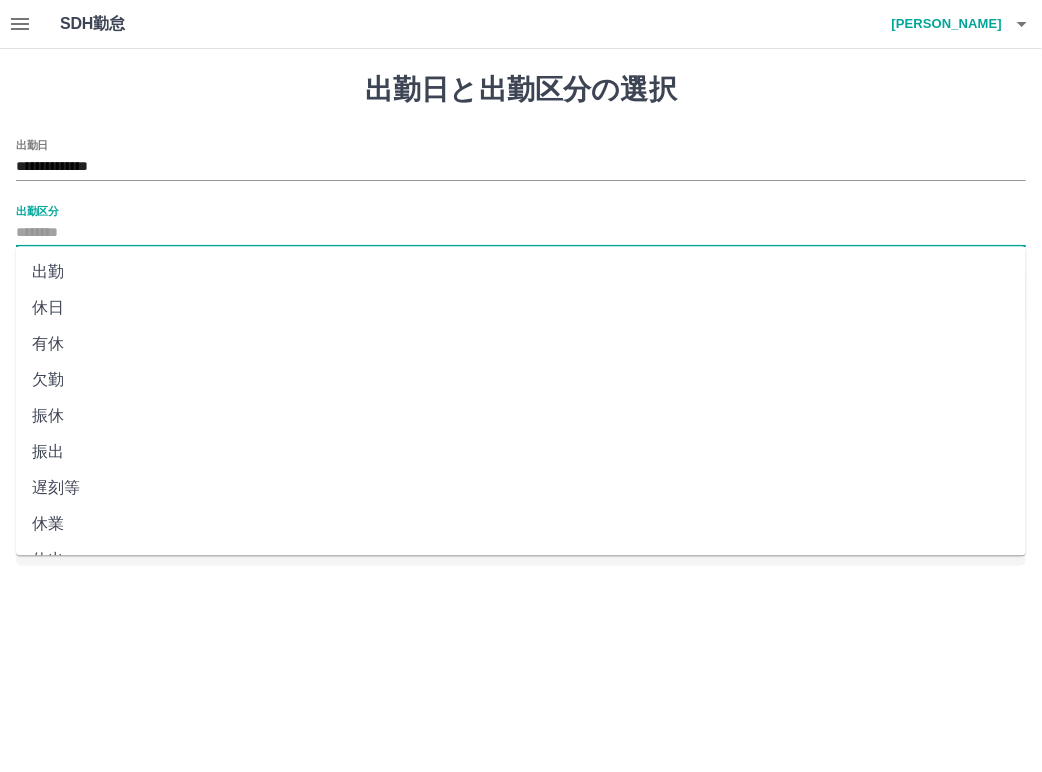 click on "出勤区分" at bounding box center (521, 233) 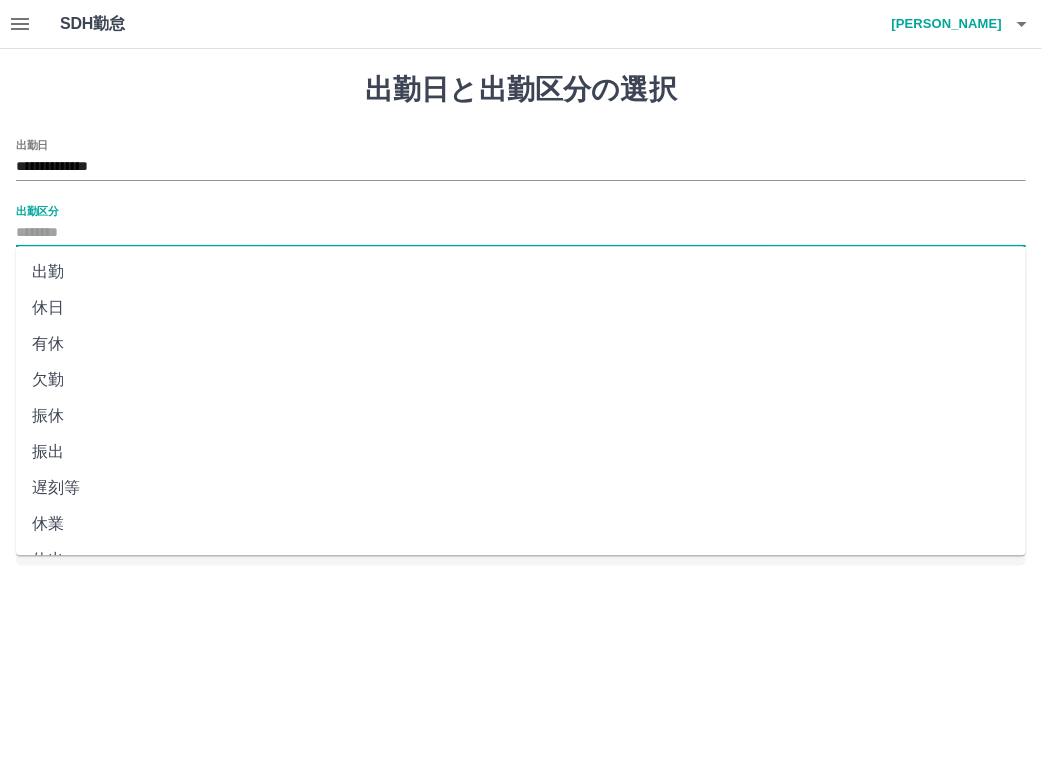 click on "休日" at bounding box center (521, 308) 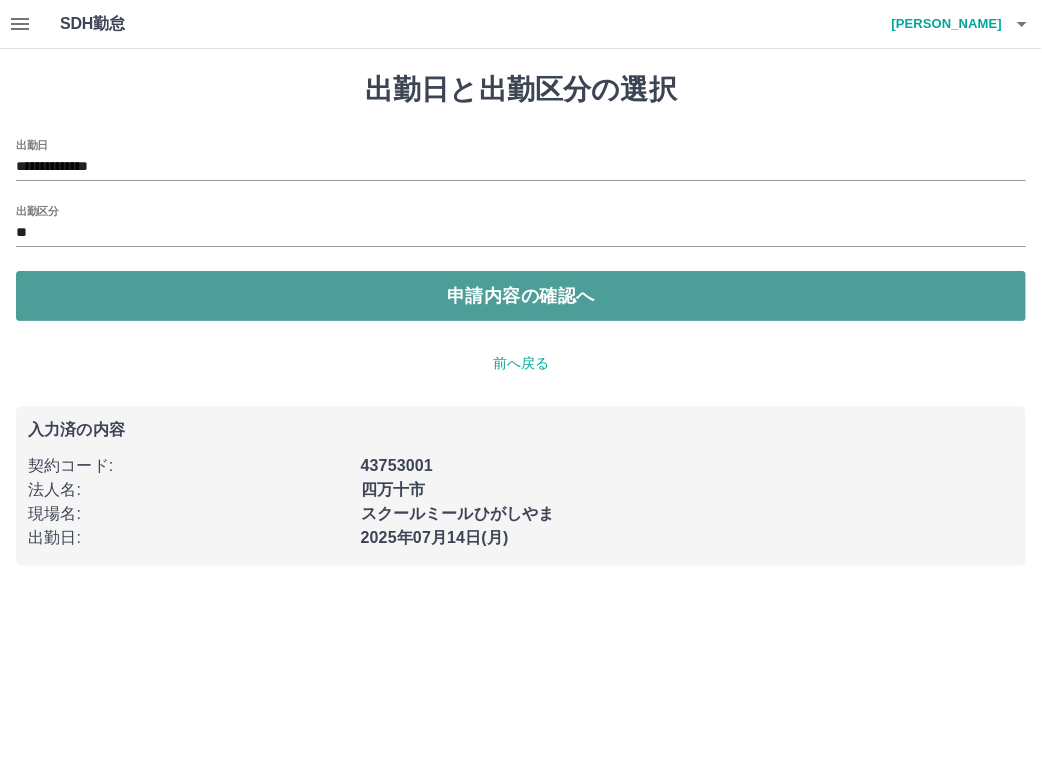 click on "申請内容の確認へ" at bounding box center (521, 296) 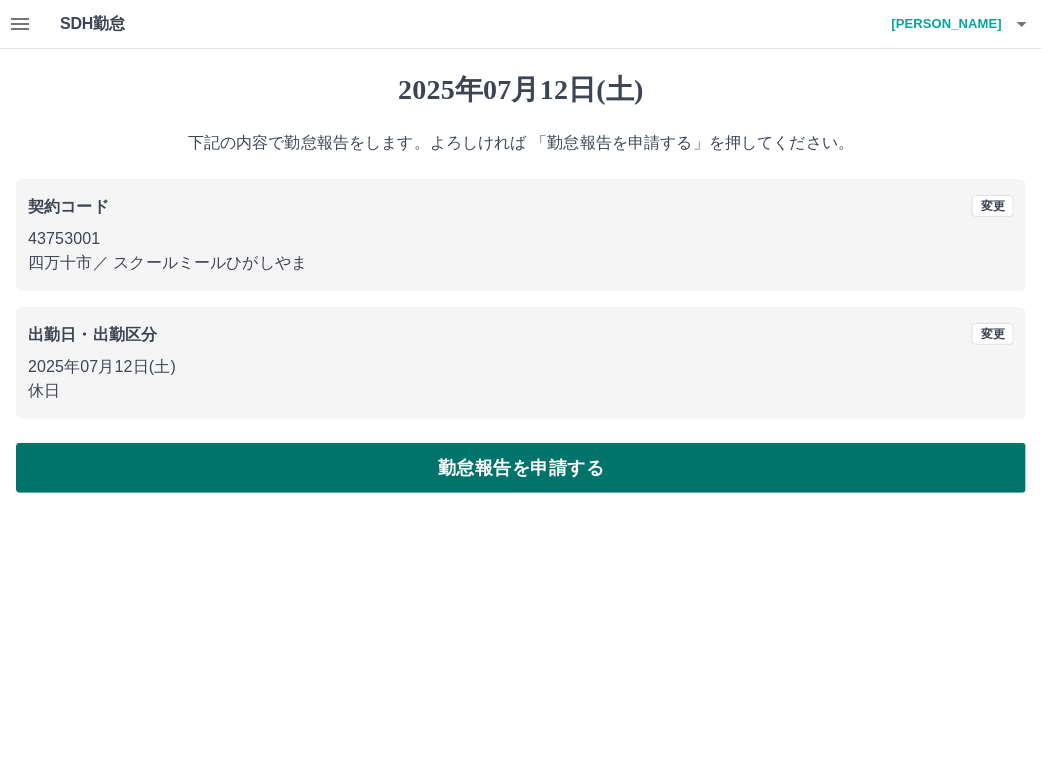 click on "勤怠報告を申請する" at bounding box center (521, 468) 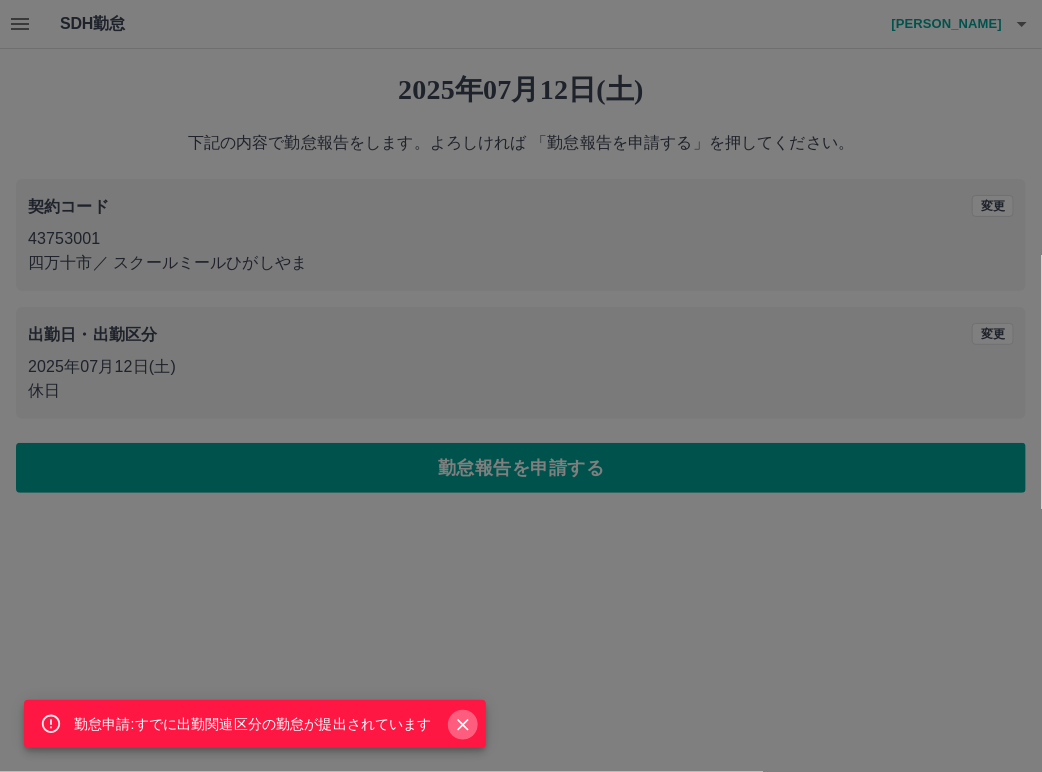 click 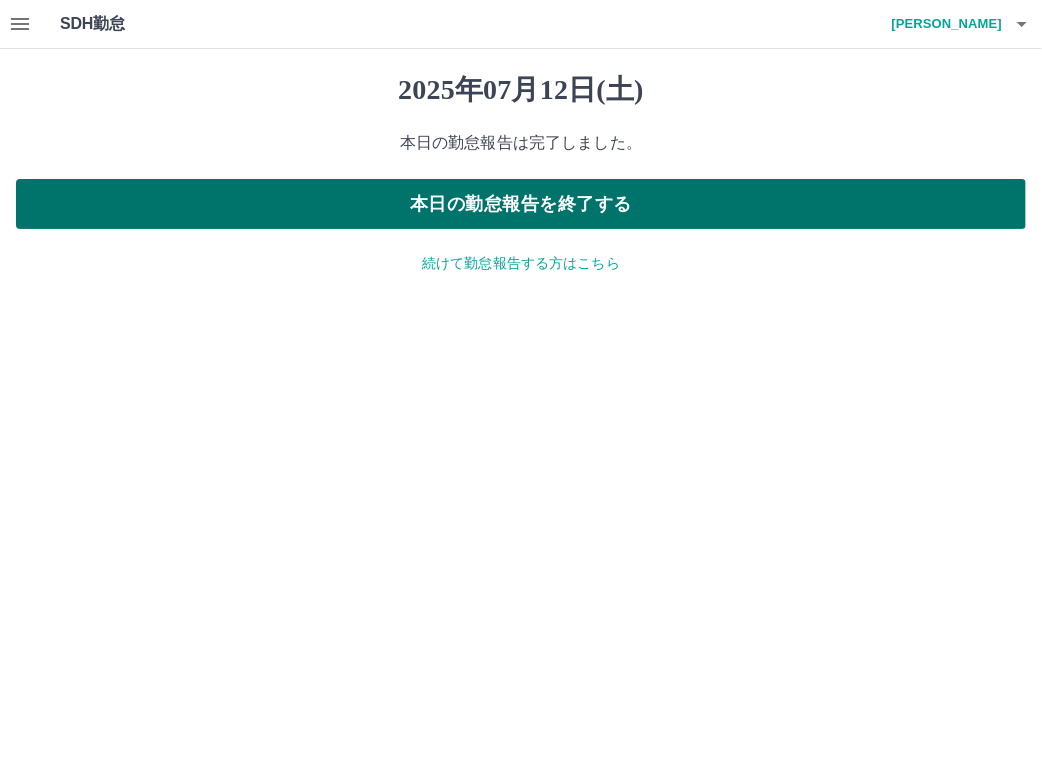 click on "本日の勤怠報告を終了する" at bounding box center (521, 204) 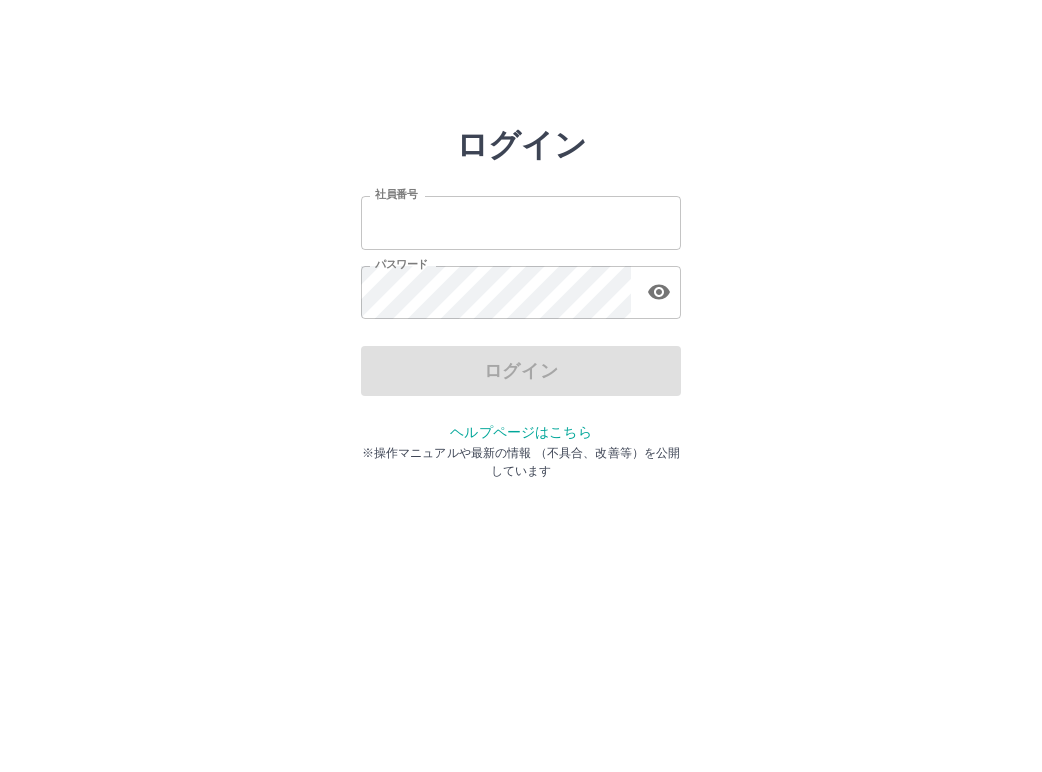scroll, scrollTop: 0, scrollLeft: 0, axis: both 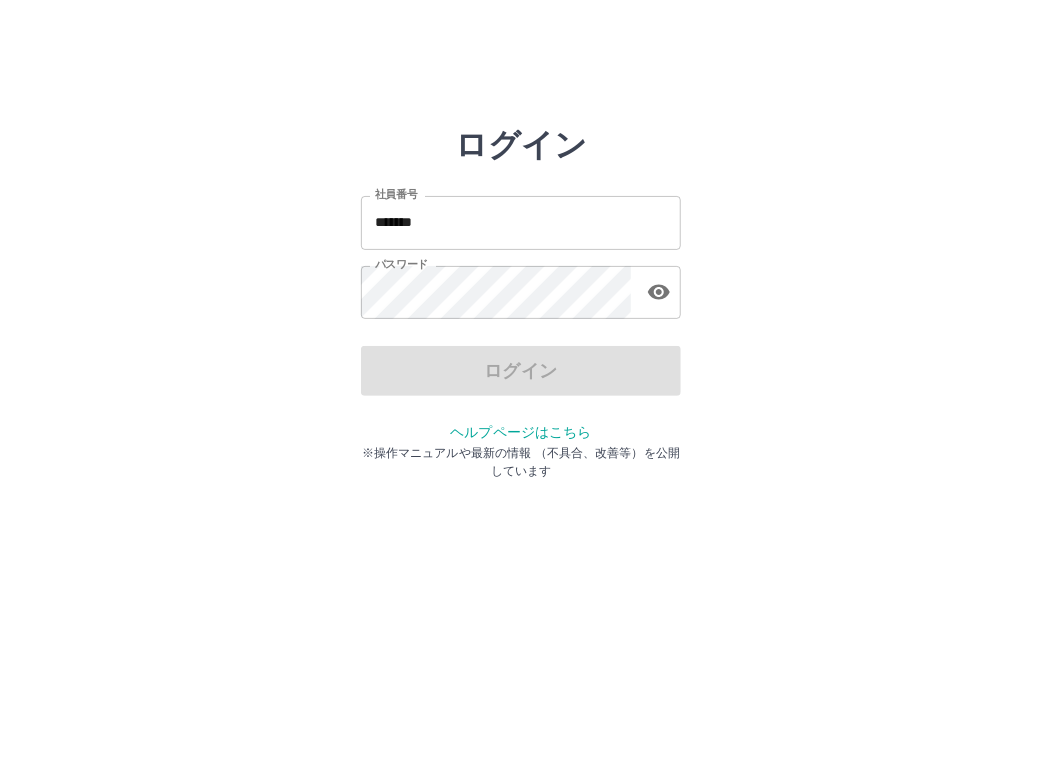 click on "*******" at bounding box center (521, 222) 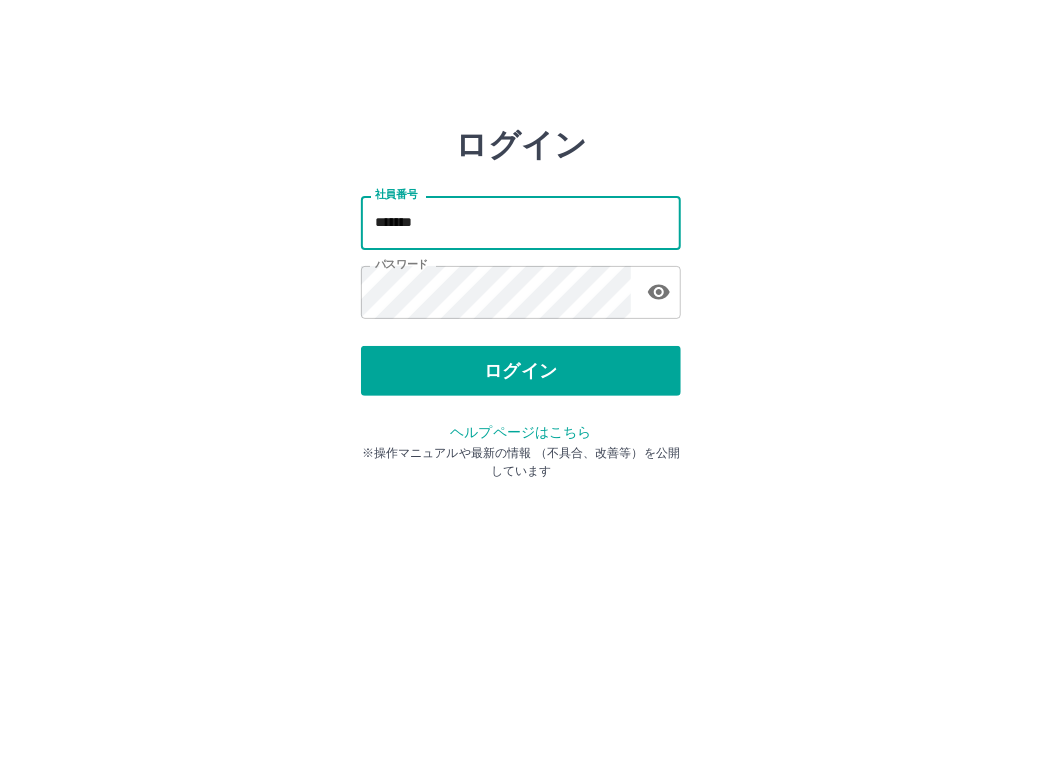 type on "*******" 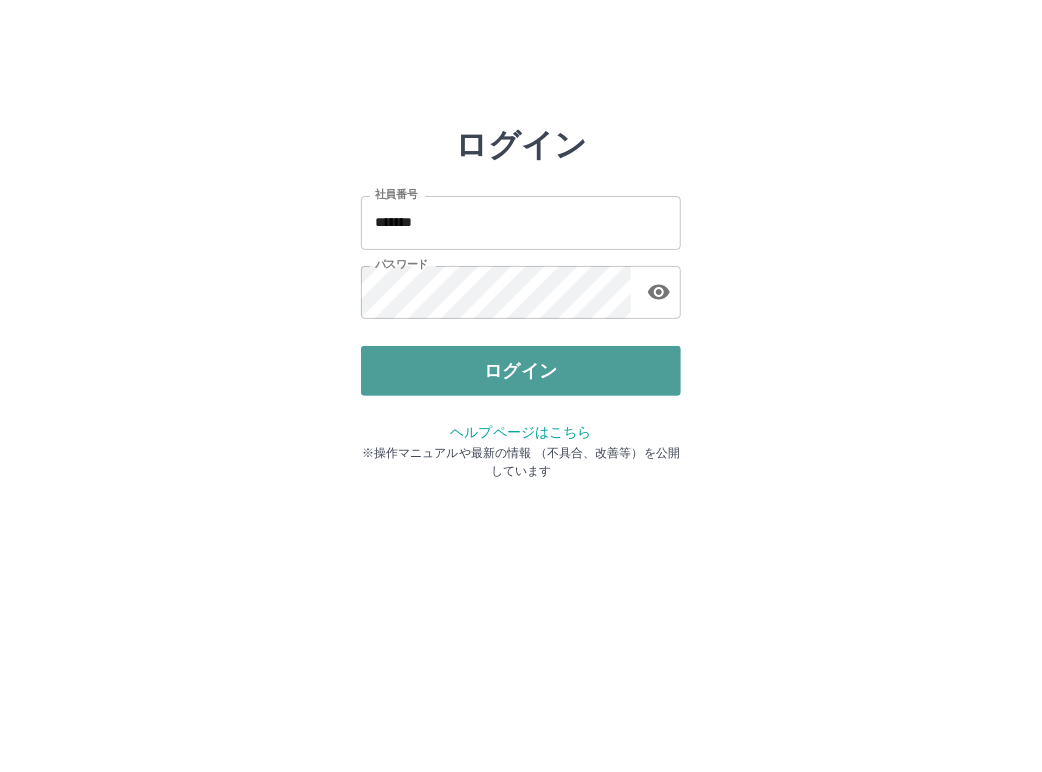 click on "ログイン" at bounding box center [521, 371] 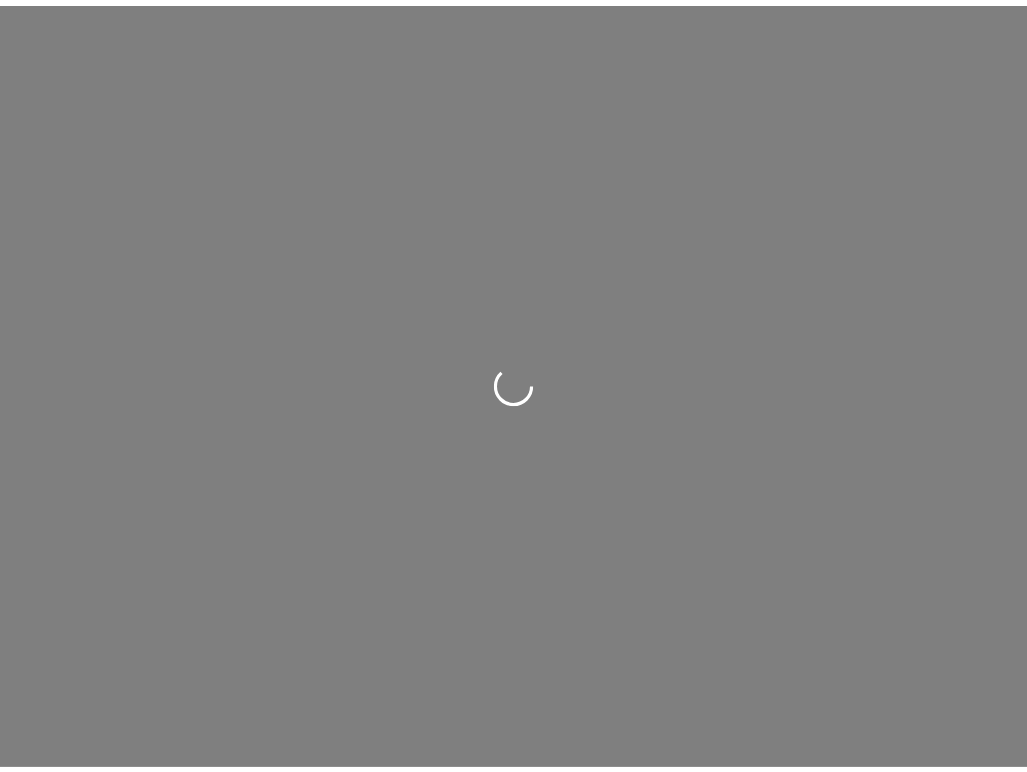 scroll, scrollTop: 0, scrollLeft: 0, axis: both 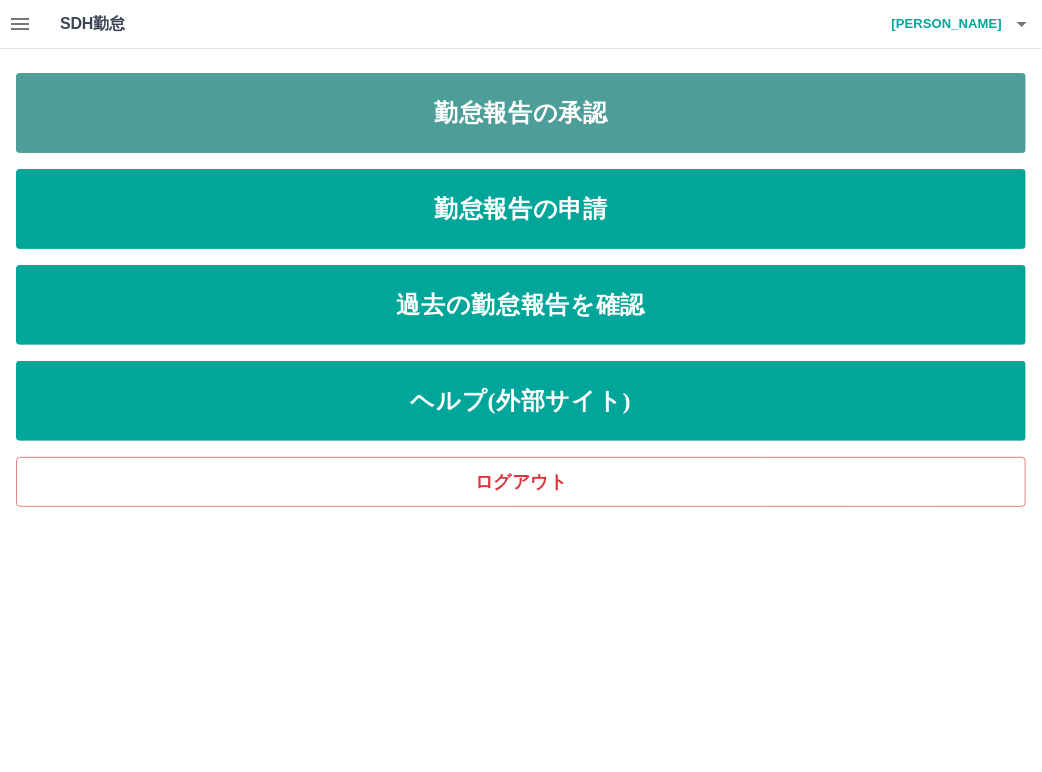 click on "勤怠報告の承認" at bounding box center (521, 113) 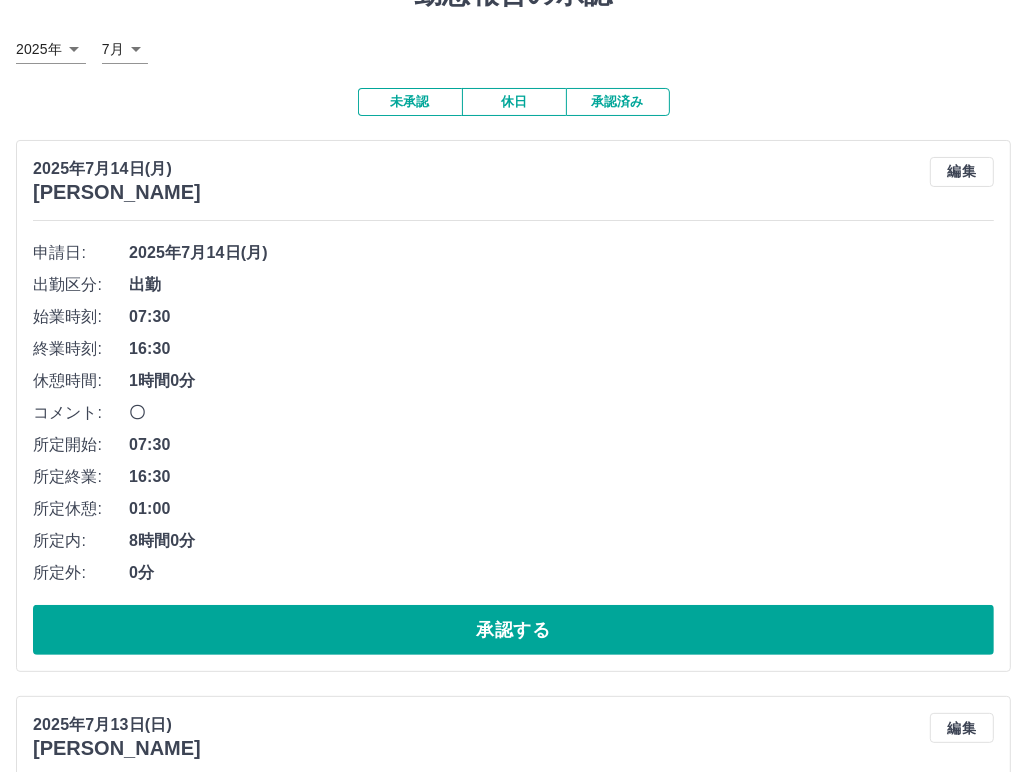 scroll, scrollTop: 288, scrollLeft: 0, axis: vertical 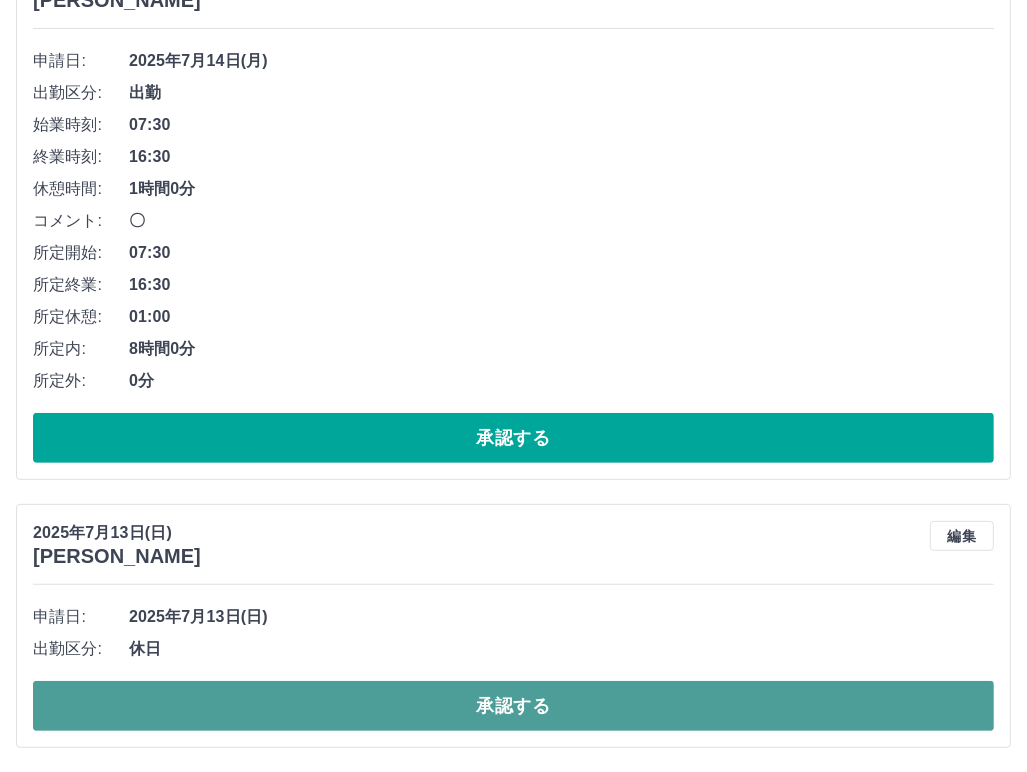 click on "承認する" at bounding box center (513, 706) 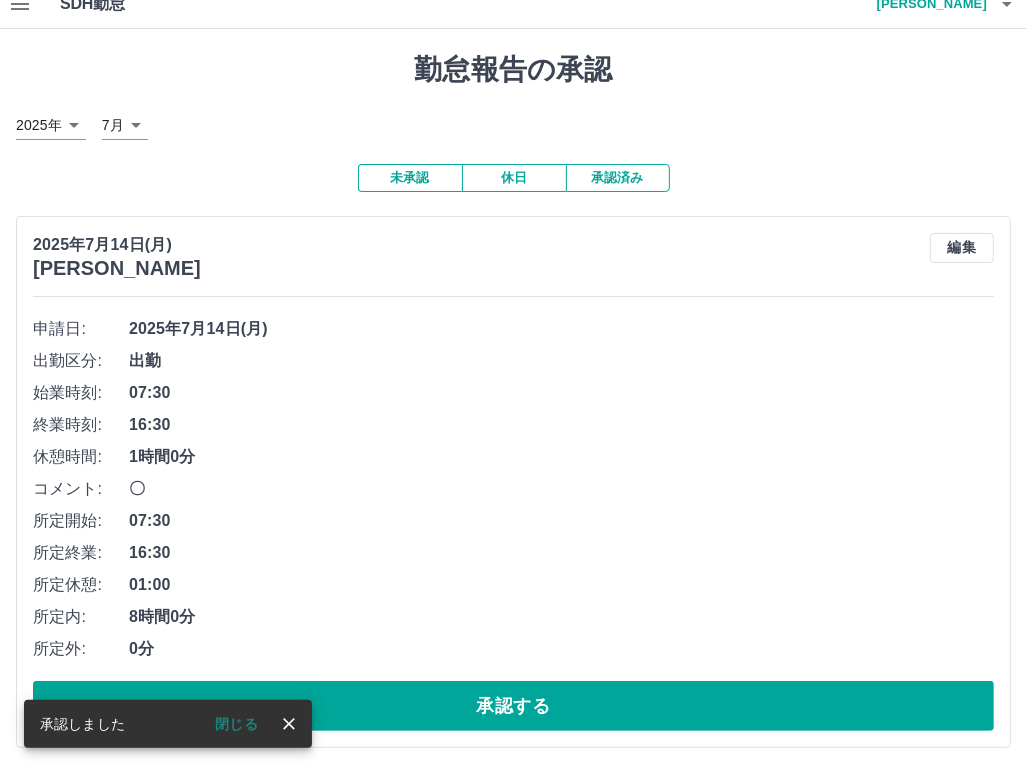 scroll, scrollTop: 0, scrollLeft: 0, axis: both 